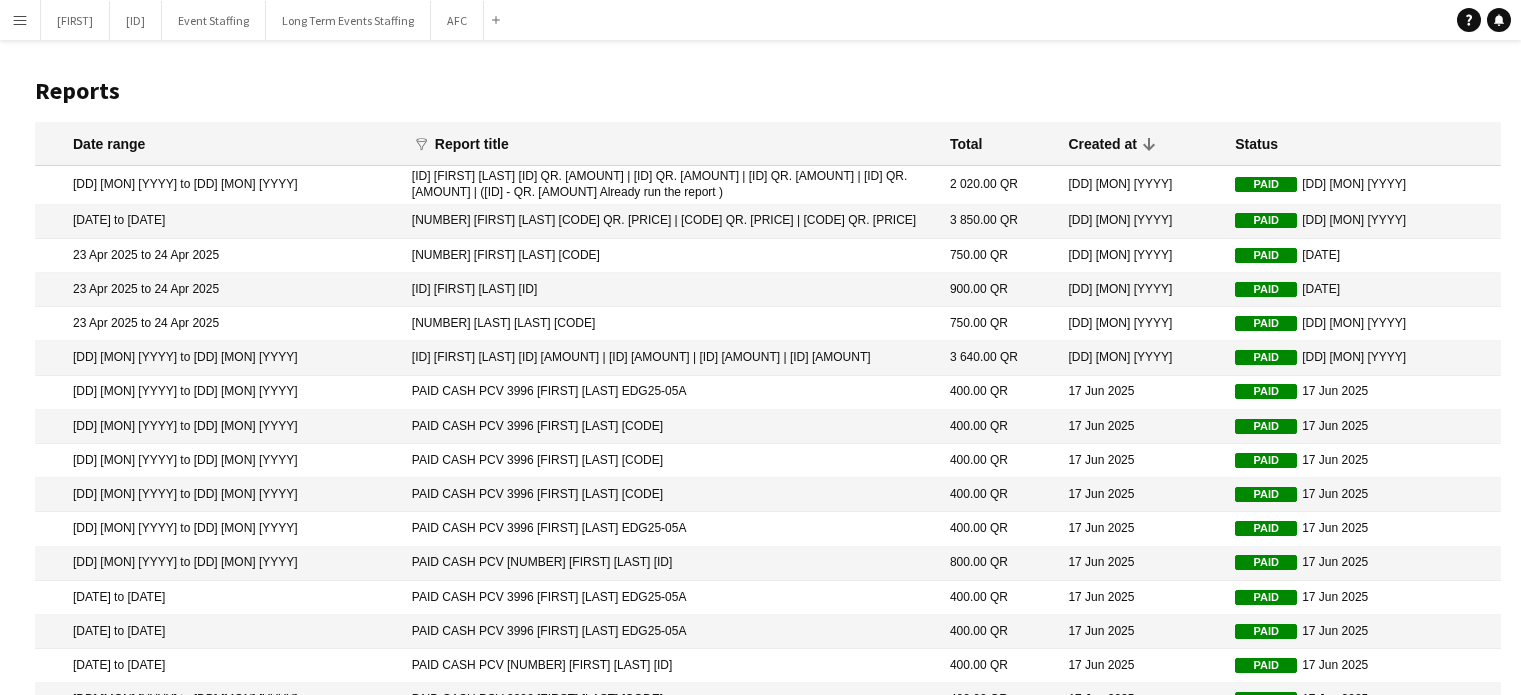 scroll, scrollTop: 0, scrollLeft: 0, axis: both 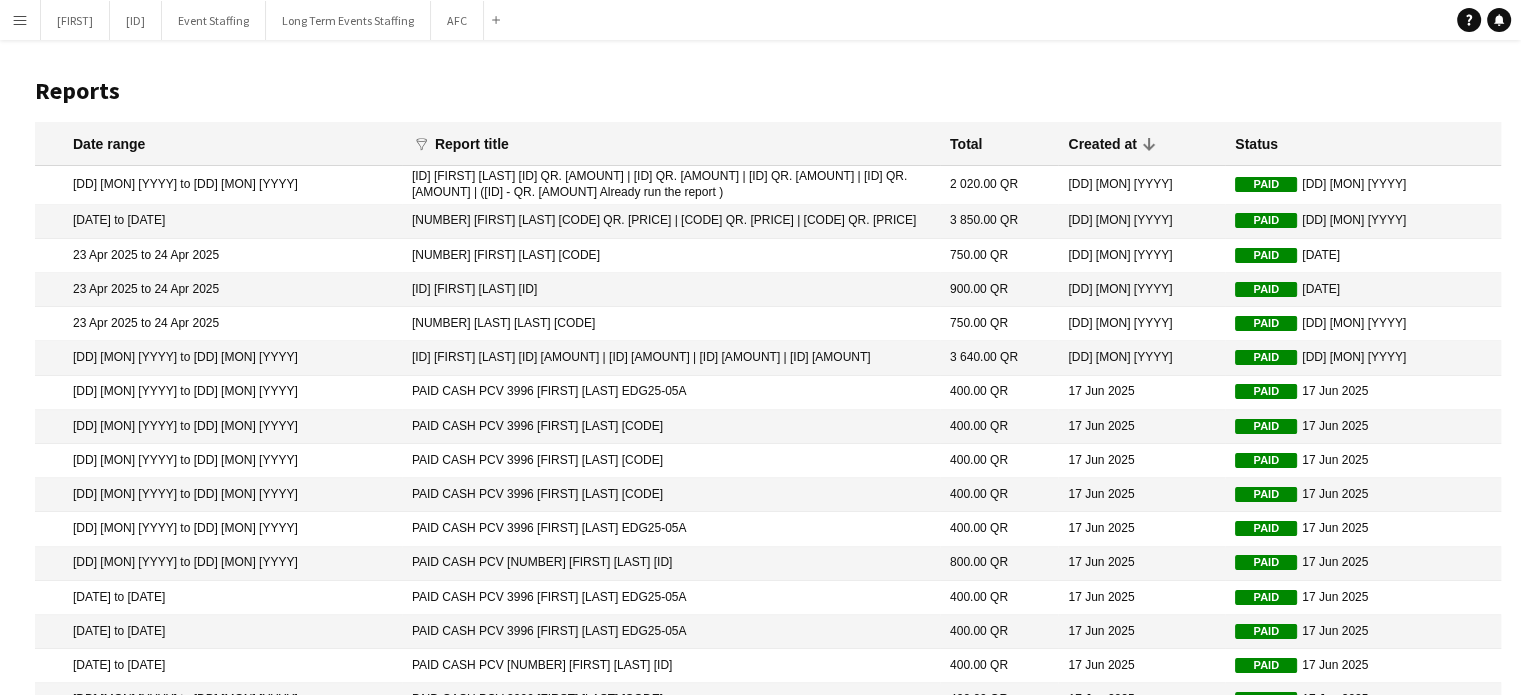 click on "Menu" at bounding box center (20, 20) 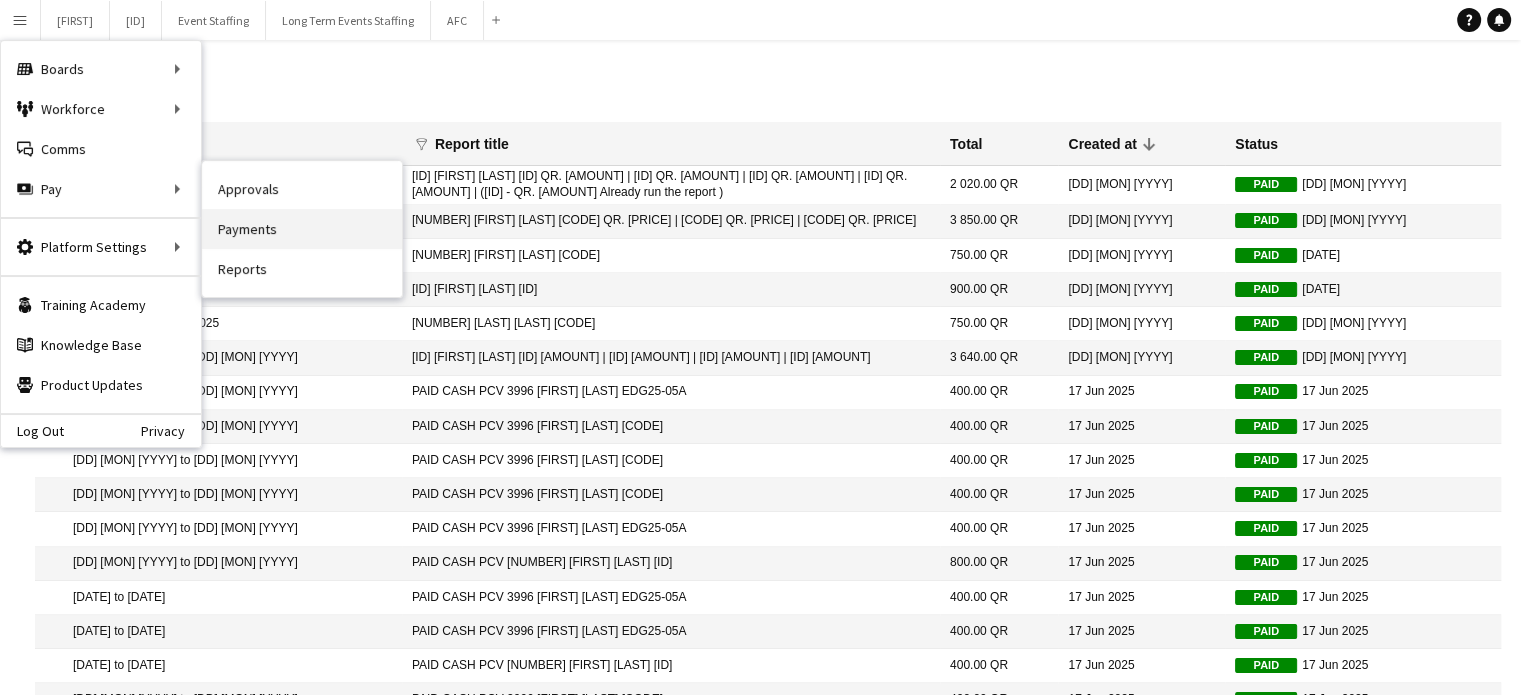 click on "Payments" at bounding box center [302, 229] 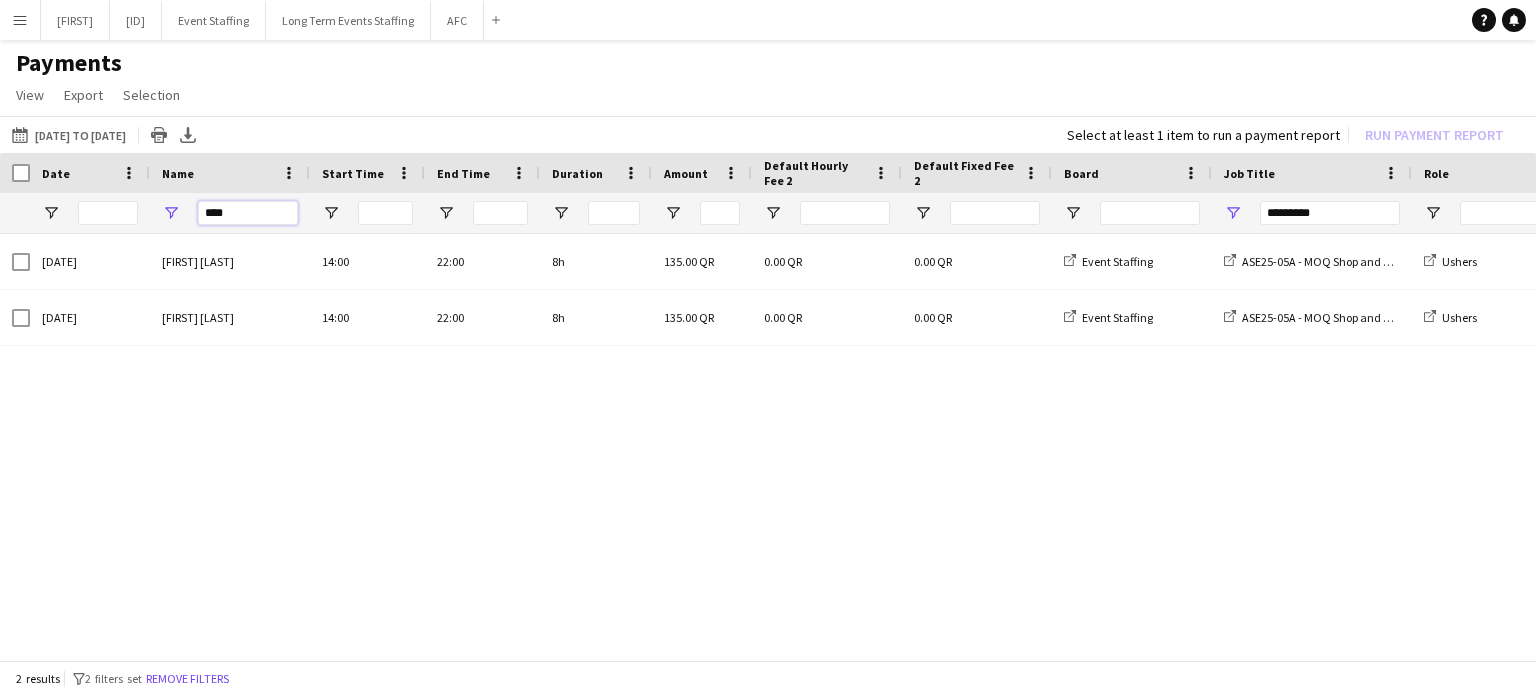 click on "****" at bounding box center (248, 213) 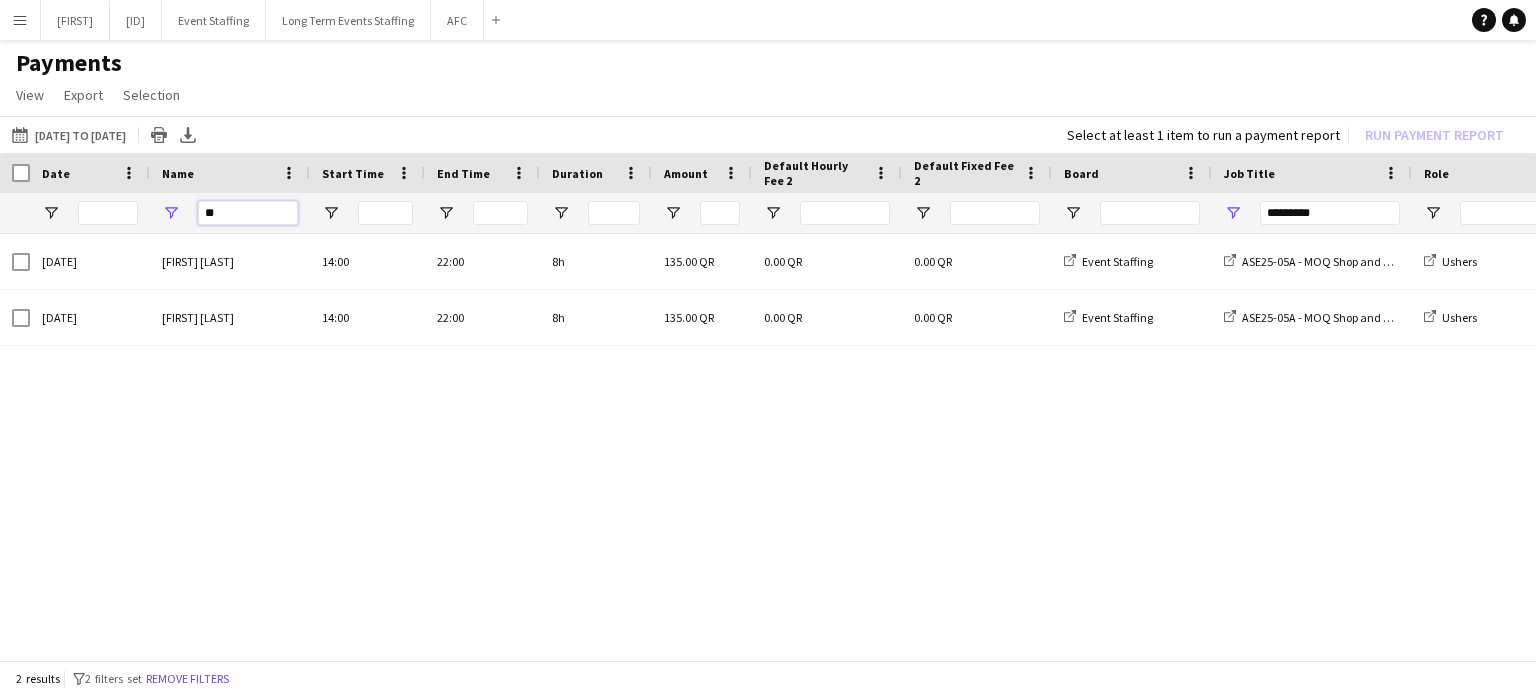 type on "*" 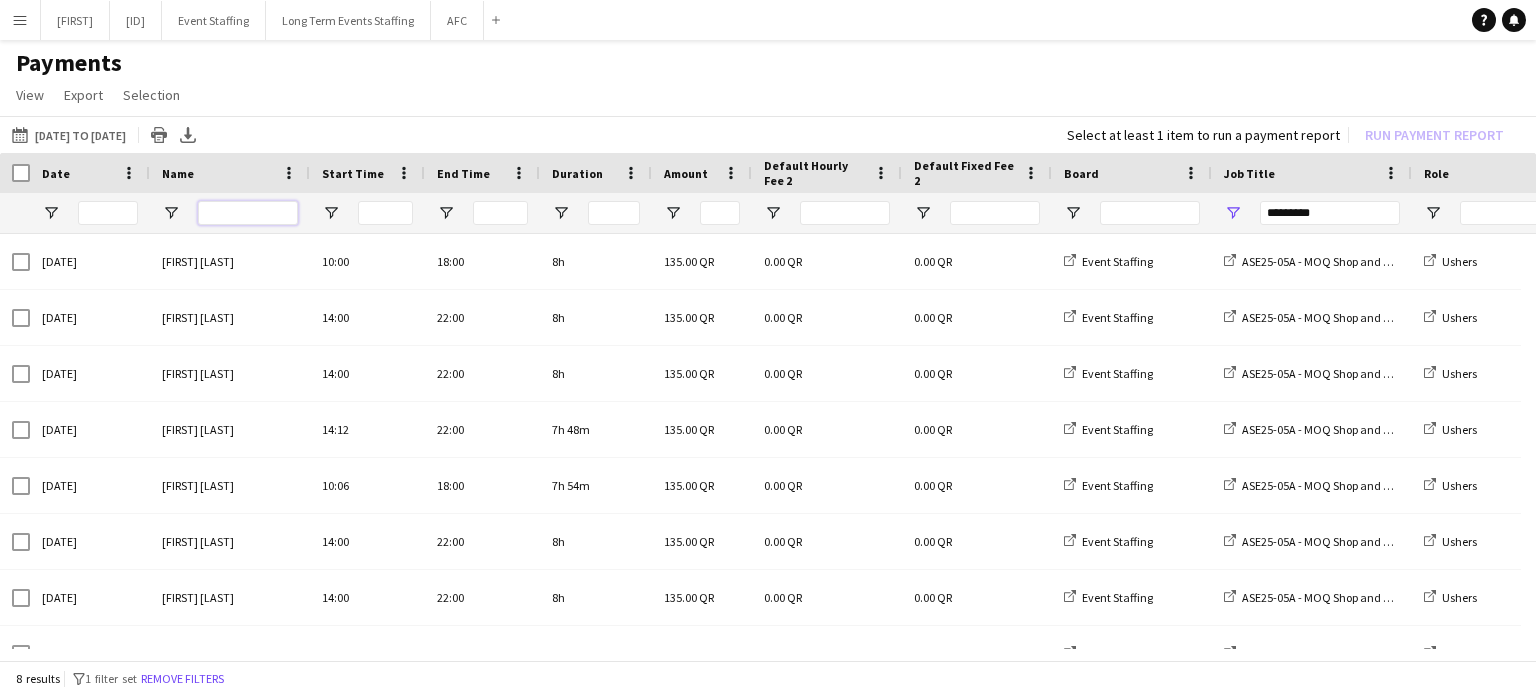 type 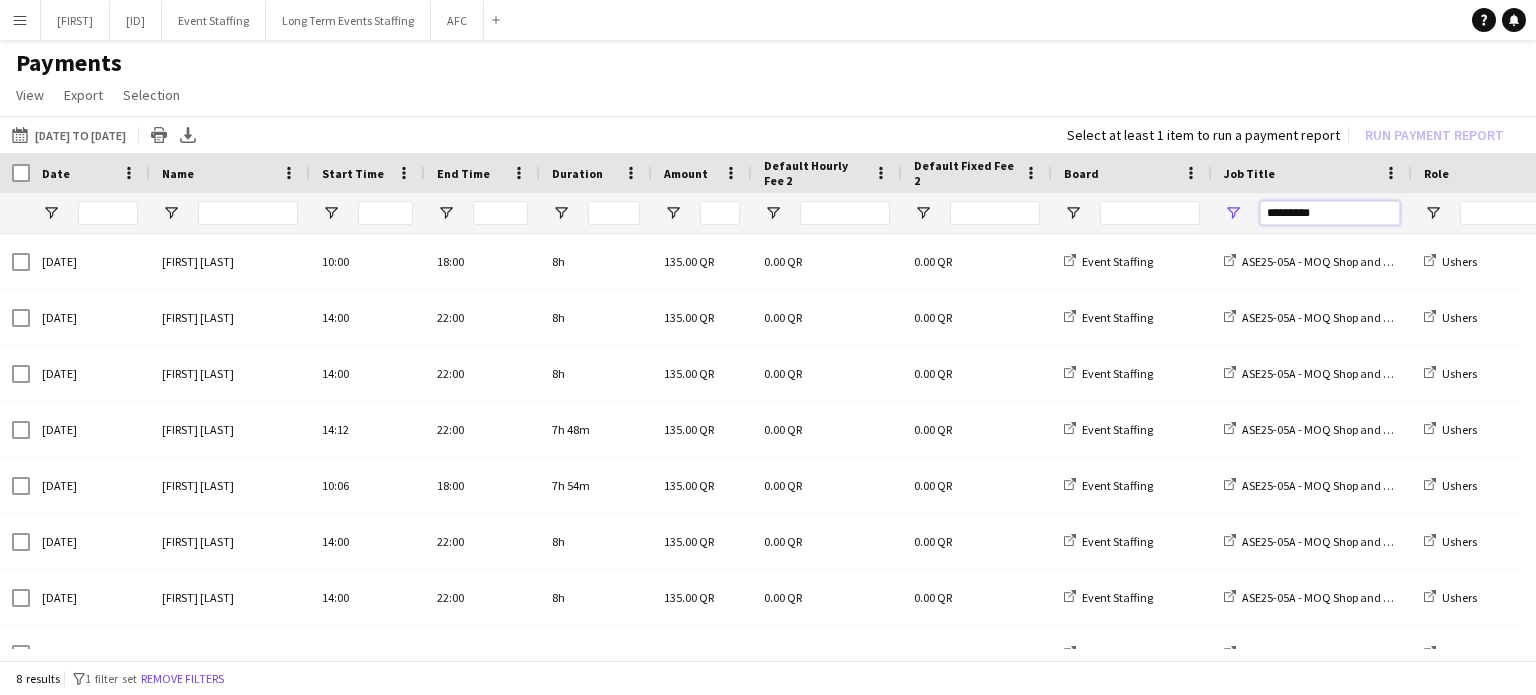 click on "*********" at bounding box center [1330, 213] 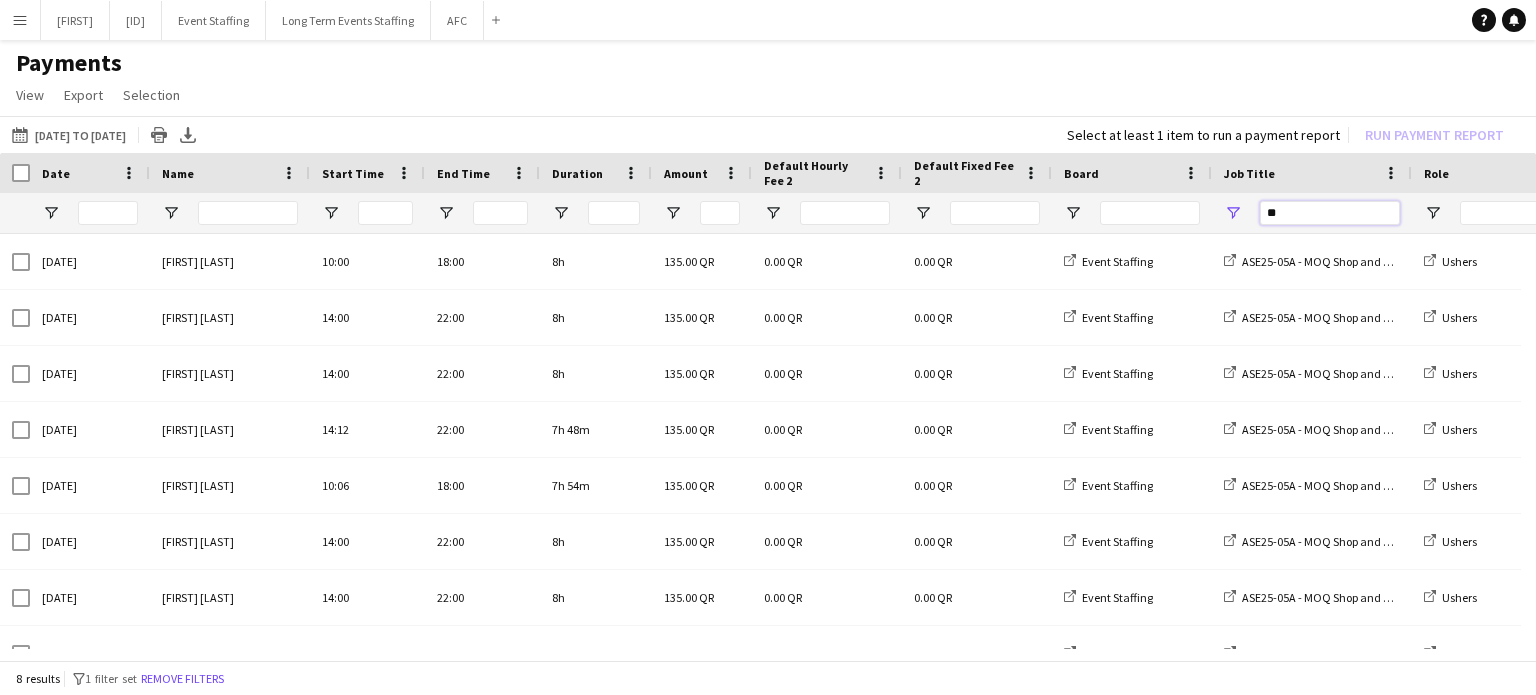 type on "*" 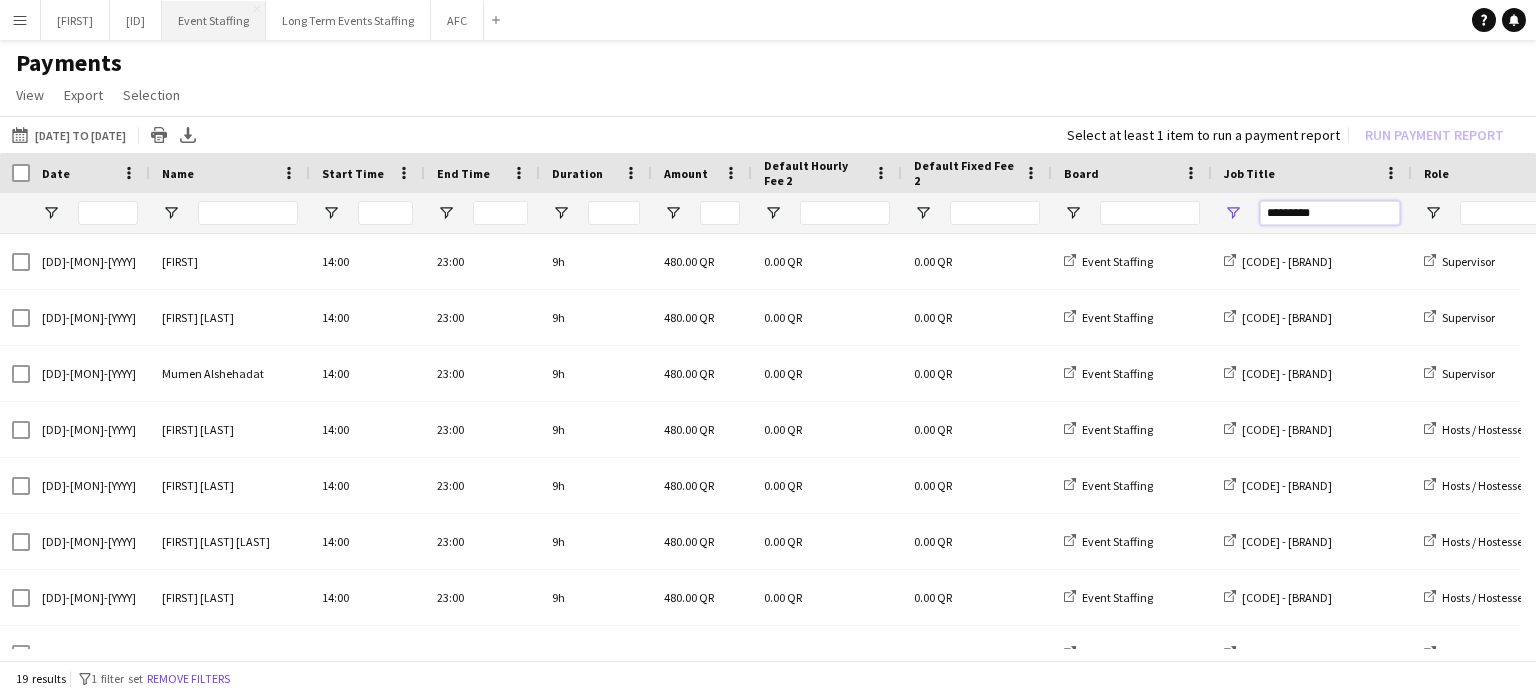 type on "*********" 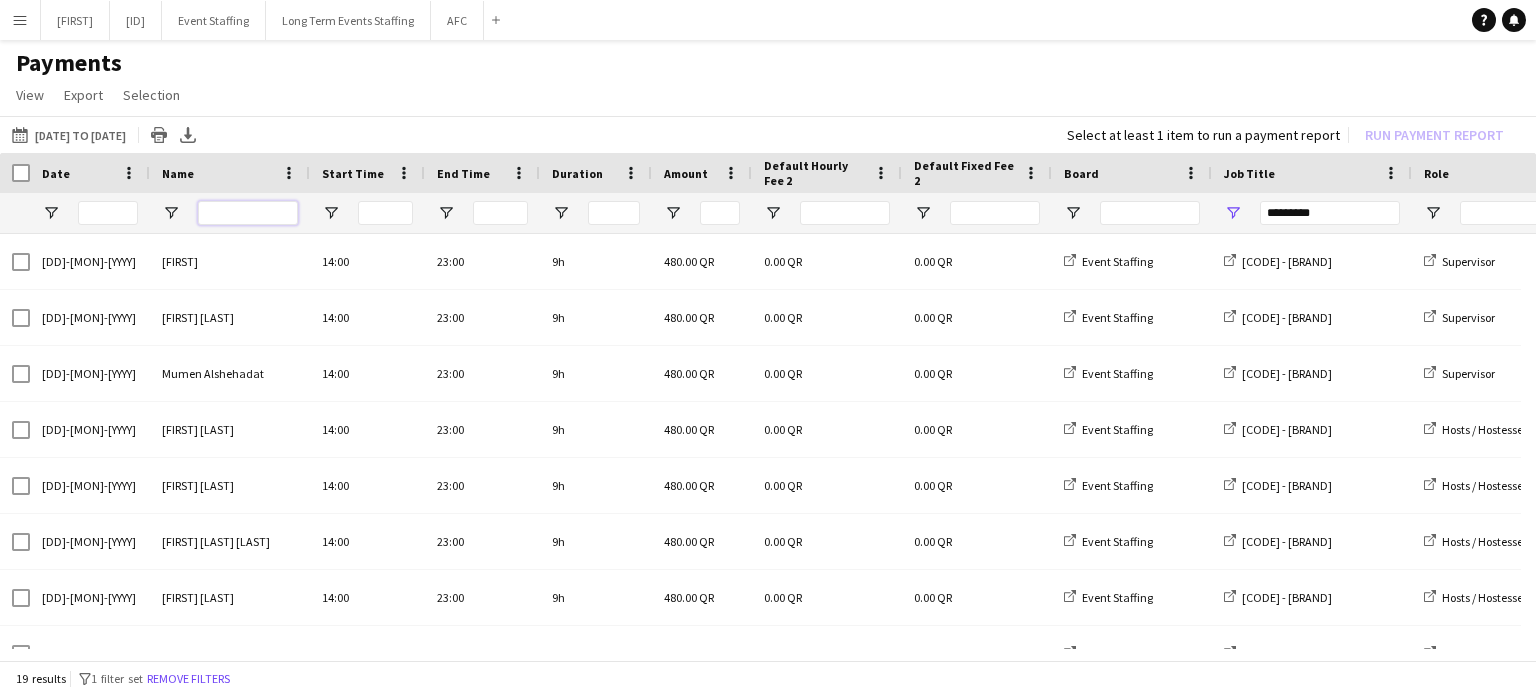 click at bounding box center [248, 213] 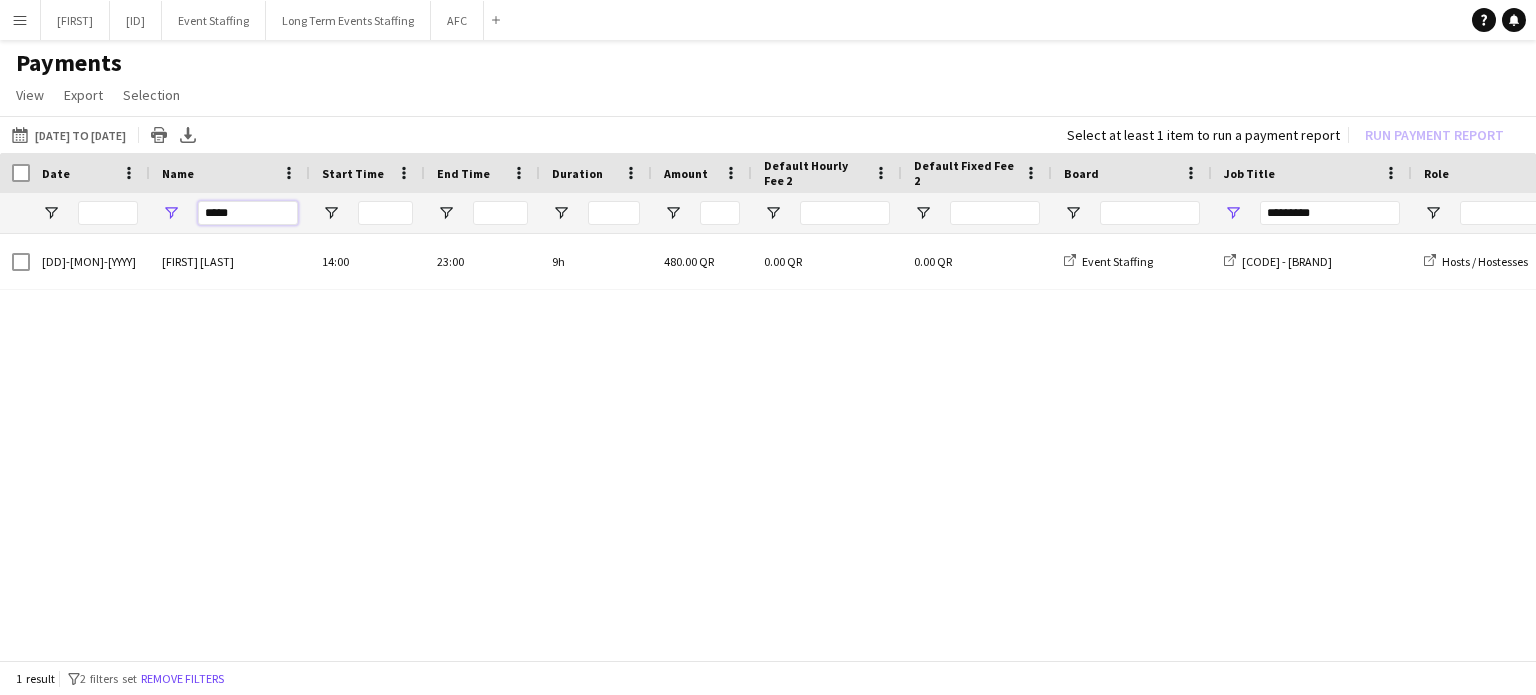 type on "*****" 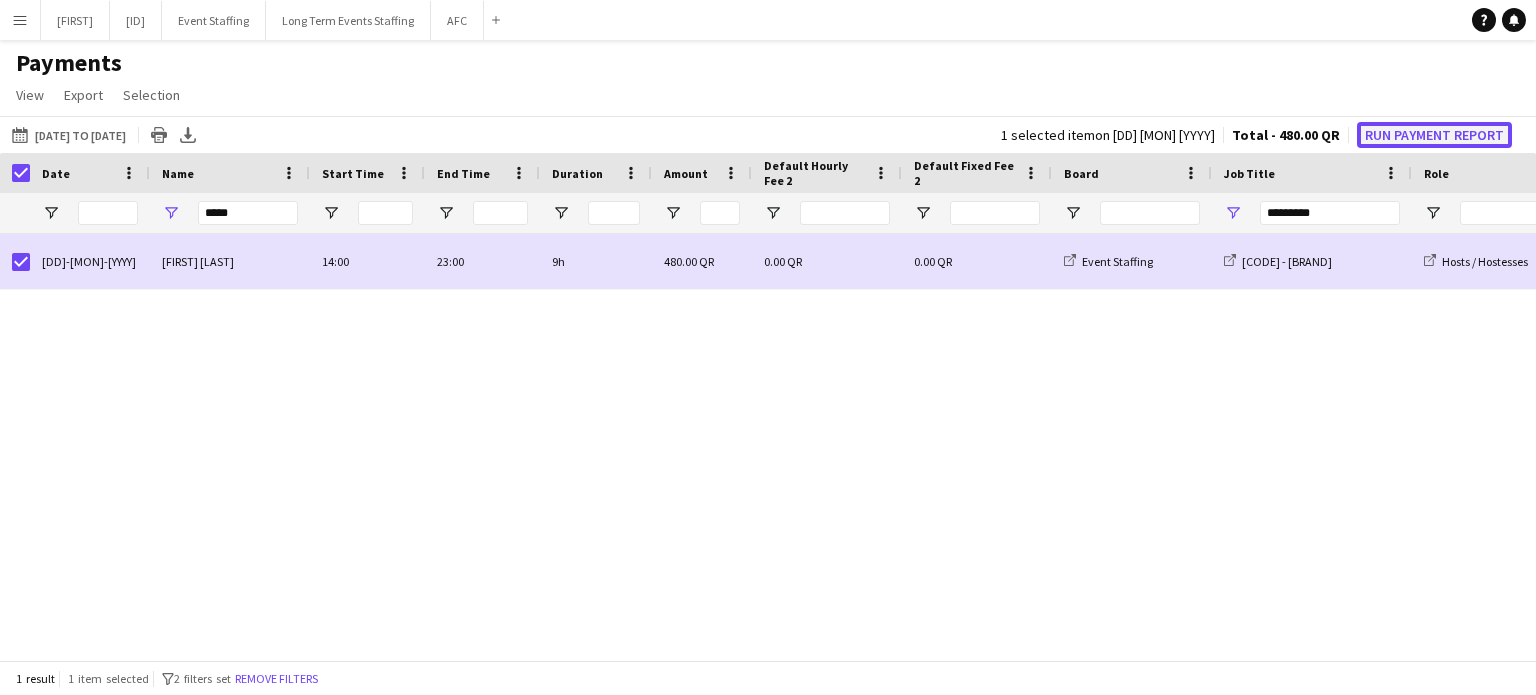 click on "Run Payment Report" 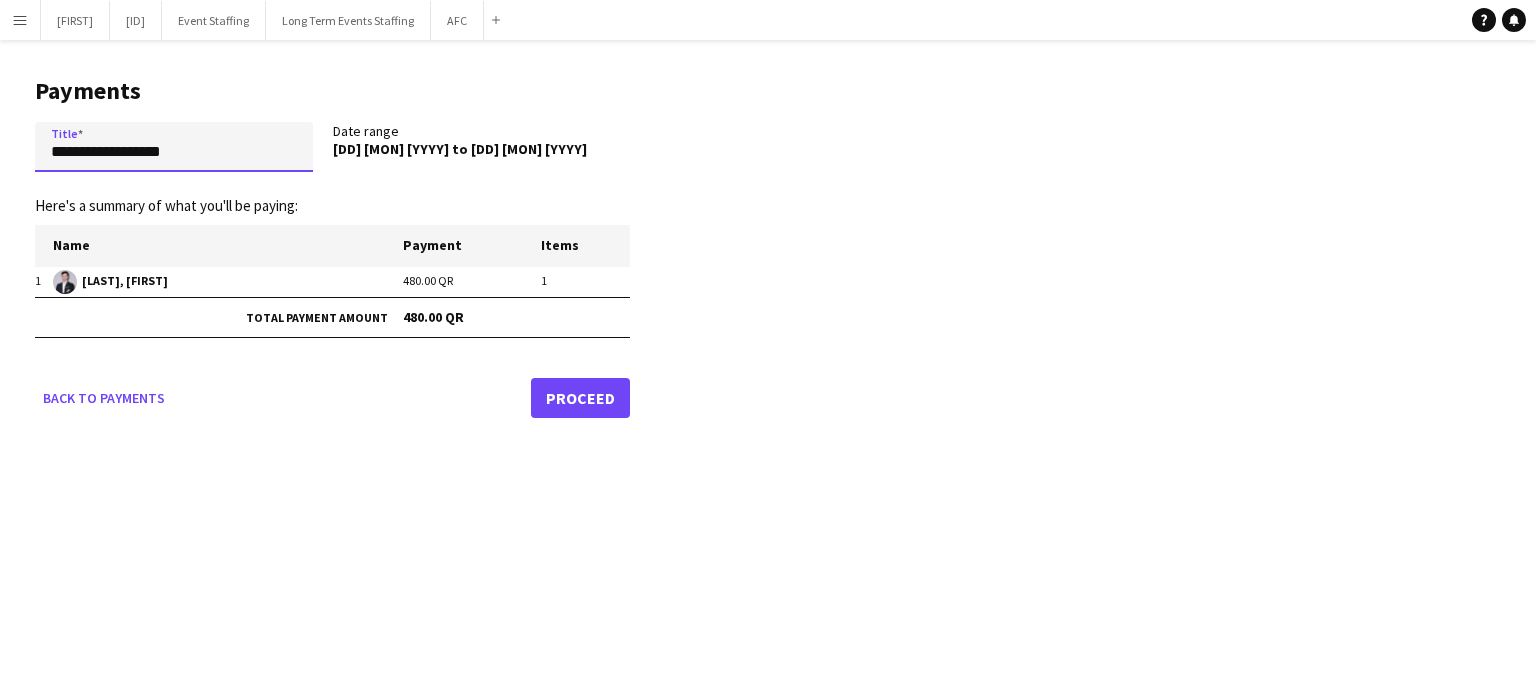 drag, startPoint x: 208, startPoint y: 158, endPoint x: 41, endPoint y: 183, distance: 168.86089 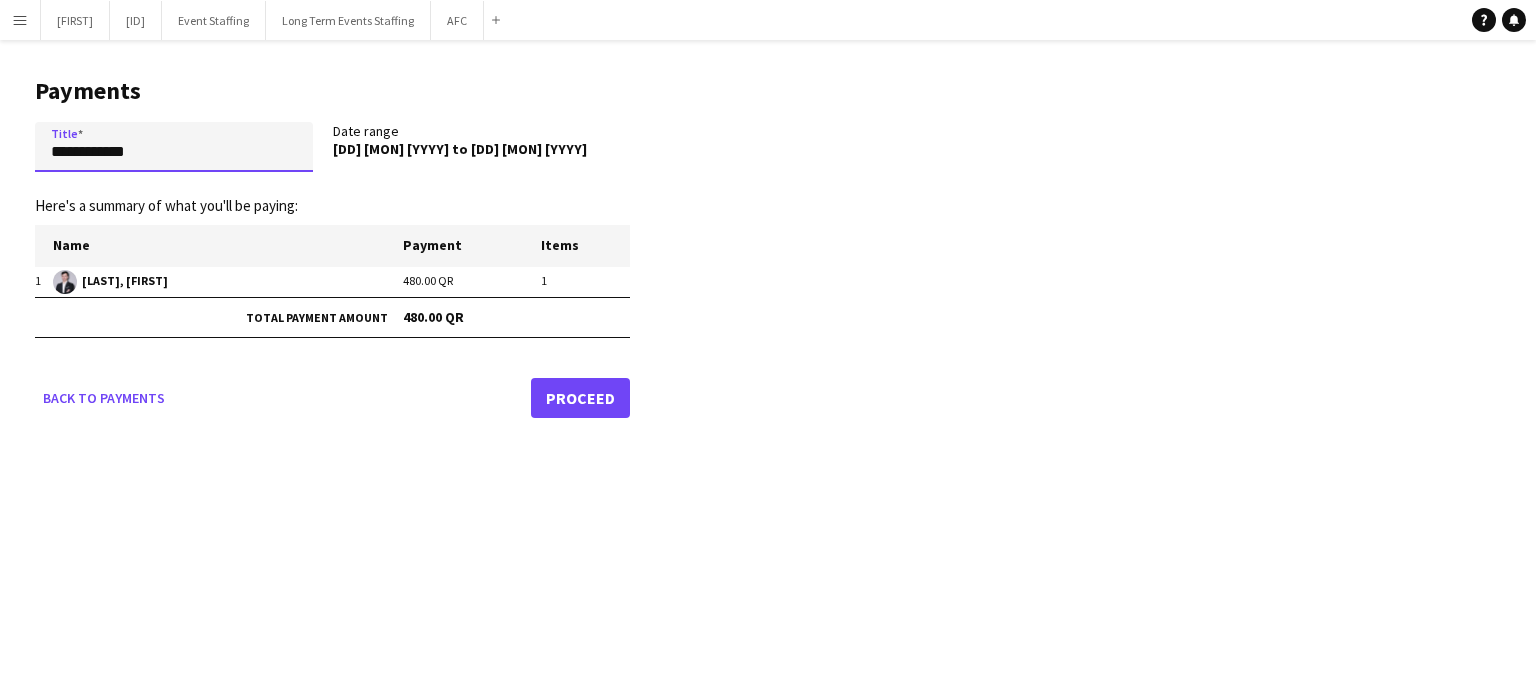 paste on "**********" 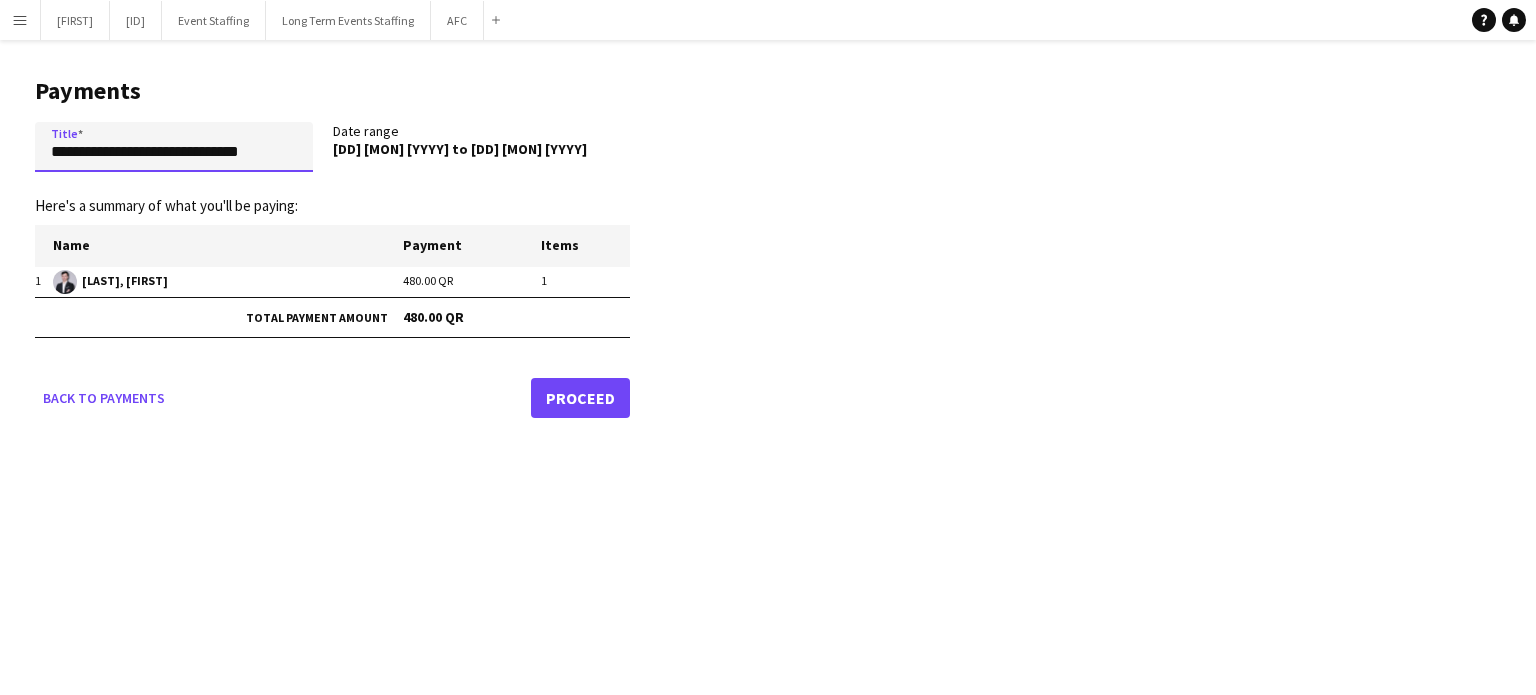 paste on "**********" 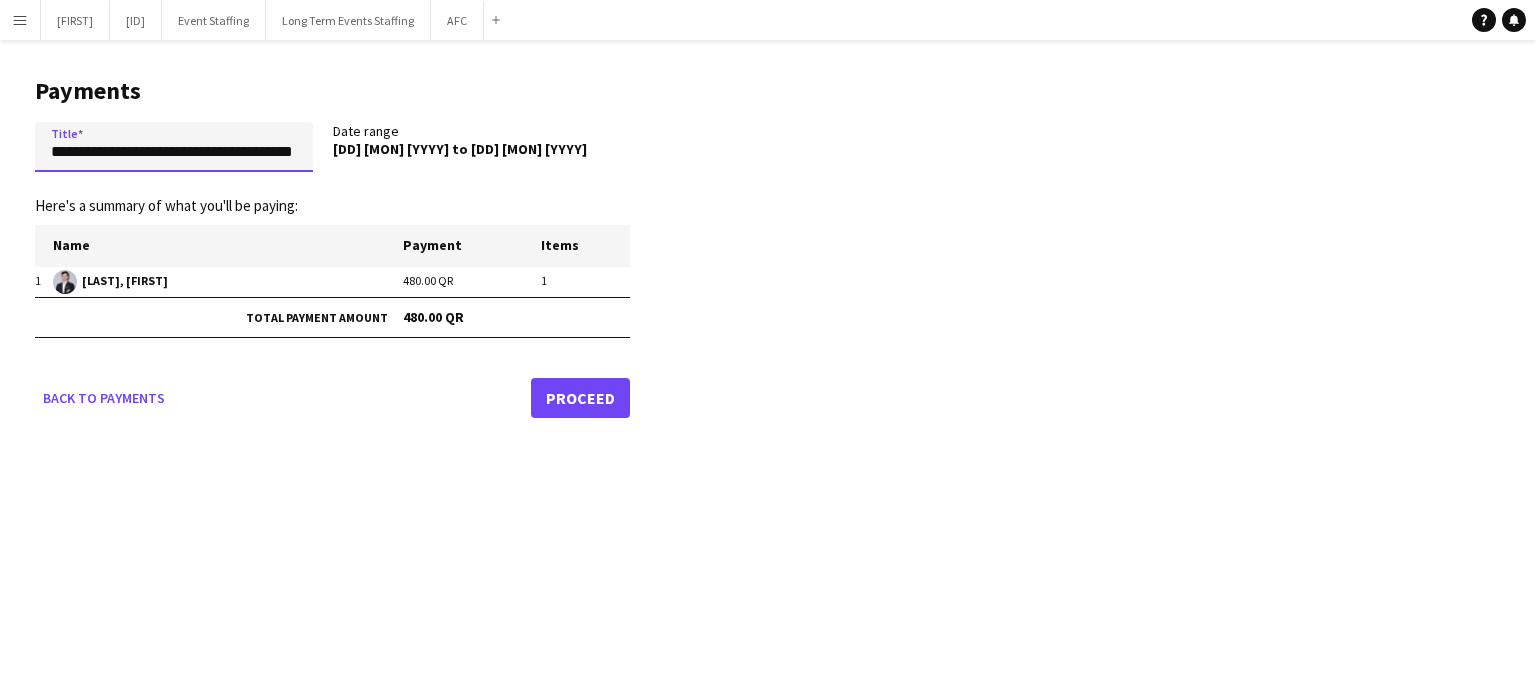scroll, scrollTop: 0, scrollLeft: 41, axis: horizontal 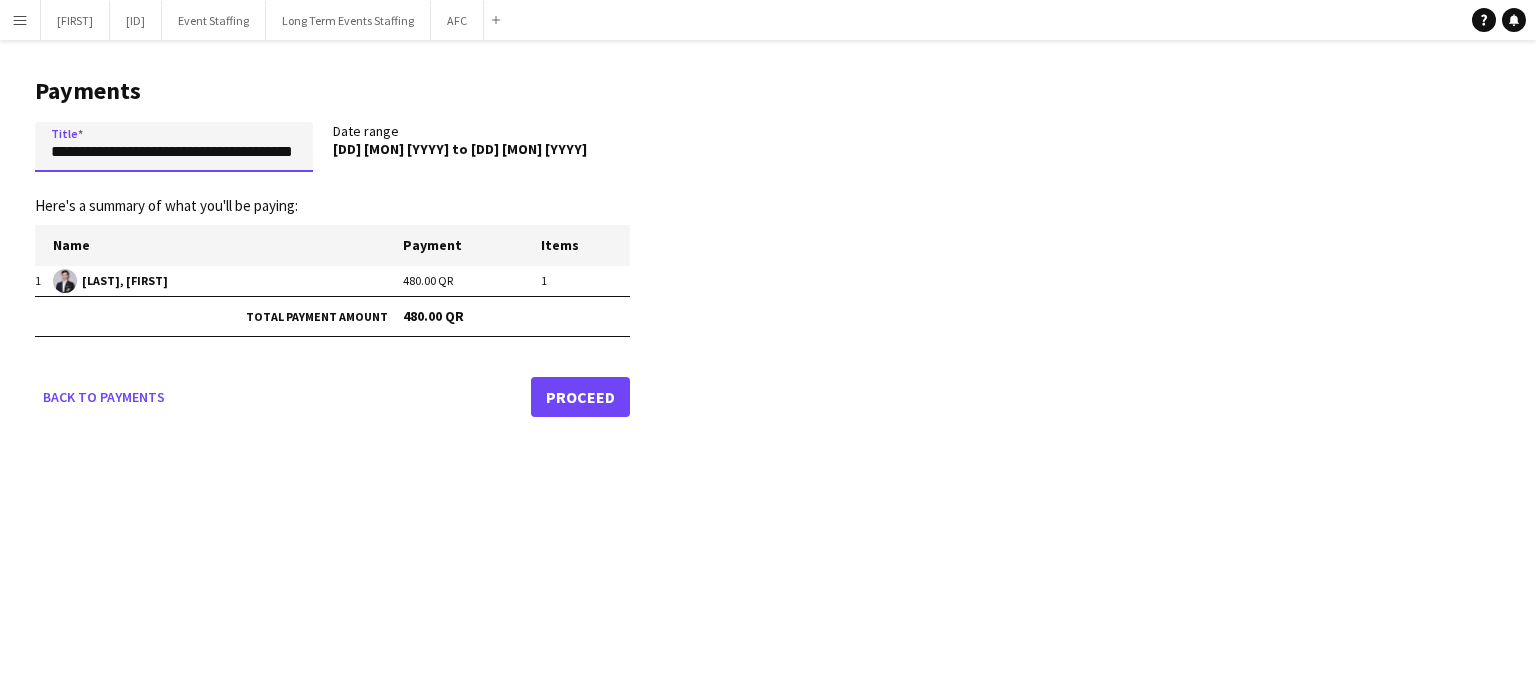 type on "**********" 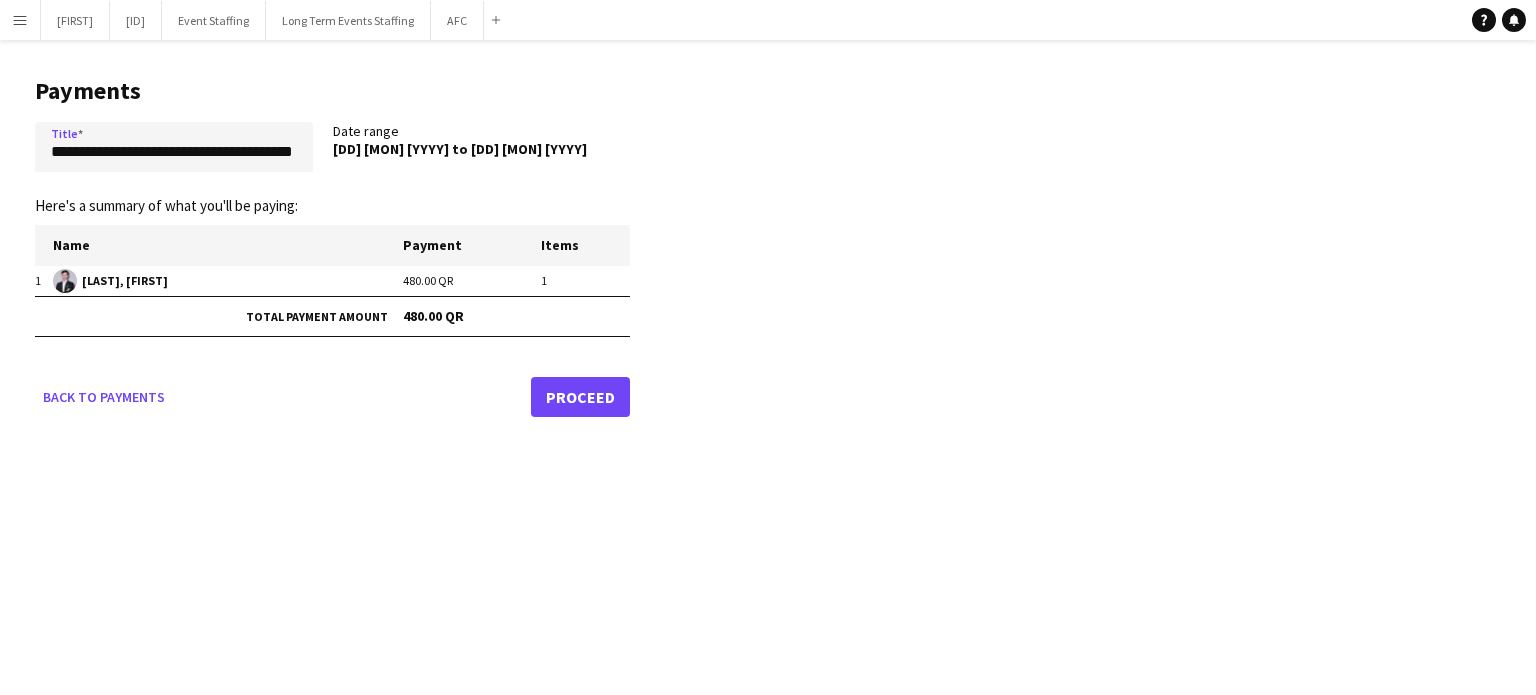 scroll, scrollTop: 0, scrollLeft: 0, axis: both 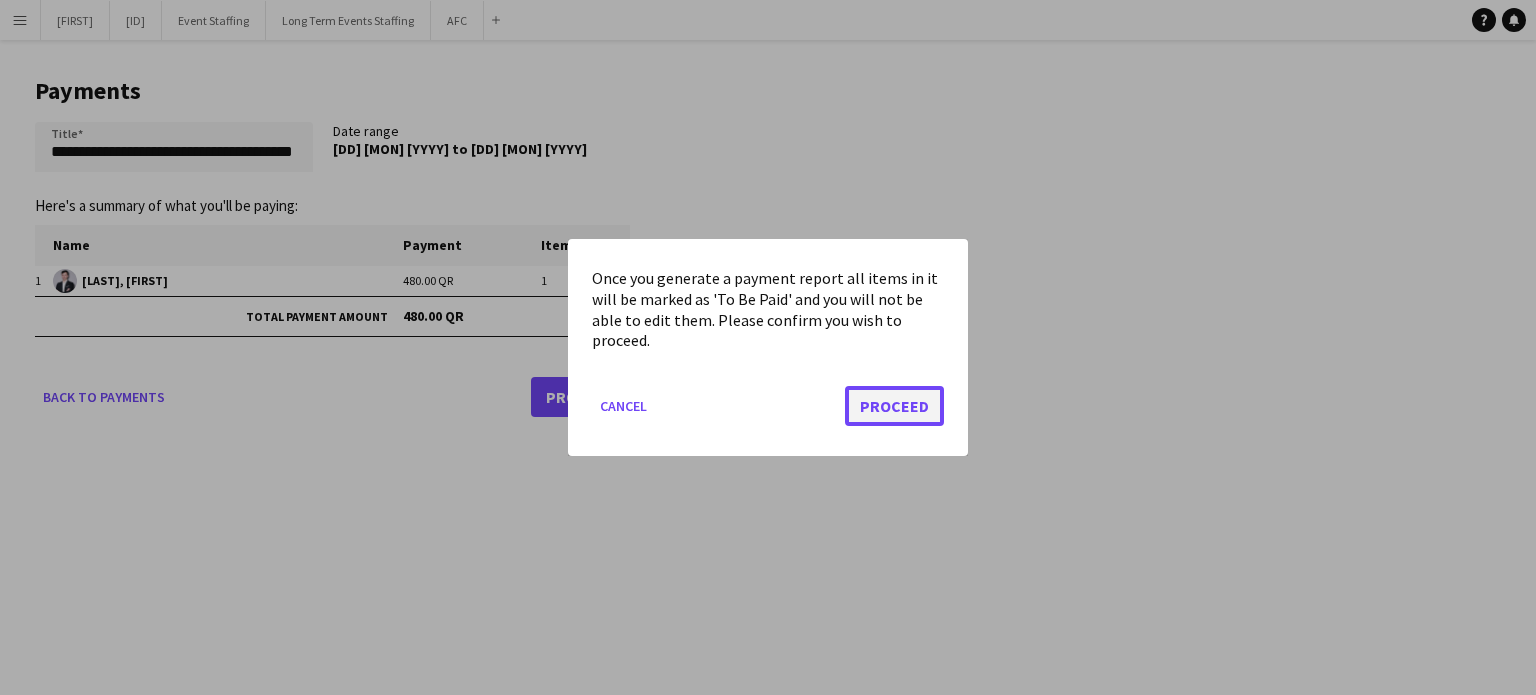 click on "Proceed" 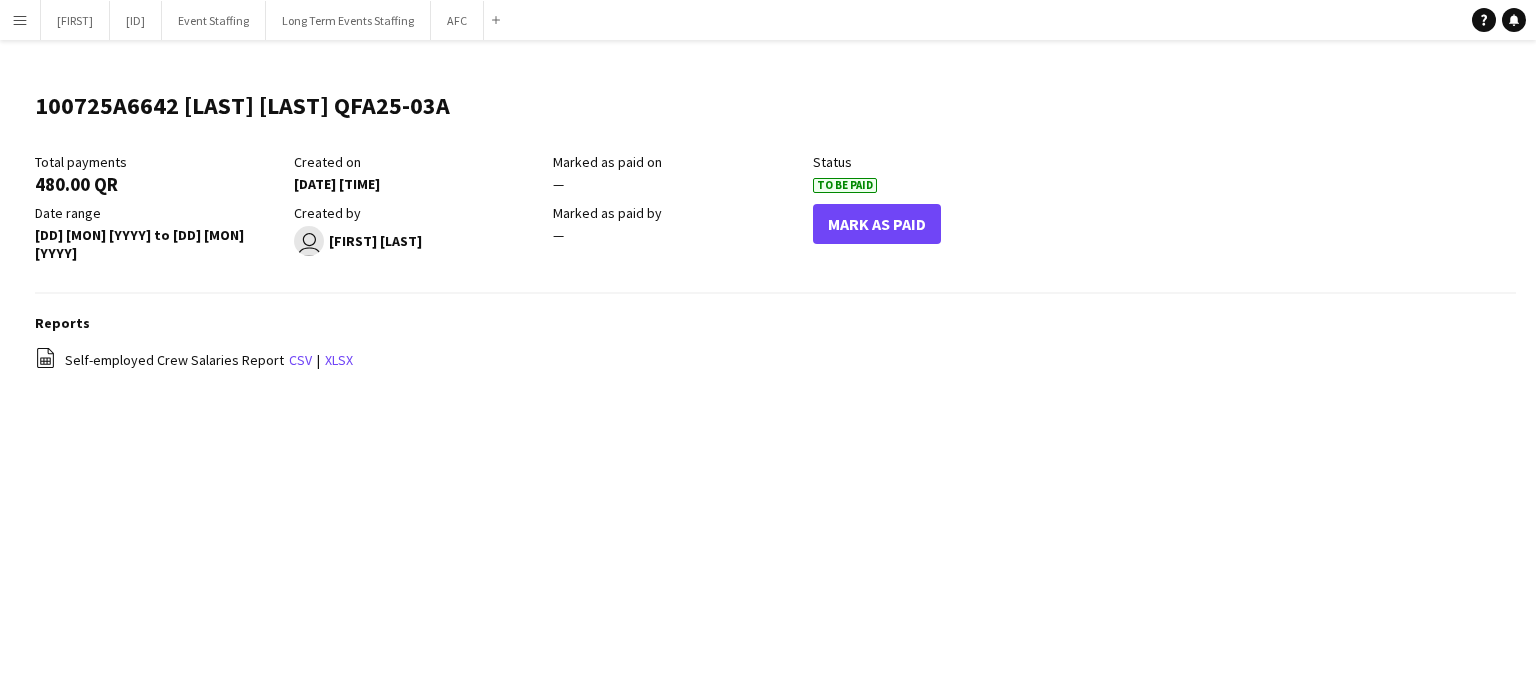 click on "Menu" at bounding box center (20, 20) 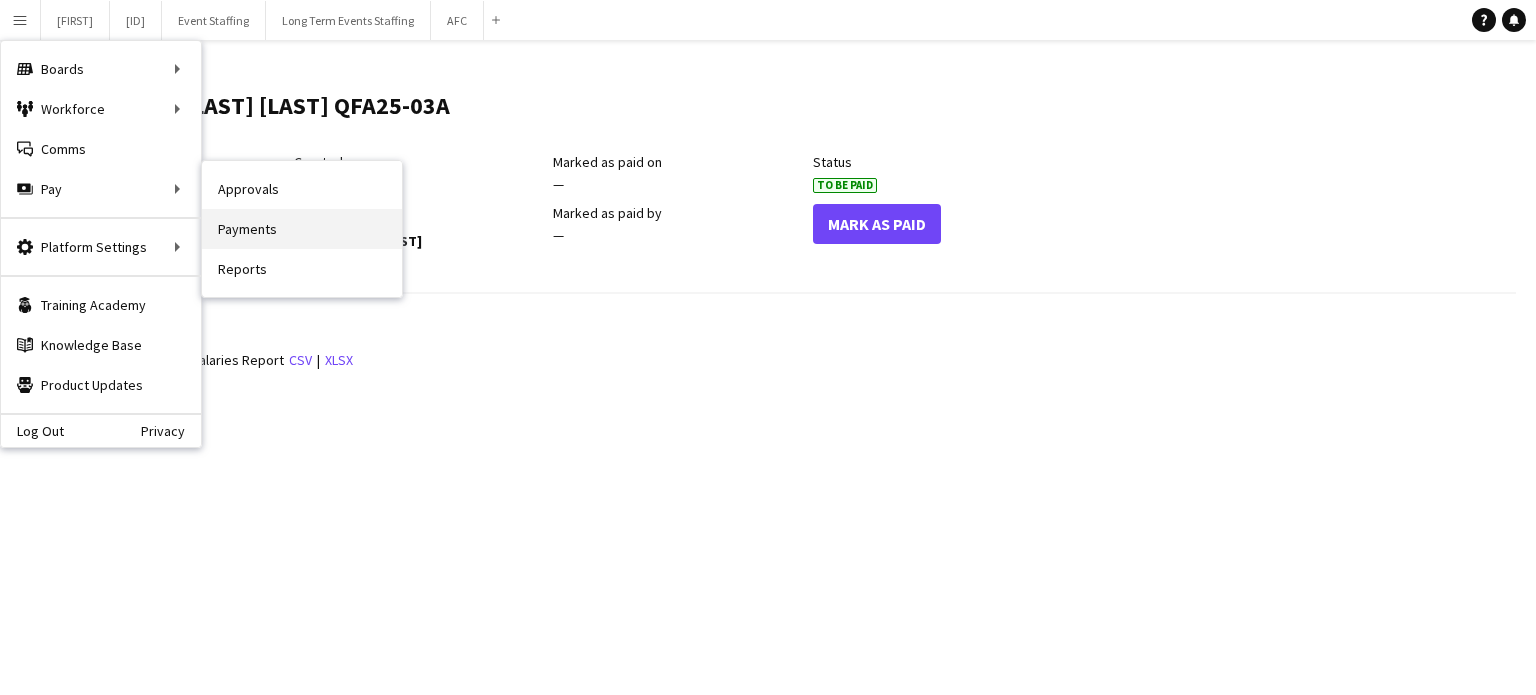 click on "Payments" at bounding box center (302, 229) 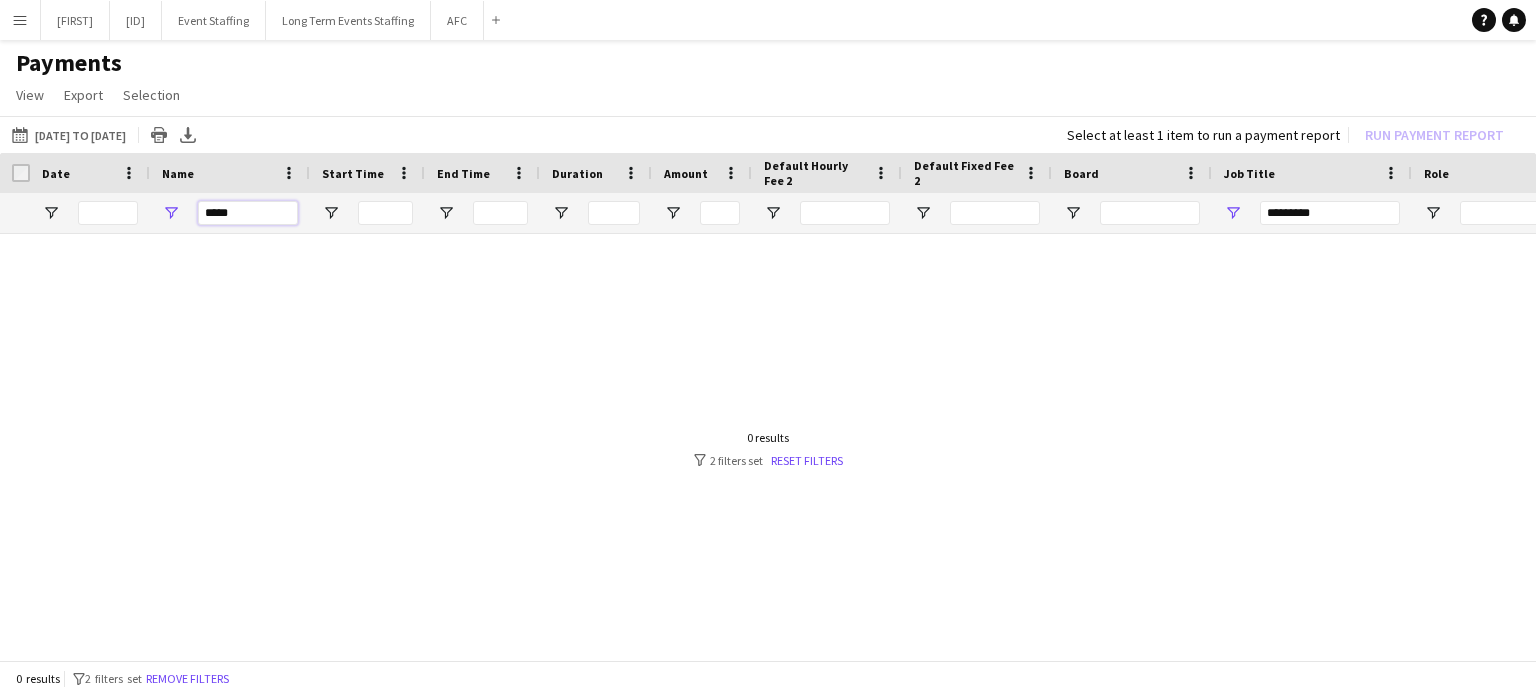 drag, startPoint x: 286, startPoint y: 220, endPoint x: 168, endPoint y: 224, distance: 118.06778 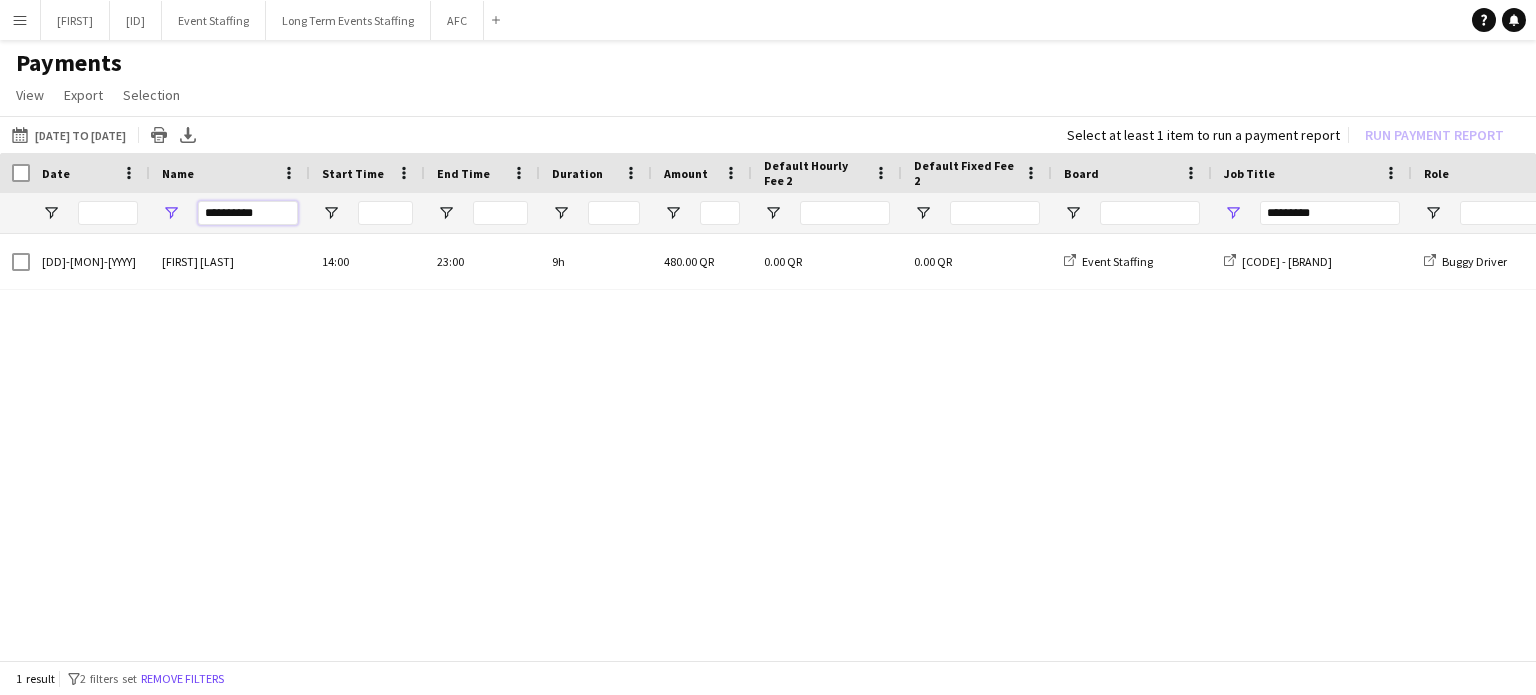 type on "**********" 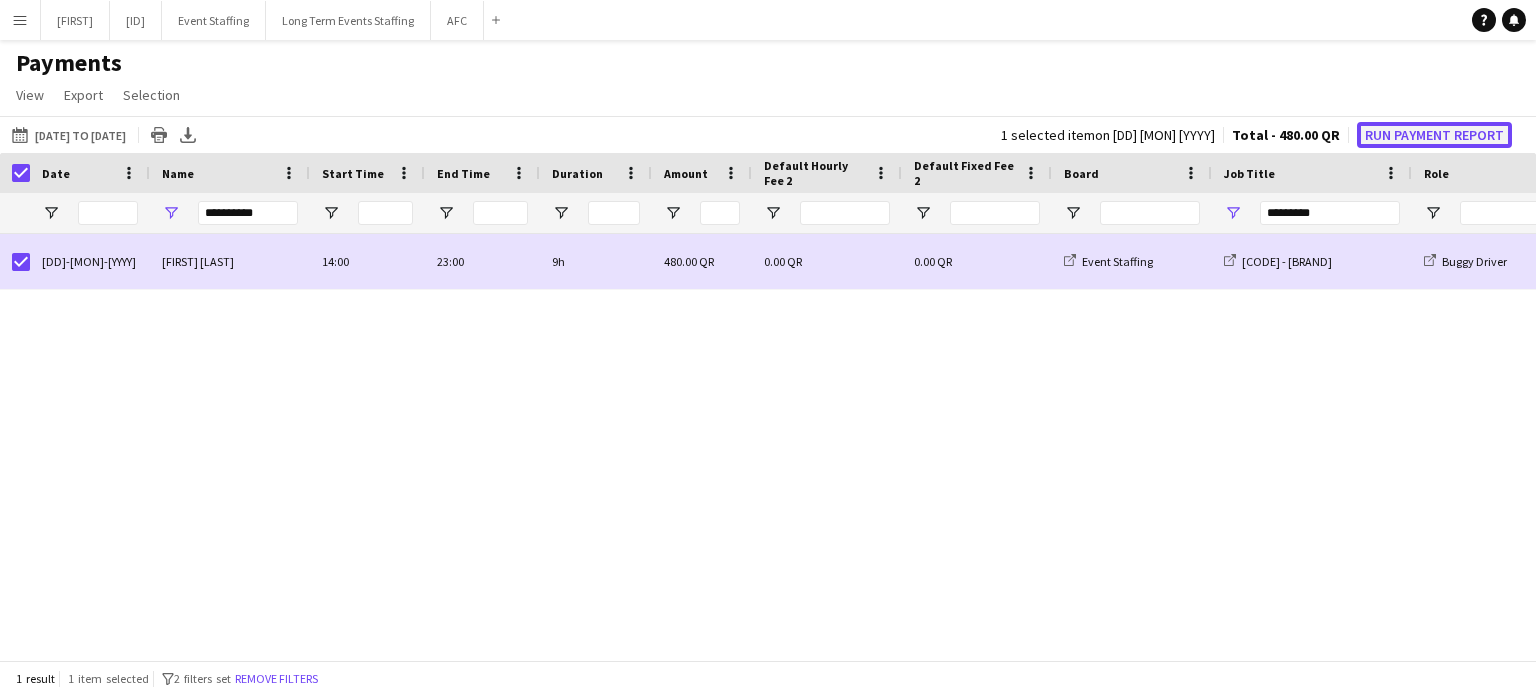 click on "Run Payment Report" 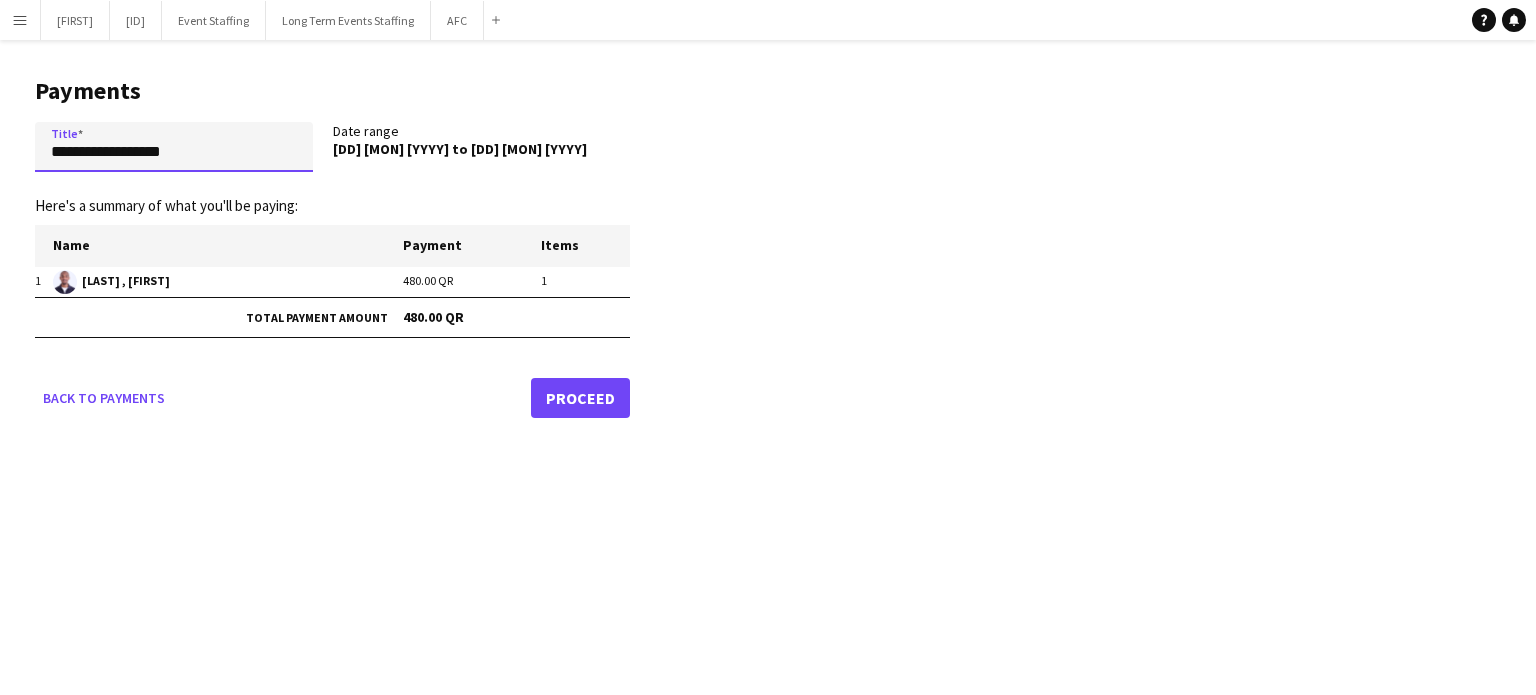 drag, startPoint x: 196, startPoint y: 161, endPoint x: 17, endPoint y: 158, distance: 179.02513 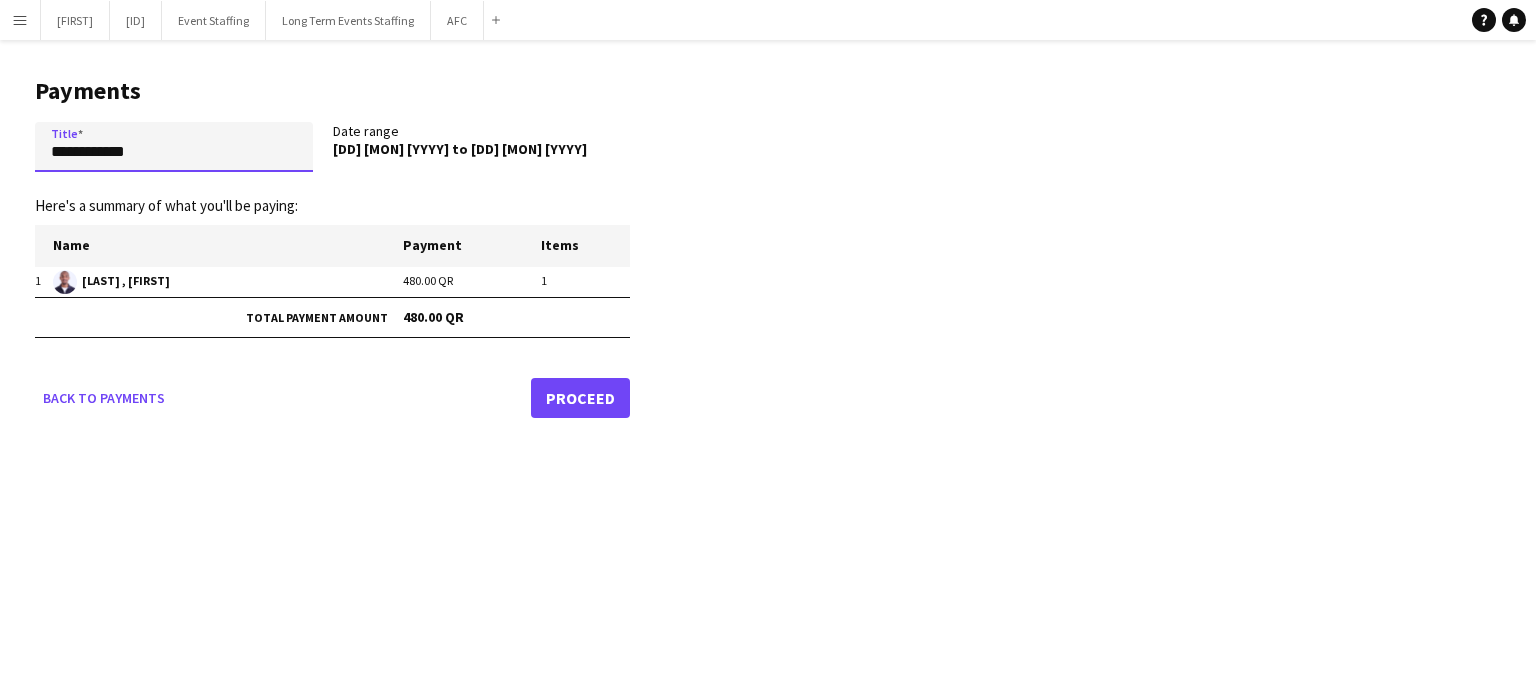 paste on "**********" 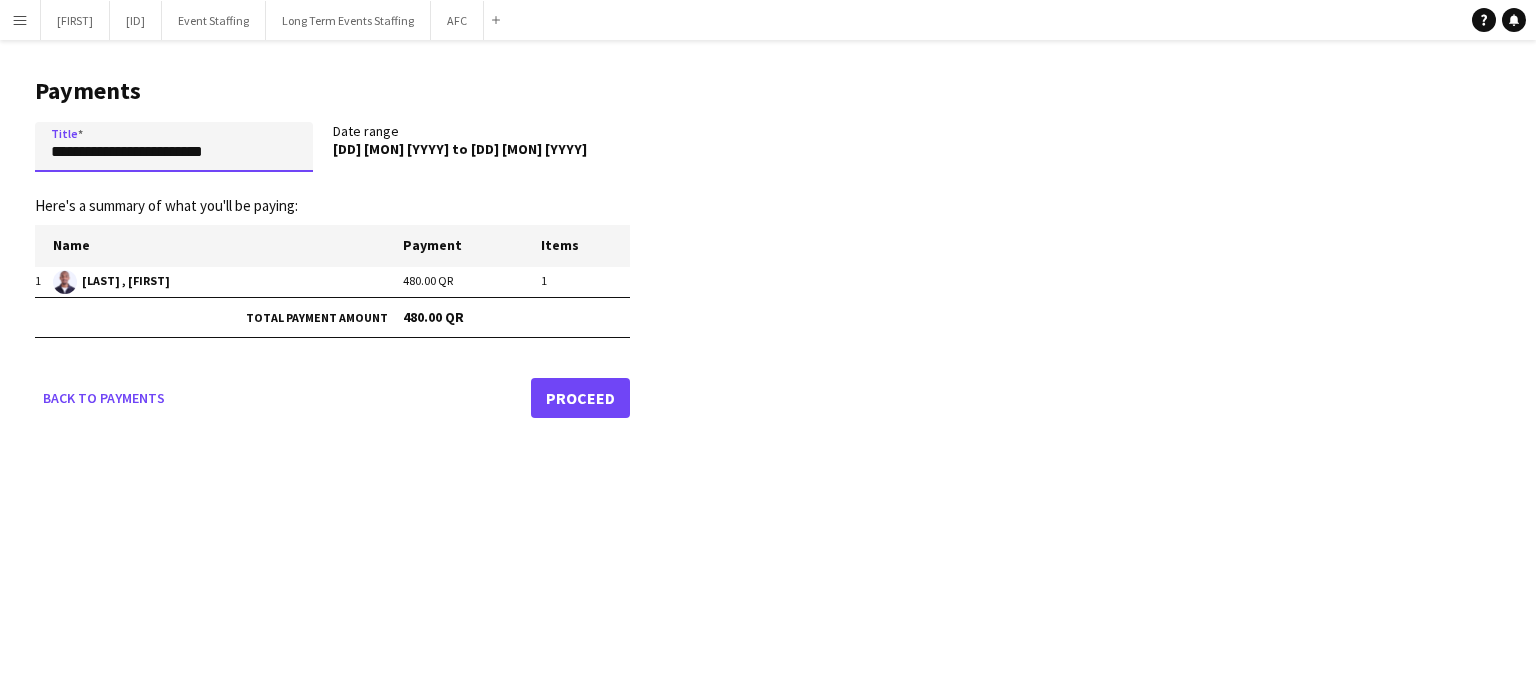 paste on "**********" 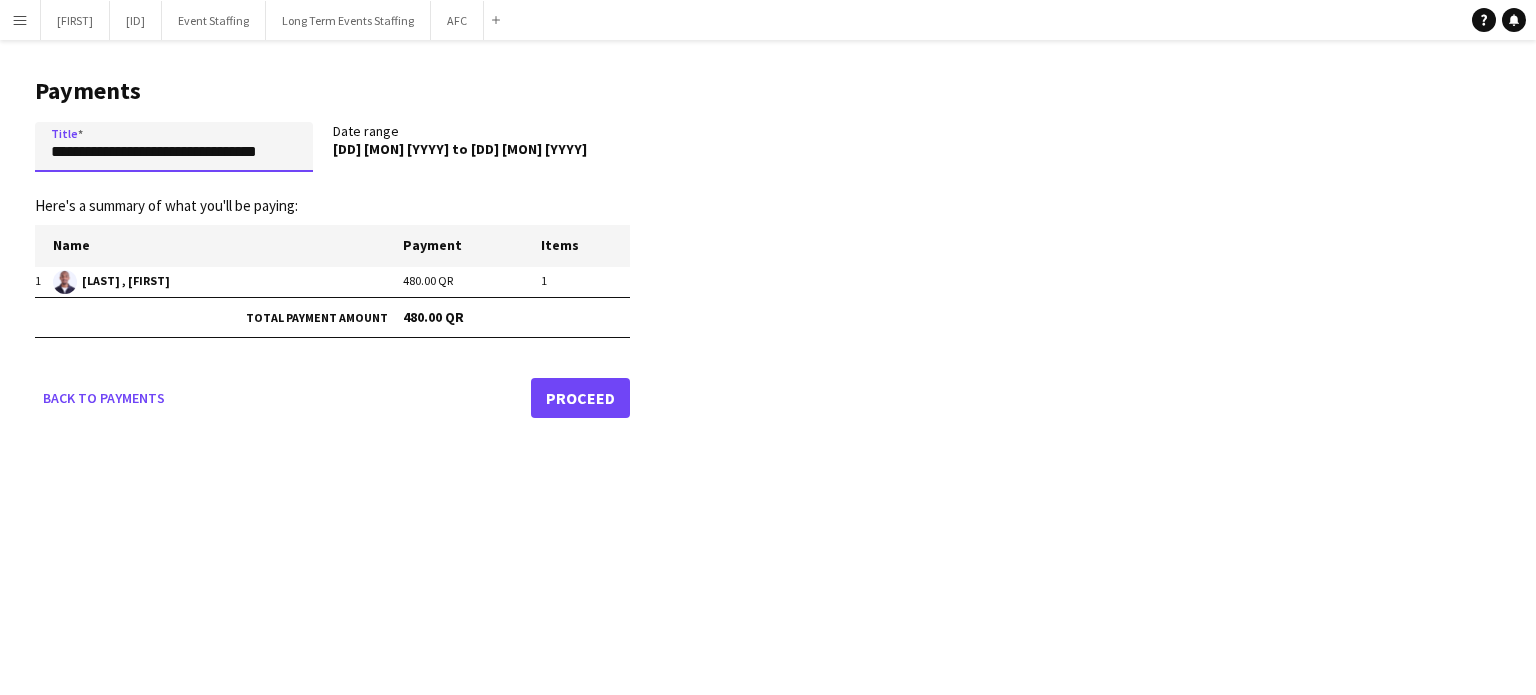 scroll, scrollTop: 0, scrollLeft: 8, axis: horizontal 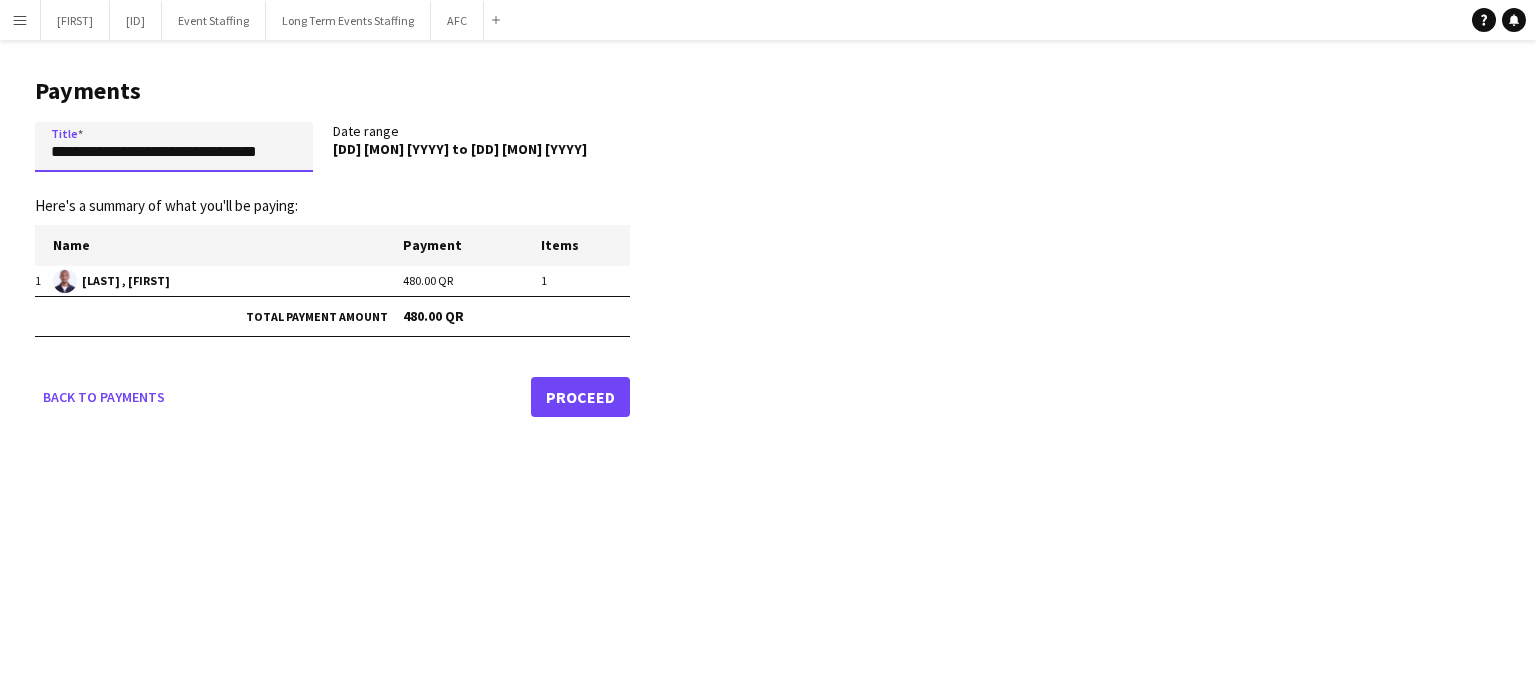type on "**********" 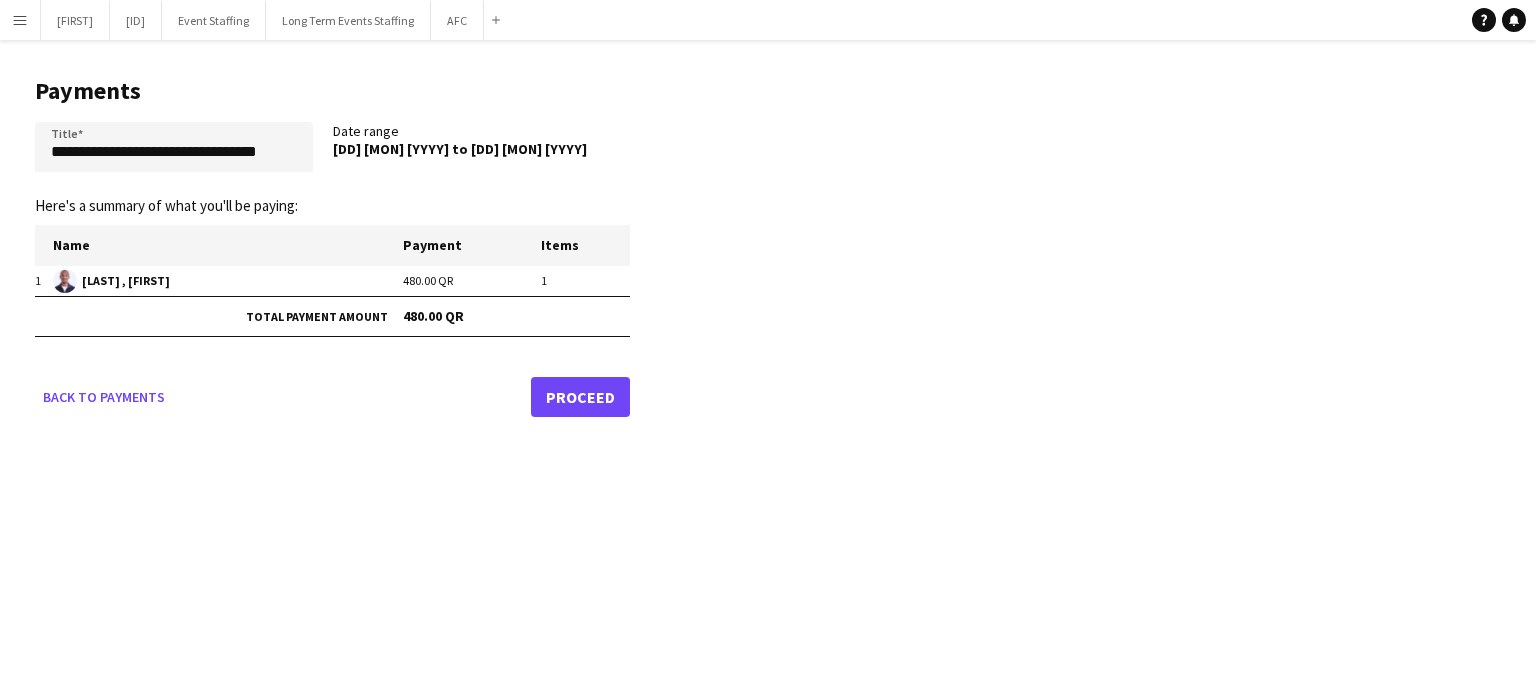 scroll, scrollTop: 0, scrollLeft: 0, axis: both 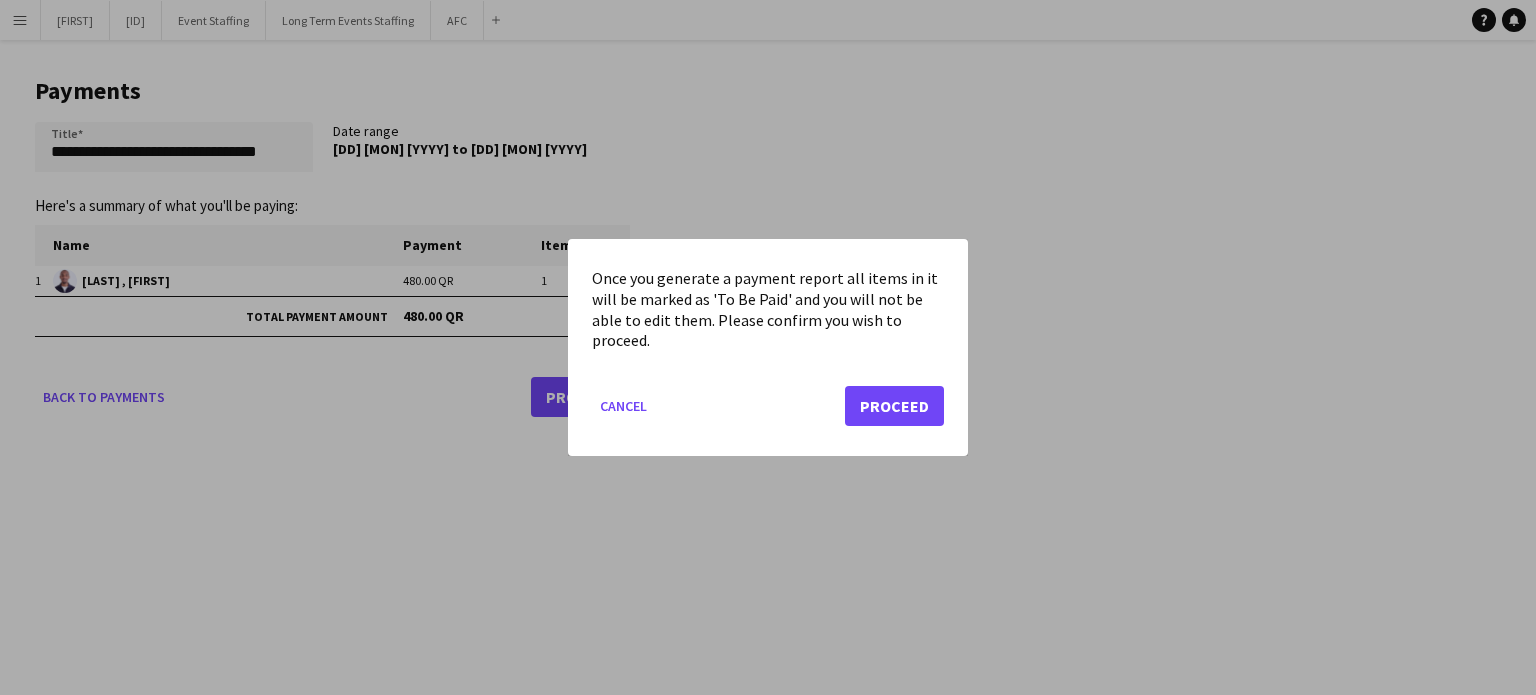 click on "Cancel   Proceed" 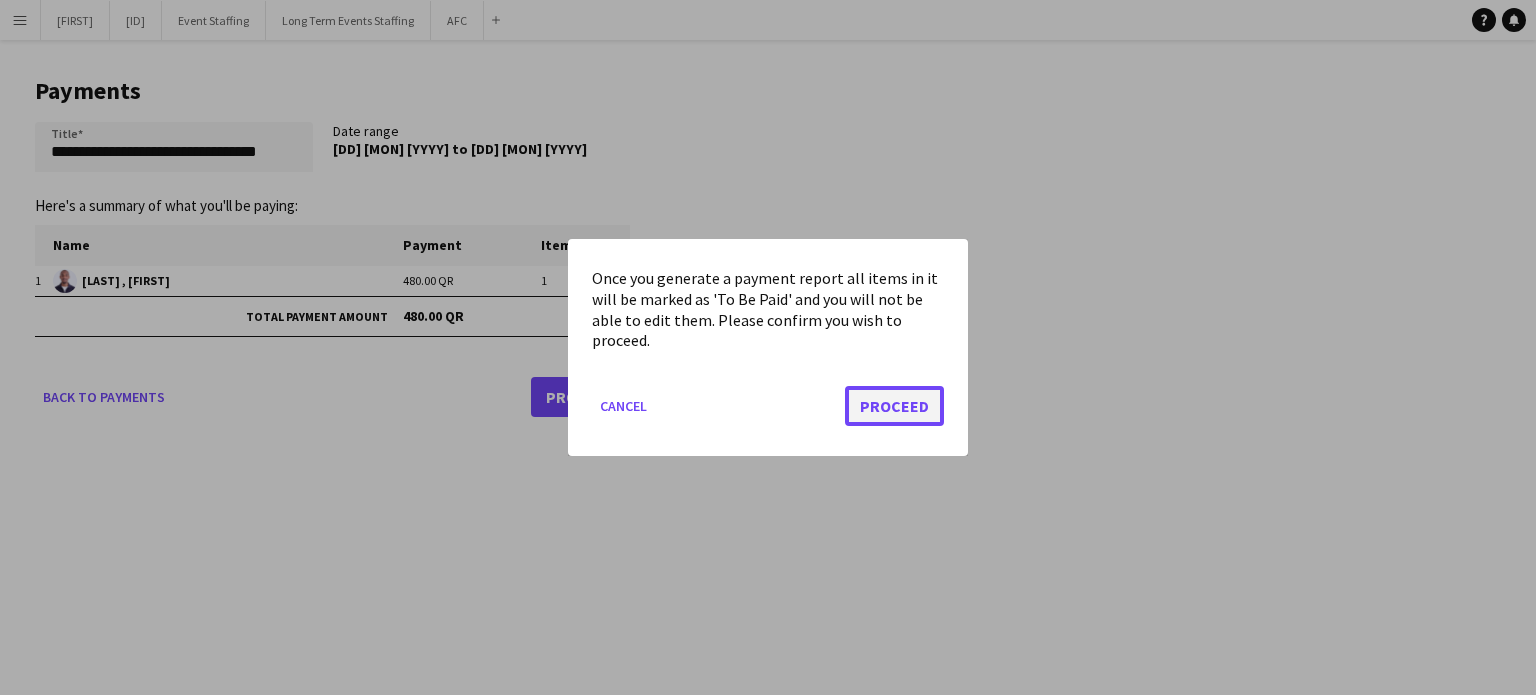 click on "Proceed" 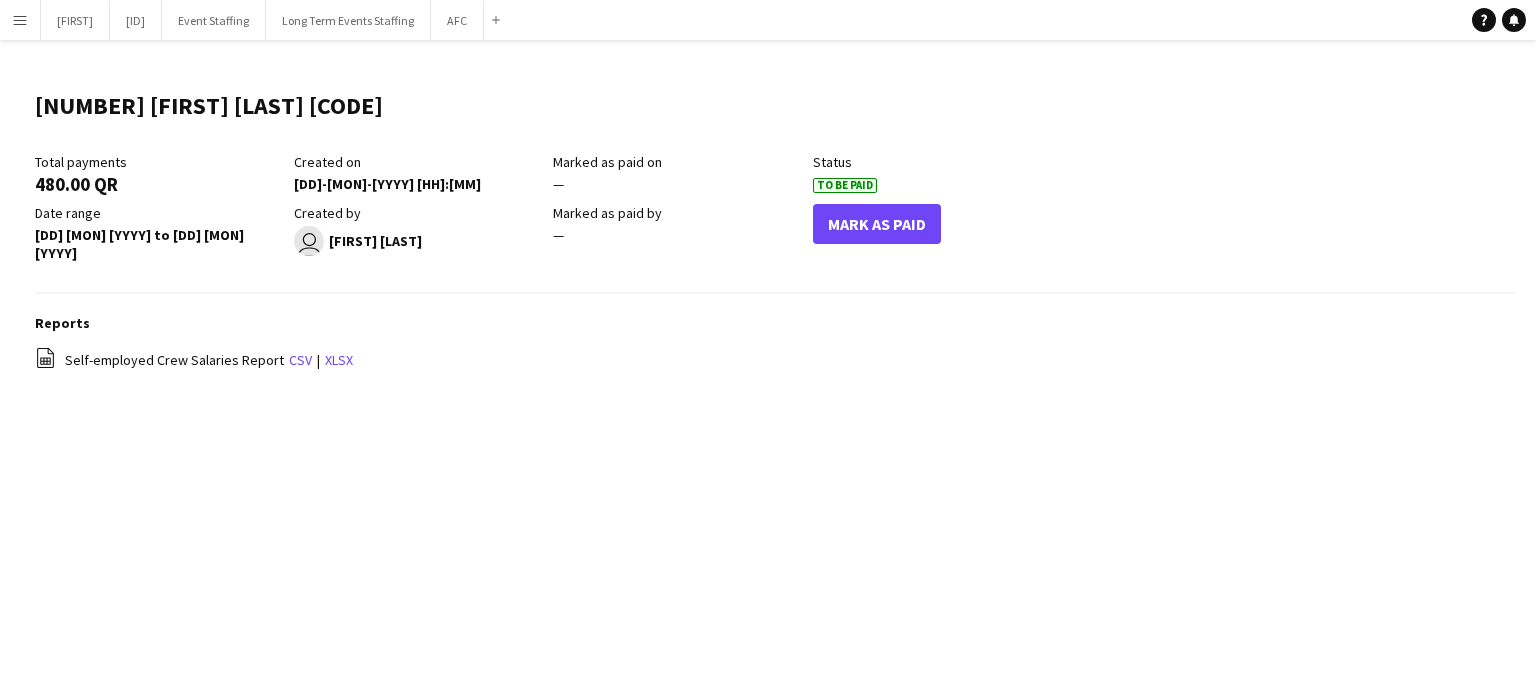click on "Menu" at bounding box center [20, 20] 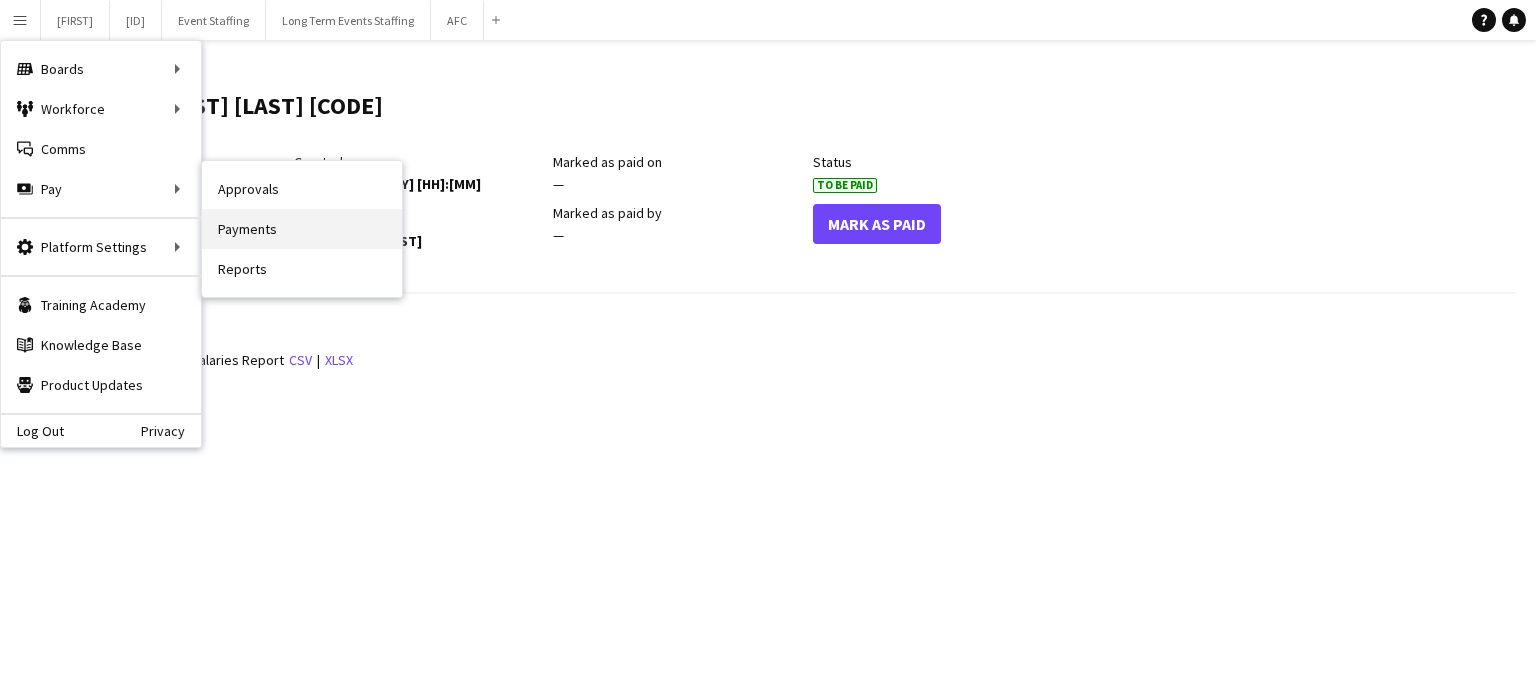 click on "Payments" at bounding box center (302, 229) 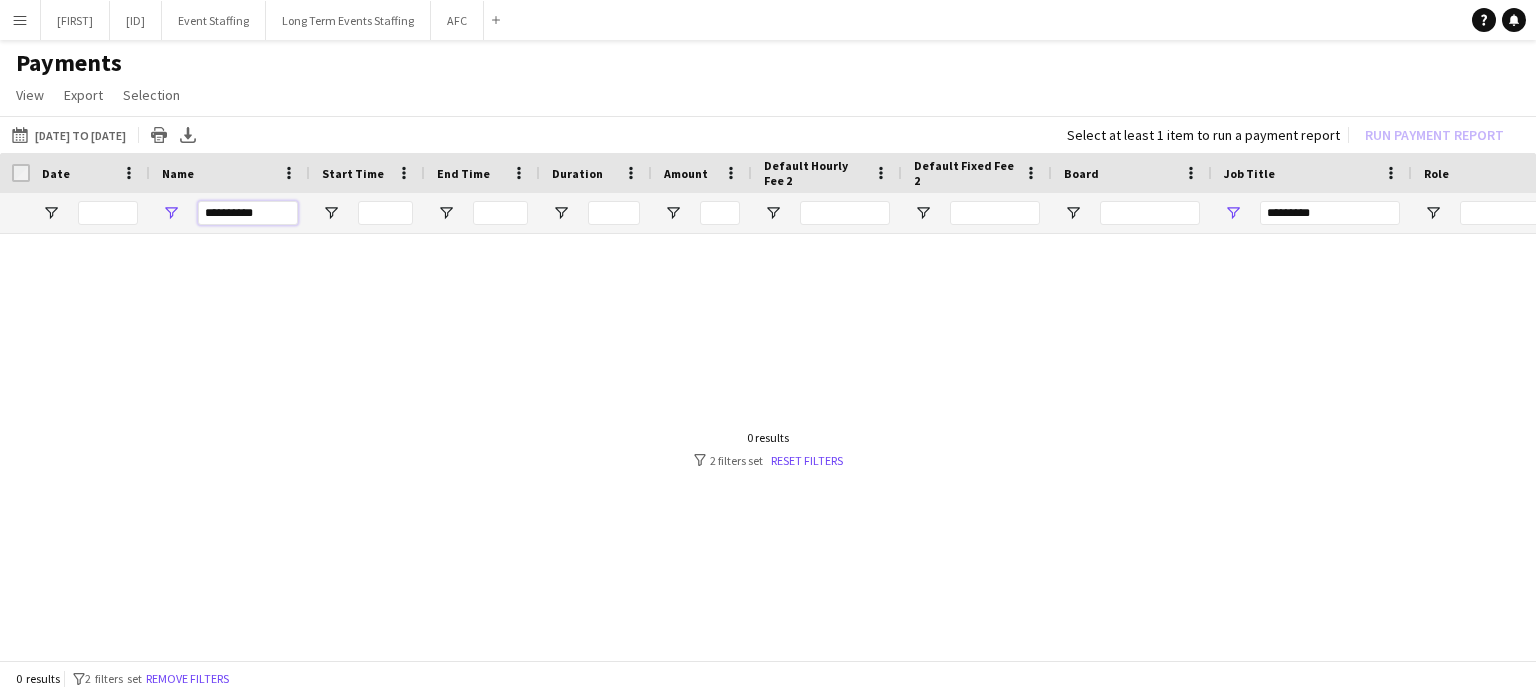 drag, startPoint x: 272, startPoint y: 209, endPoint x: 172, endPoint y: 195, distance: 100.97524 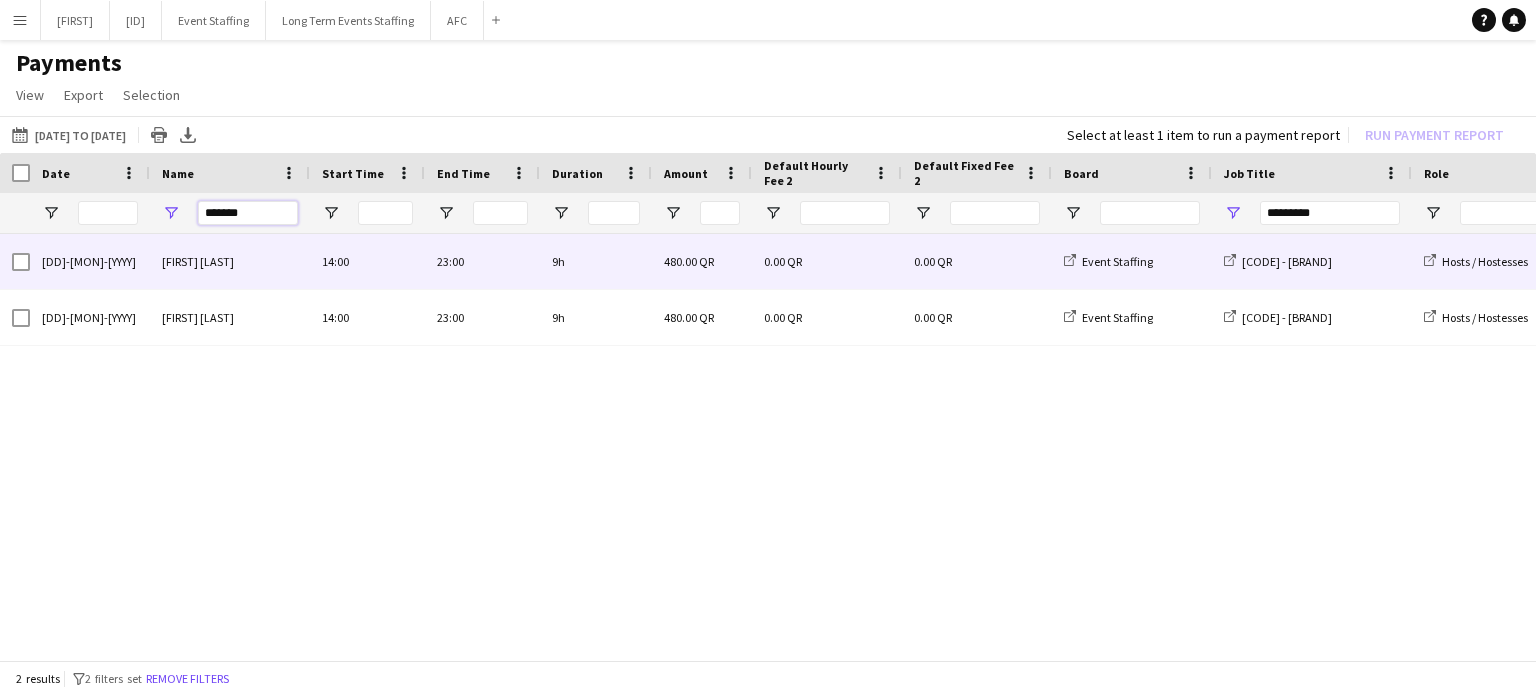 type on "*******" 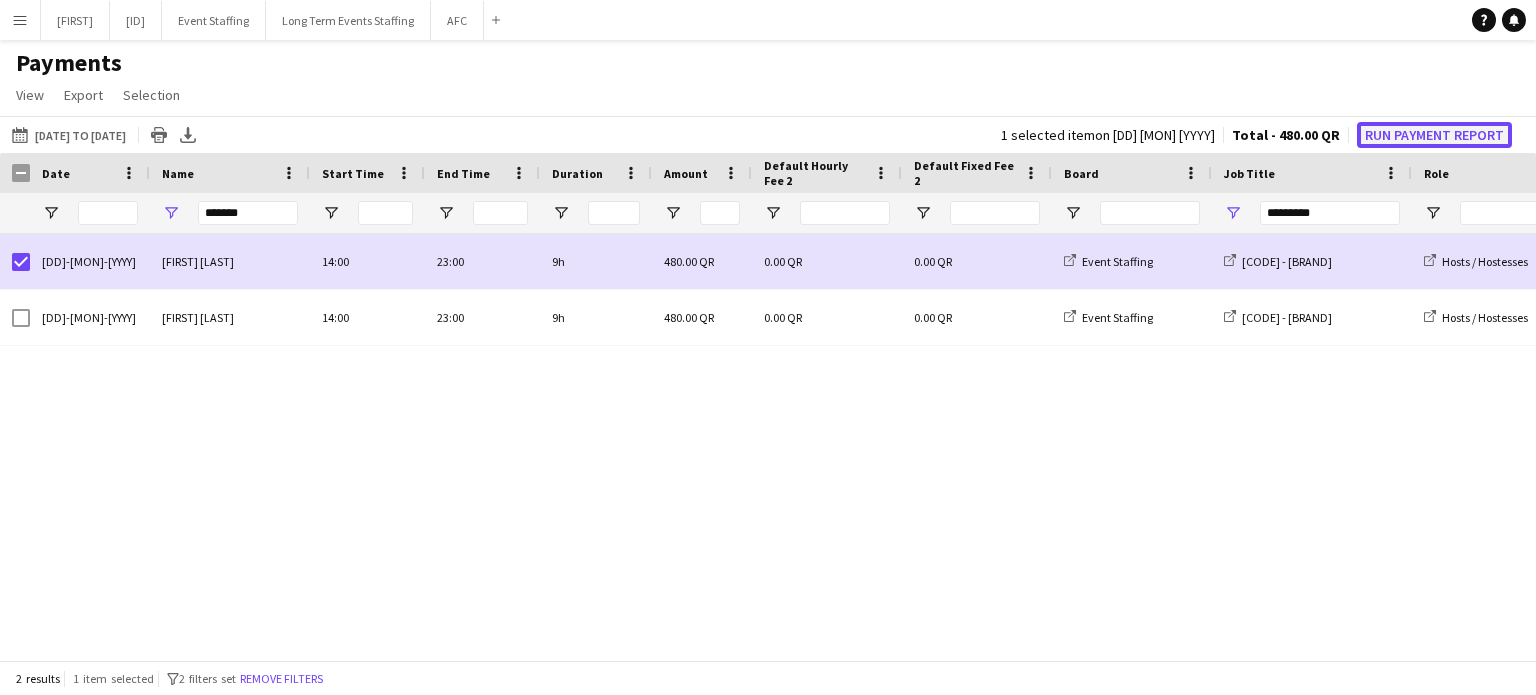 click on "Run Payment Report" 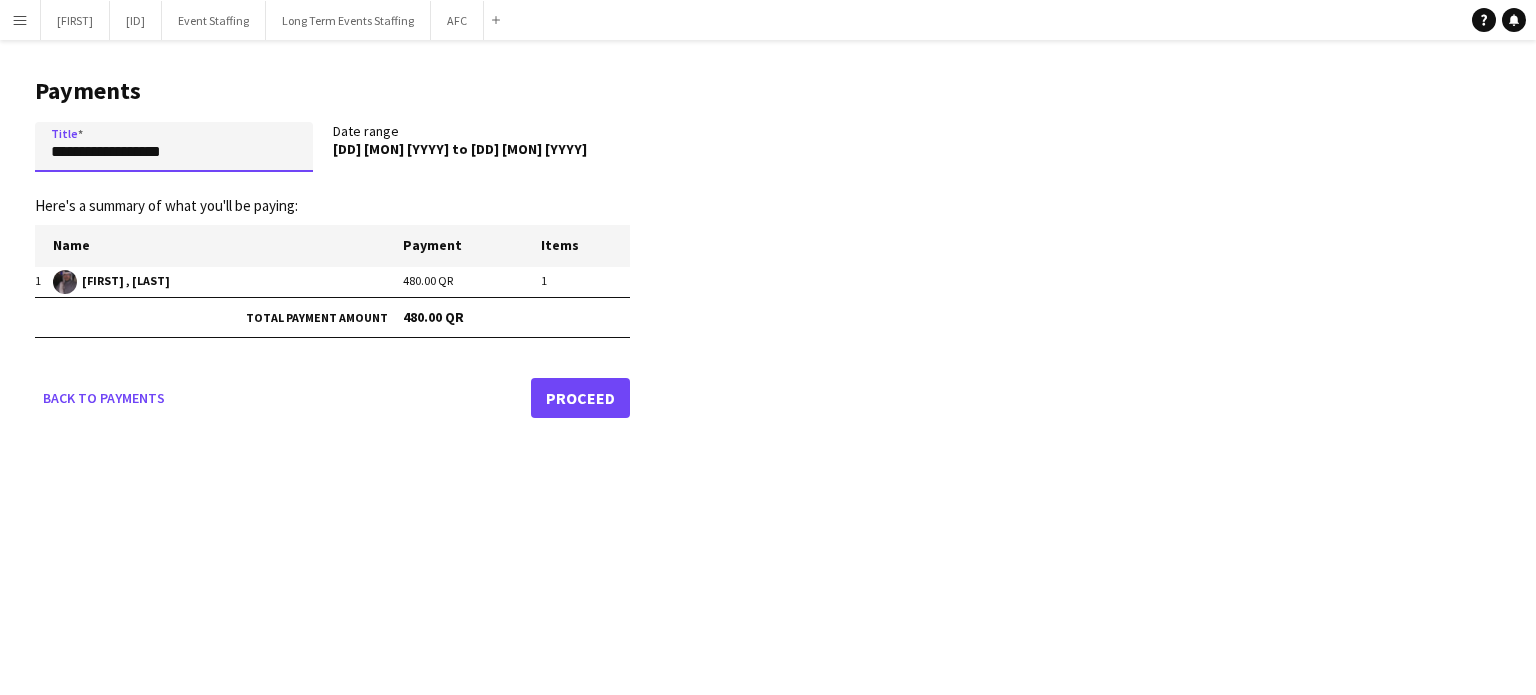 click on "**********" at bounding box center (174, 147) 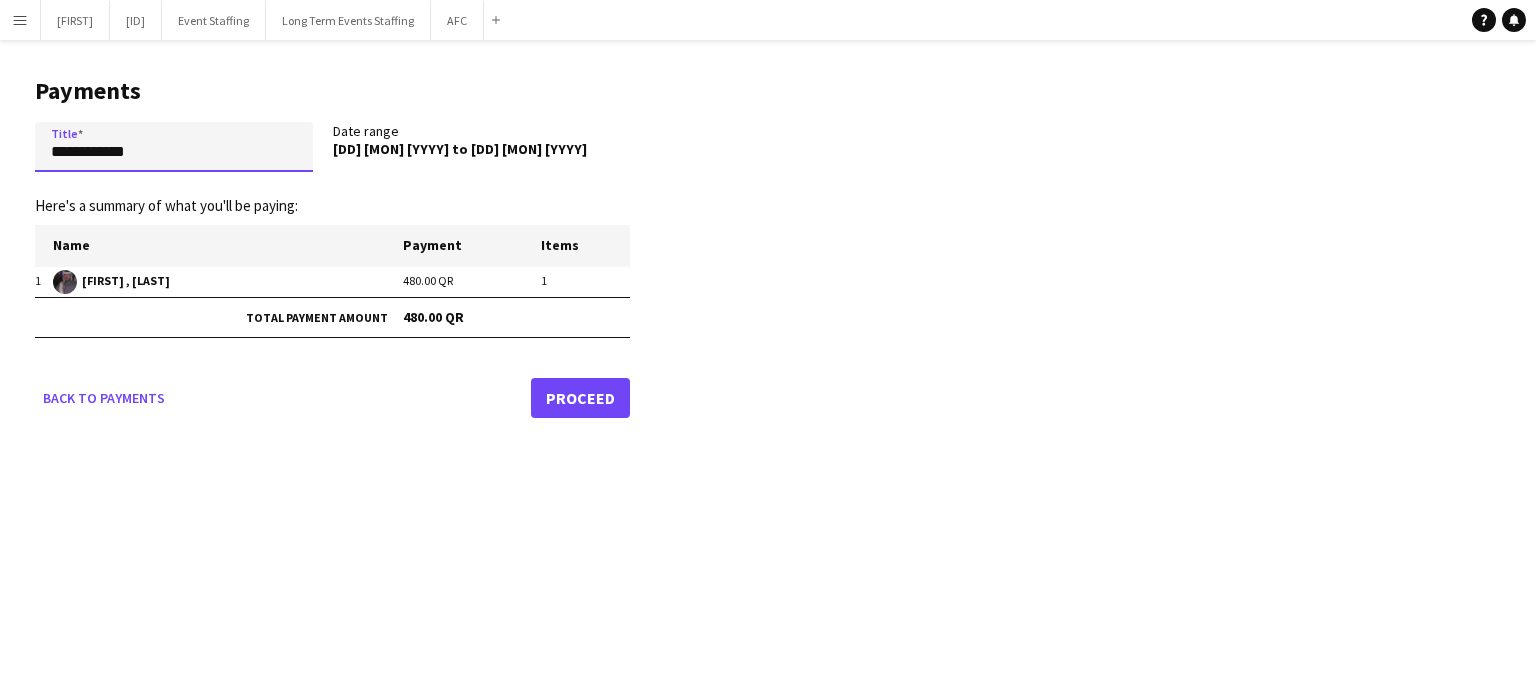 paste on "**********" 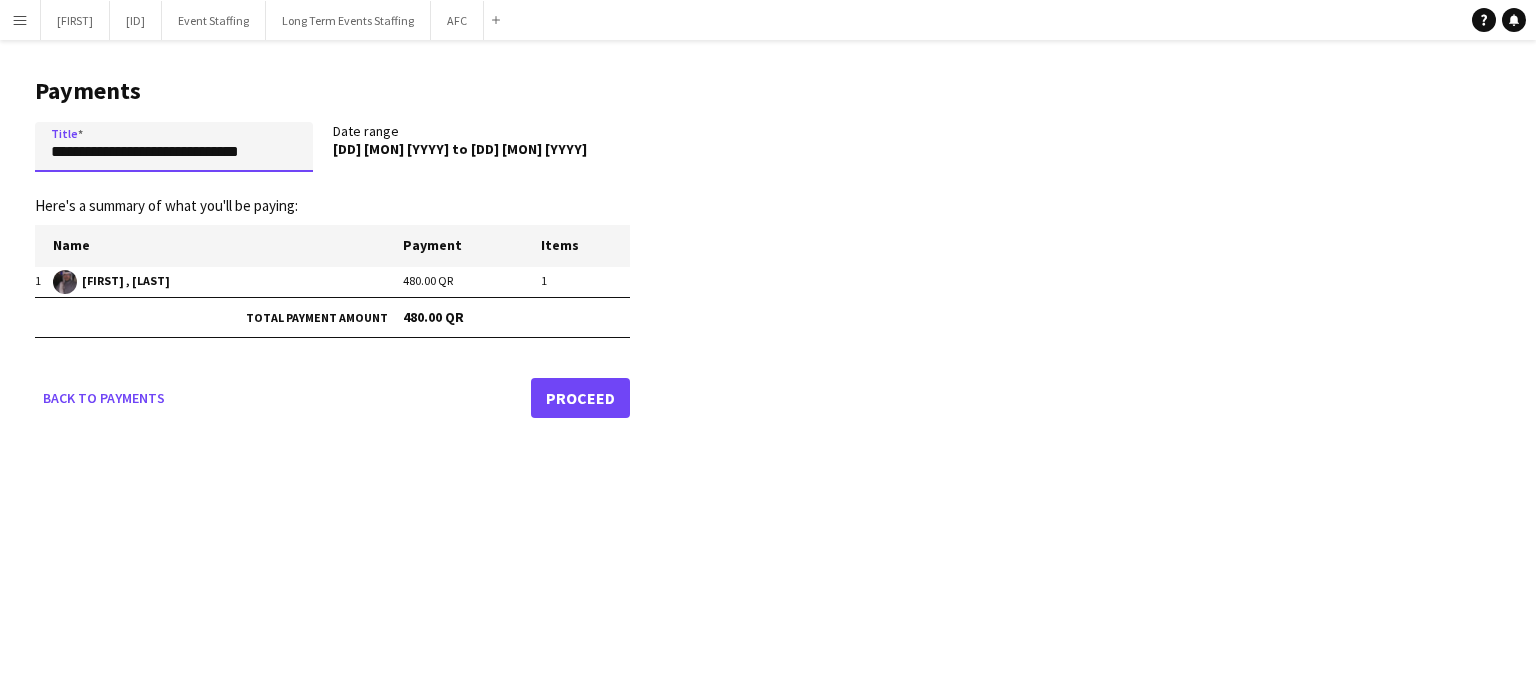 paste on "**********" 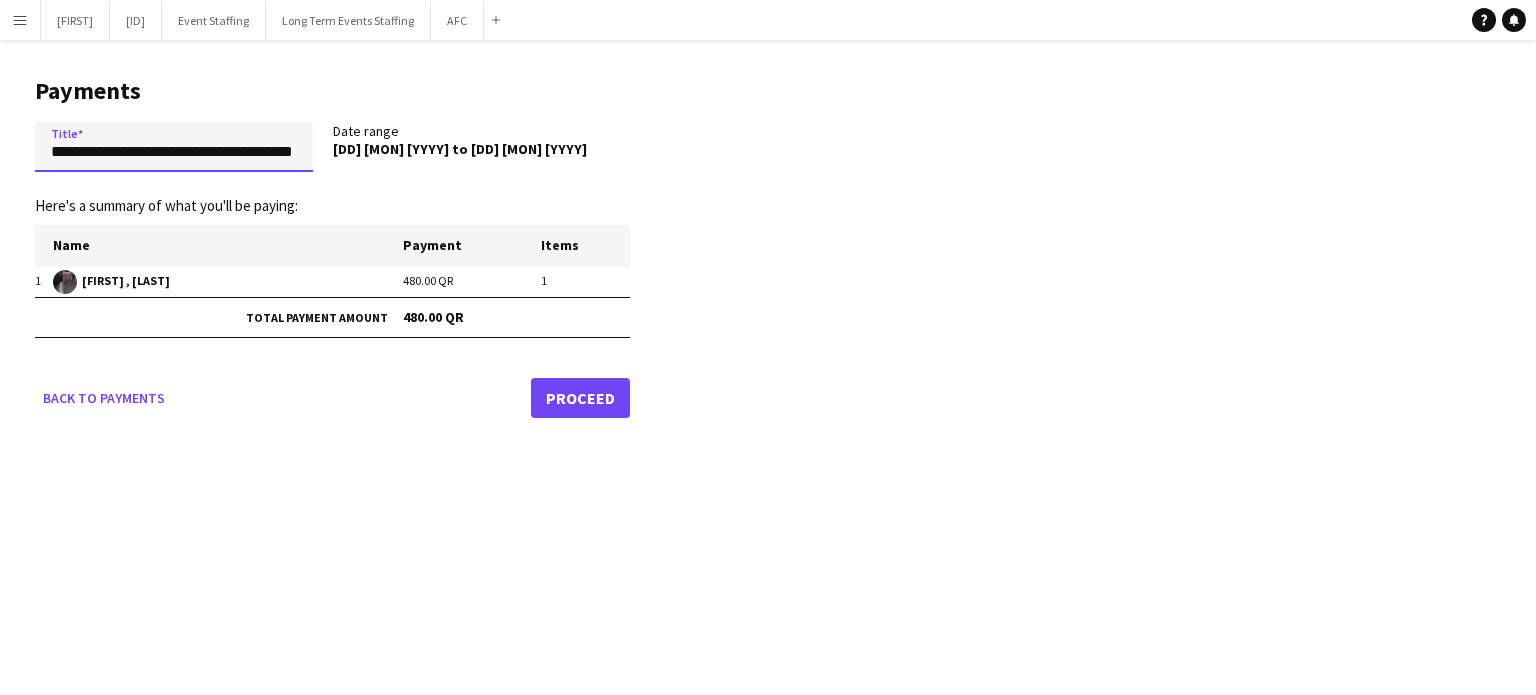 scroll, scrollTop: 0, scrollLeft: 56, axis: horizontal 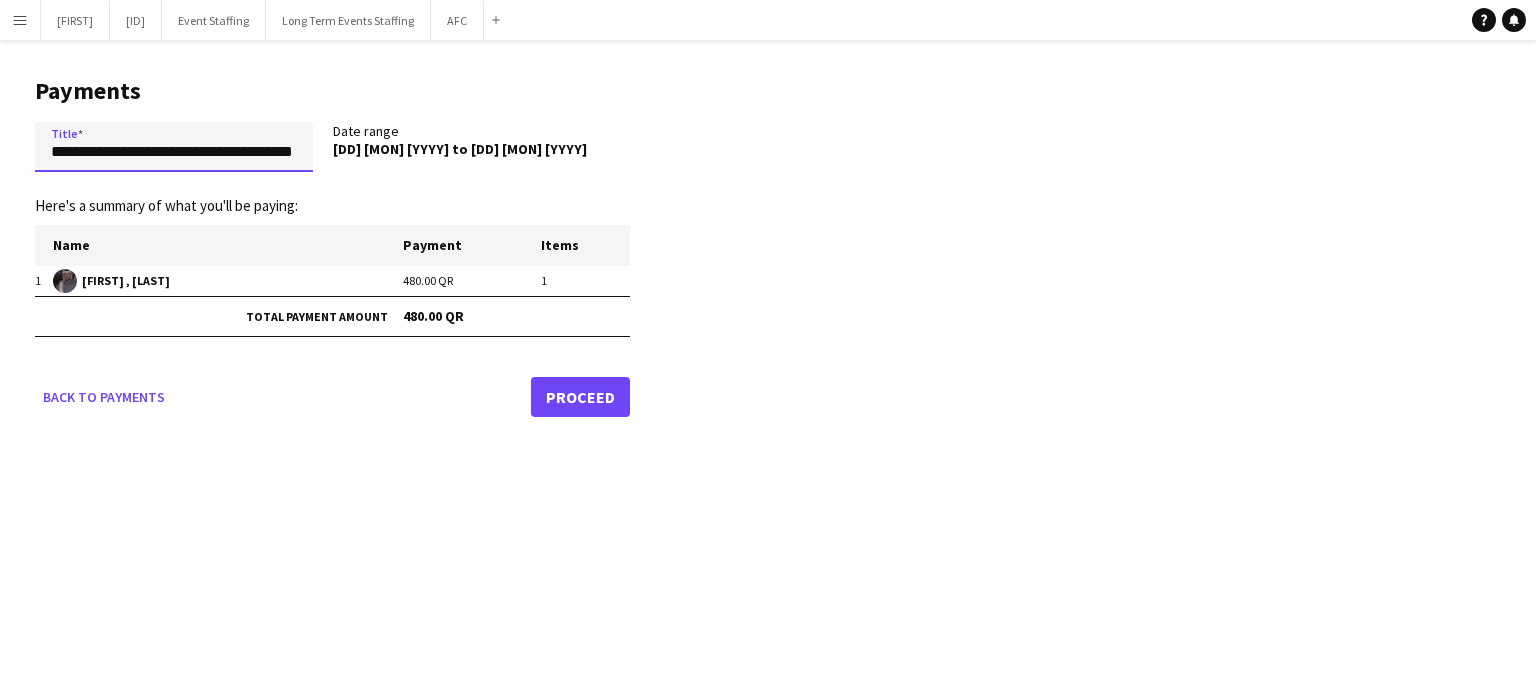 type on "**********" 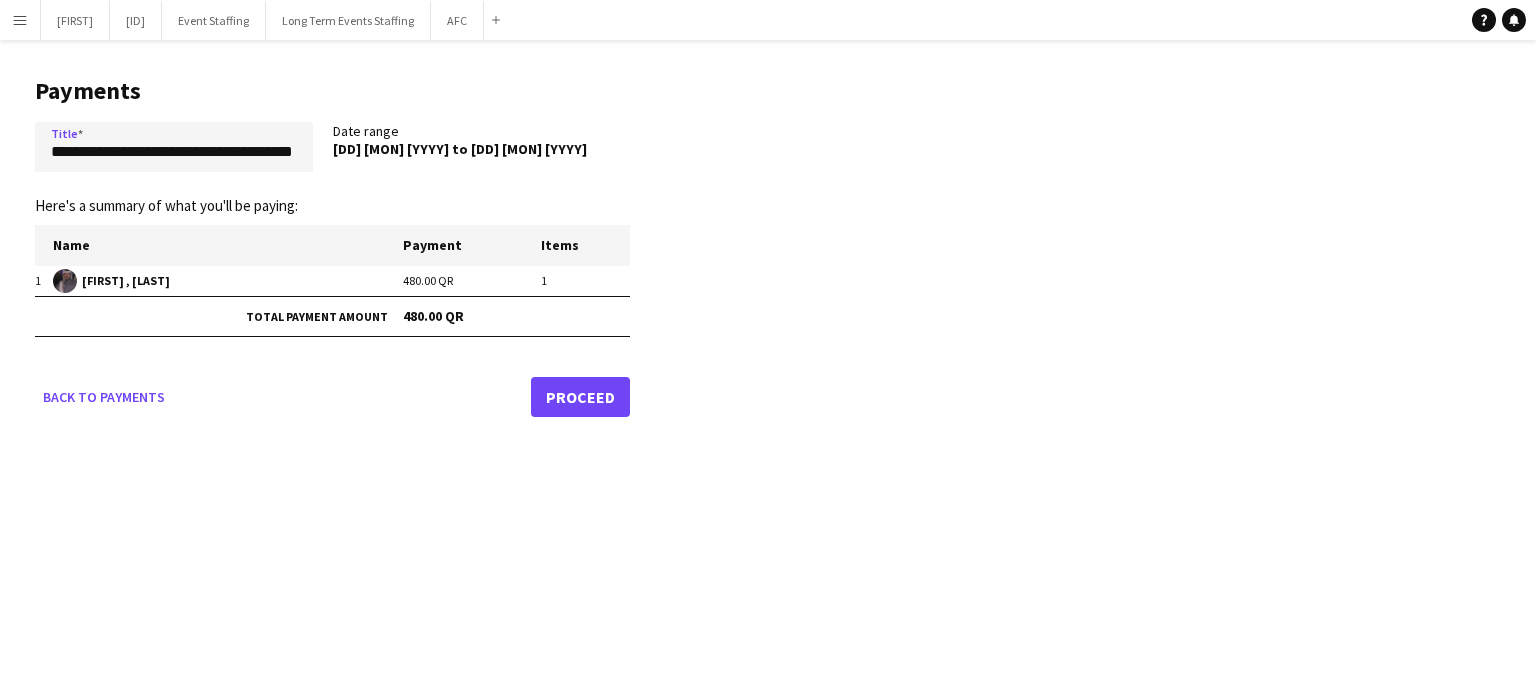 click on "Proceed" 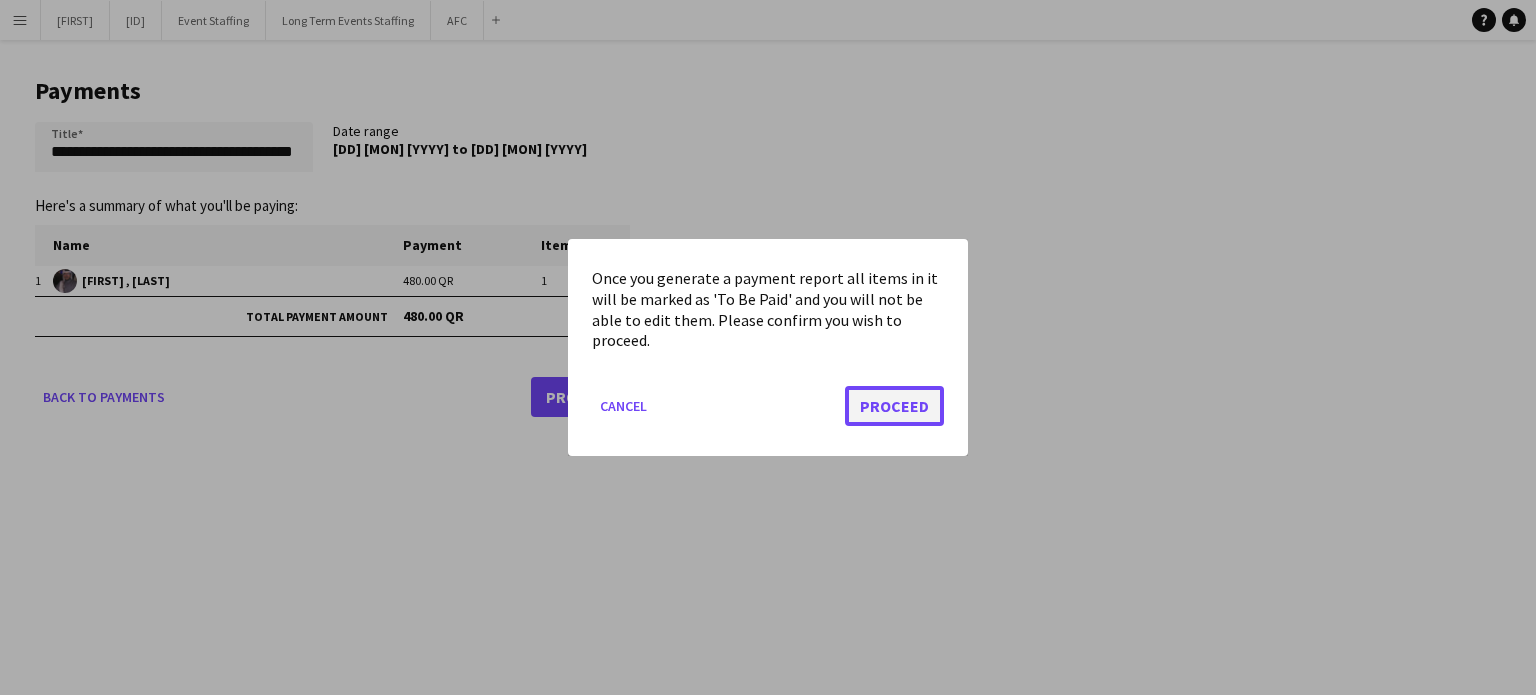 click on "Proceed" 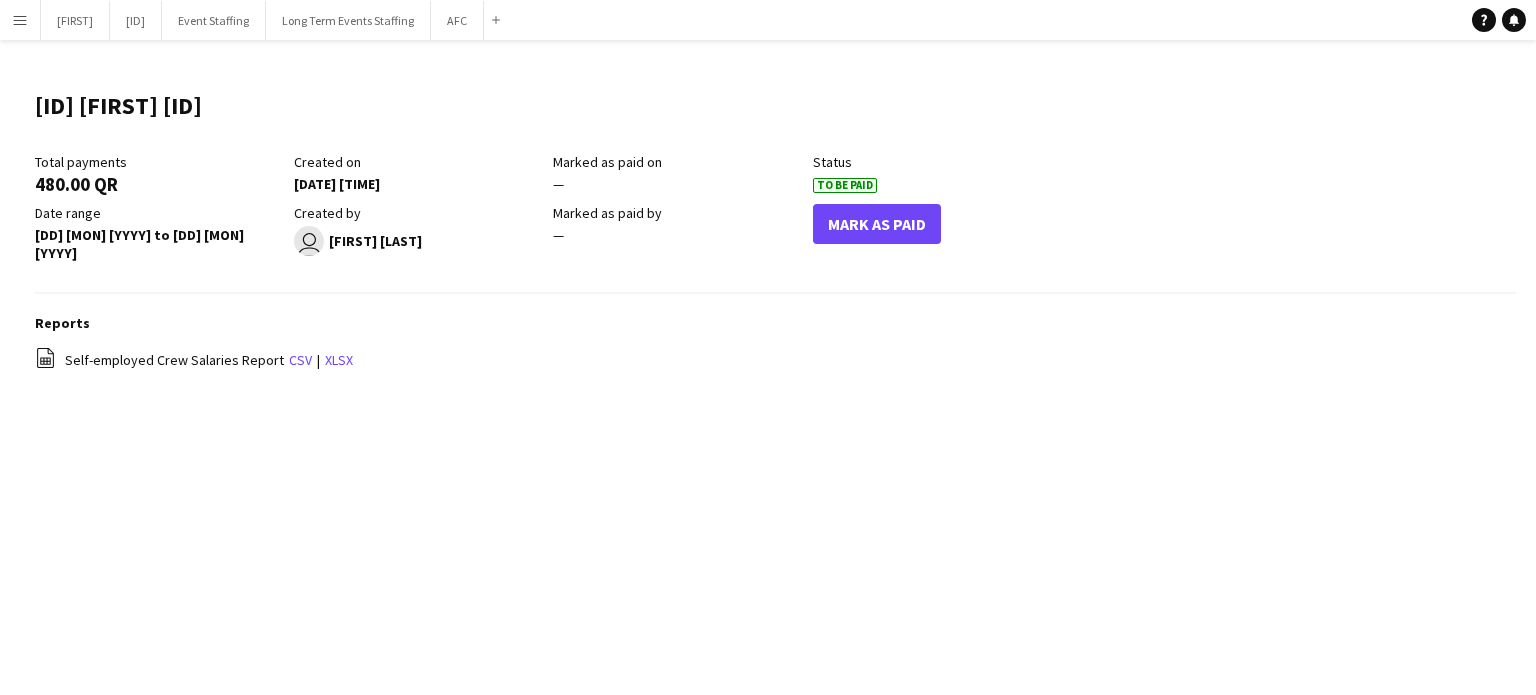 click on "Menu" at bounding box center (20, 20) 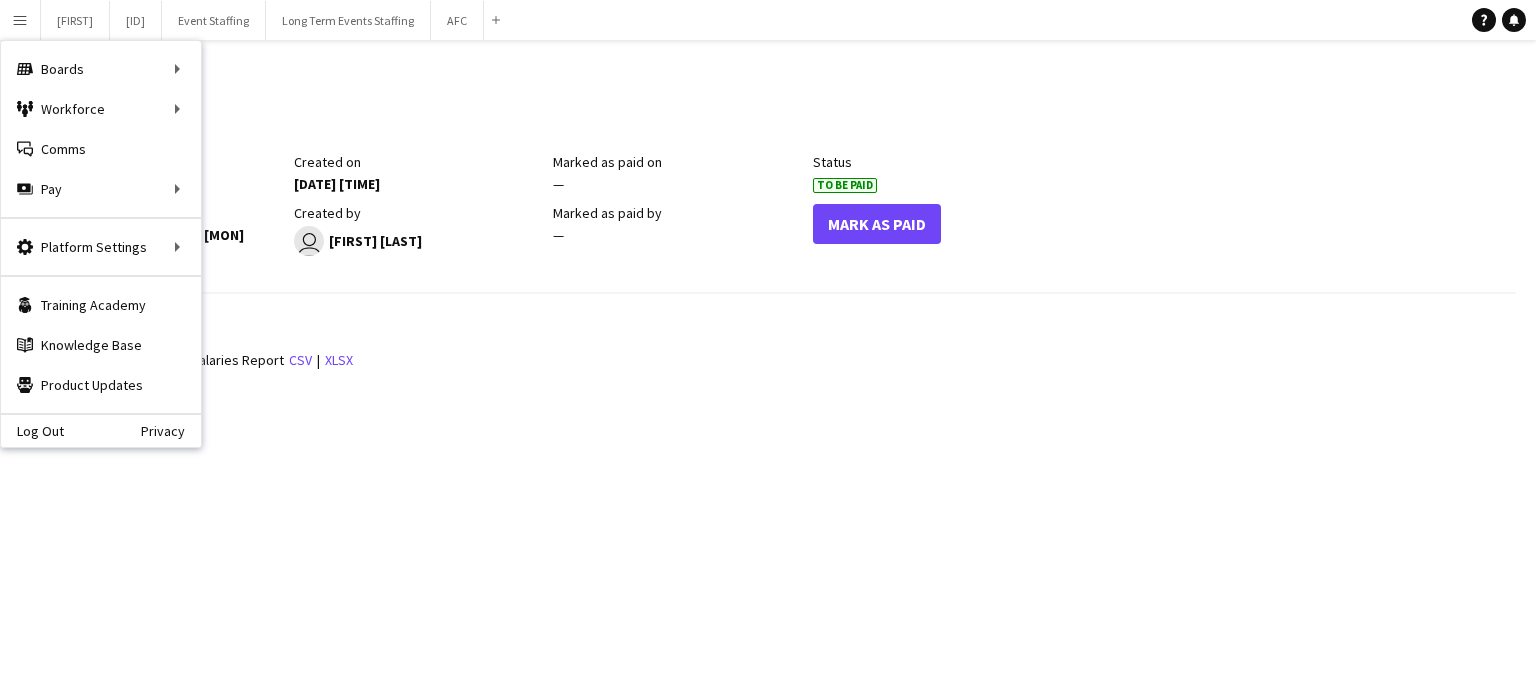 click on "Reports
file-spreadsheet
Self-employed Crew Salaries Report   csv   |   xlsx" 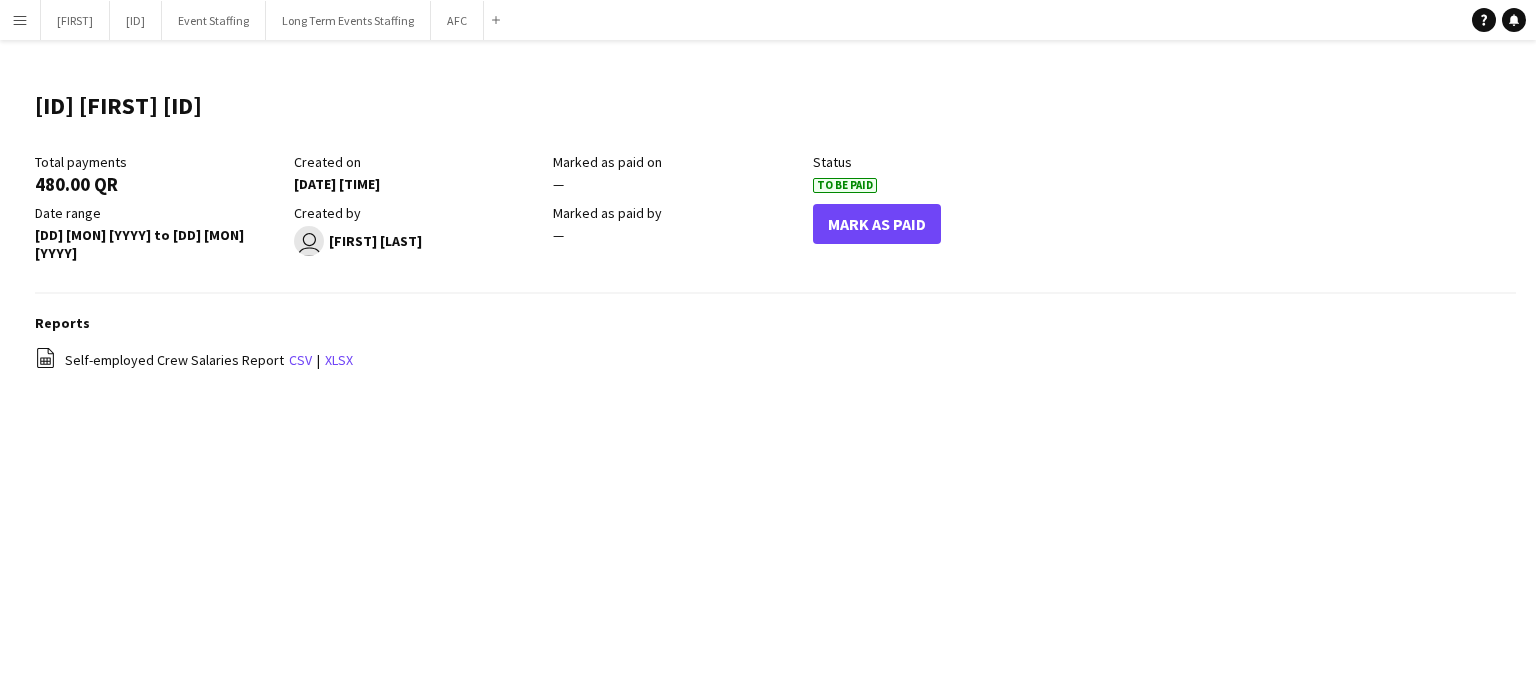 click on "Menu" at bounding box center [20, 20] 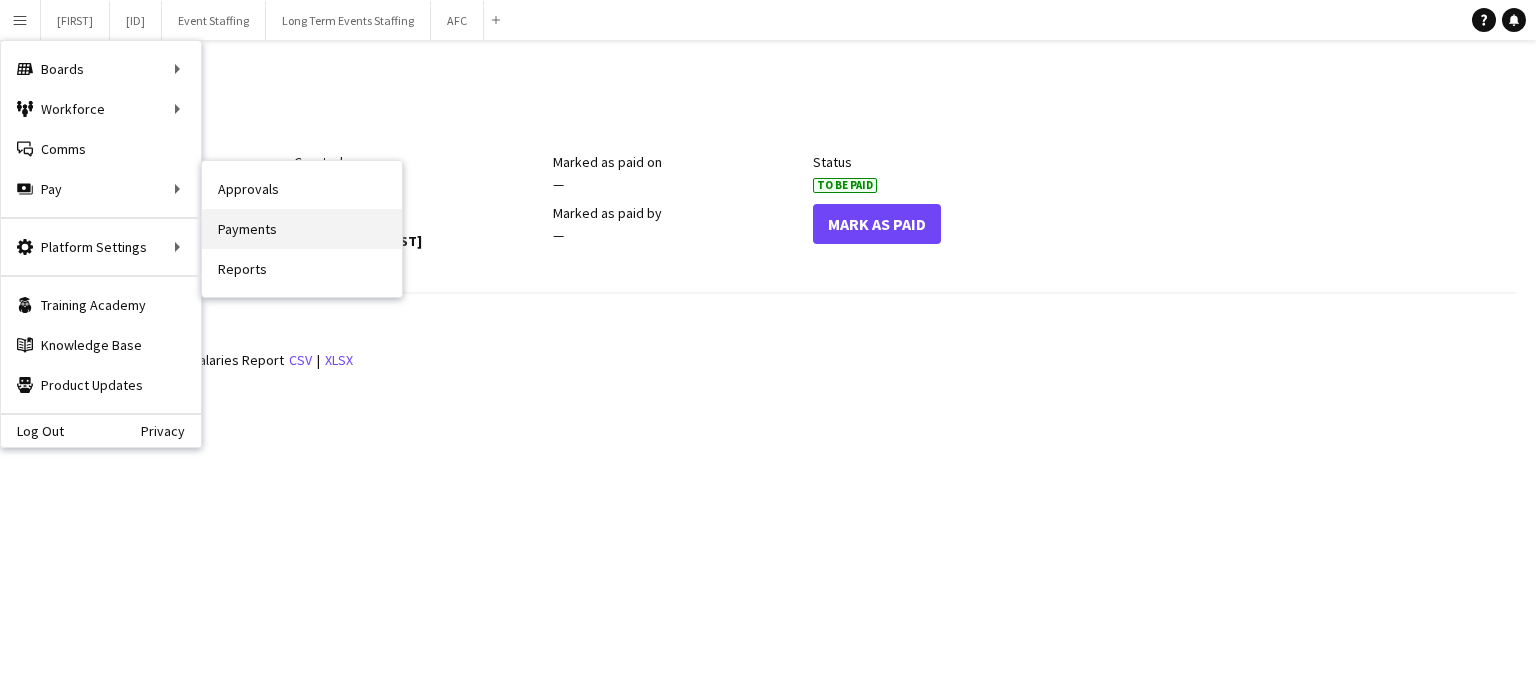 click on "Payments" at bounding box center [302, 229] 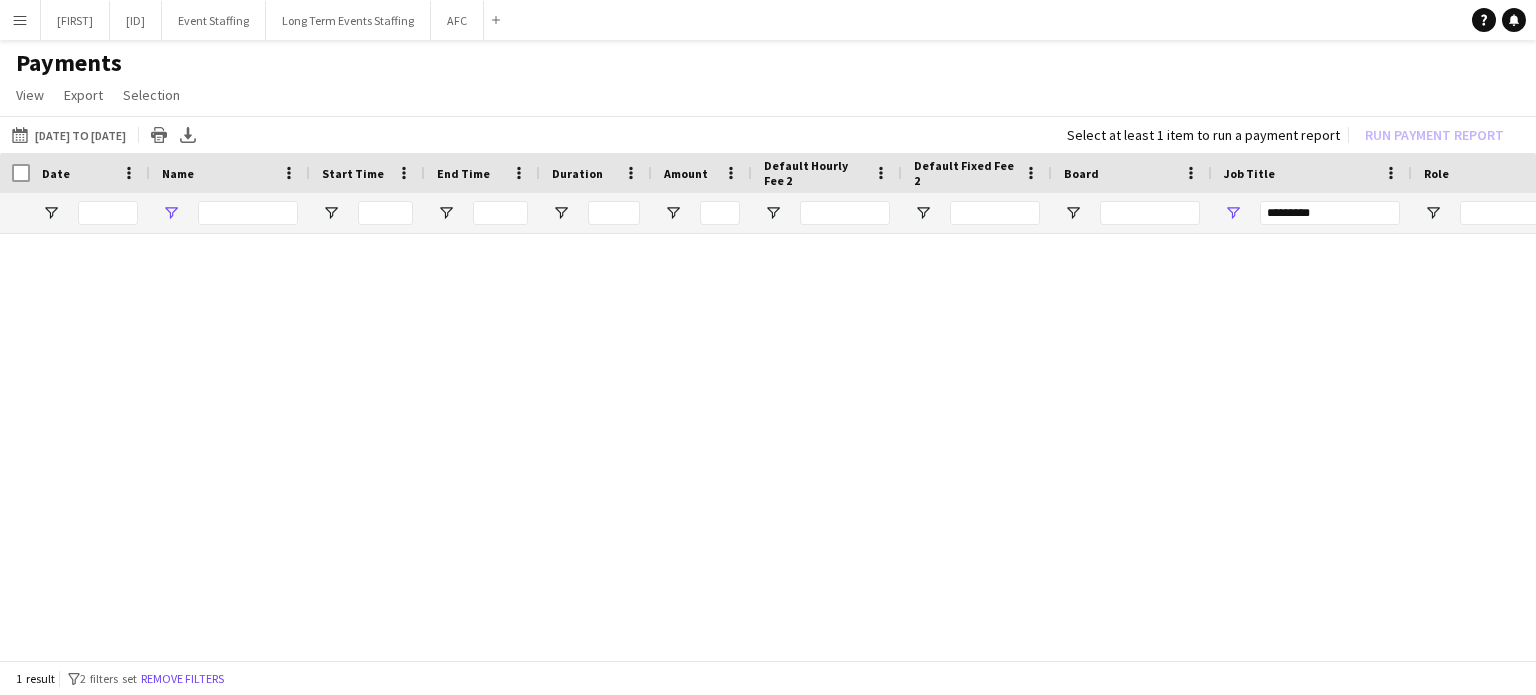 type on "*******" 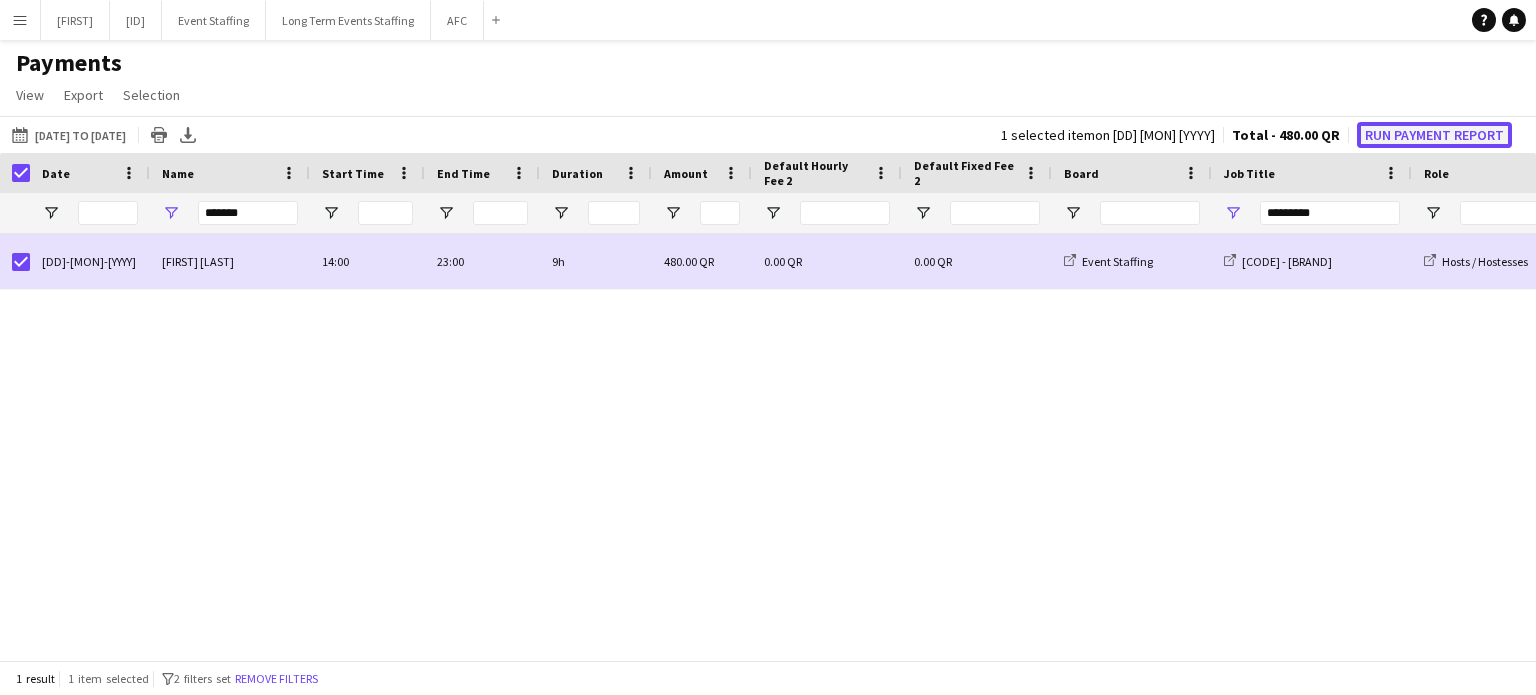 click on "Run Payment Report" 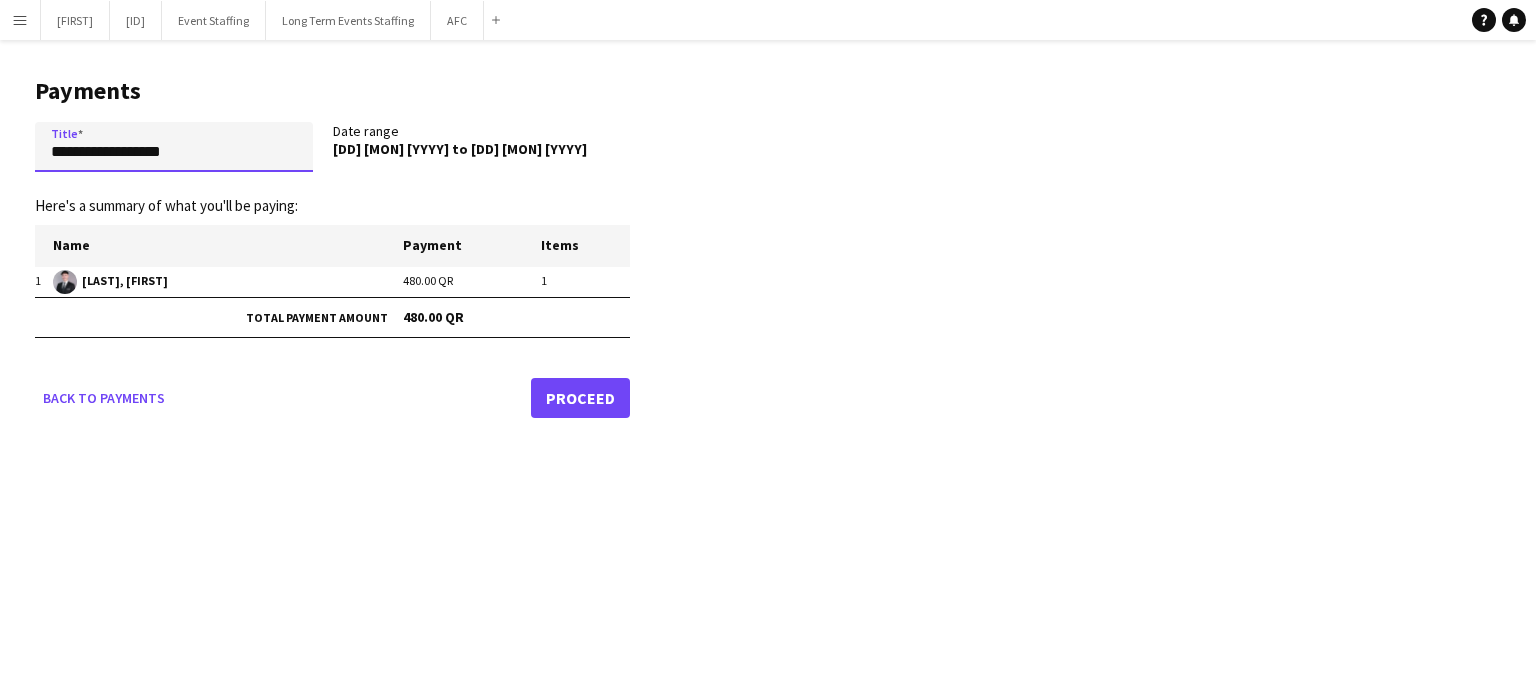 drag, startPoint x: 196, startPoint y: 153, endPoint x: 0, endPoint y: 175, distance: 197.23083 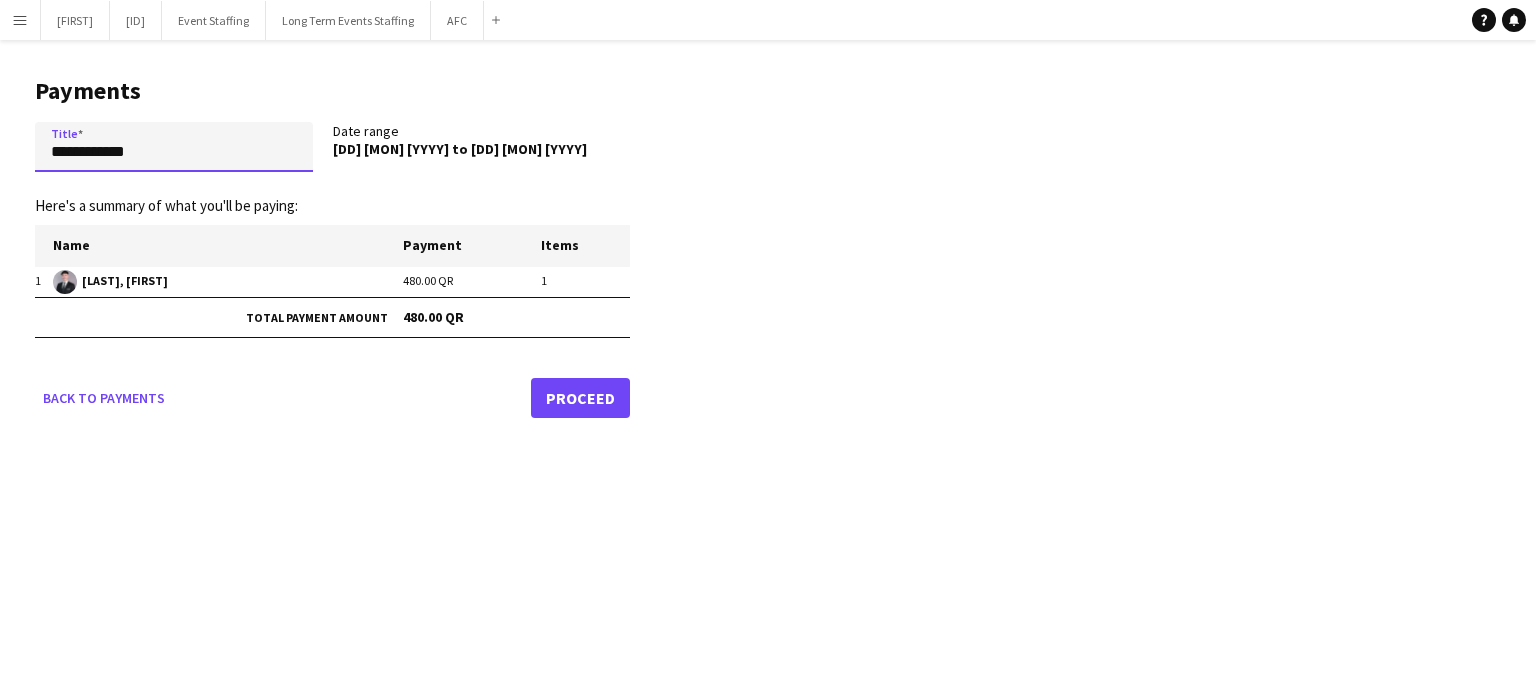 paste on "**********" 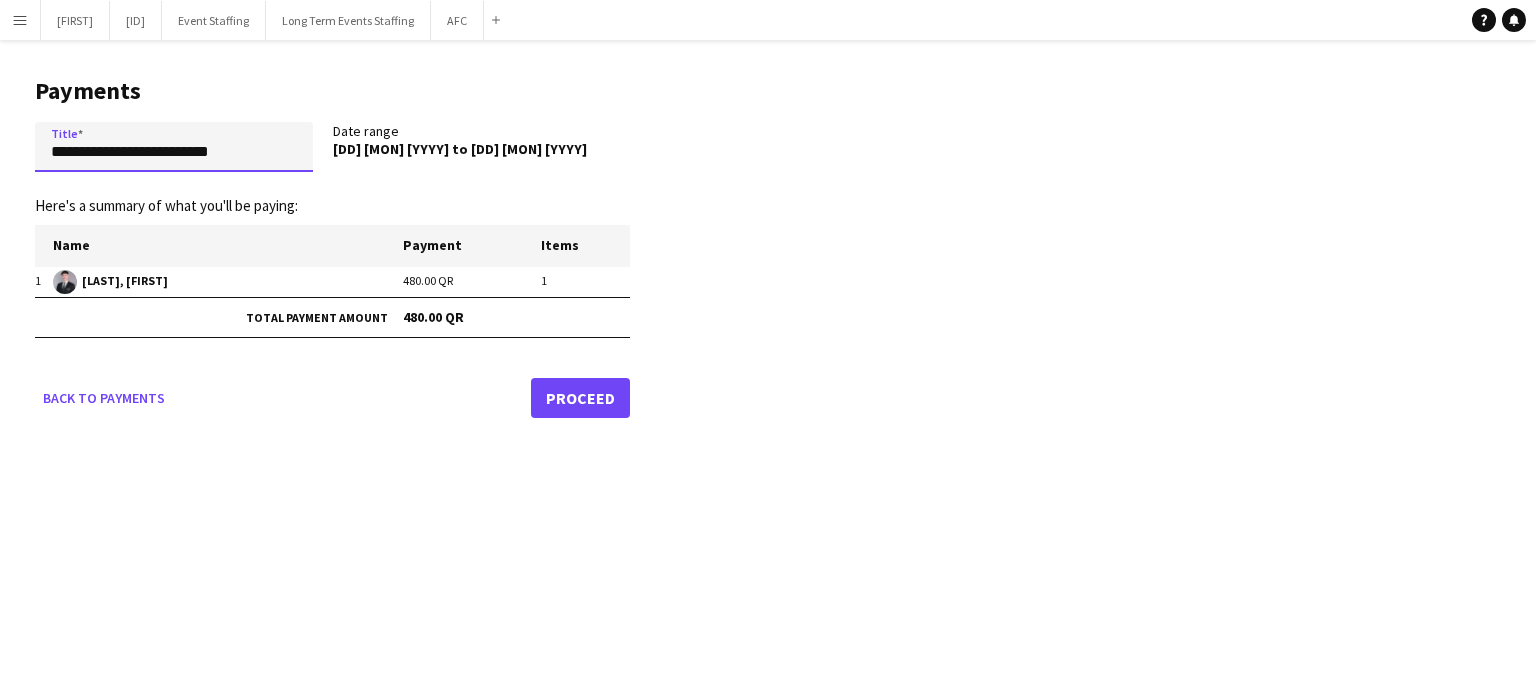 paste on "**********" 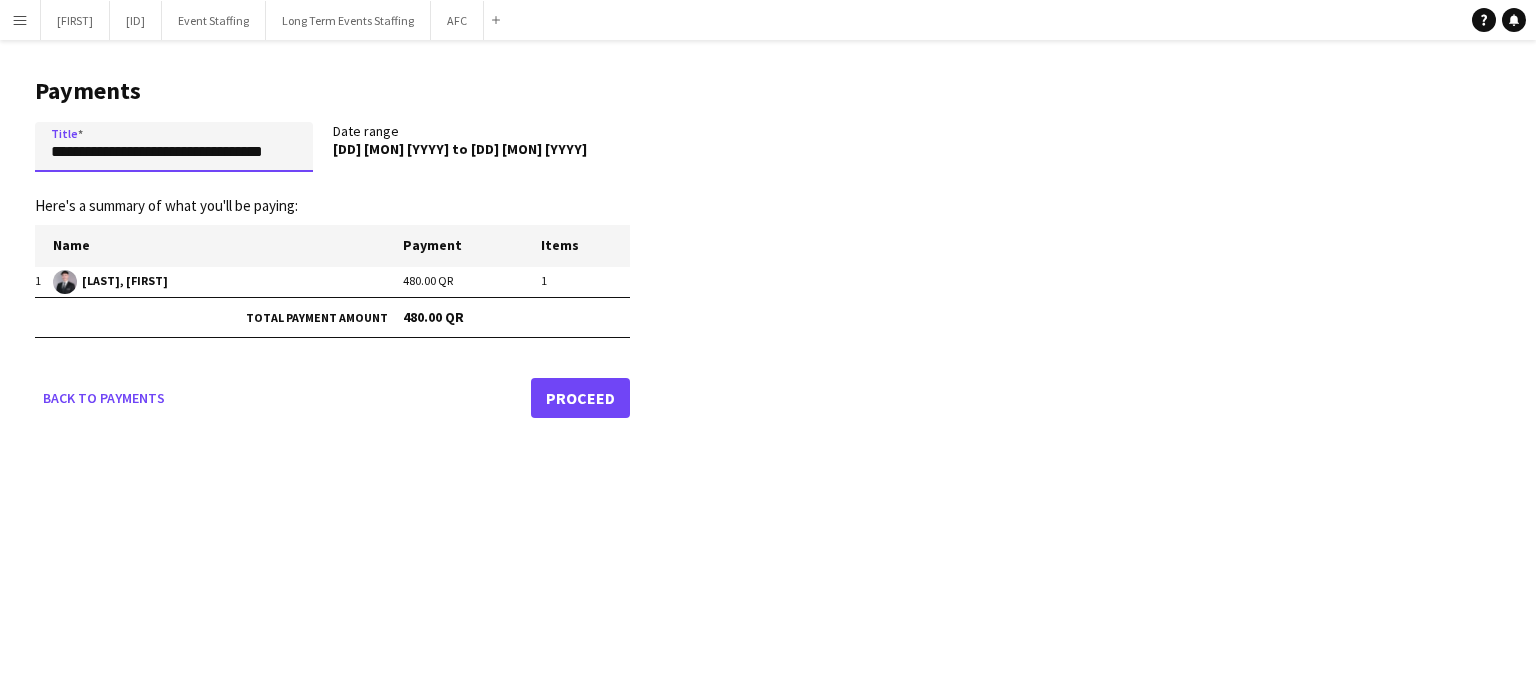scroll, scrollTop: 0, scrollLeft: 22, axis: horizontal 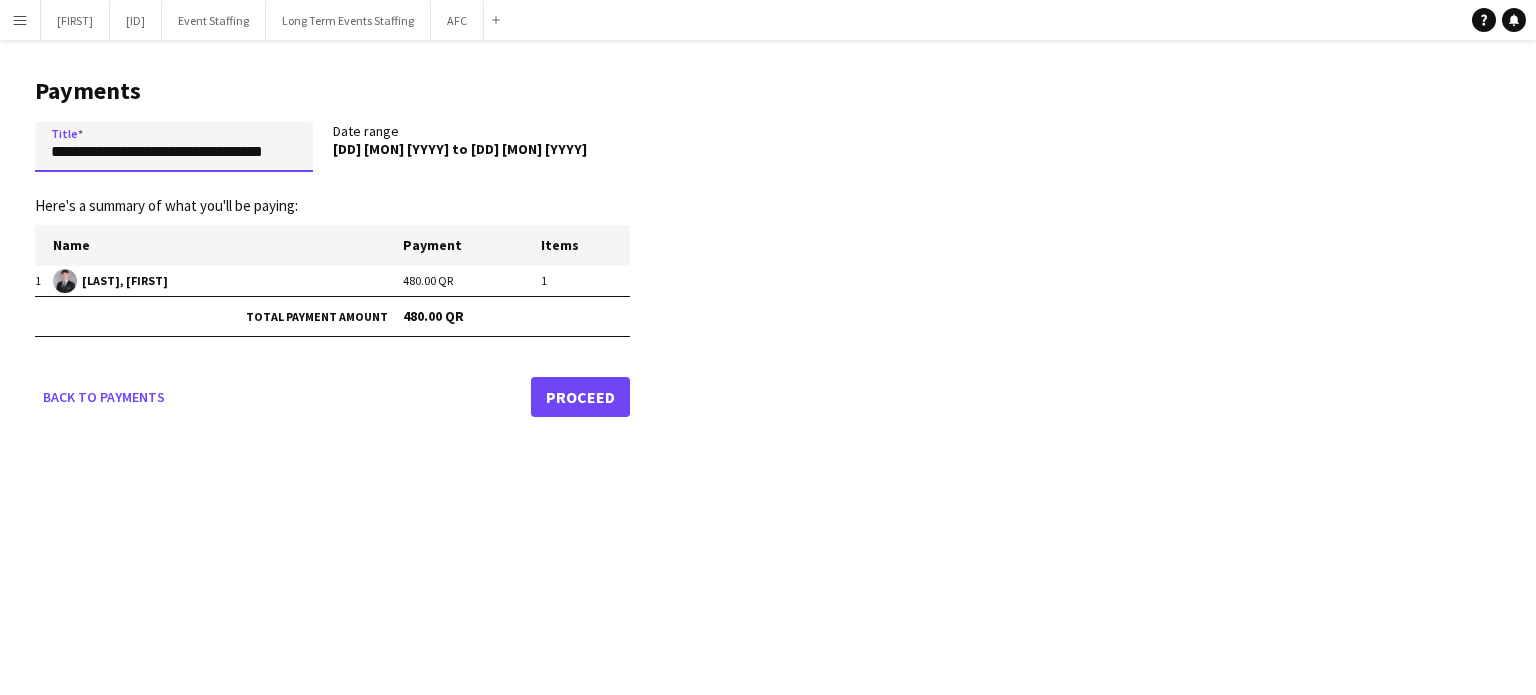 type on "**********" 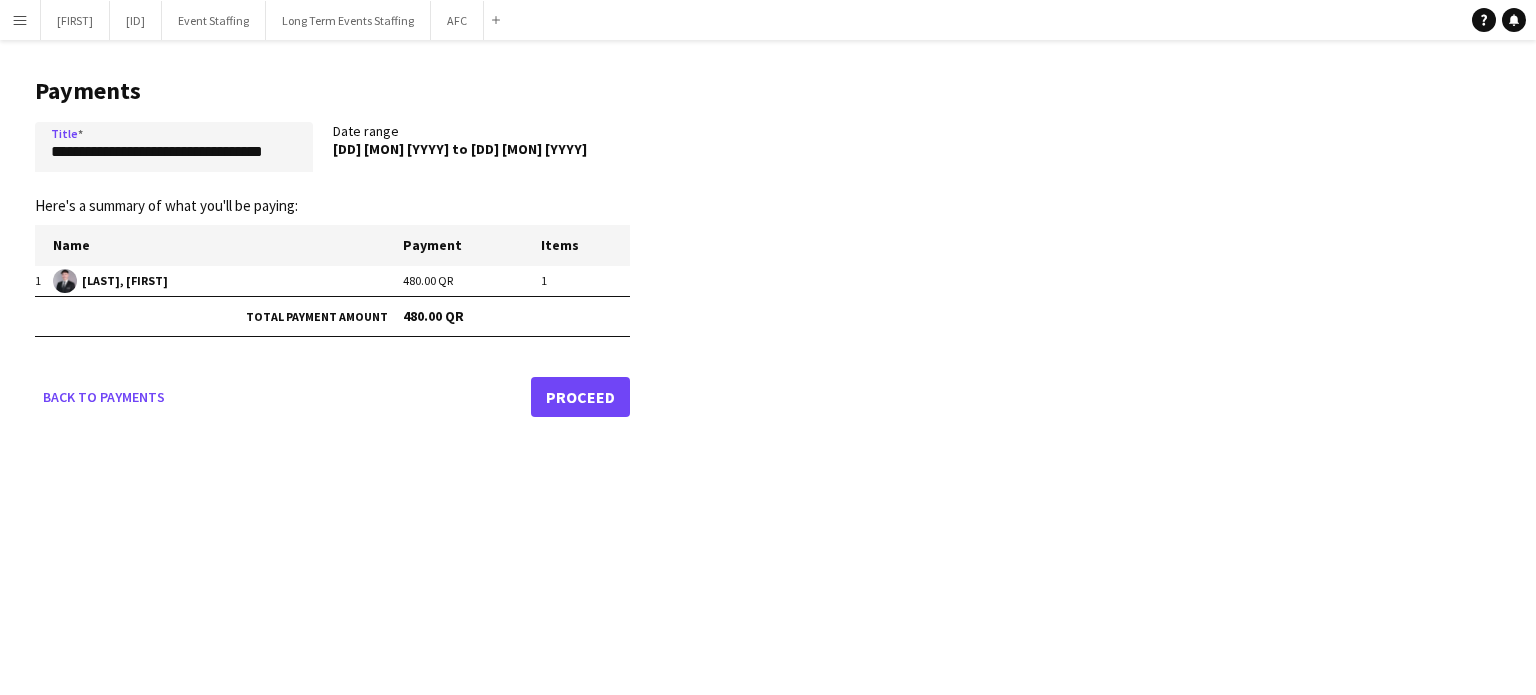 click on "Proceed" 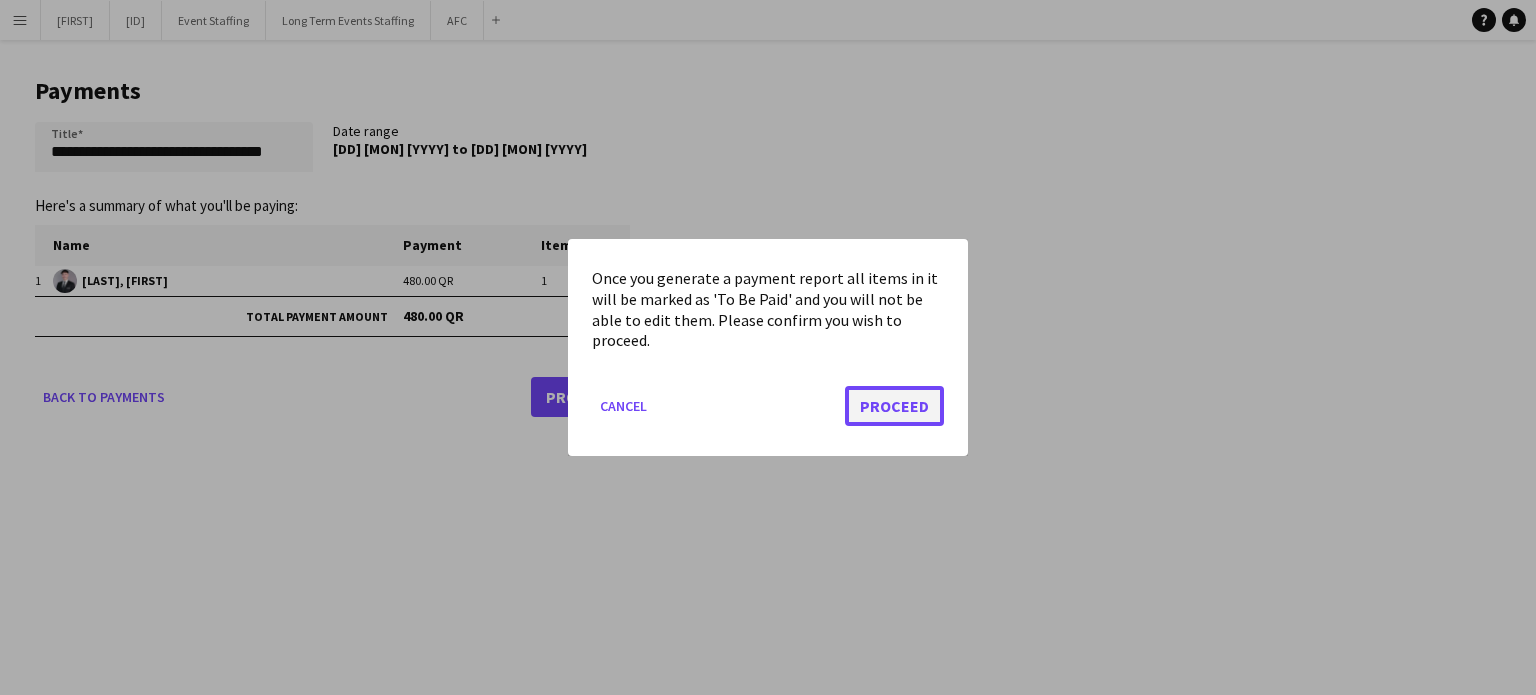 click on "Proceed" 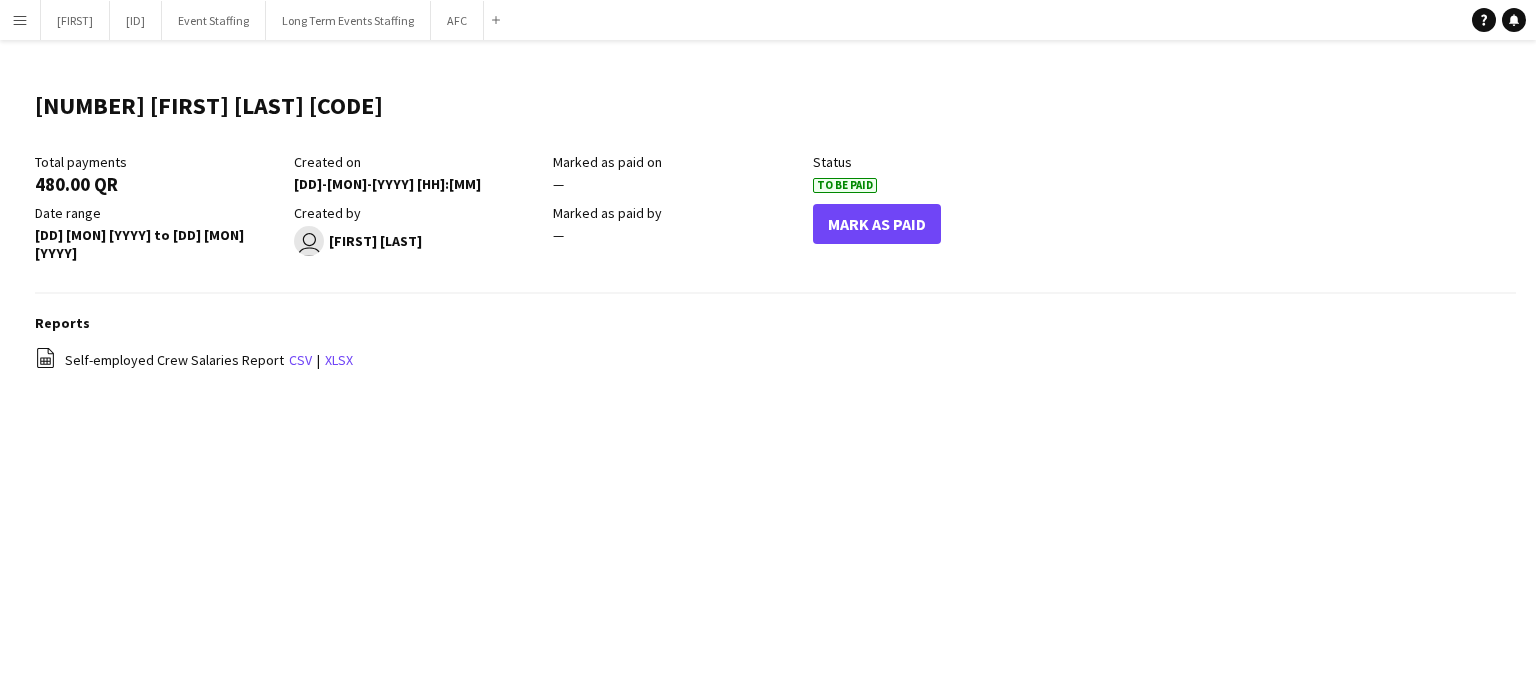 click on "Menu" at bounding box center (20, 20) 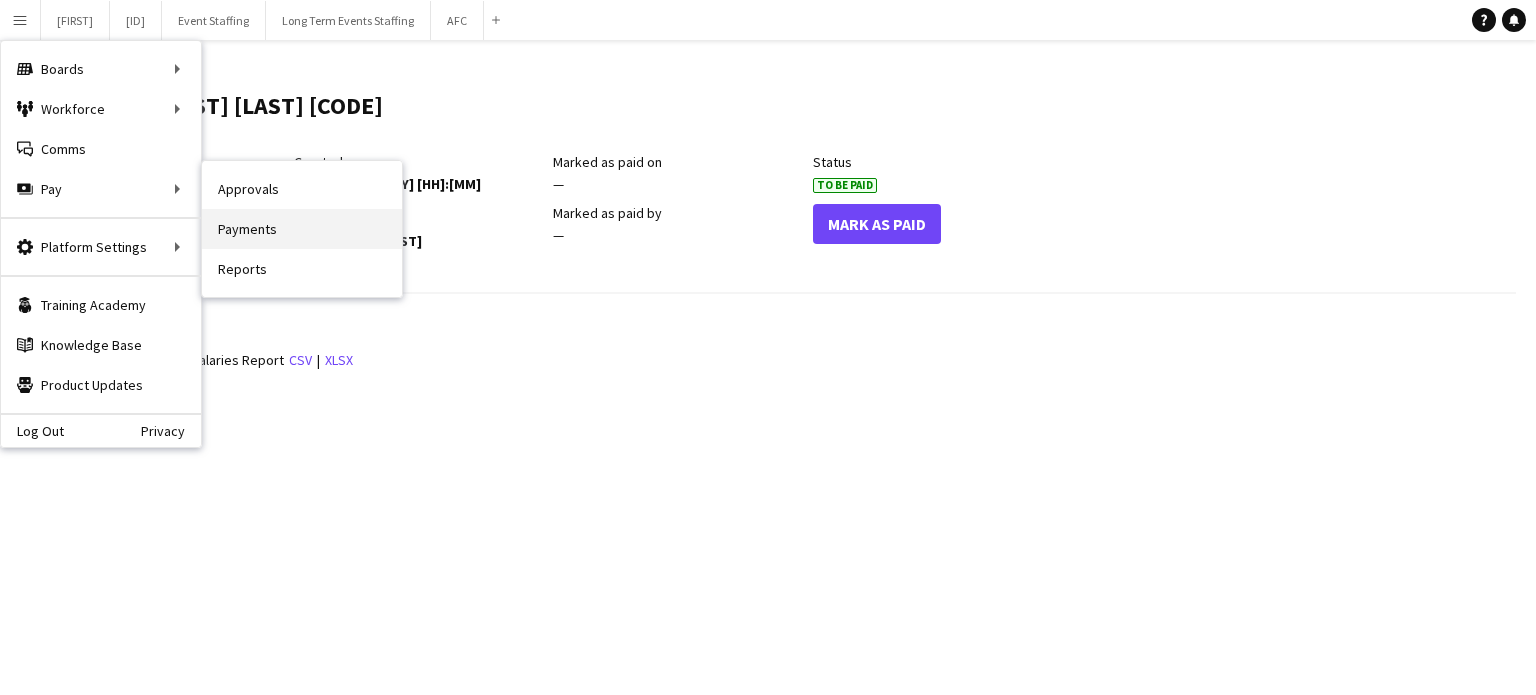 click on "Payments" at bounding box center [302, 229] 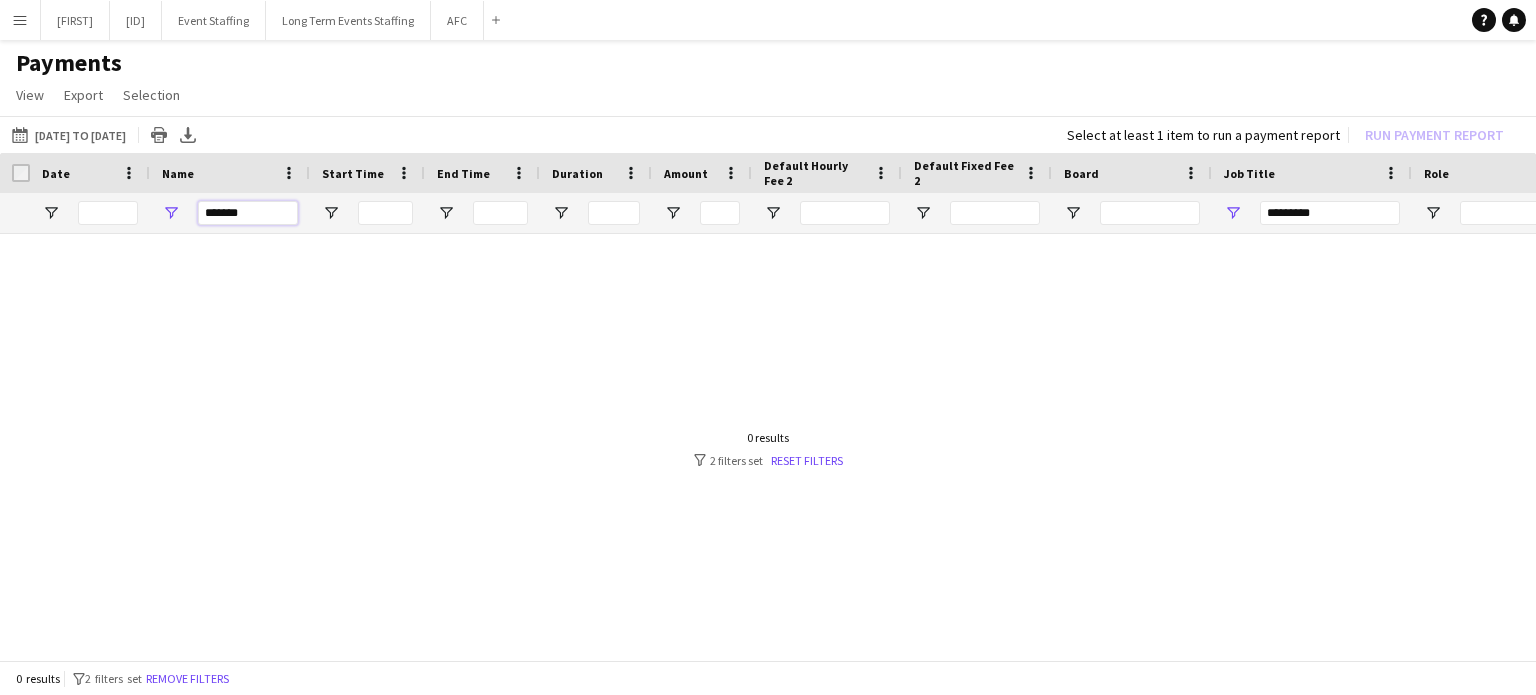 drag, startPoint x: 261, startPoint y: 212, endPoint x: 132, endPoint y: 223, distance: 129.46814 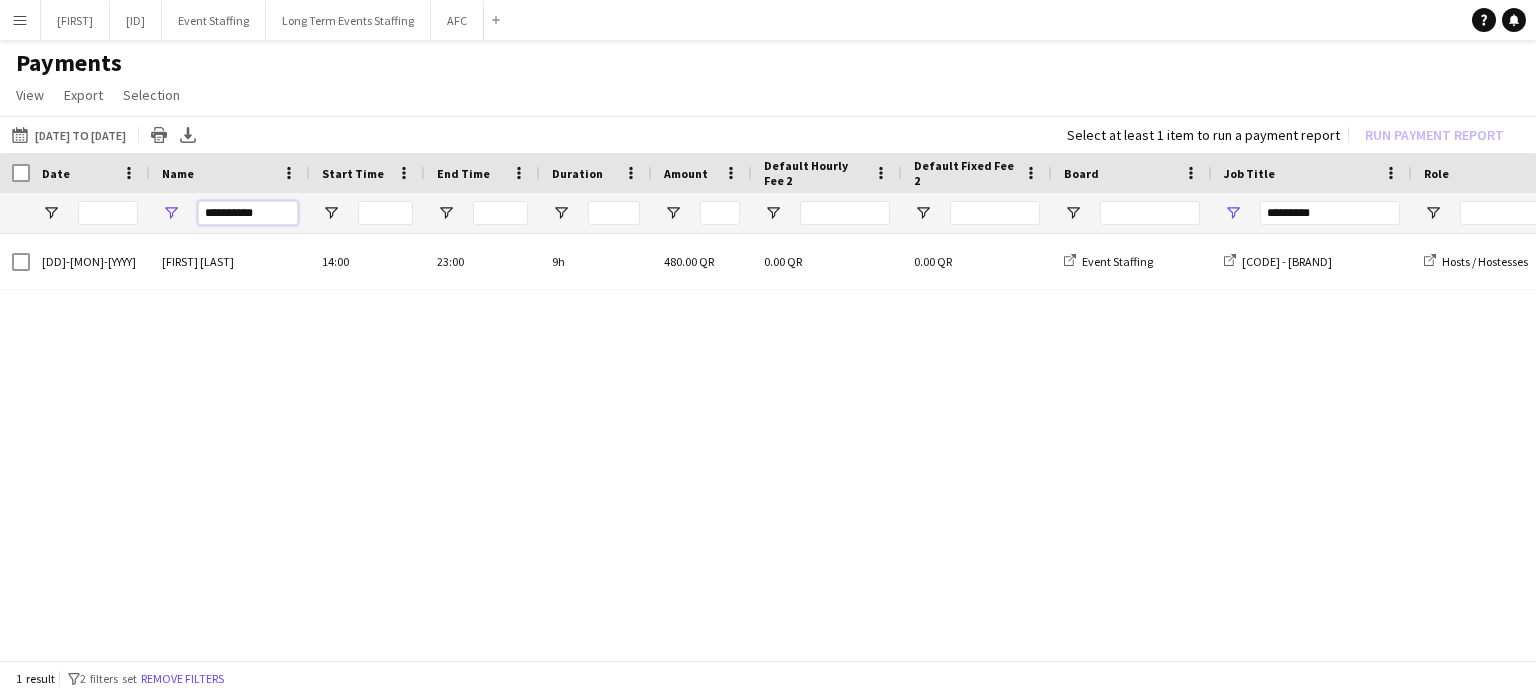 type on "**********" 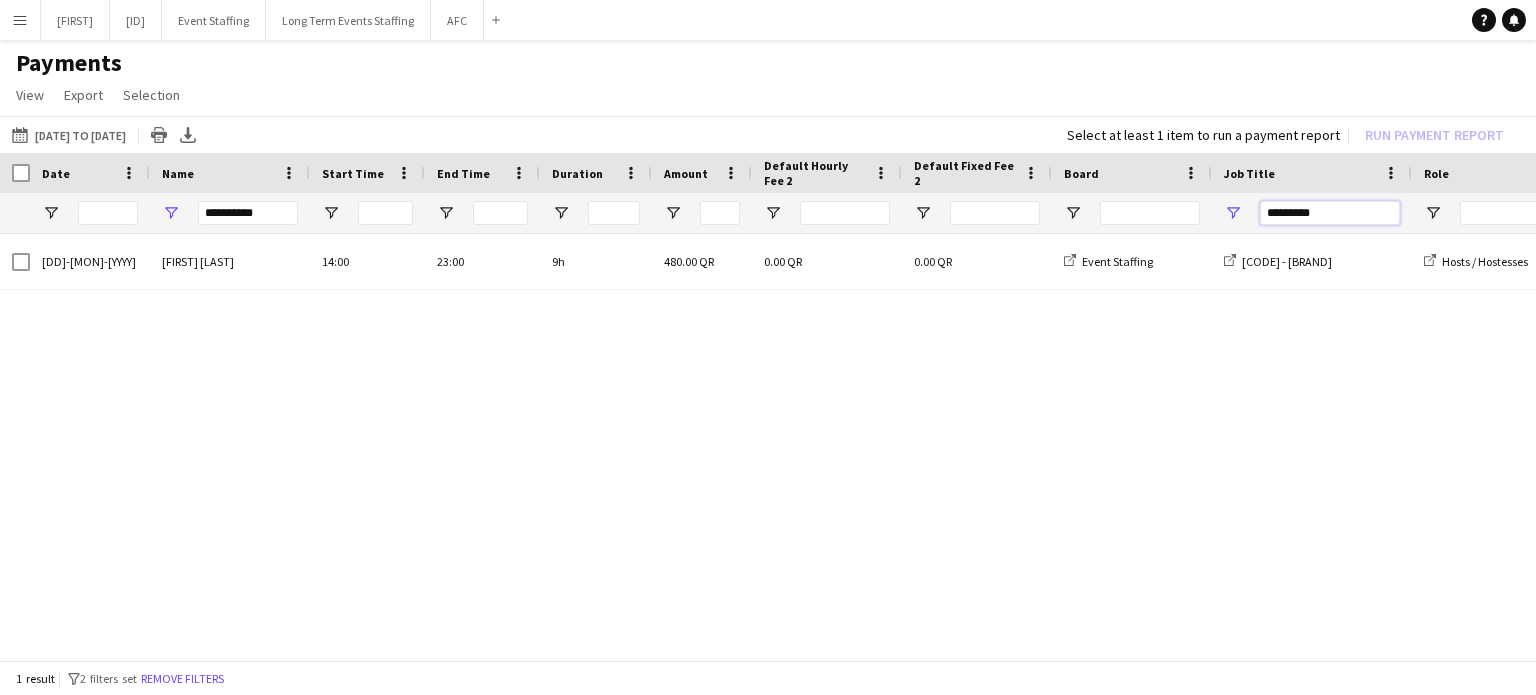 drag, startPoint x: 1323, startPoint y: 220, endPoint x: 1234, endPoint y: 221, distance: 89.005615 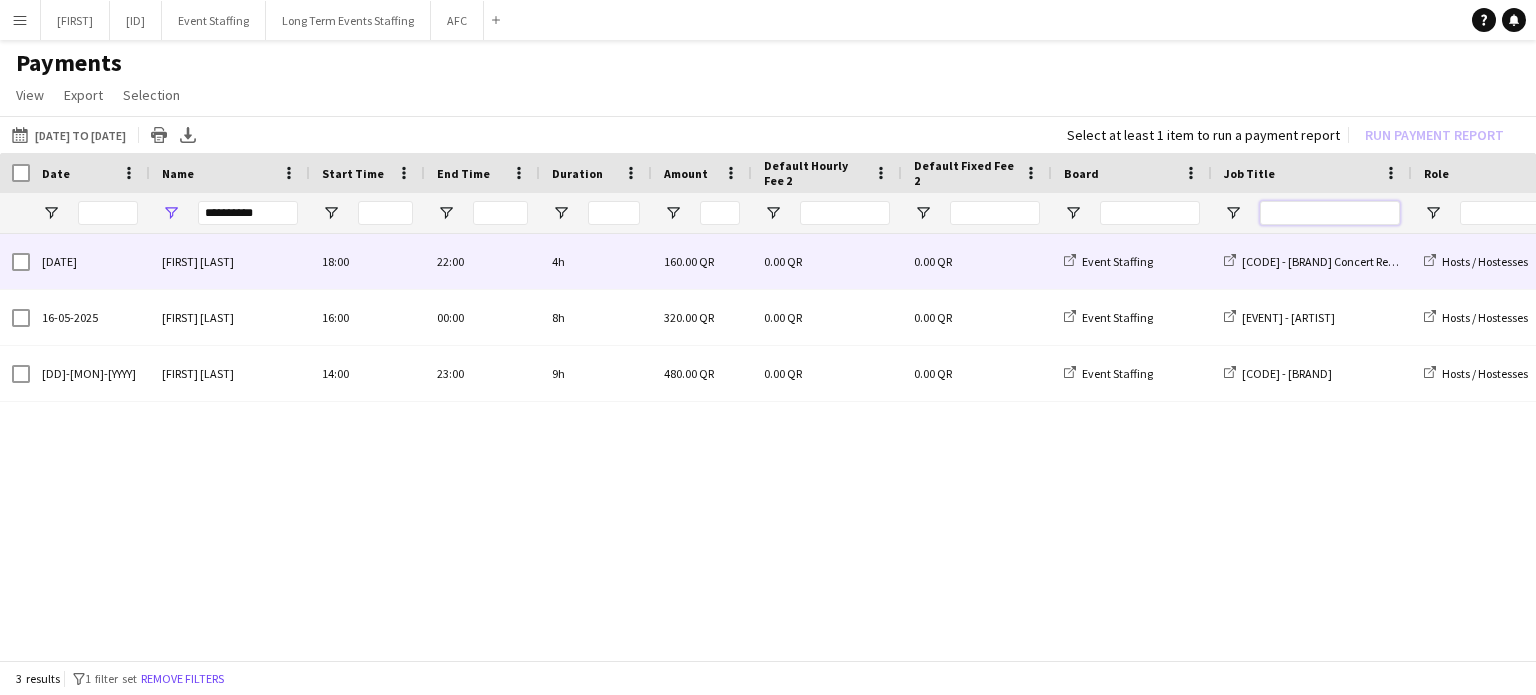 type 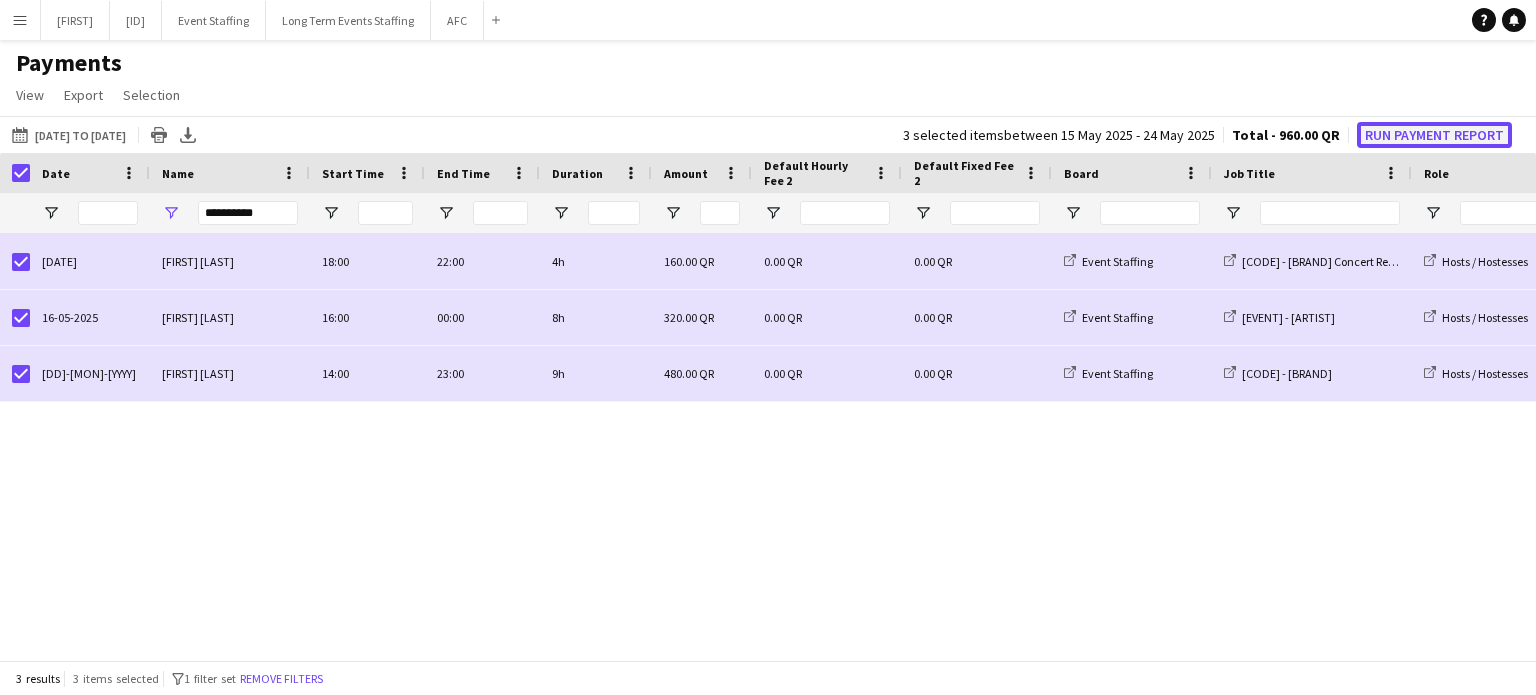 click on "Run Payment Report" 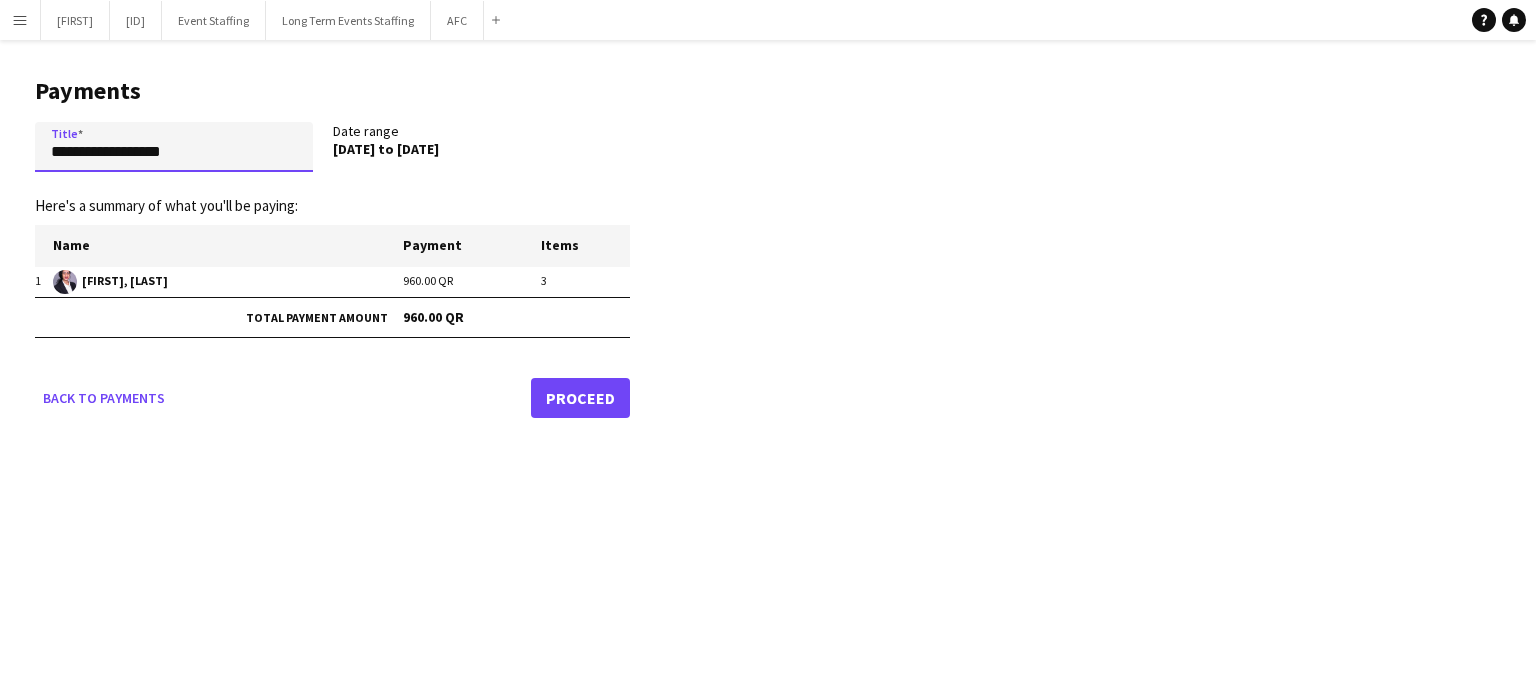drag, startPoint x: 223, startPoint y: 151, endPoint x: 2, endPoint y: 165, distance: 221.443 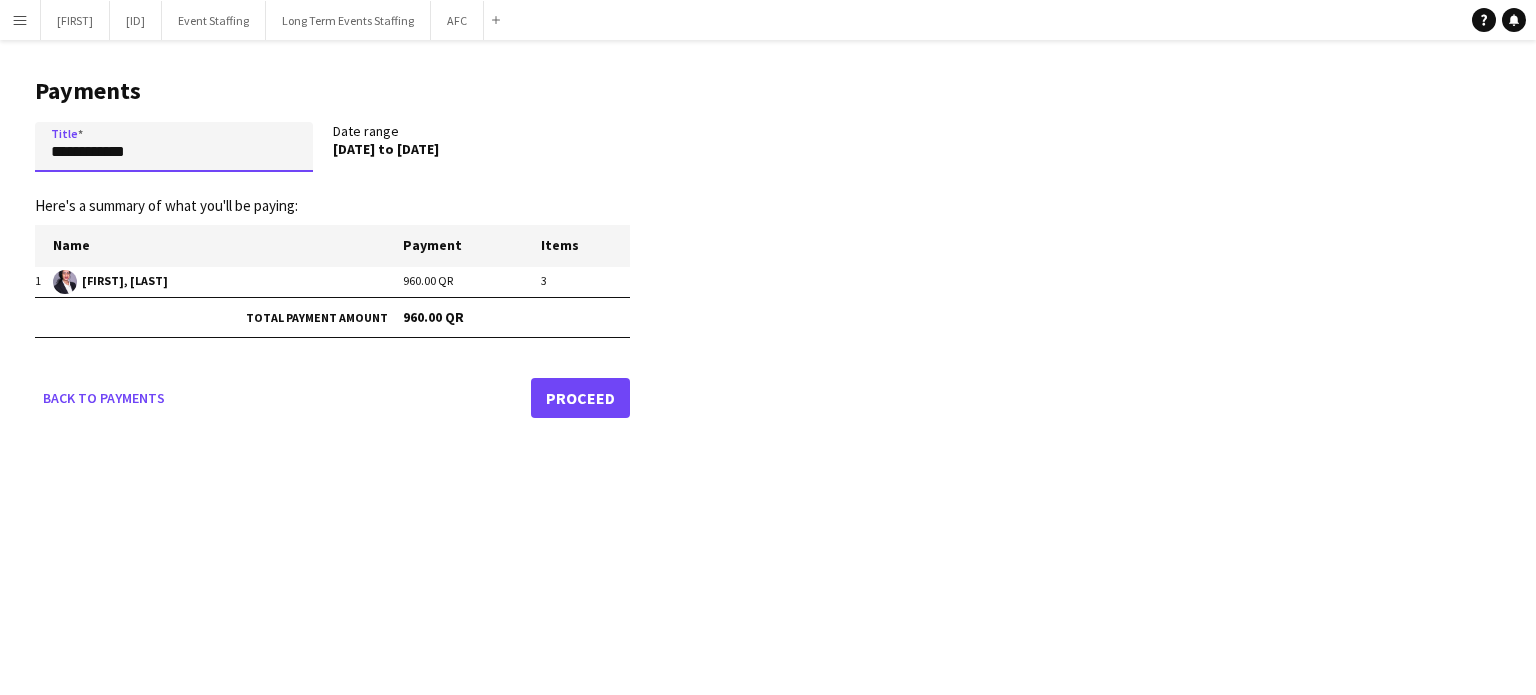 paste on "**********" 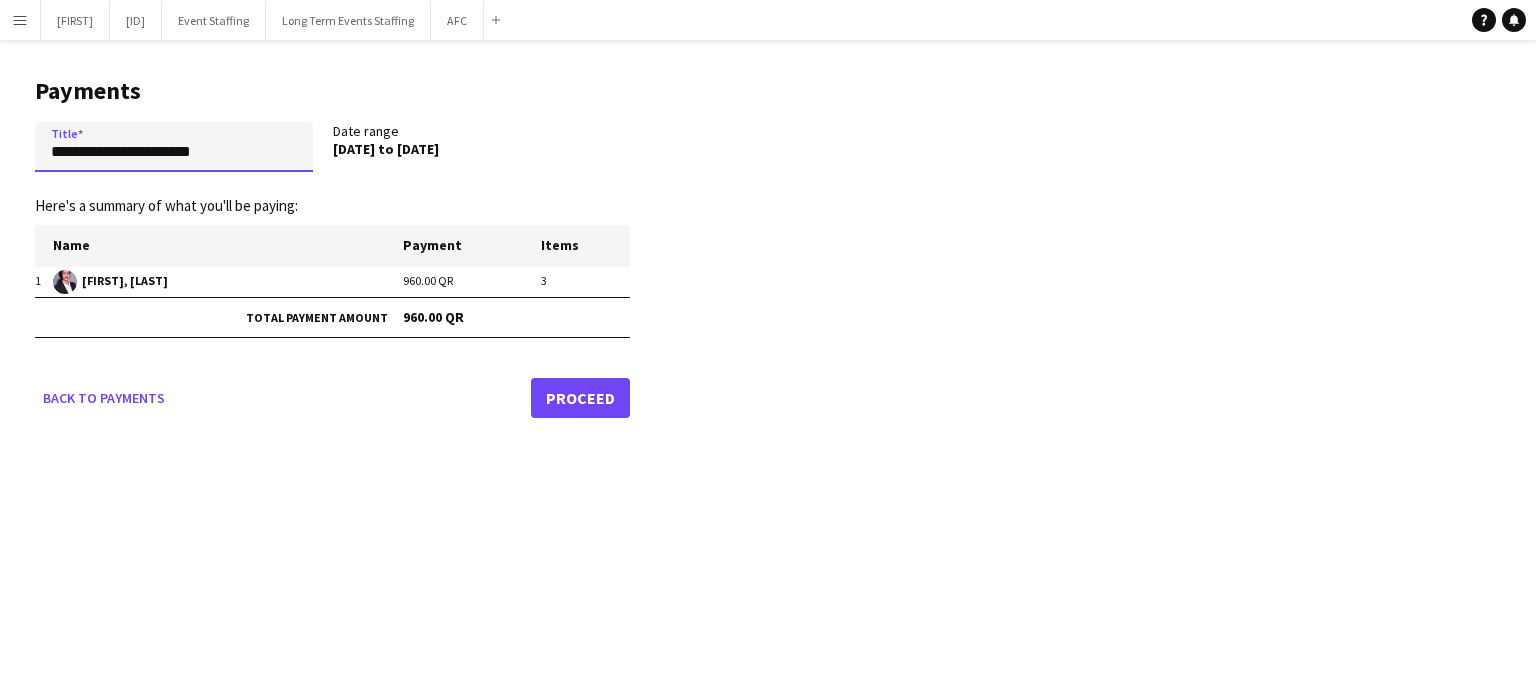 paste on "**********" 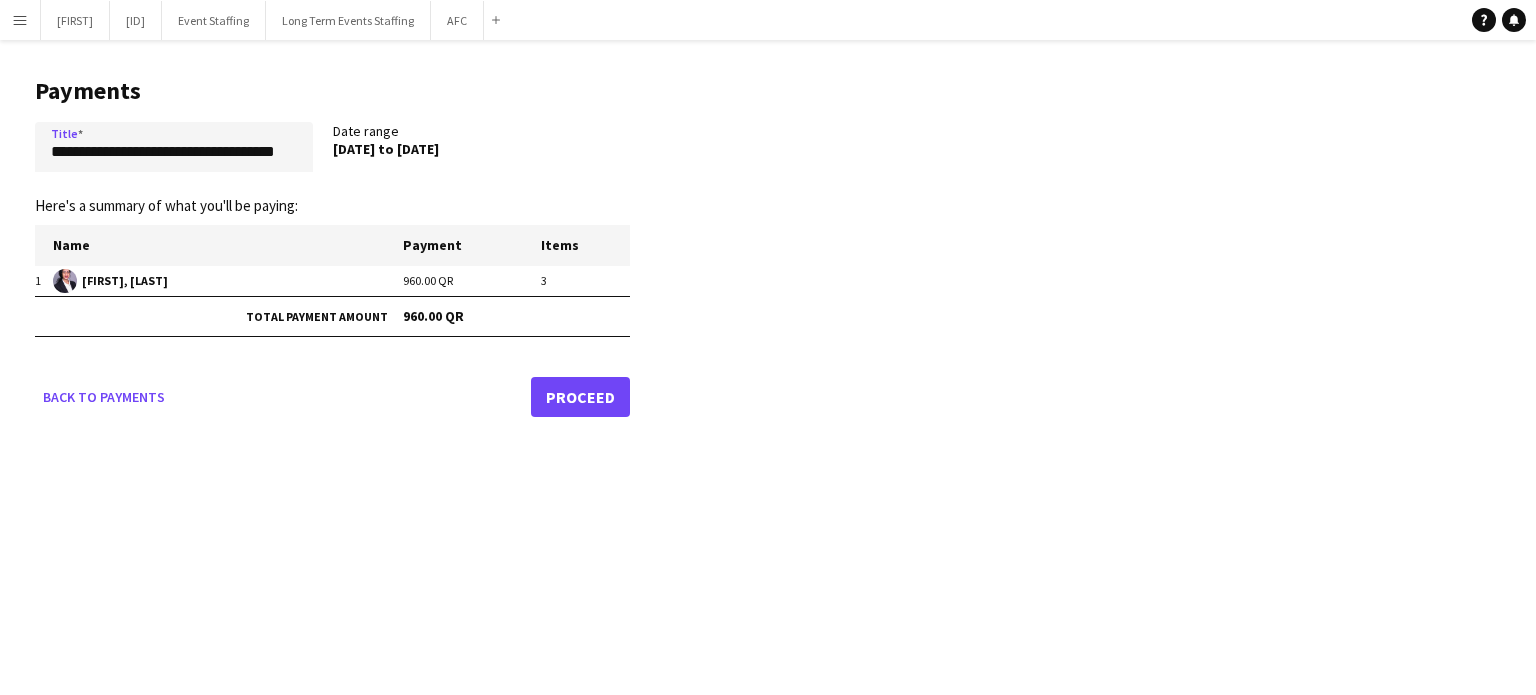 scroll, scrollTop: 0, scrollLeft: 0, axis: both 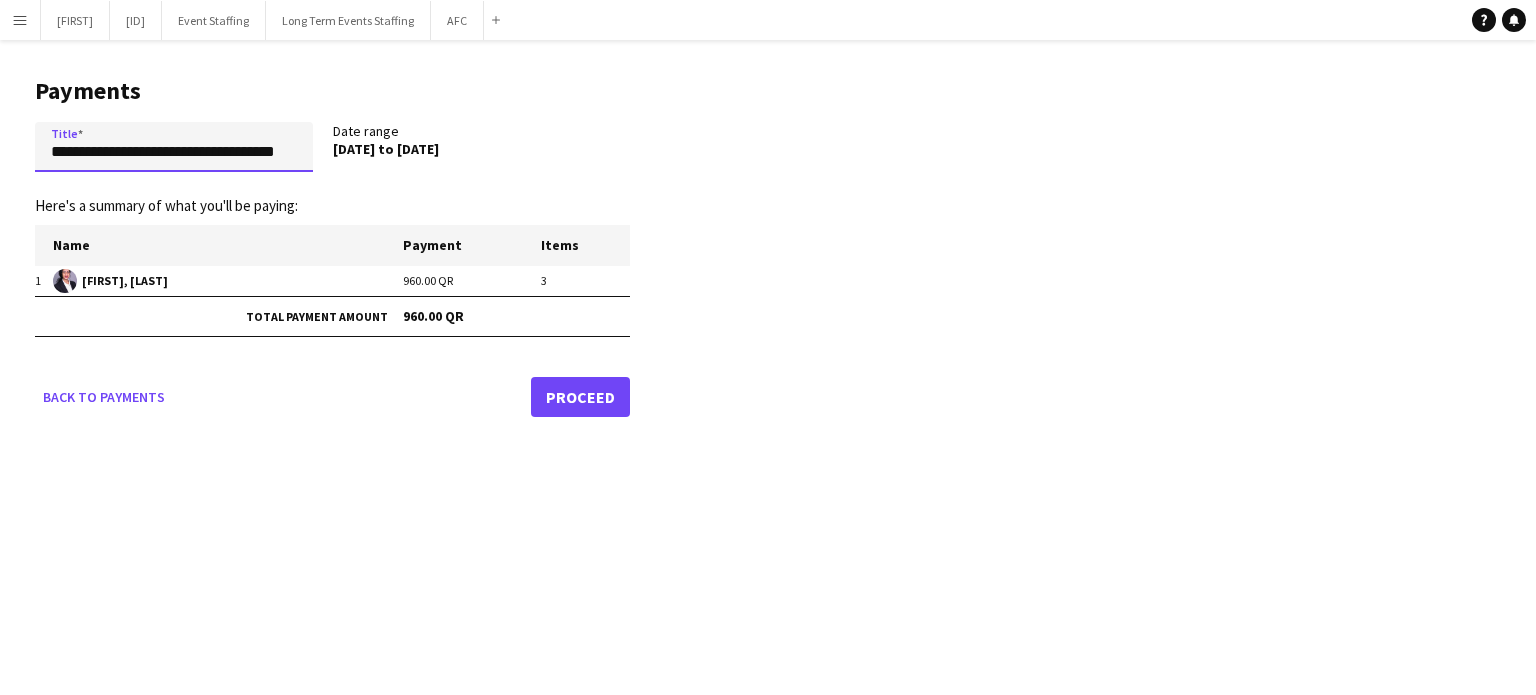 click on "**********" at bounding box center [174, 147] 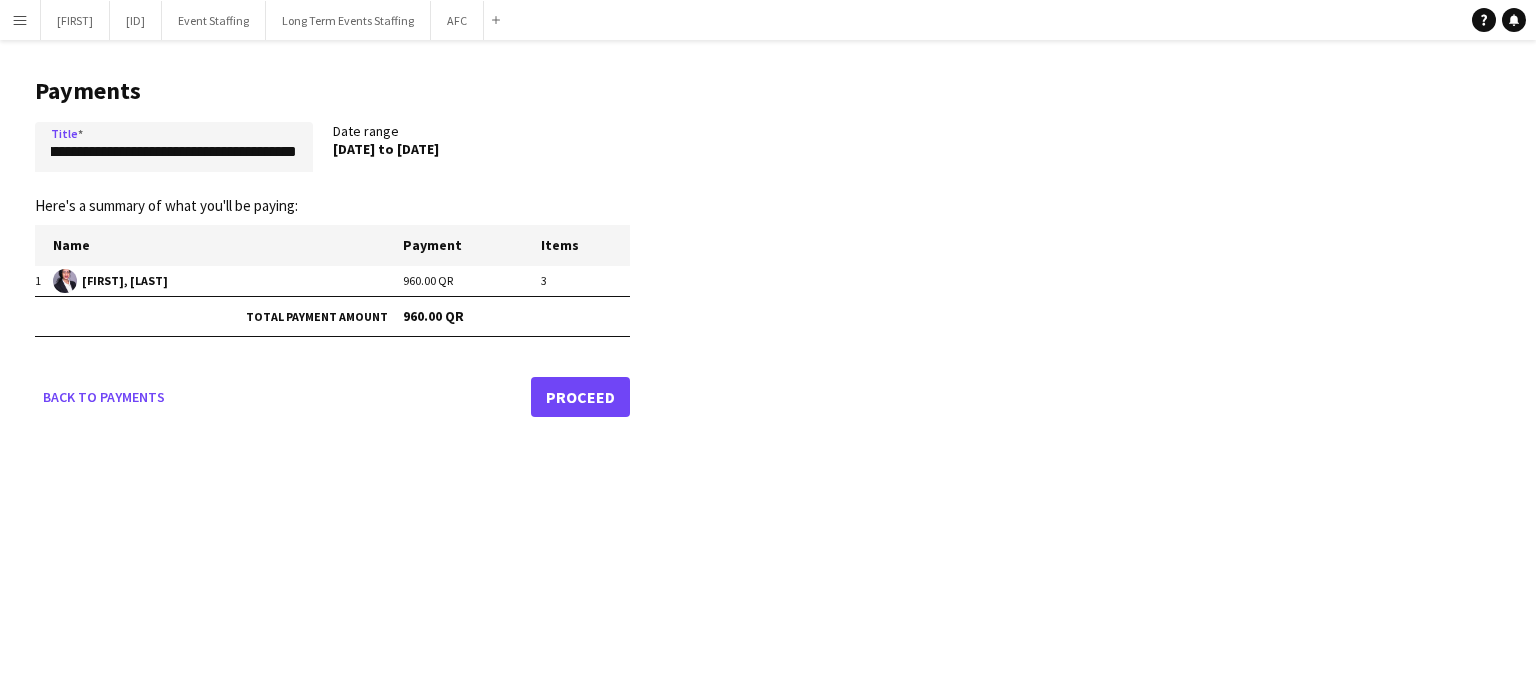 scroll, scrollTop: 0, scrollLeft: 0, axis: both 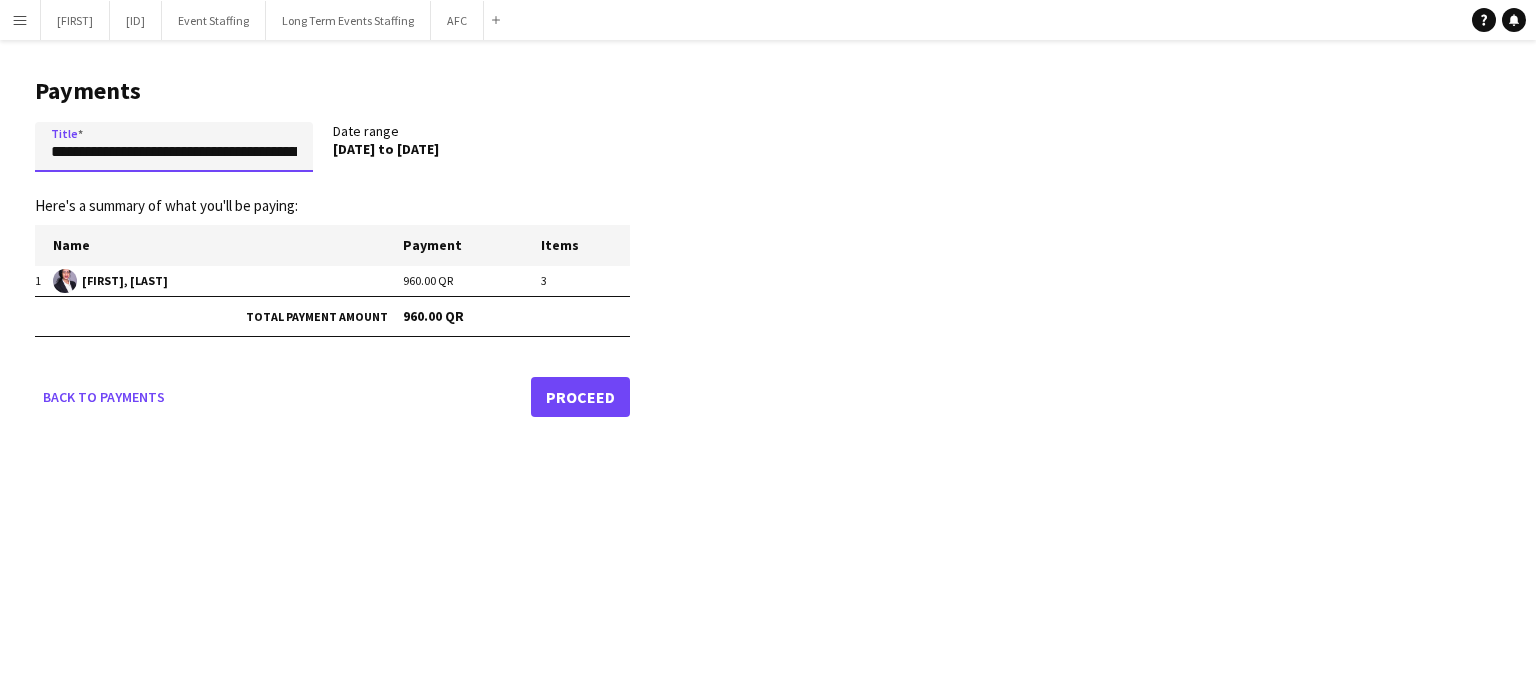 click on "**********" at bounding box center [174, 147] 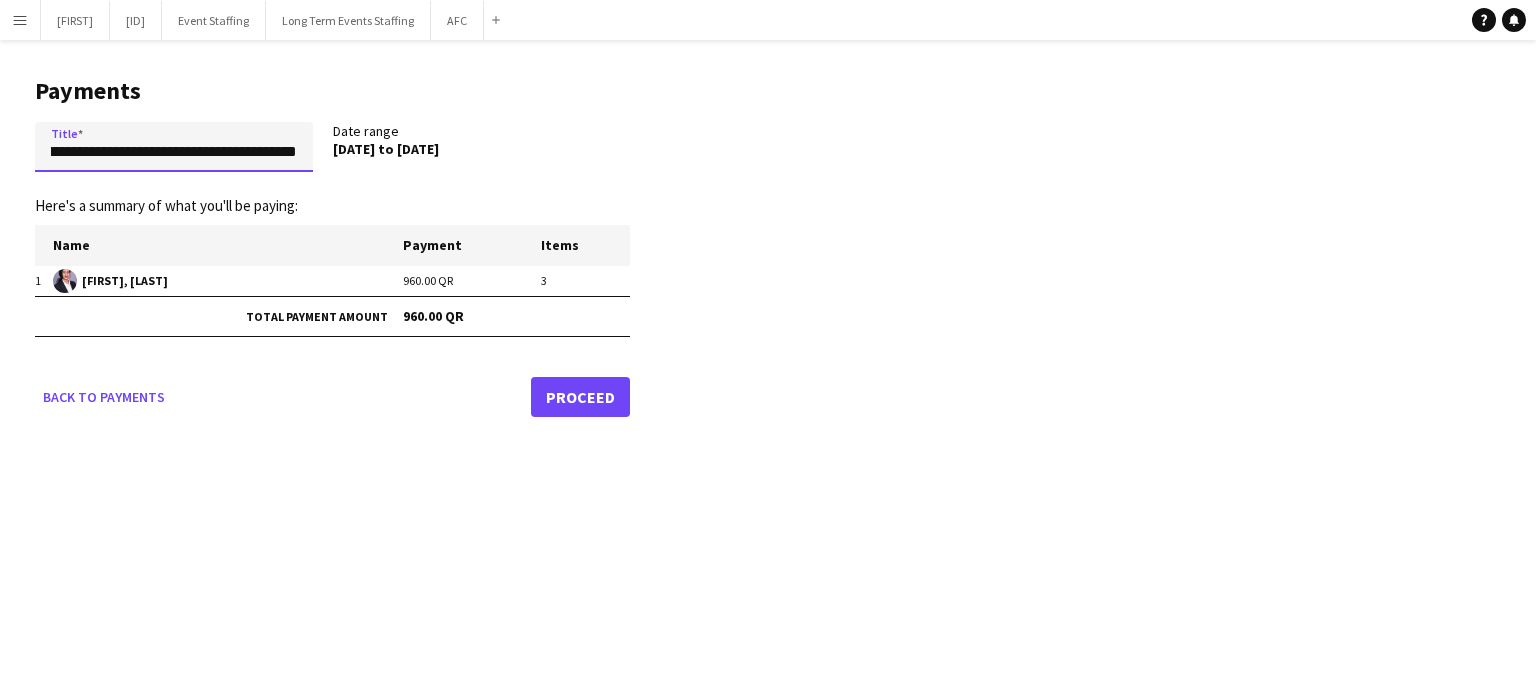 paste on "**********" 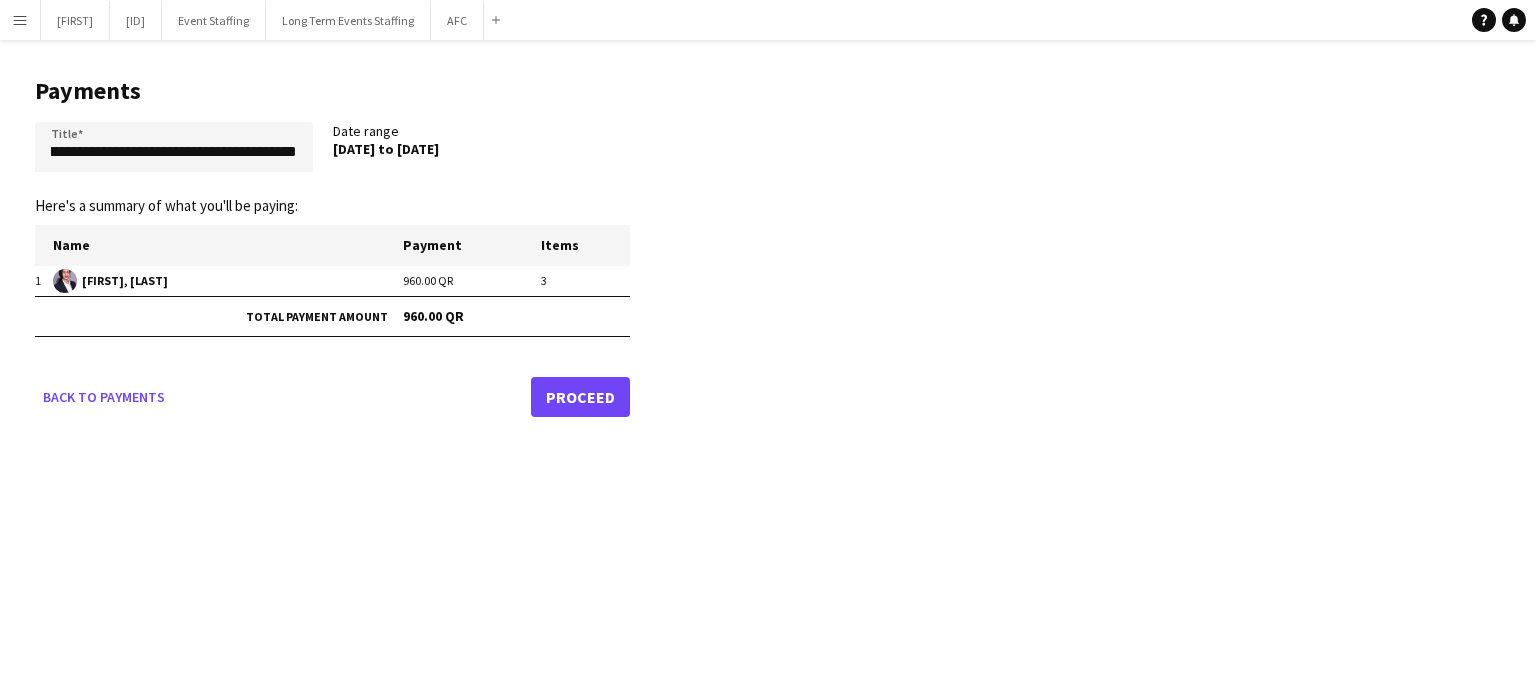scroll, scrollTop: 0, scrollLeft: 0, axis: both 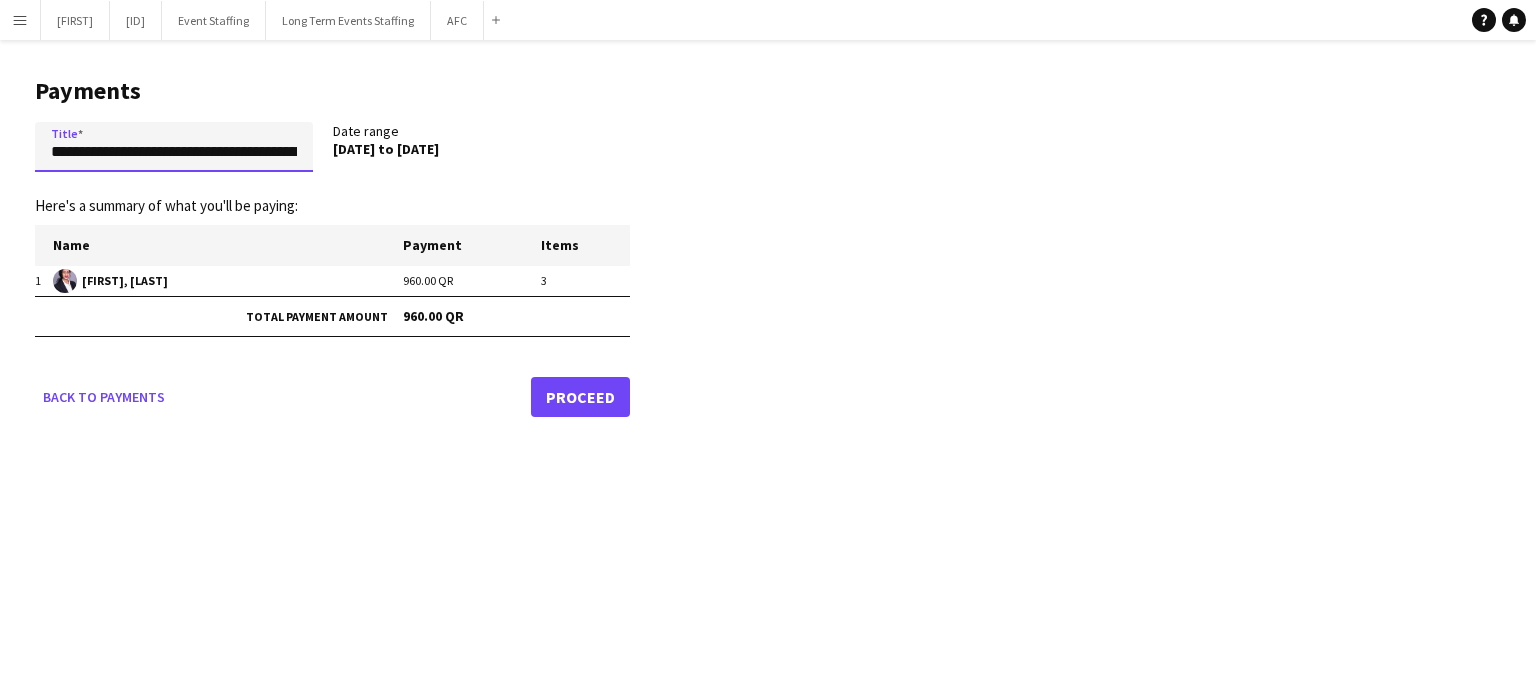 click on "**********" at bounding box center [174, 147] 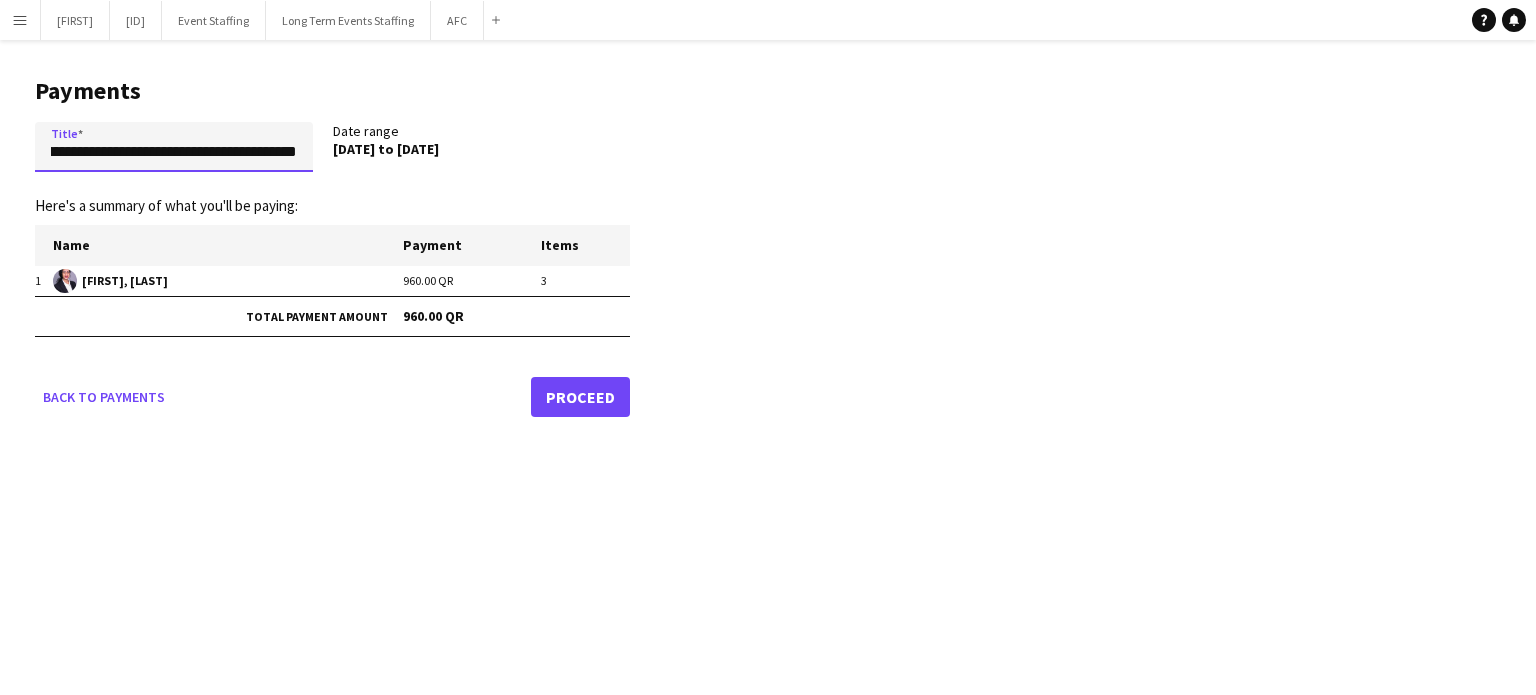 scroll, scrollTop: 0, scrollLeft: 228, axis: horizontal 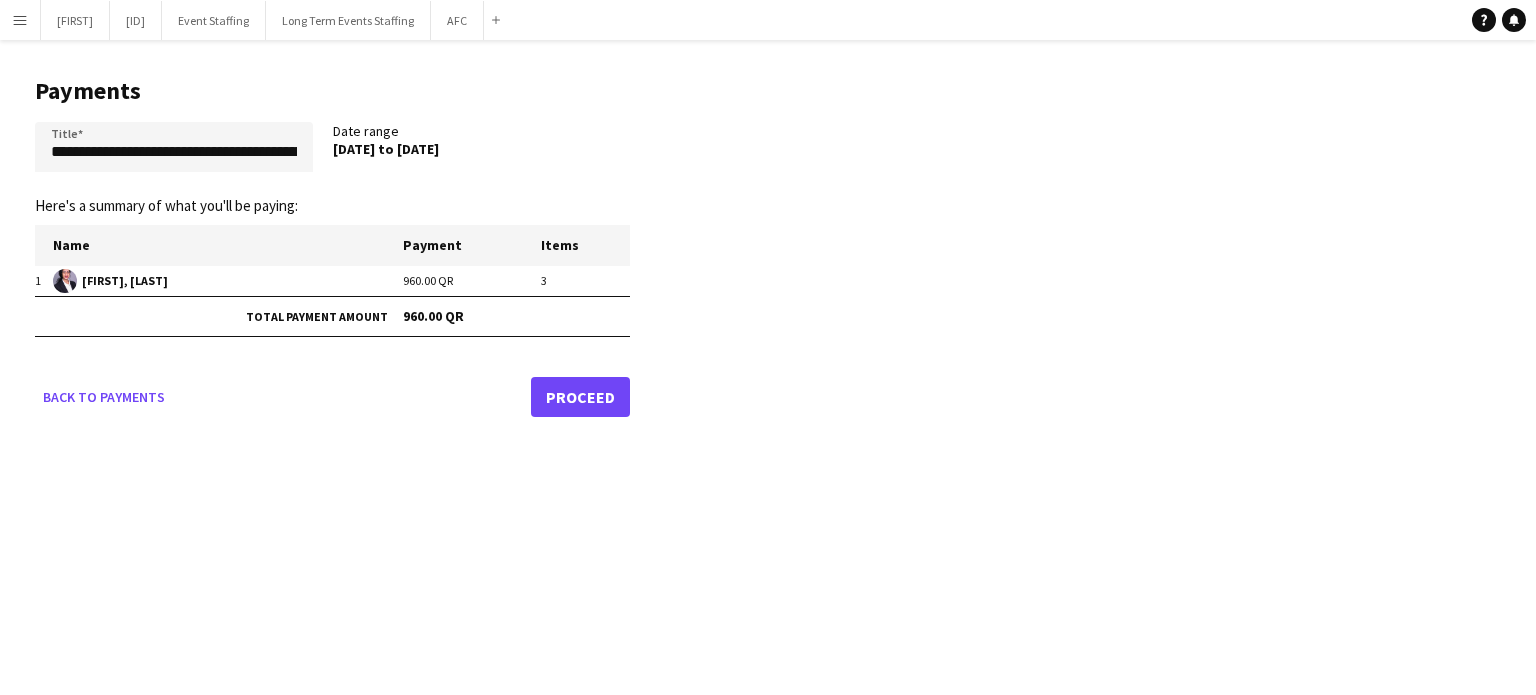 click on "Proceed" 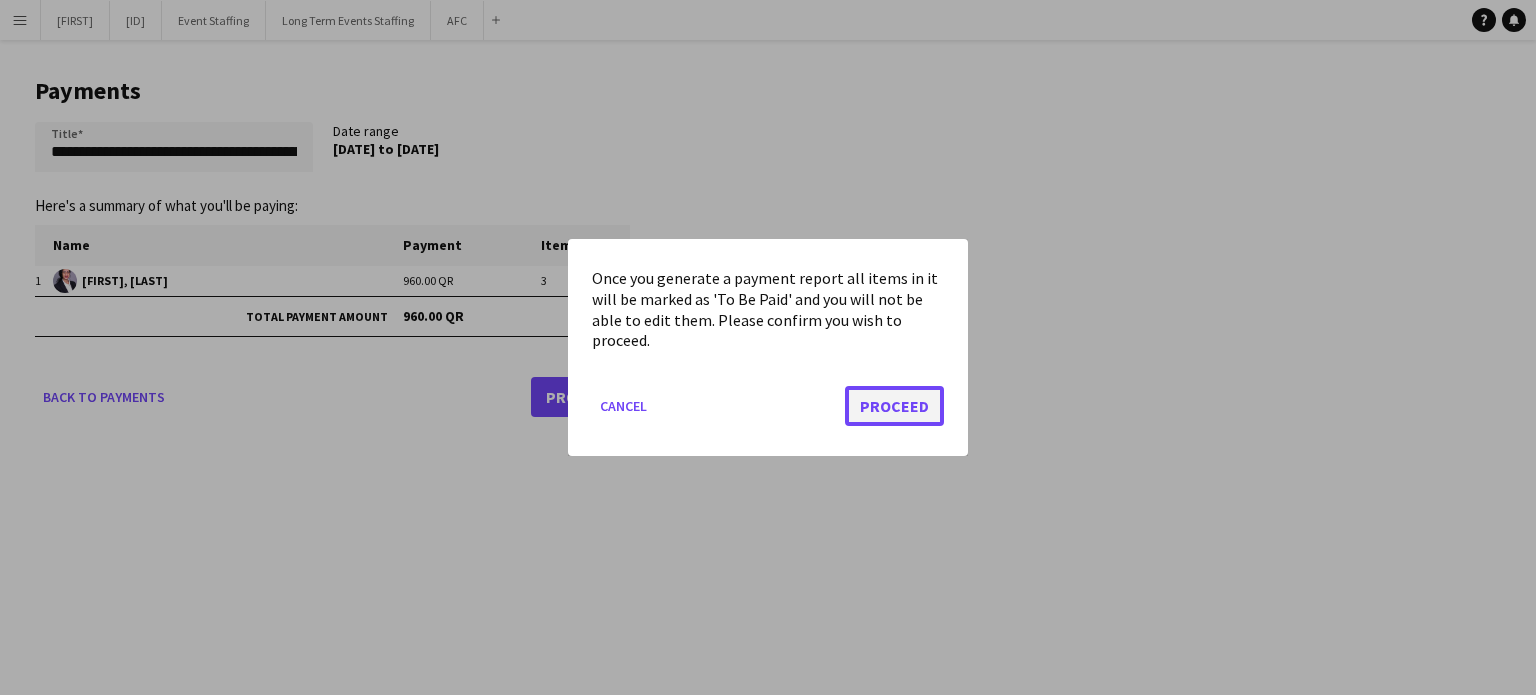 click on "Proceed" 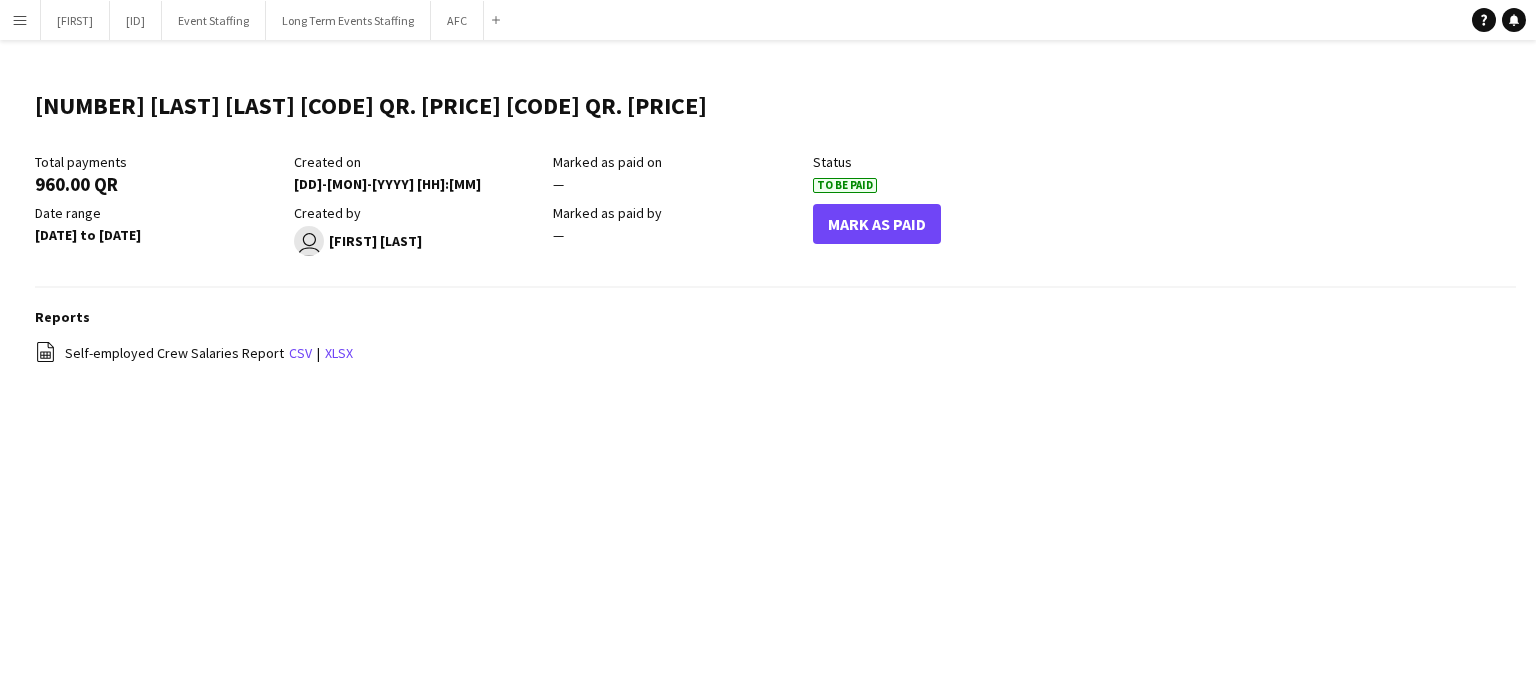 click on "Menu" at bounding box center (20, 20) 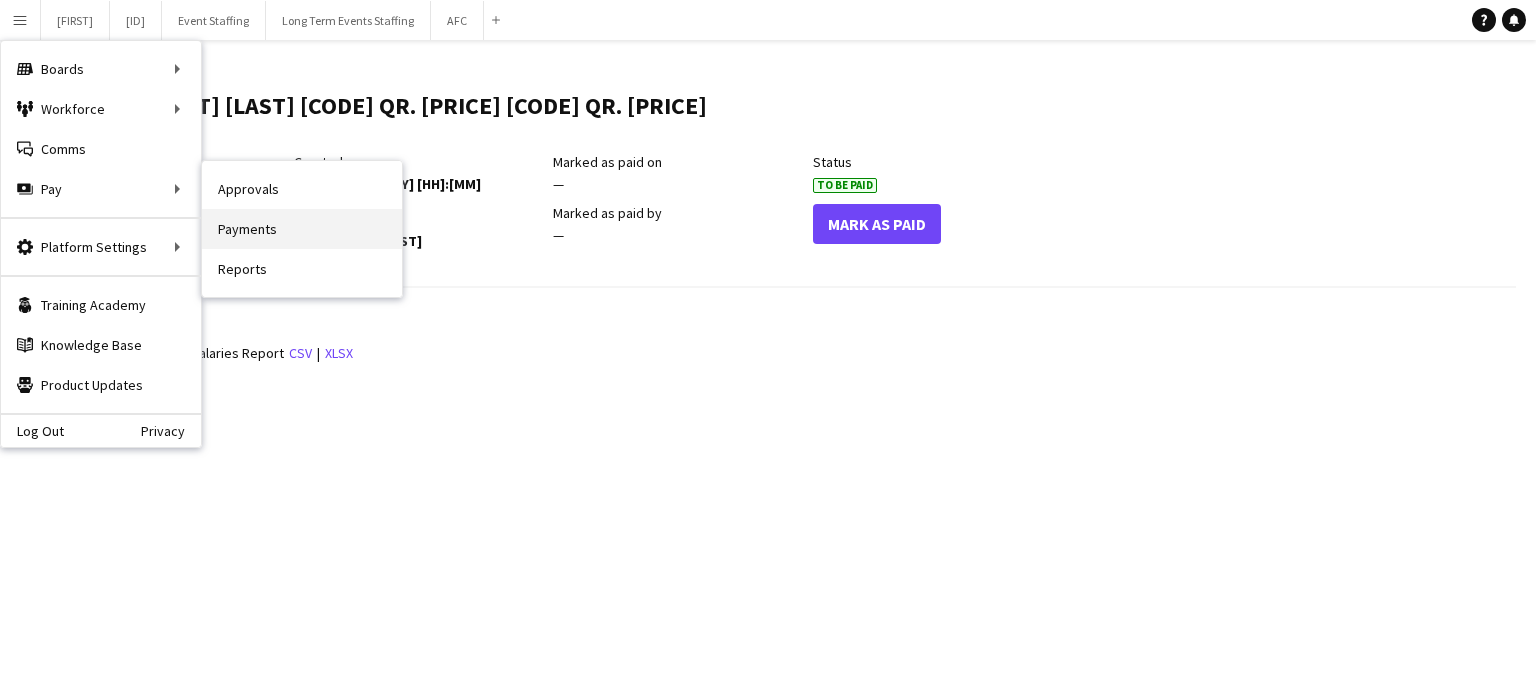 click on "Payments" at bounding box center [302, 229] 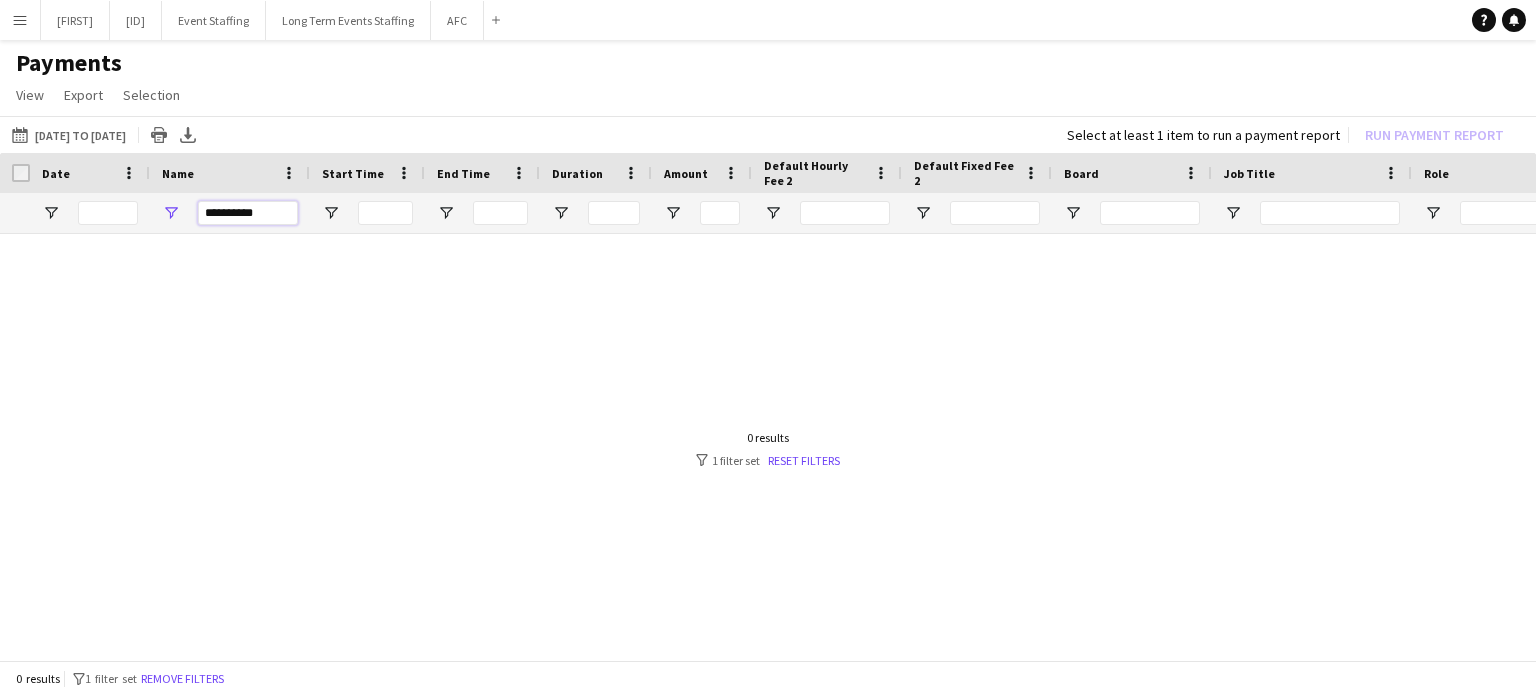 drag, startPoint x: 273, startPoint y: 212, endPoint x: 147, endPoint y: 218, distance: 126.14278 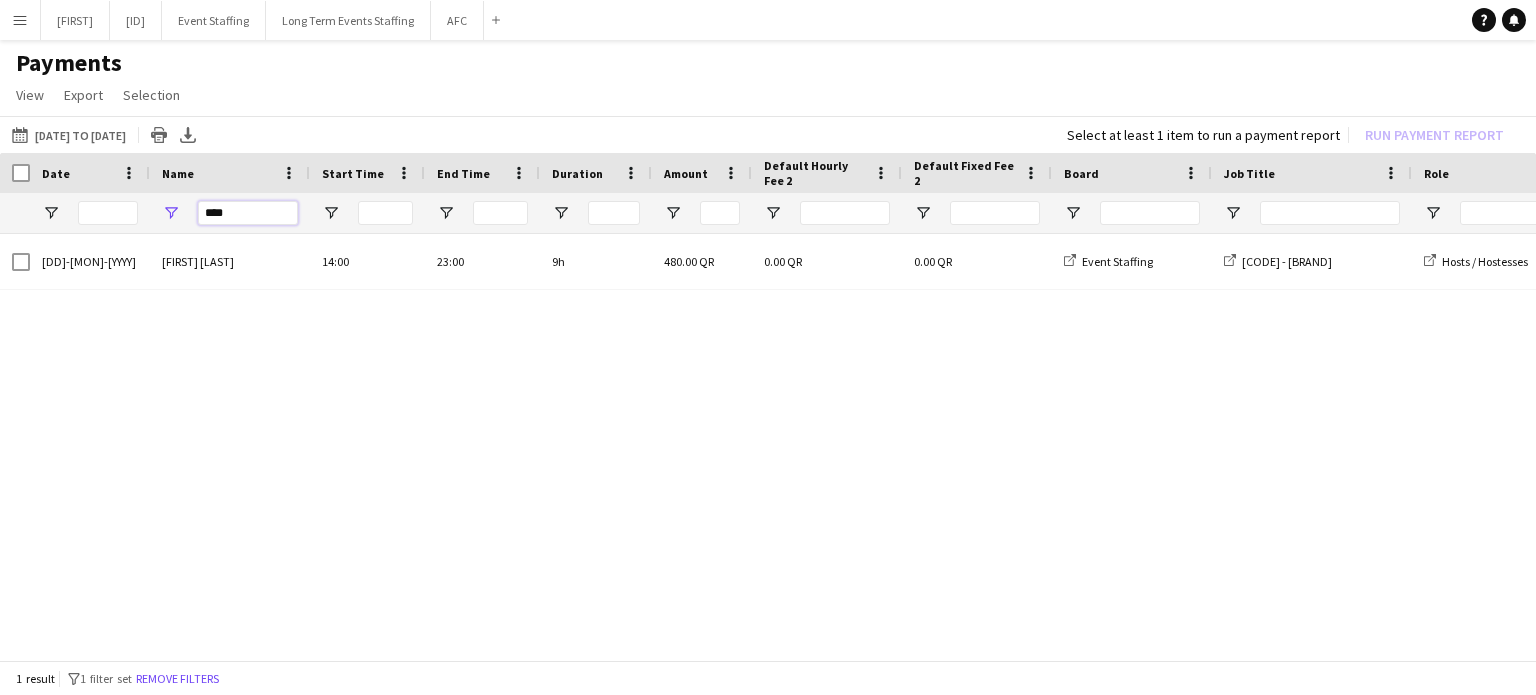type on "****" 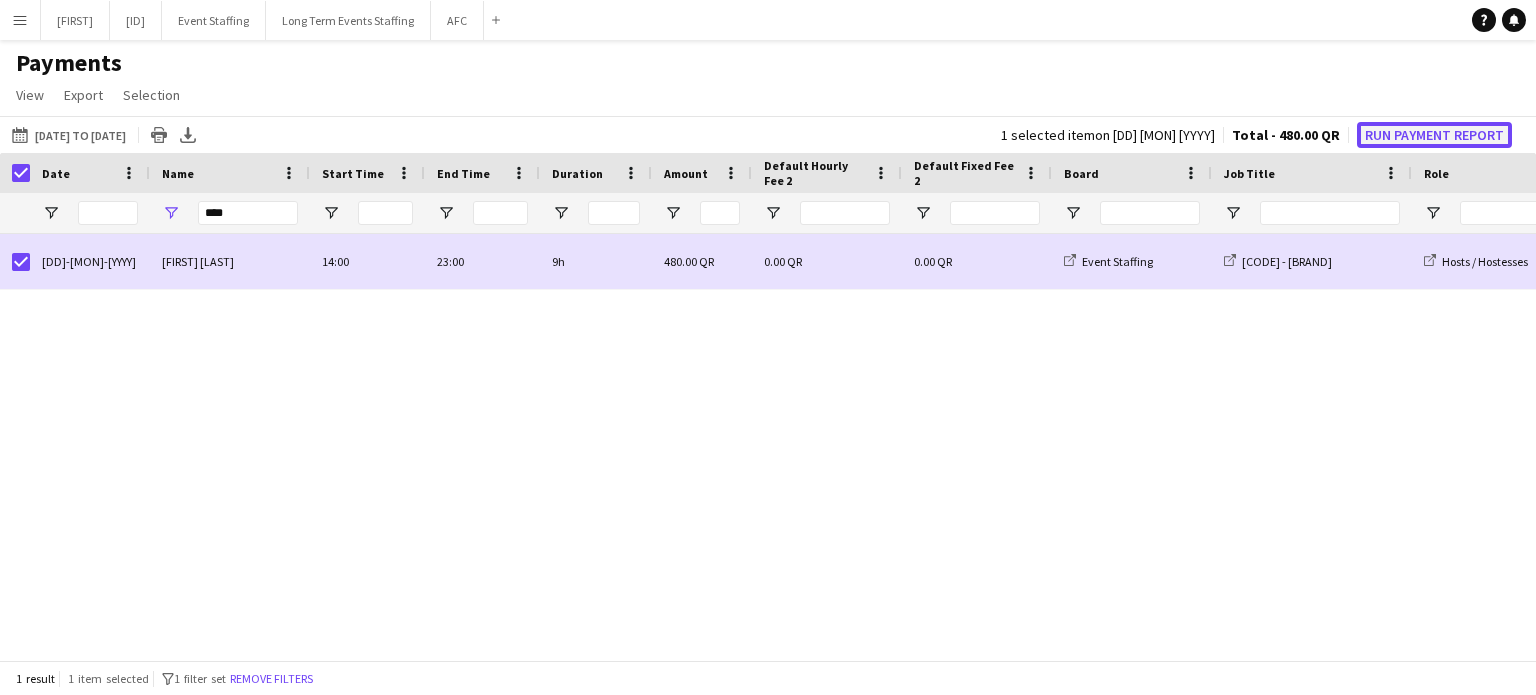 click on "Run Payment Report" 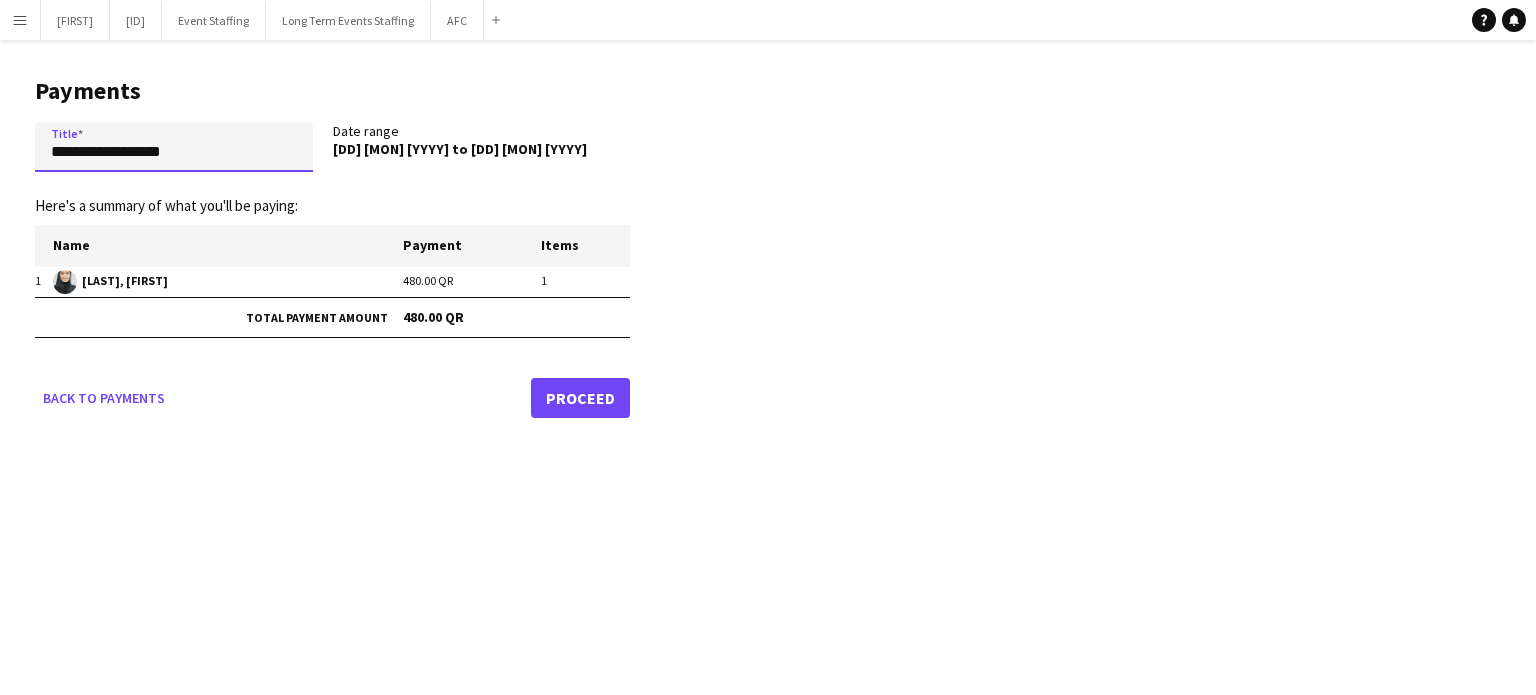 drag, startPoint x: 211, startPoint y: 149, endPoint x: 0, endPoint y: 149, distance: 211 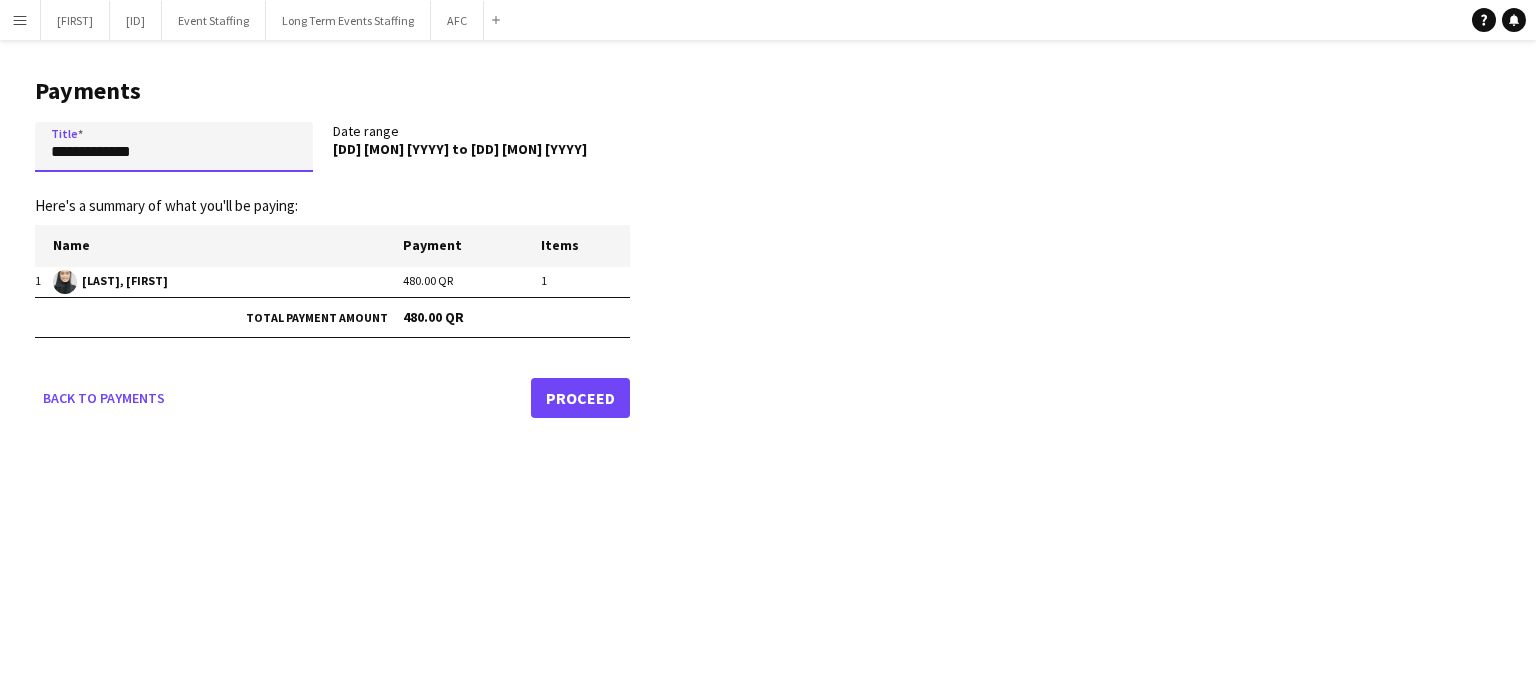 paste on "**********" 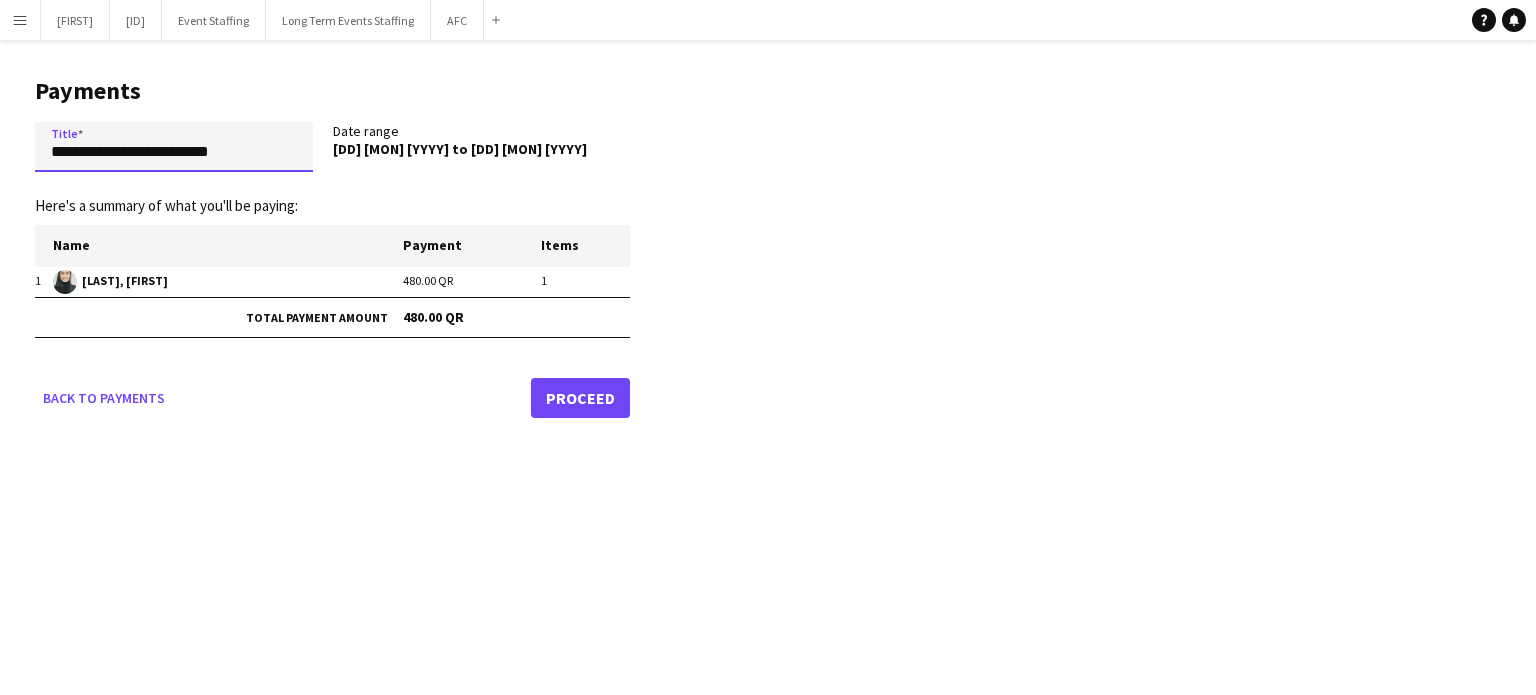 paste on "**********" 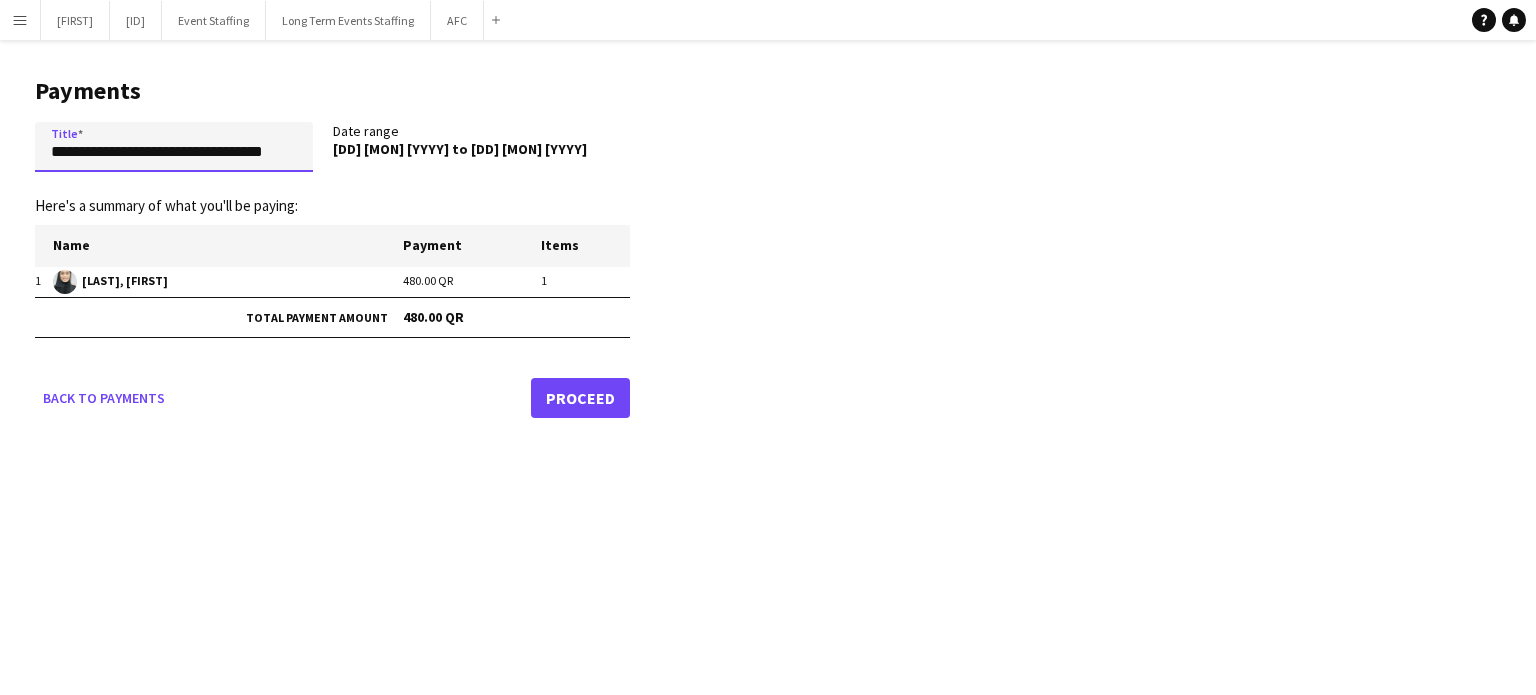 scroll, scrollTop: 0, scrollLeft: 8, axis: horizontal 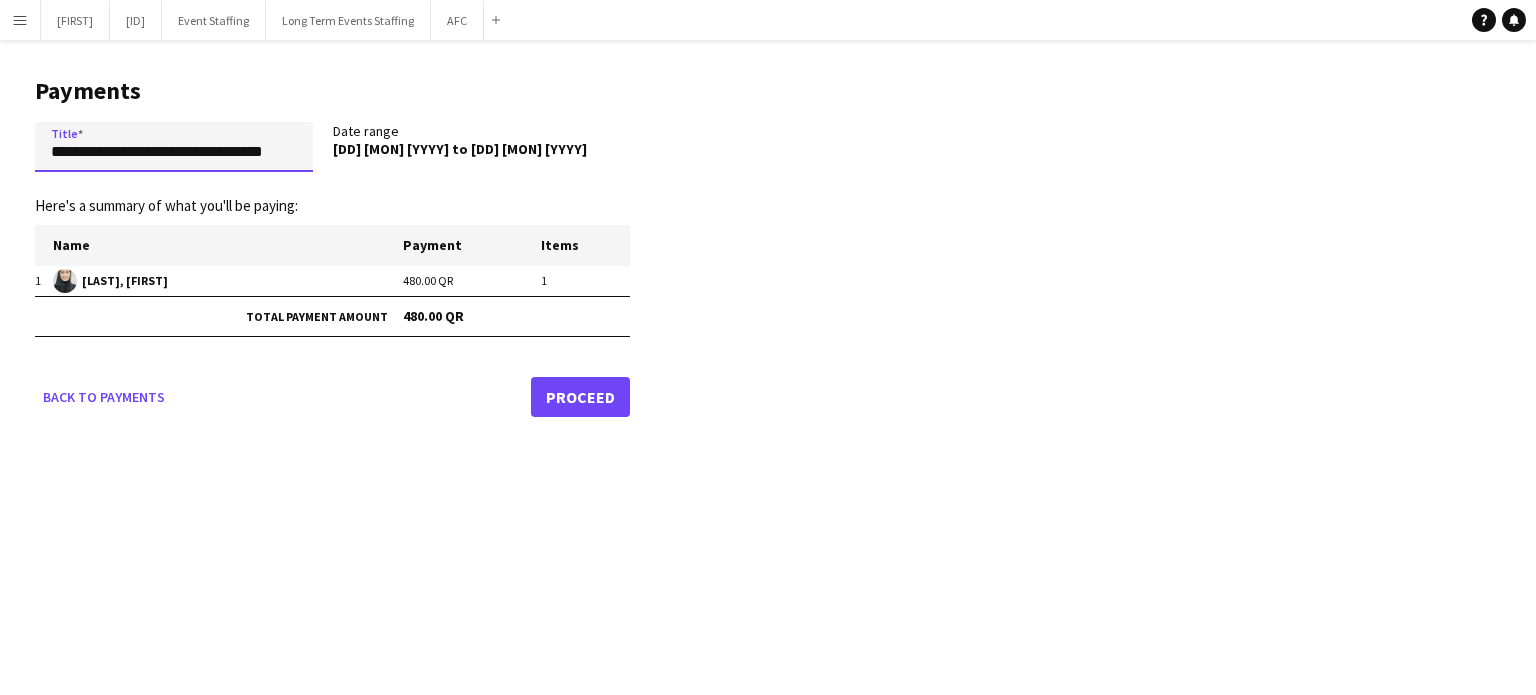 type on "**********" 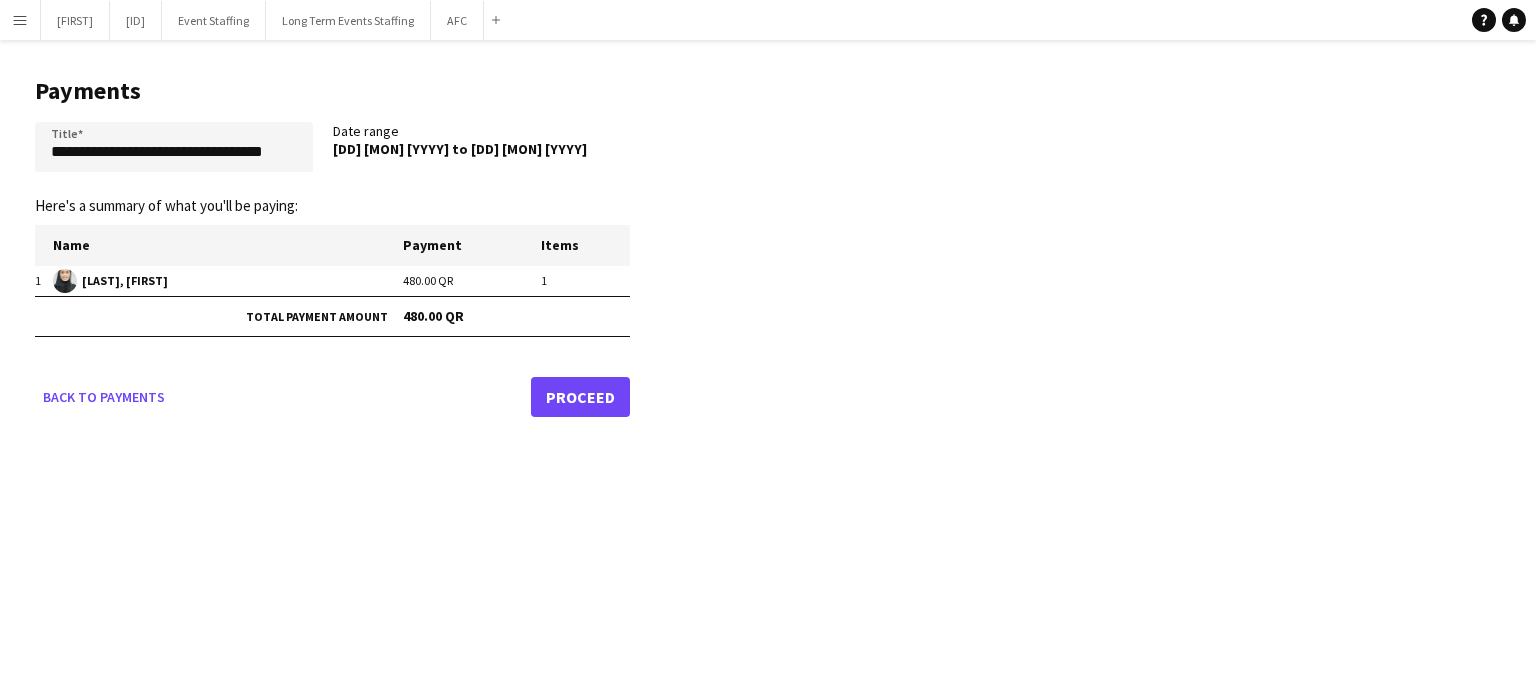 scroll, scrollTop: 0, scrollLeft: 0, axis: both 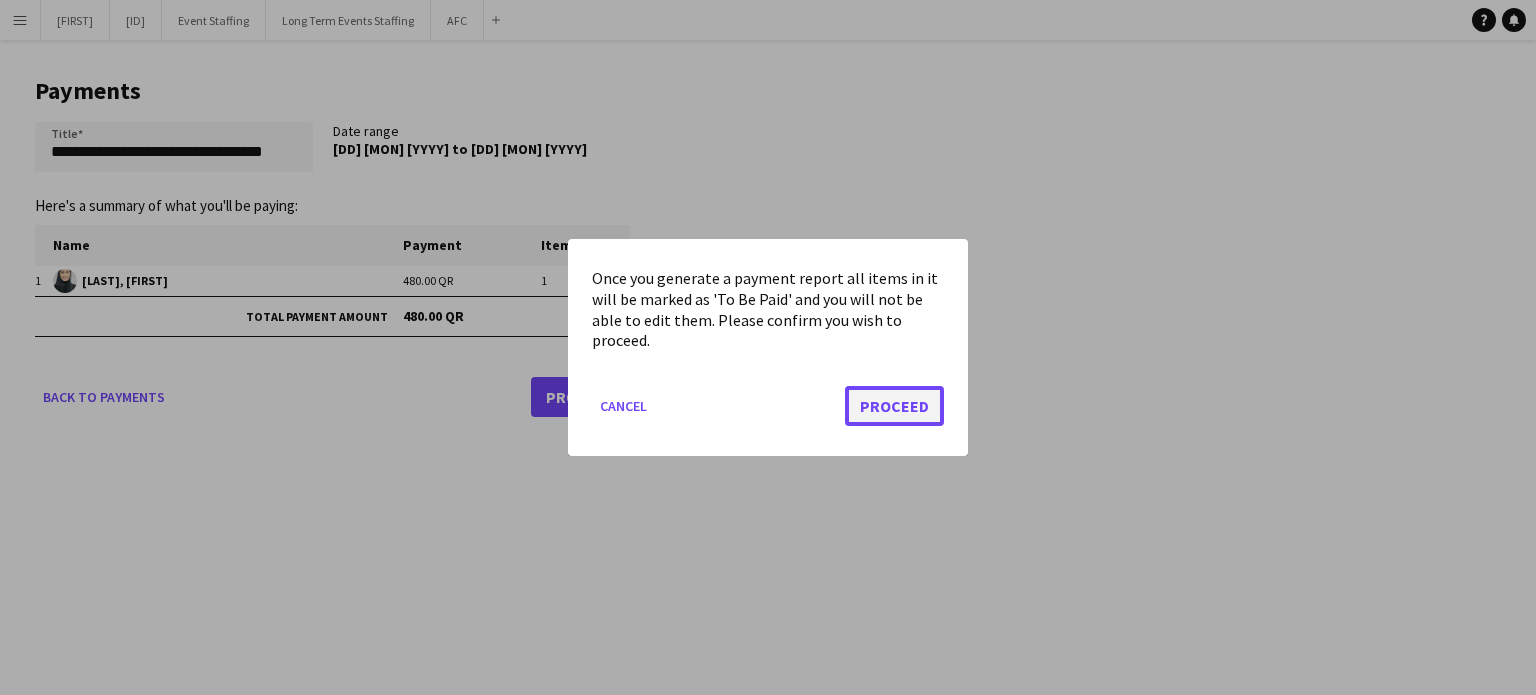 click on "Proceed" 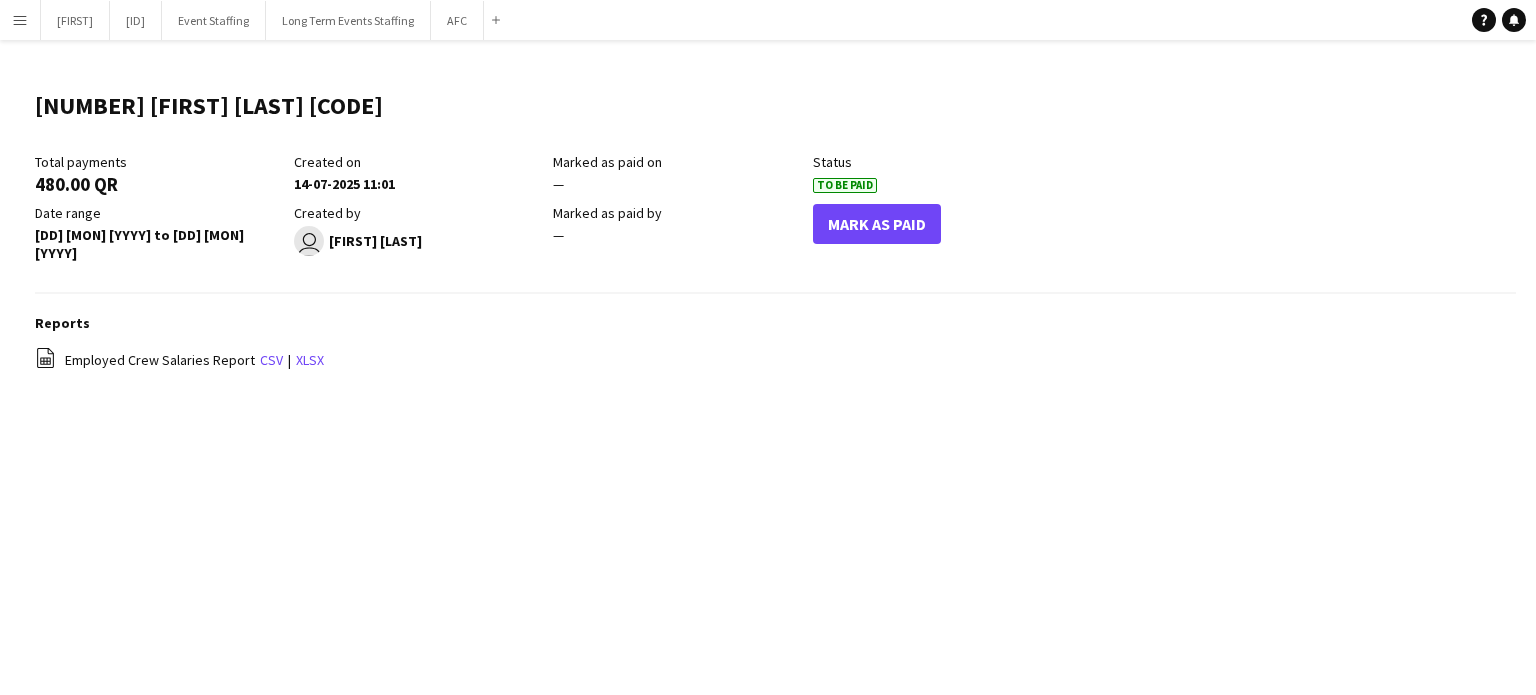 click on "Menu" at bounding box center [20, 20] 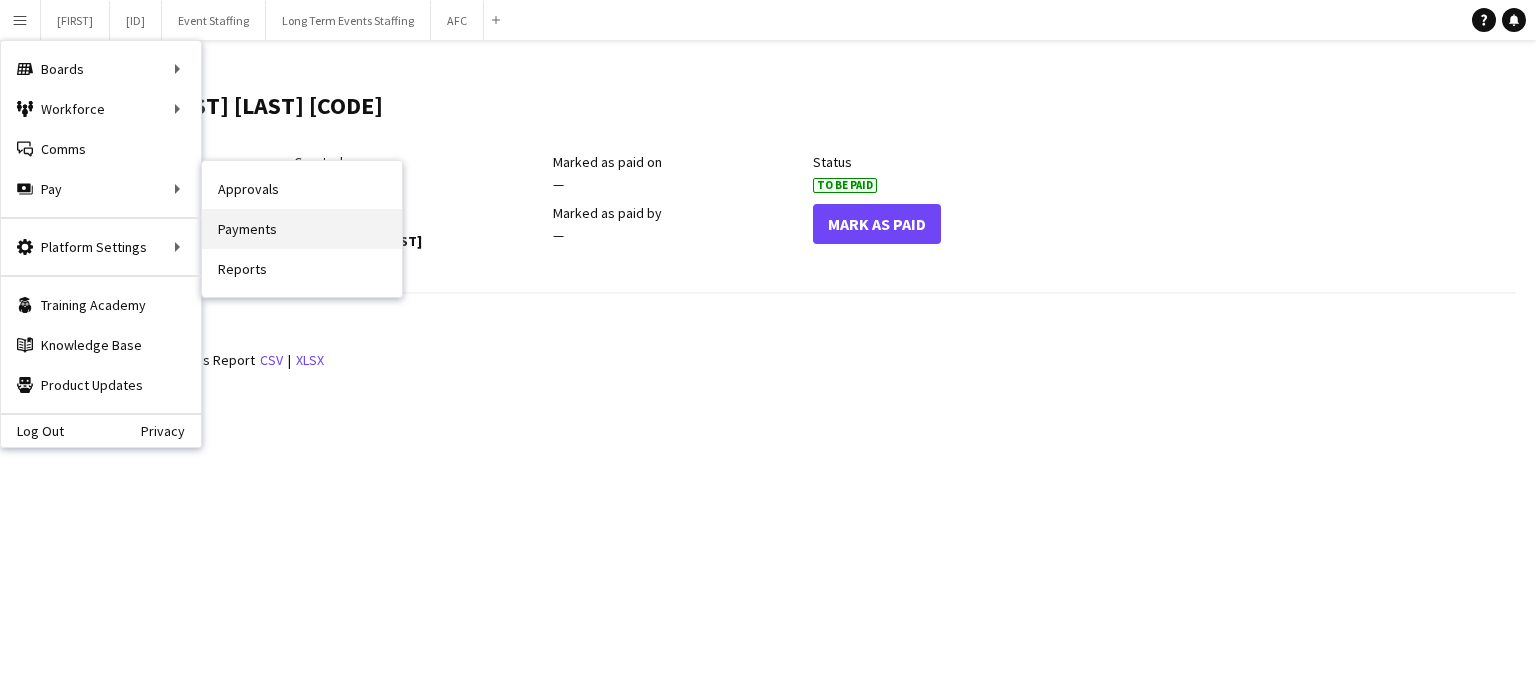 click on "Payments" at bounding box center [302, 229] 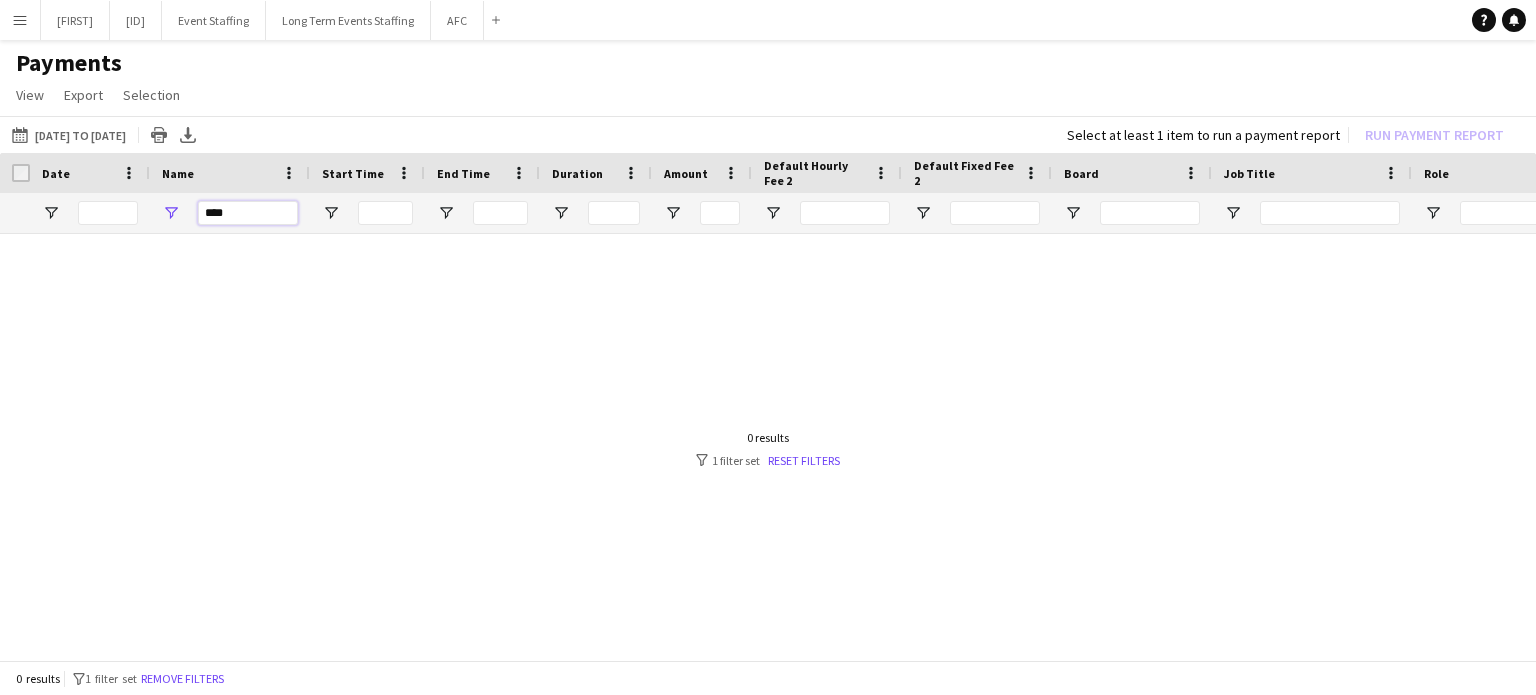 drag, startPoint x: 259, startPoint y: 214, endPoint x: 137, endPoint y: 203, distance: 122.494896 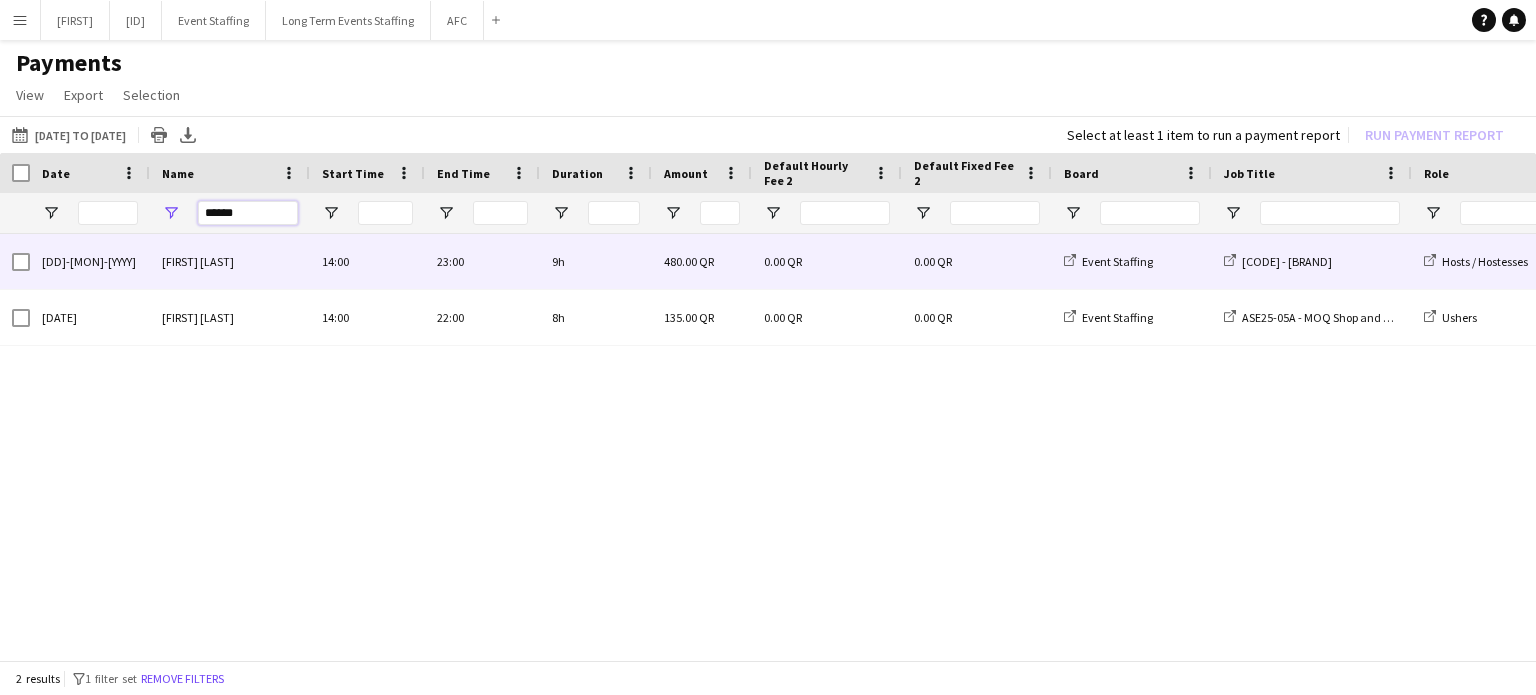 type on "******" 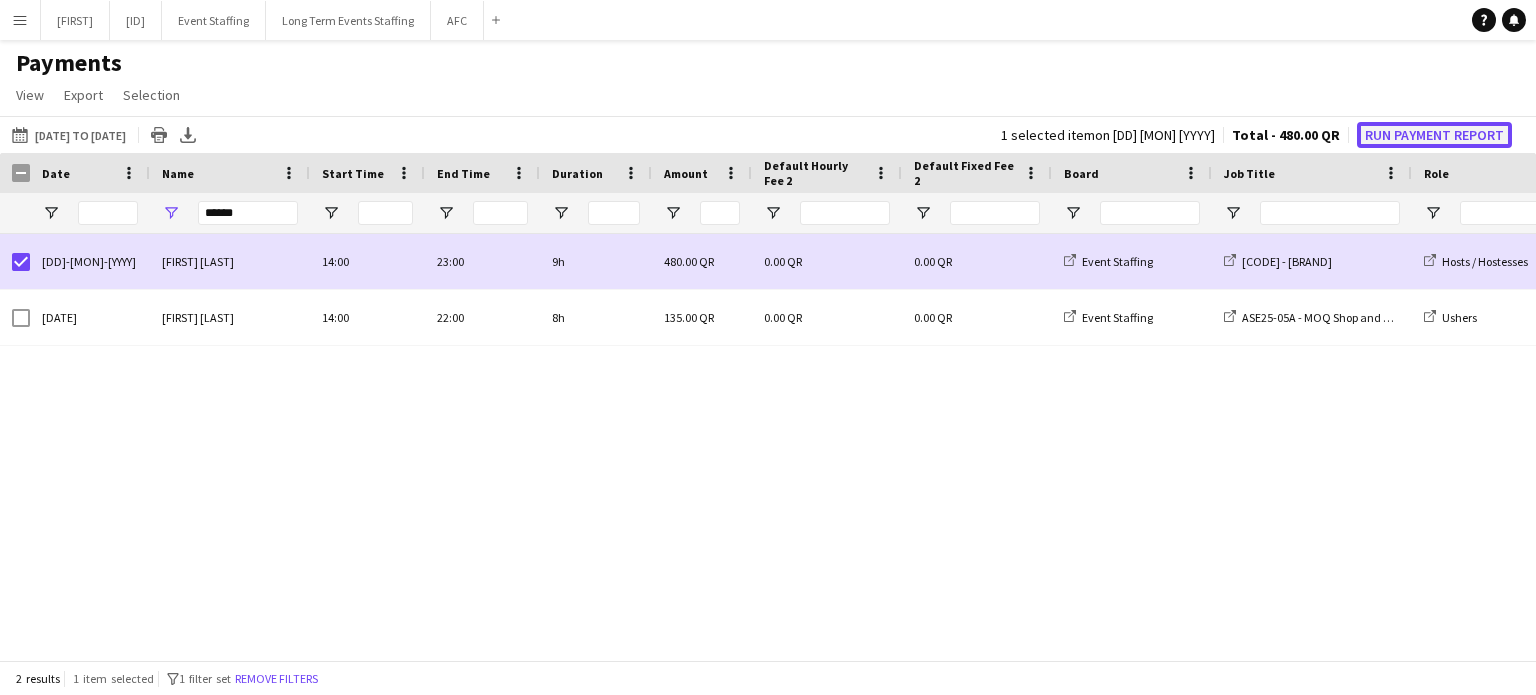click on "Run Payment Report" 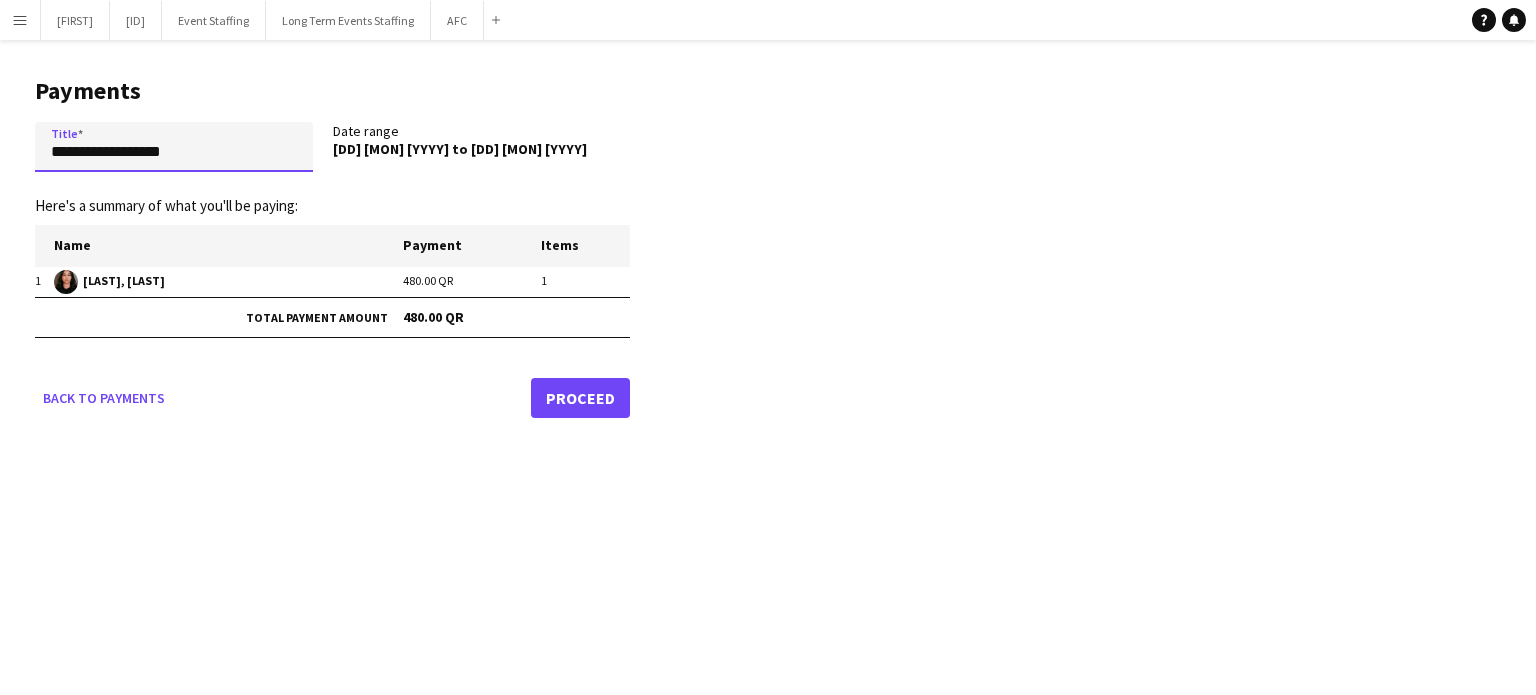 drag, startPoint x: 213, startPoint y: 155, endPoint x: 0, endPoint y: 154, distance: 213.00235 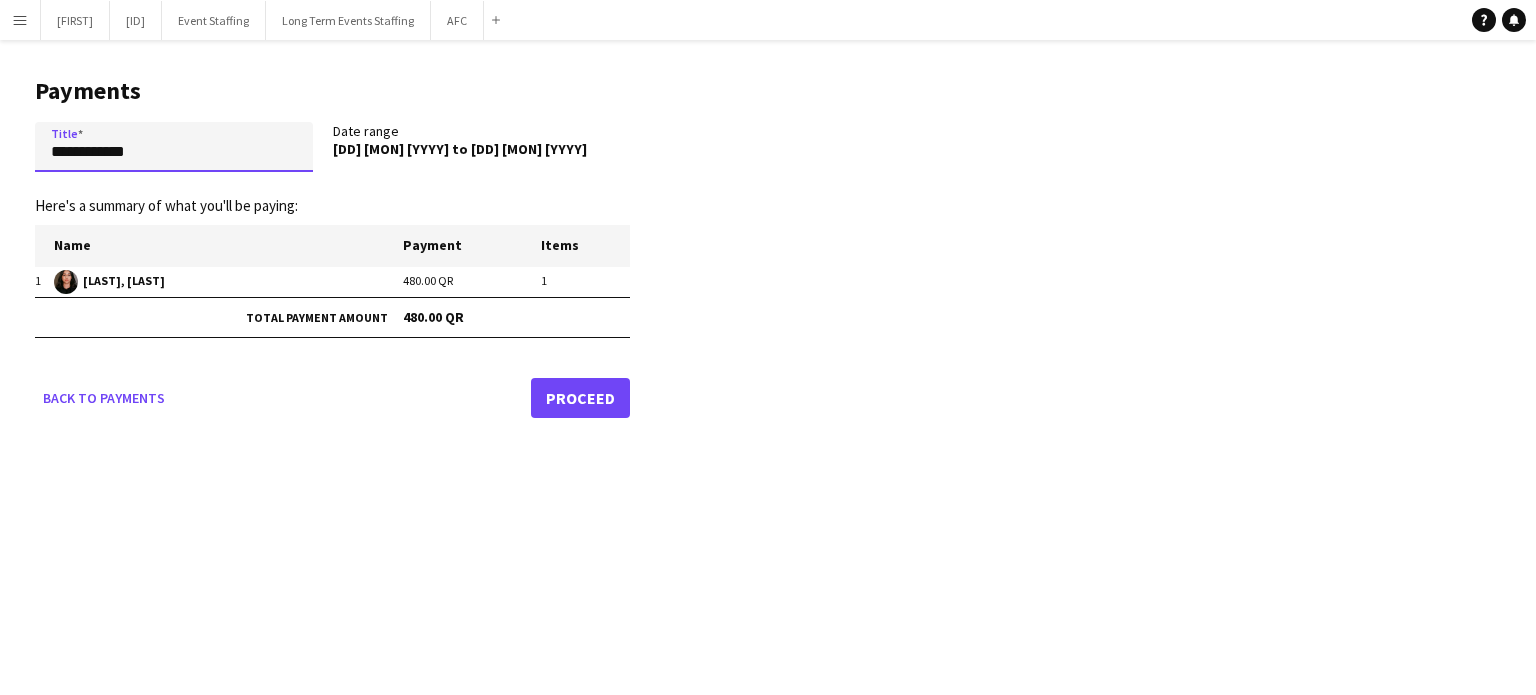 paste on "**********" 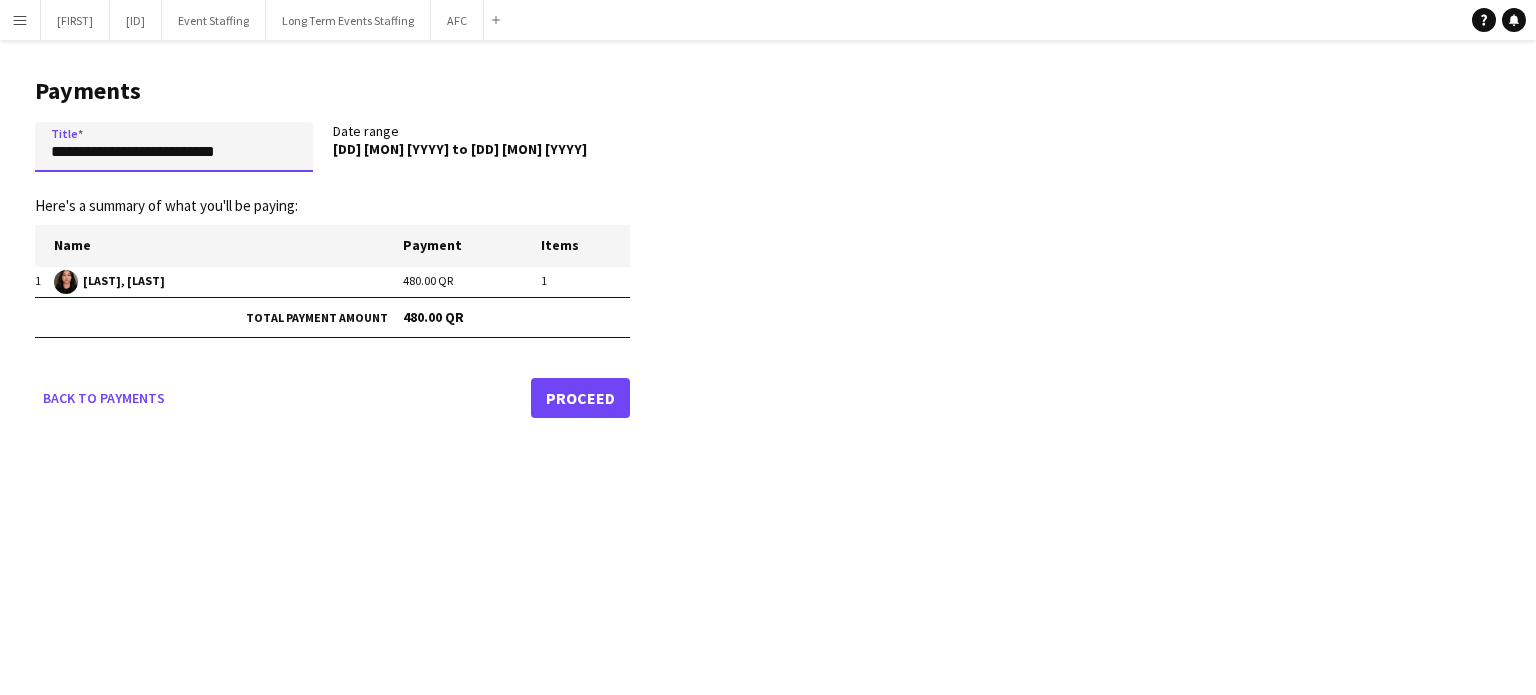 paste on "**********" 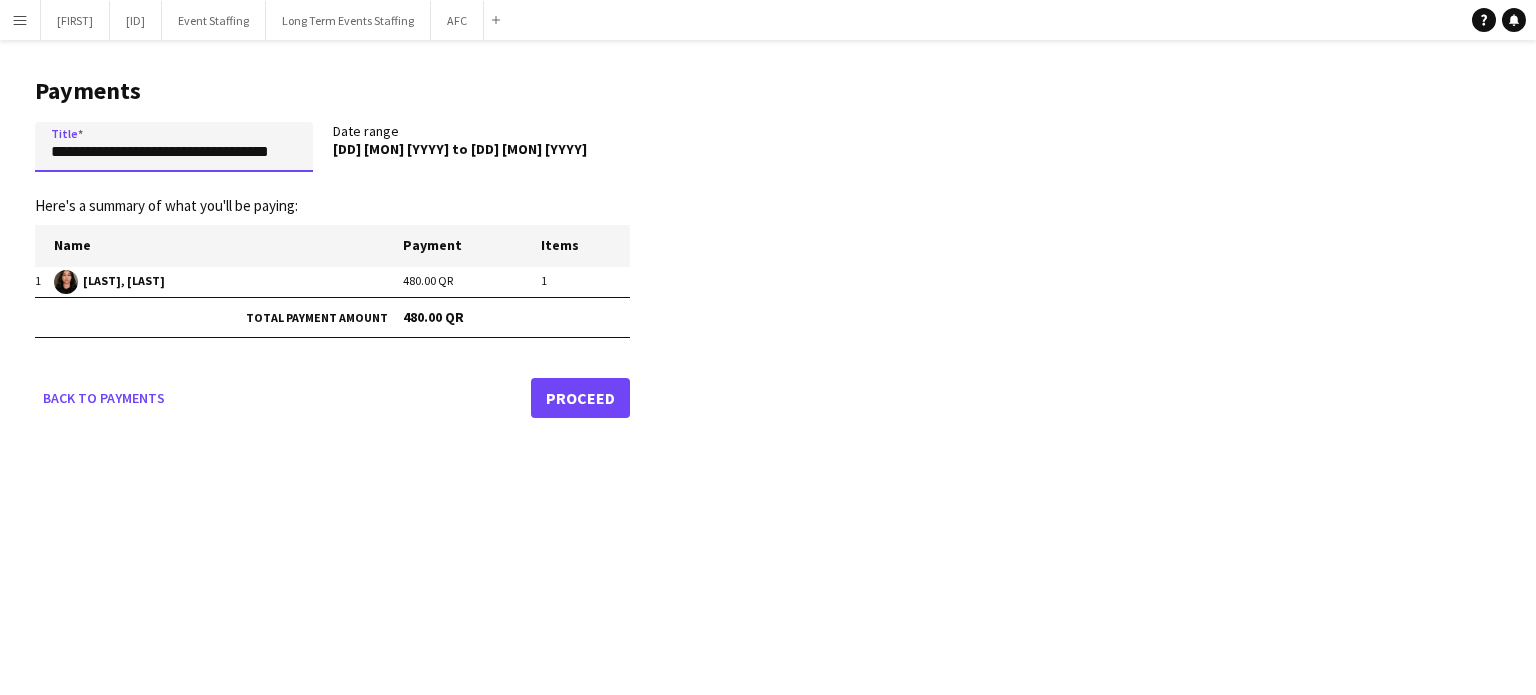 scroll, scrollTop: 0, scrollLeft: 23, axis: horizontal 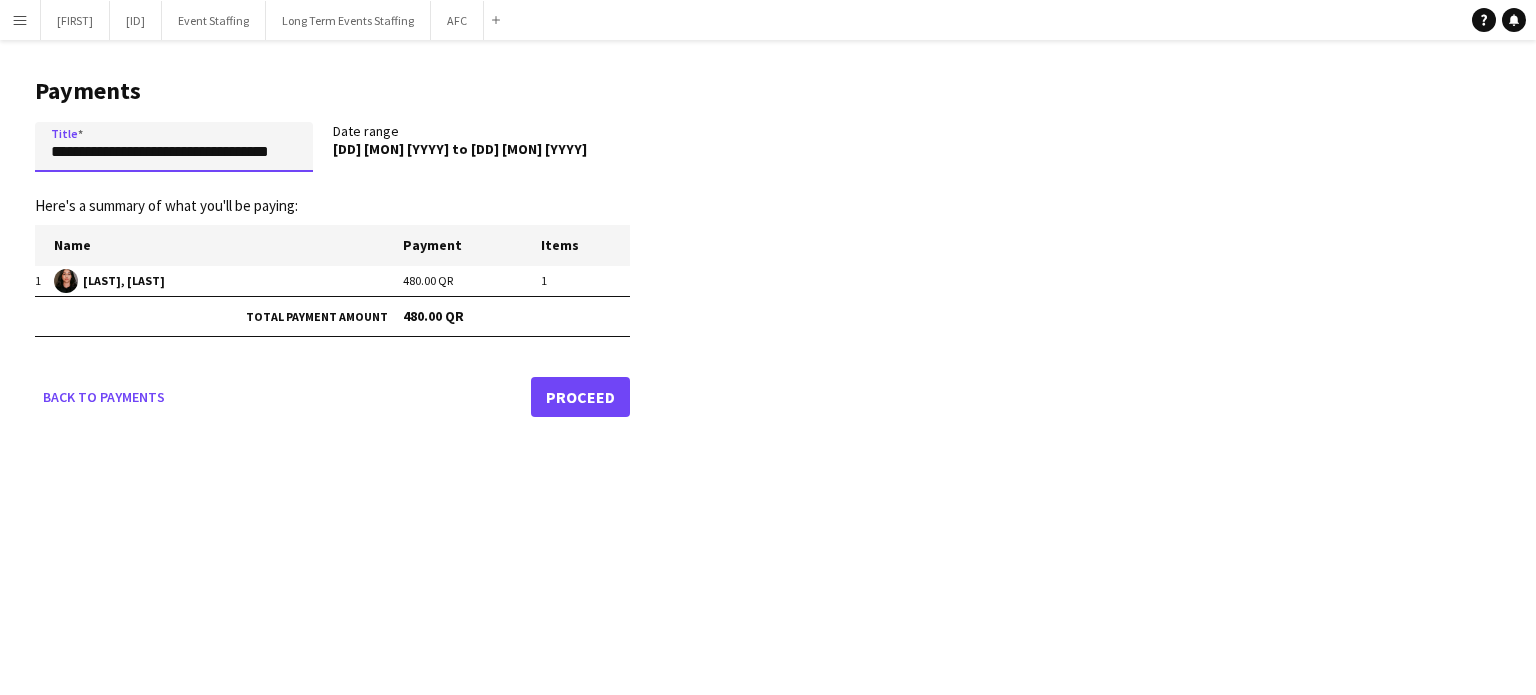 type on "**********" 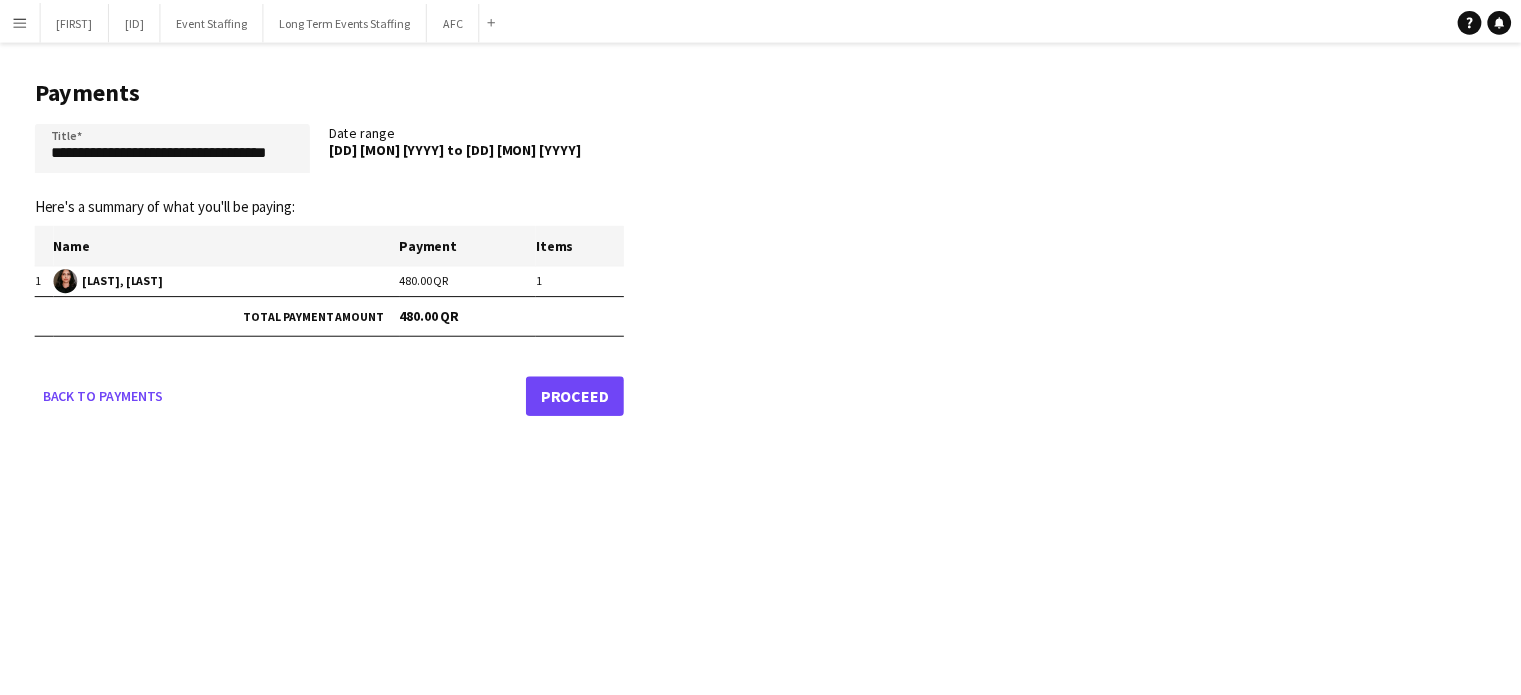 scroll, scrollTop: 0, scrollLeft: 0, axis: both 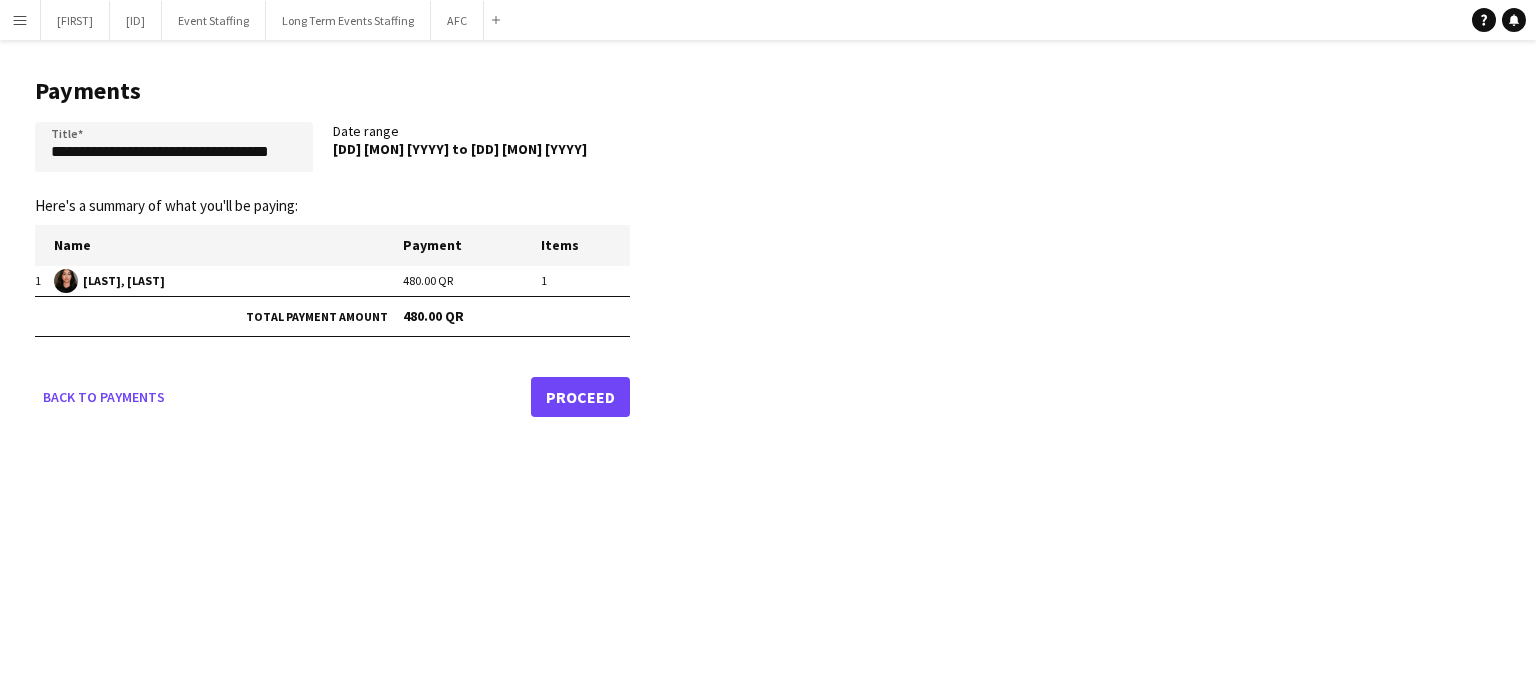 click on "Proceed" 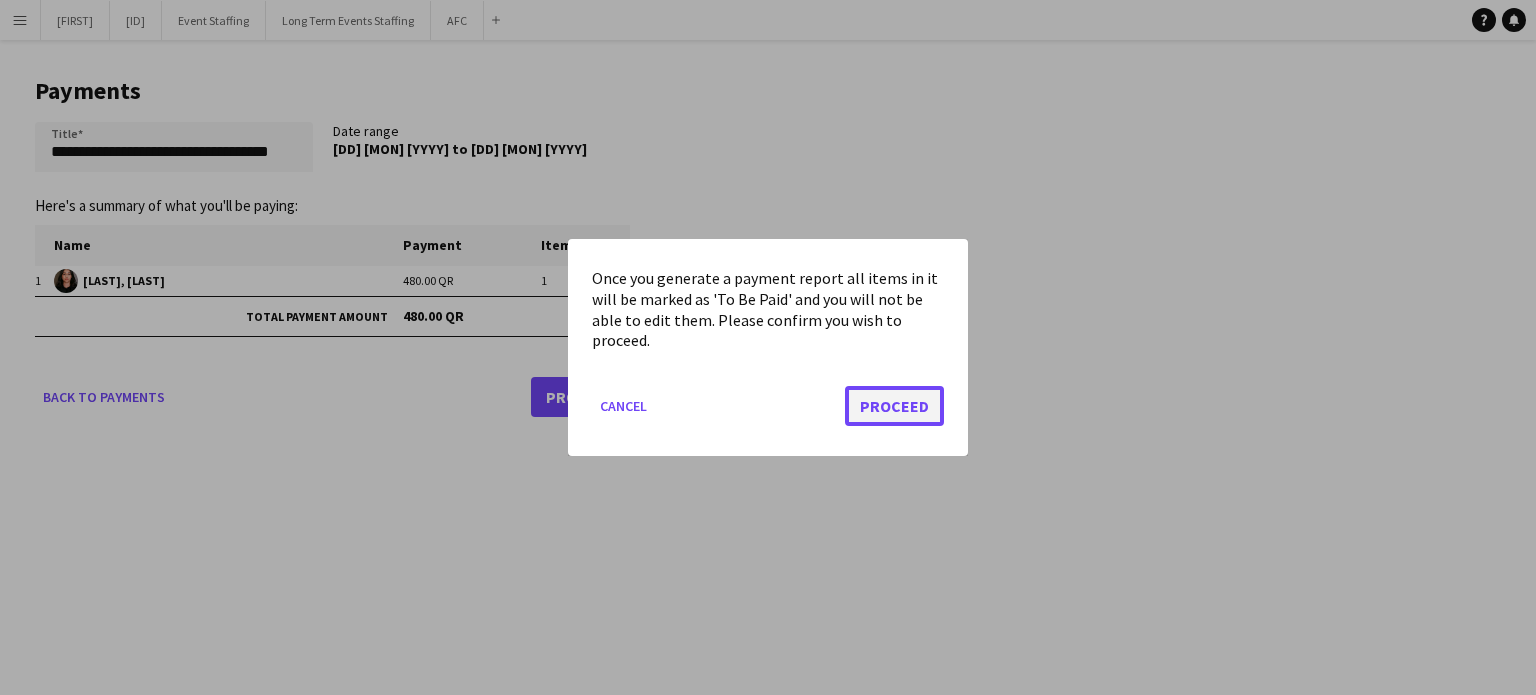 click on "Proceed" 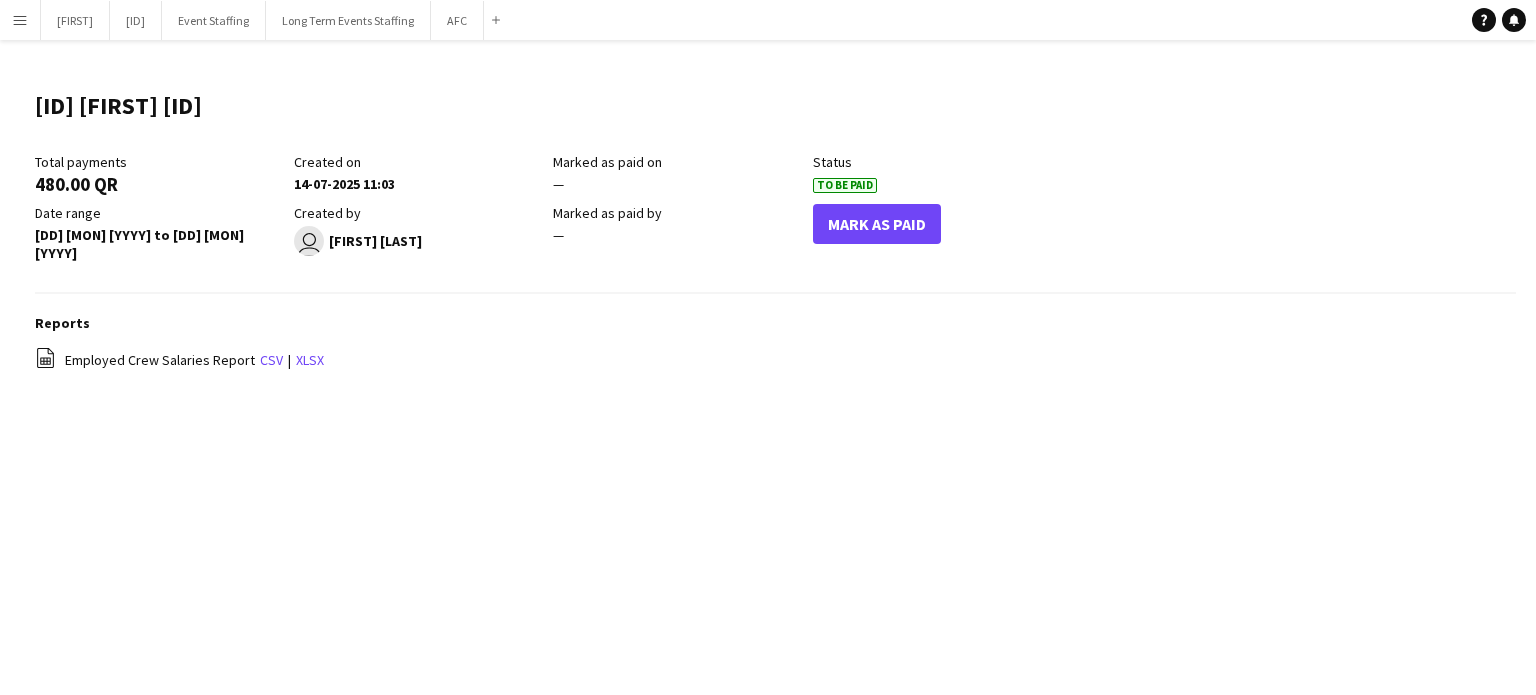 click on "Menu" at bounding box center [20, 20] 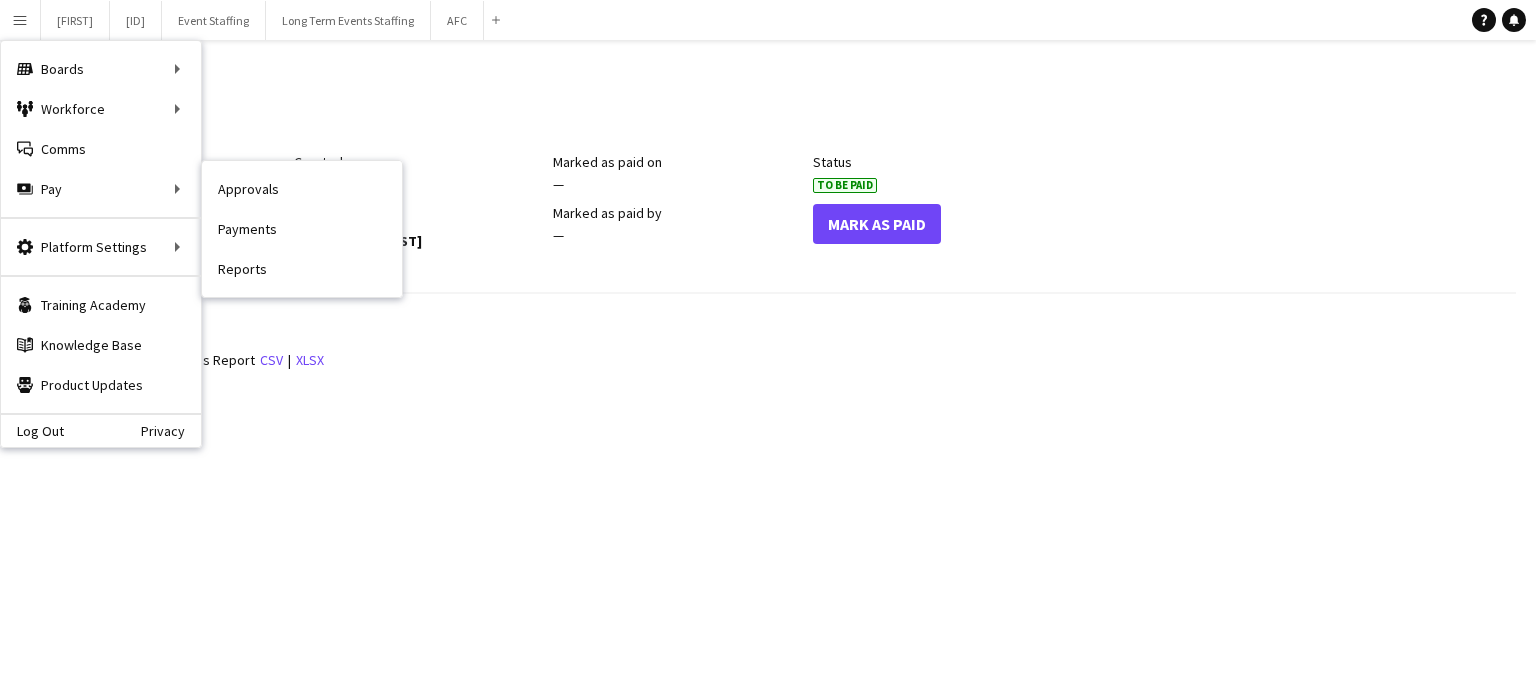 click on "Payments" at bounding box center (302, 229) 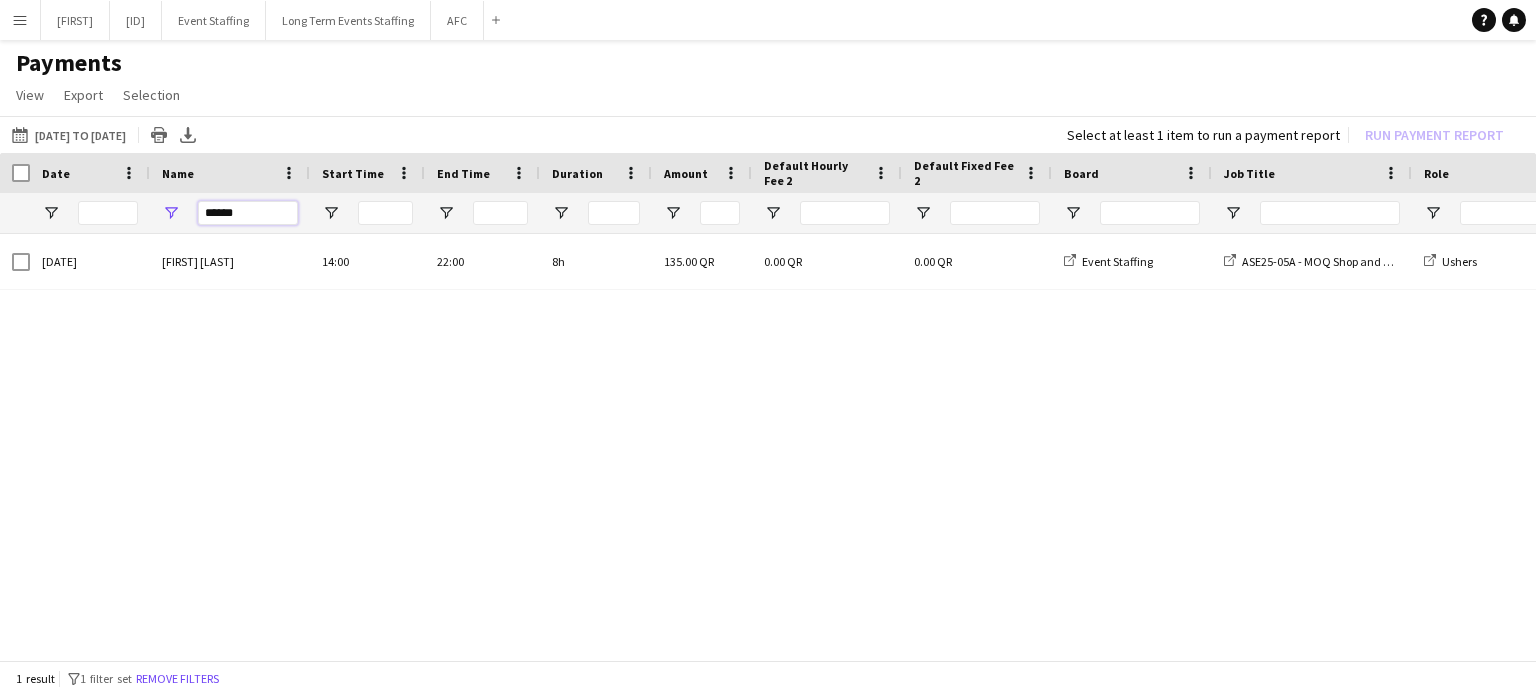 drag, startPoint x: 254, startPoint y: 212, endPoint x: 196, endPoint y: 214, distance: 58.034473 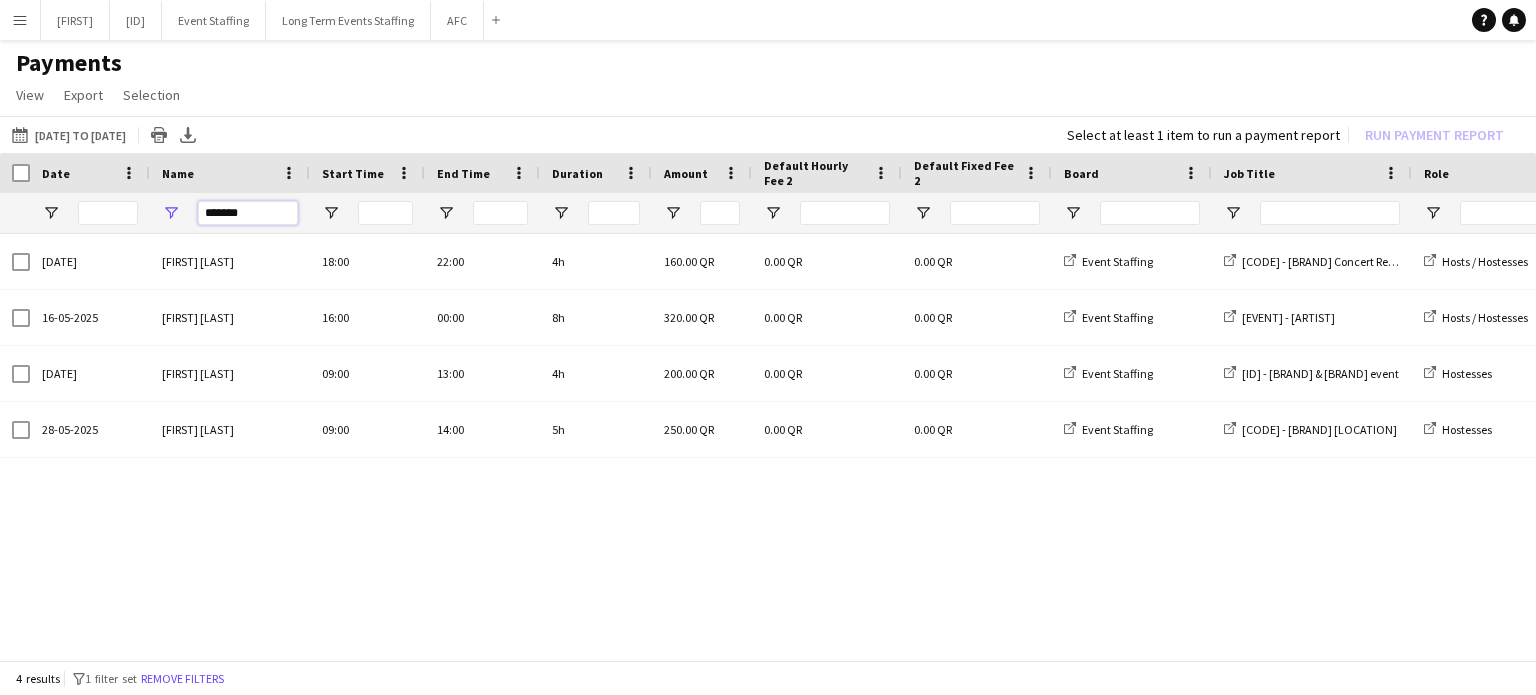 type on "******" 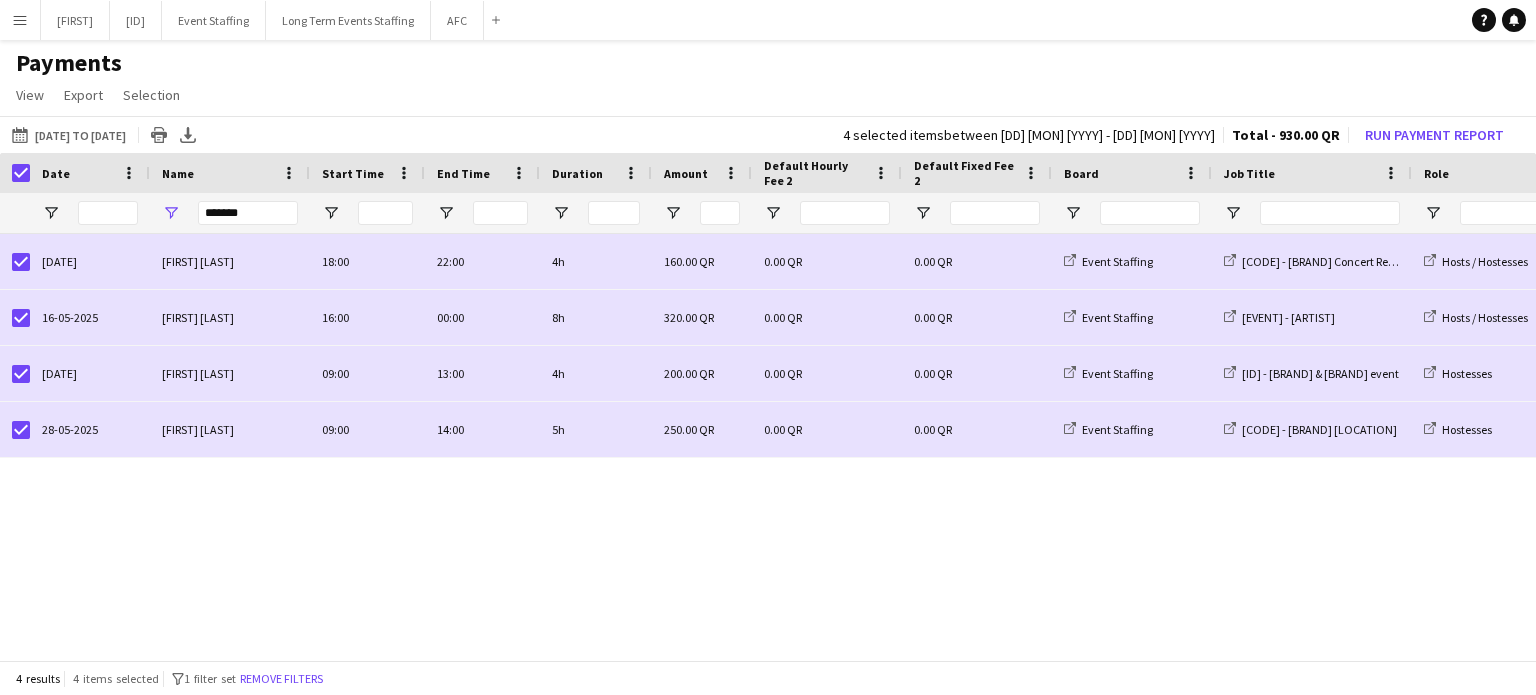 click on "Menu" at bounding box center [20, 20] 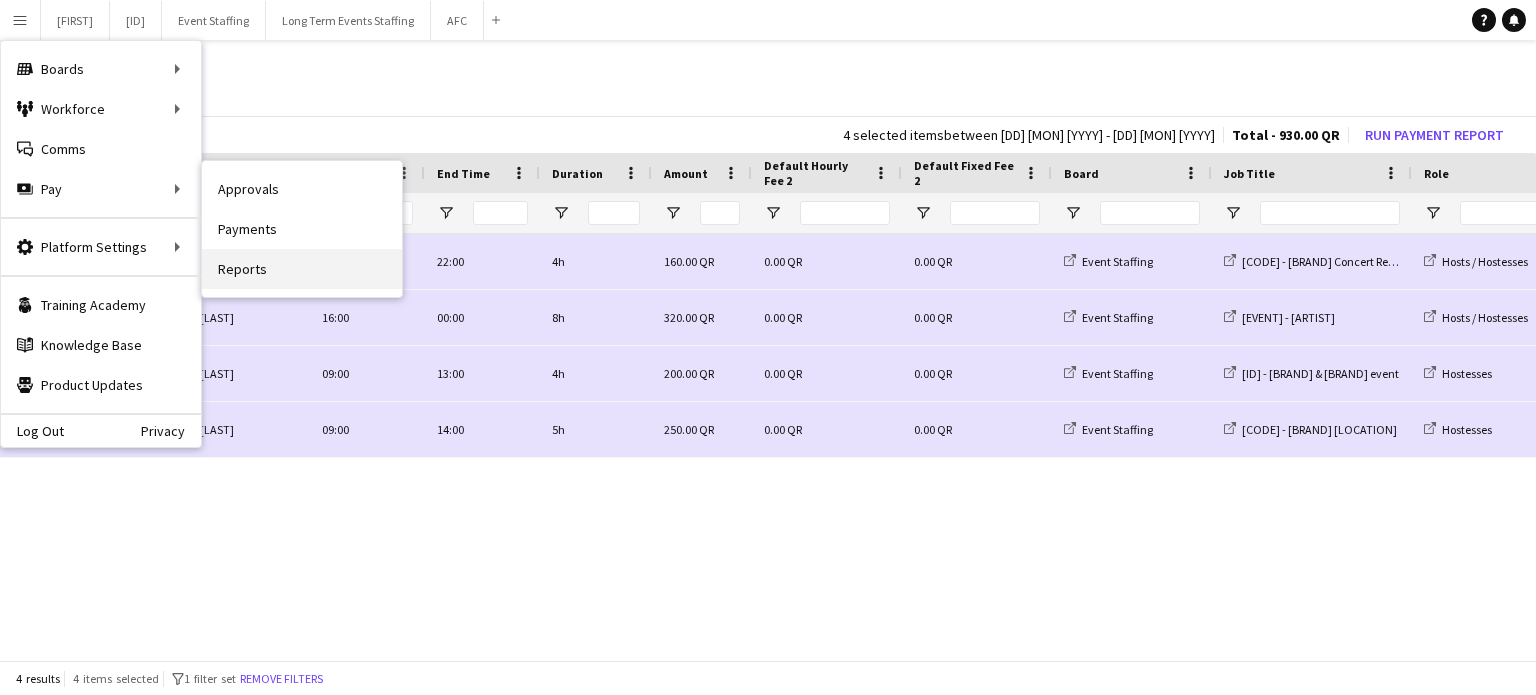 click on "Reports" at bounding box center (302, 269) 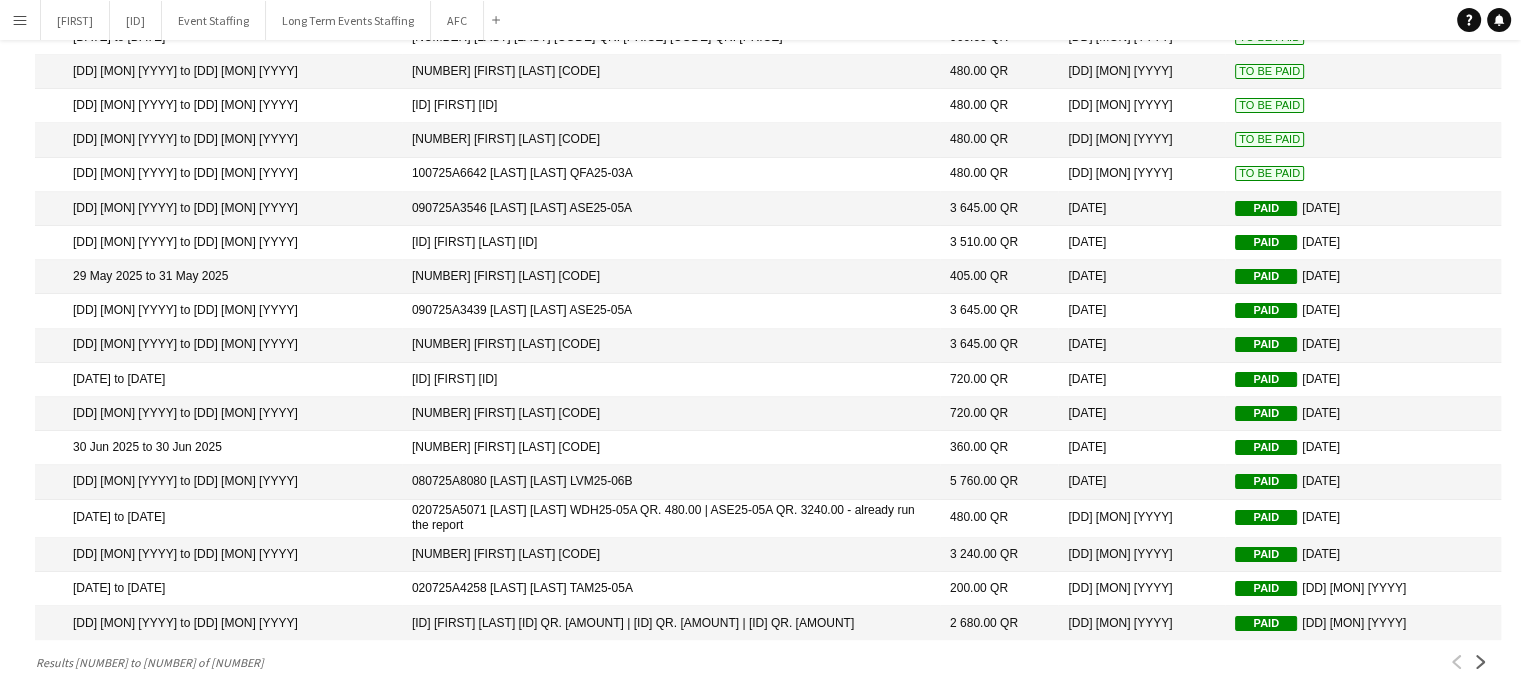 scroll, scrollTop: 227, scrollLeft: 0, axis: vertical 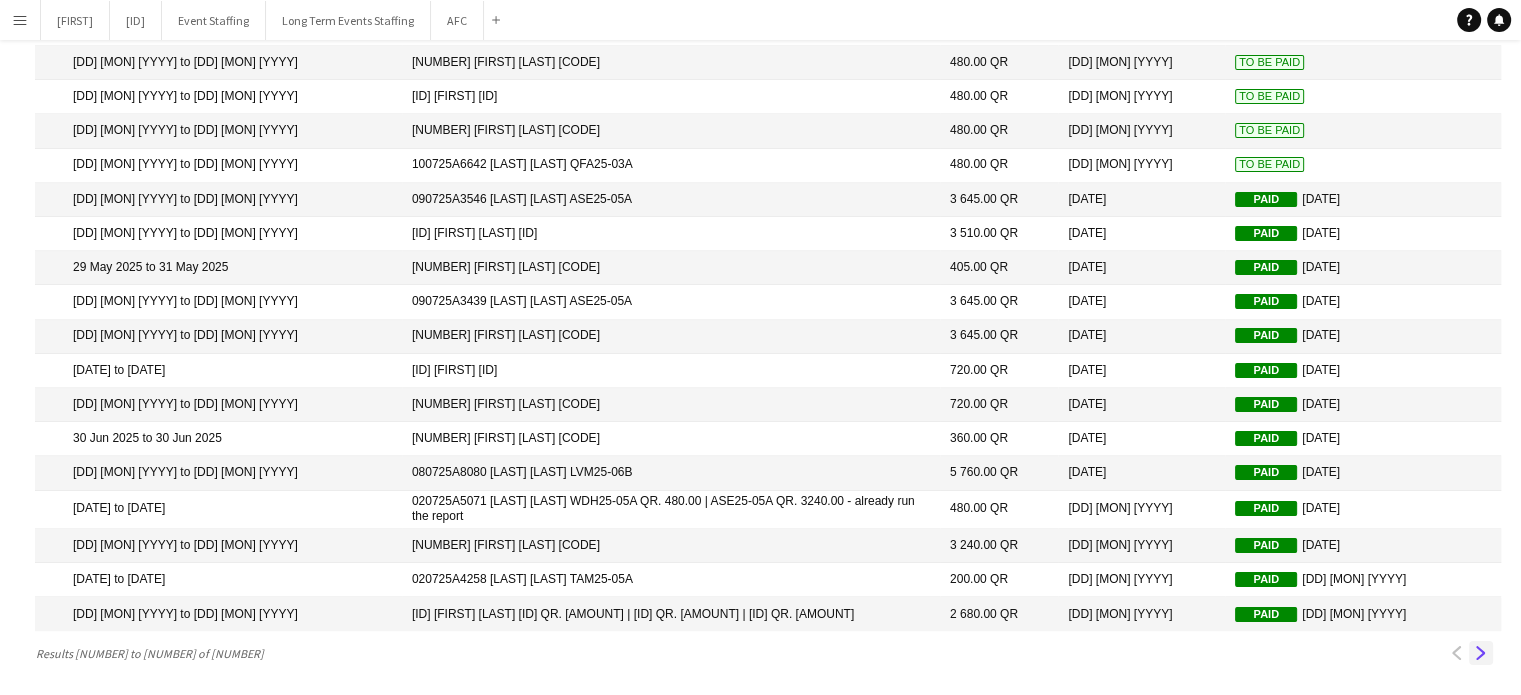 click on "Next" 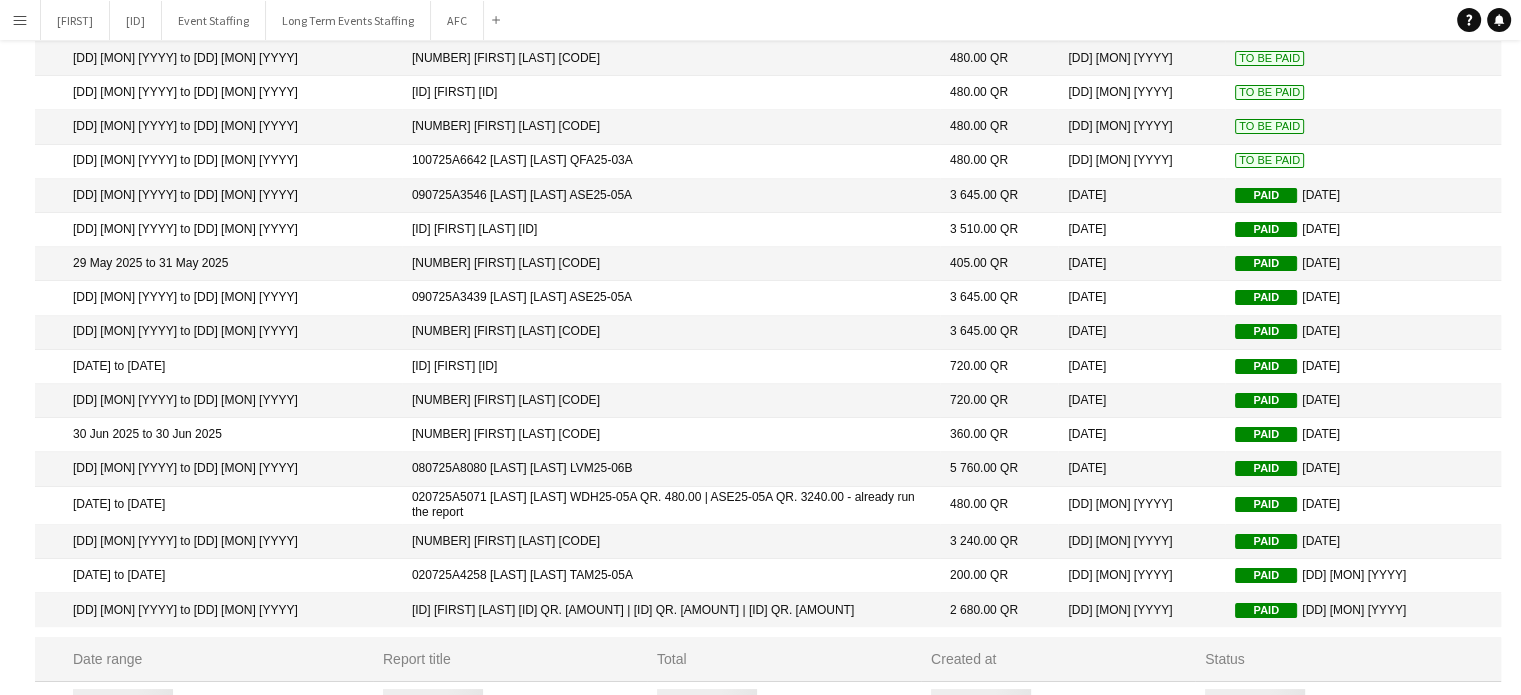 click on "Status" 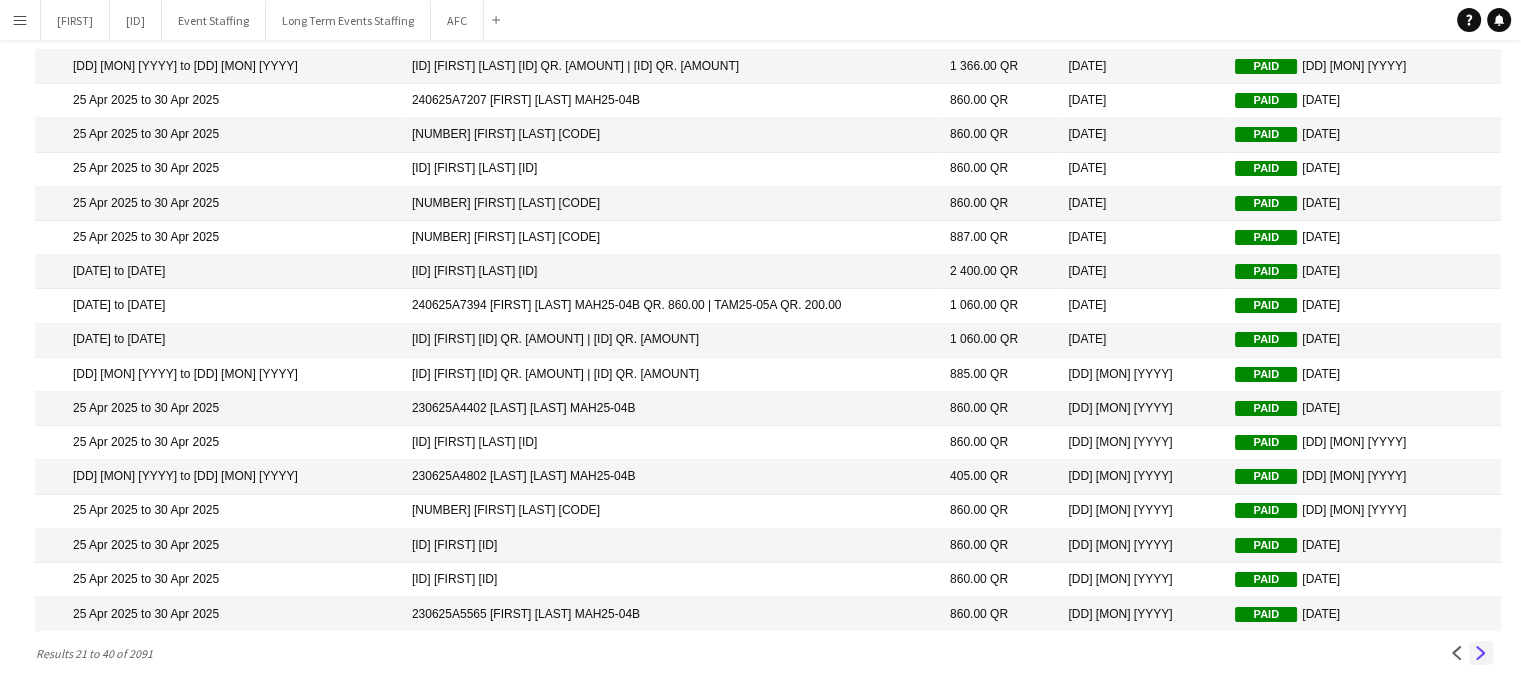 click on "Next" 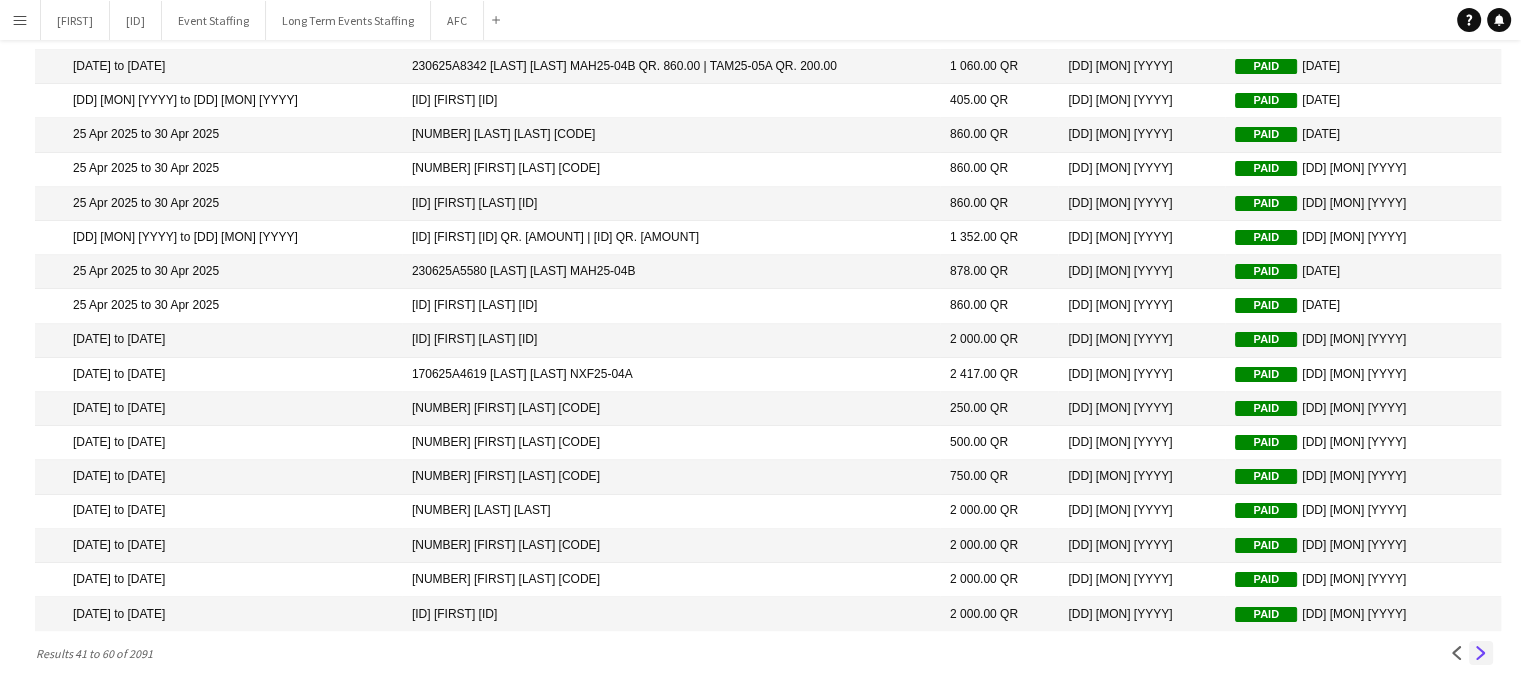 click on "Next" 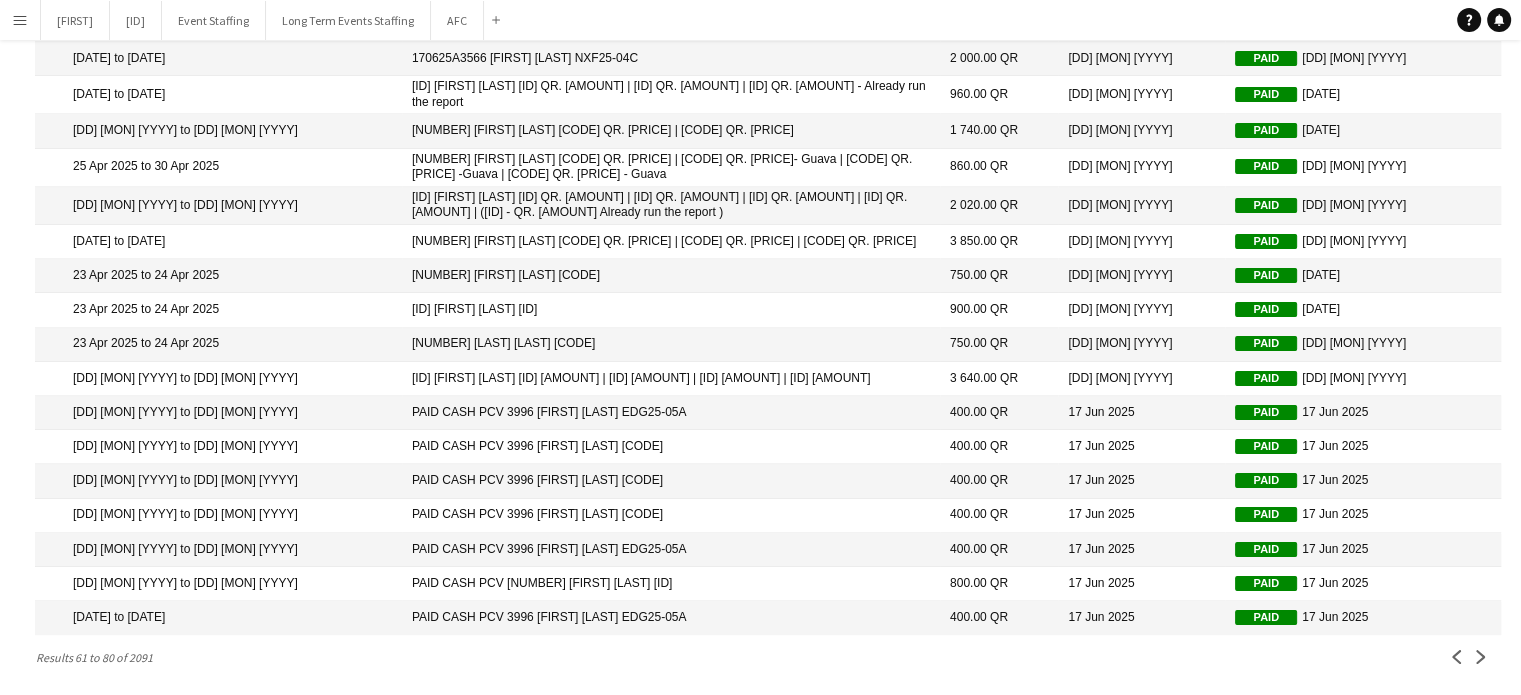click on "Reports  Date range
funnel
Filter
magnifier
Clear   View Results  Report title Total Created at Status  [DD] [MON] [YYYY] to [DD] [MON] [YYYY]   [ID] [FIRST] [ID]   [AMOUNT] QR   [DD] [MON] [YYYY]   Paid   [DD] [MON] [YYYY]   [DD] [MON] [YYYY] to [DD] [MON] [YYYY]   [ID] [FIRST] [LAST] [ID]   [AMOUNT] QR   [DD] [MON] [YYYY]   Paid   [DD] [MON] [YYYY]   [DD] [MON] [YYYY] to [DD] [MON] [YYYY]   [ID] [FIRST] [LAST] [ID]   [AMOUNT] QR   [DD] [MON] [YYYY]   Paid   [DD] [MON] [YYYY]   [DD] [MON] [YYYY] to [DD] [MON] [YYYY]   [ID] [FIRST] [LAST] [ID]   [AMOUNT] QR   [DD] [MON] [YYYY]   Paid   [DD] [MON] [YYYY]   [DD] [MON] [YYYY] to [DD] [MON] [YYYY]   [ID] [FIRST] [LAST] [ID] QR. [AMOUNT] | [ID] QR. [AMOUNT] | [ID] QR. [AMOUNT] - Already run the report    [AMOUNT] QR   [DD] [MON] [YYYY]   Paid   [DD] [MON] [YYYY]   [DD] [MON] [YYYY] to [DD] [MON] [YYYY]   [ID] [FIRST] [LAST] [ID] QR. [AMOUNT] | [ID] QR. [AMOUNT]   [AMOUNT] QR   [DD] [MON] [YYYY]   Paid   [DD] [MON] [YYYY]   [DD] [MON] [YYYY] to [DD] [MON] [YYYY]   [AMOUNT] QR" 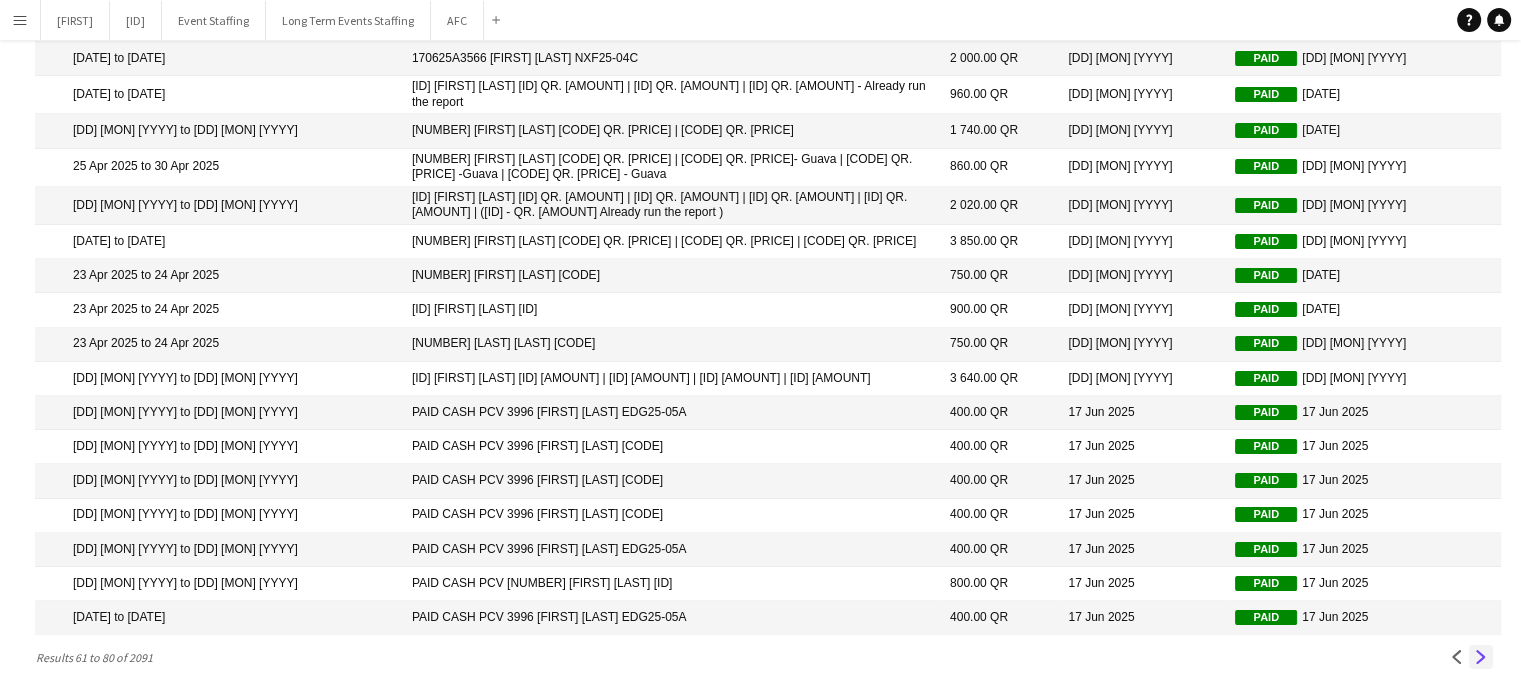 click on "Next" 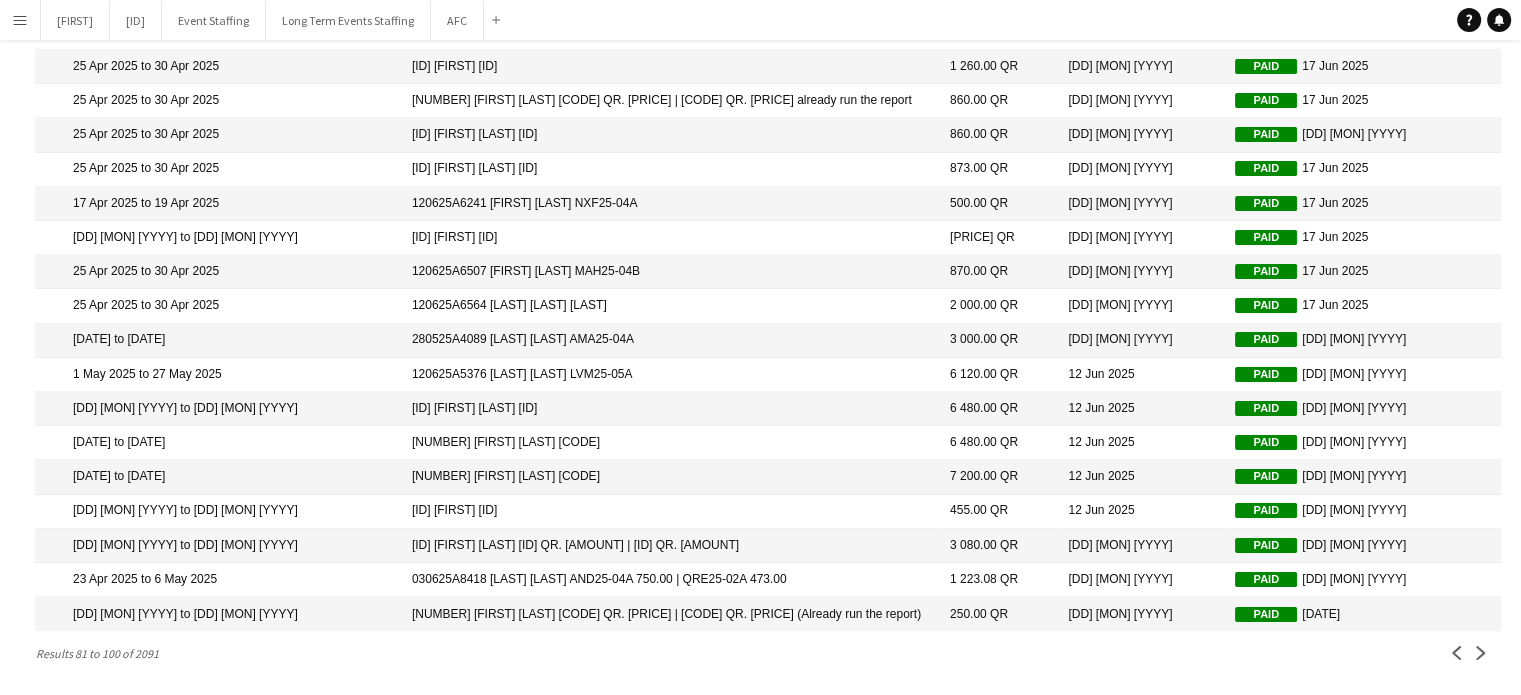 click on "[ID] [FIRST] [LAST] [ID]" at bounding box center [671, 170] 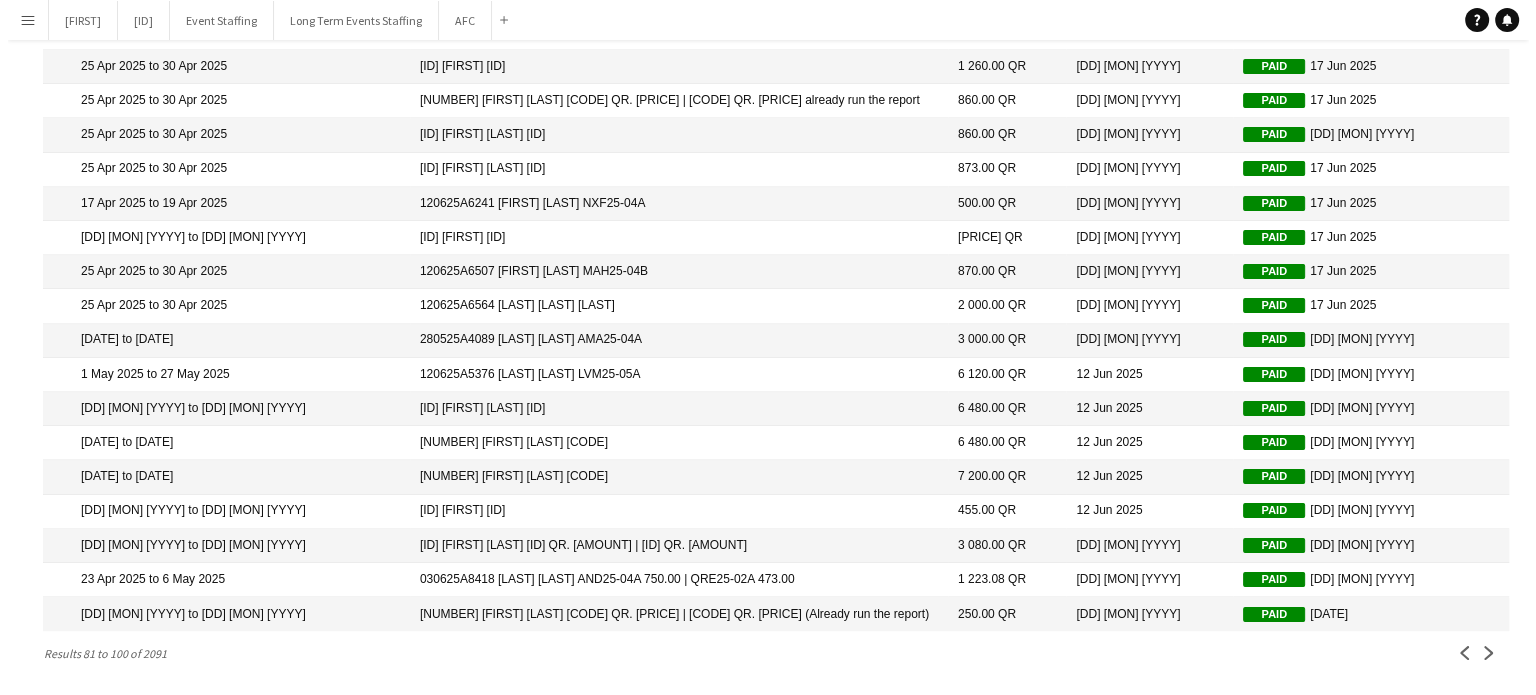 scroll, scrollTop: 0, scrollLeft: 0, axis: both 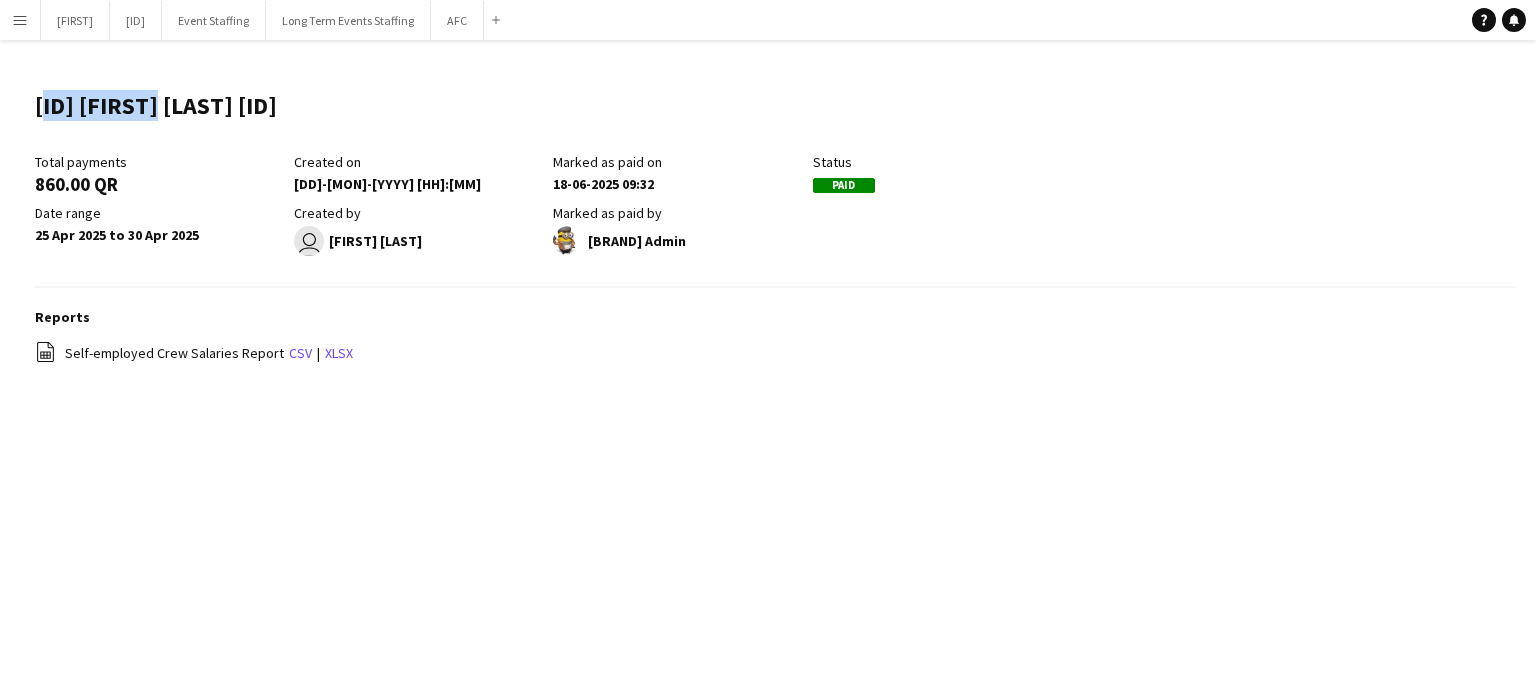 drag, startPoint x: 168, startPoint y: 106, endPoint x: 20, endPoint y: 99, distance: 148.16545 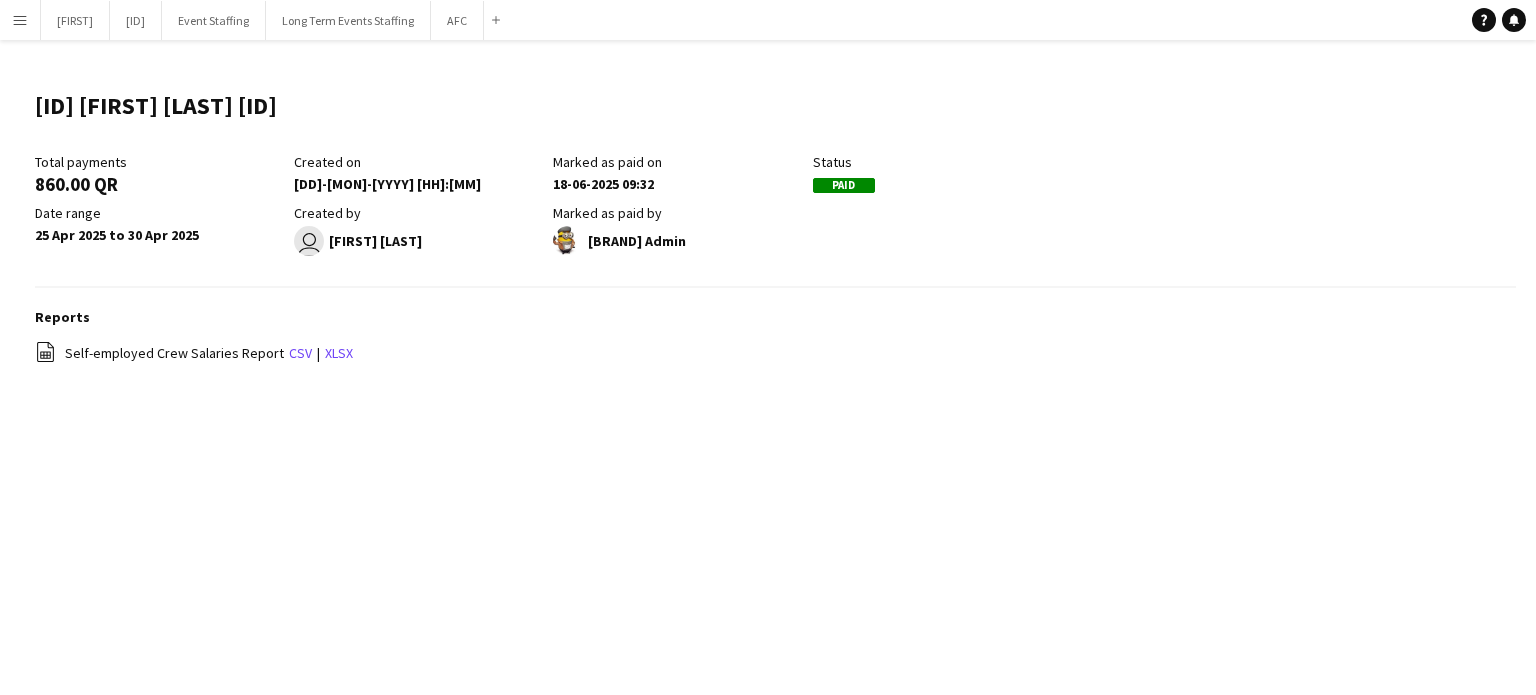 click on "Menu
Boards
Boards   Boards   All jobs   Status
Workforce
Workforce   My Workforce   Recruiting
Comms
Comms
Pay
Pay   Approvals   Payments   Reports
Platform Settings
Platform Settings   App settings   Your settings   Profiles
Training Academy
Training Academy
Knowledge Base
Knowledge Base
Product Updates
Product Updates   Log Out   Privacy   [FIRST]
Close
[ID]
Close
Event Staffing
Close
Long Term Events Staffing
Close
AFC
Close
Add
Help
Notifications
Edit this field" at bounding box center [768, 347] 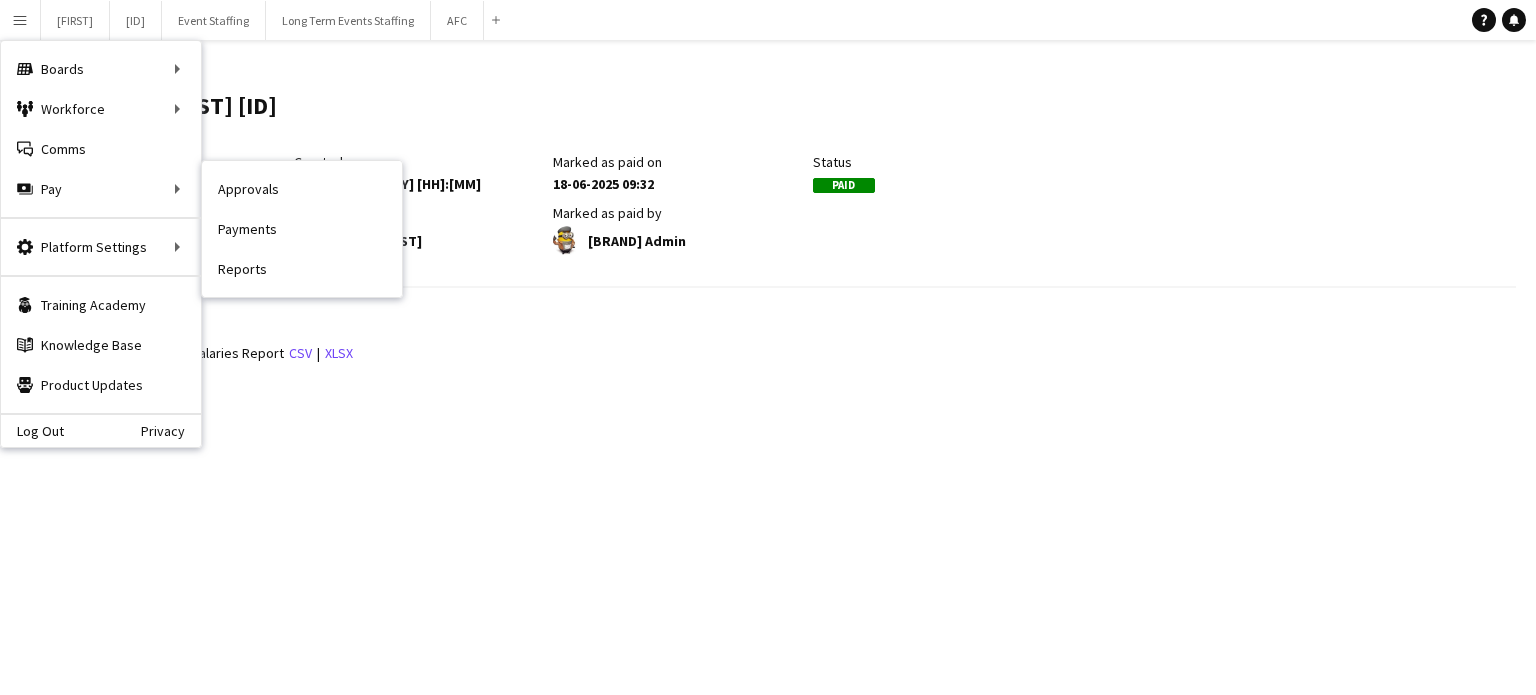 drag, startPoint x: 270, startPoint y: 222, endPoint x: 423, endPoint y: 359, distance: 205.37283 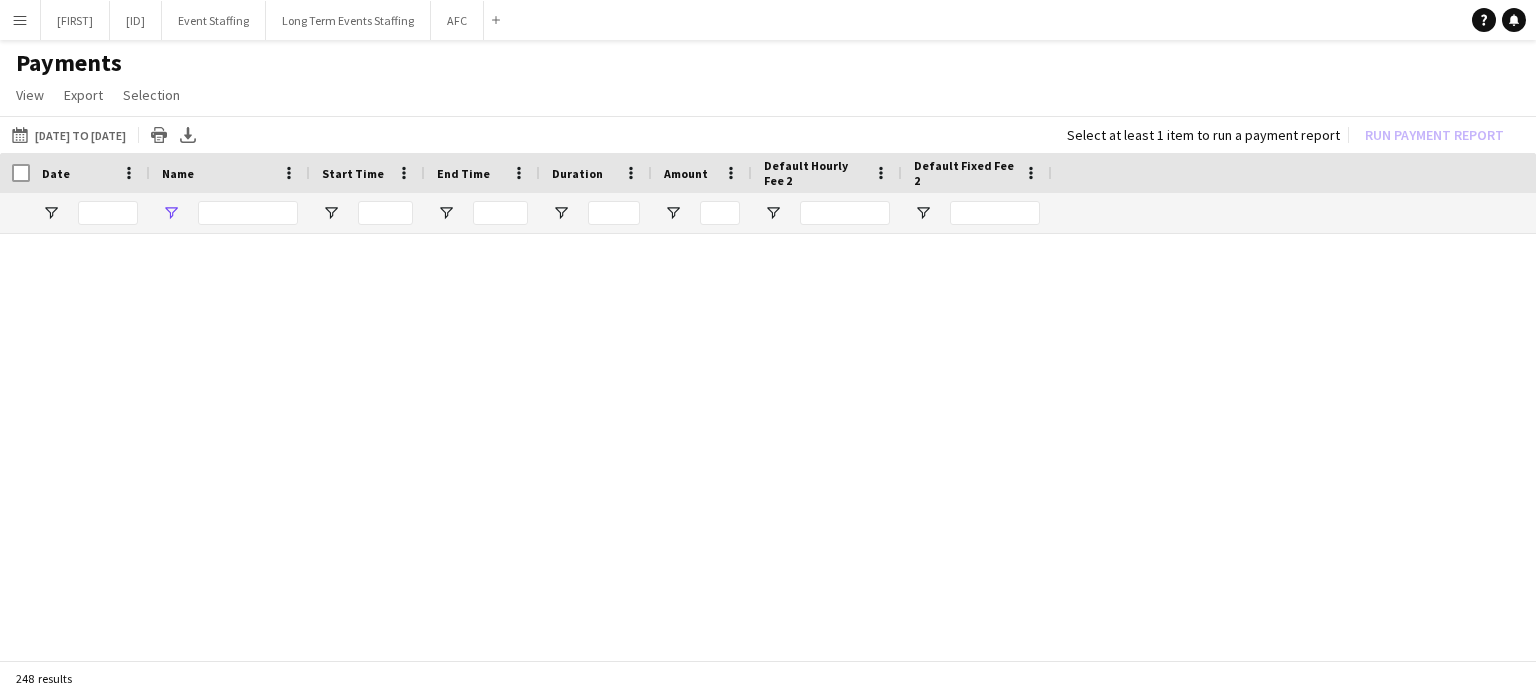 type on "******" 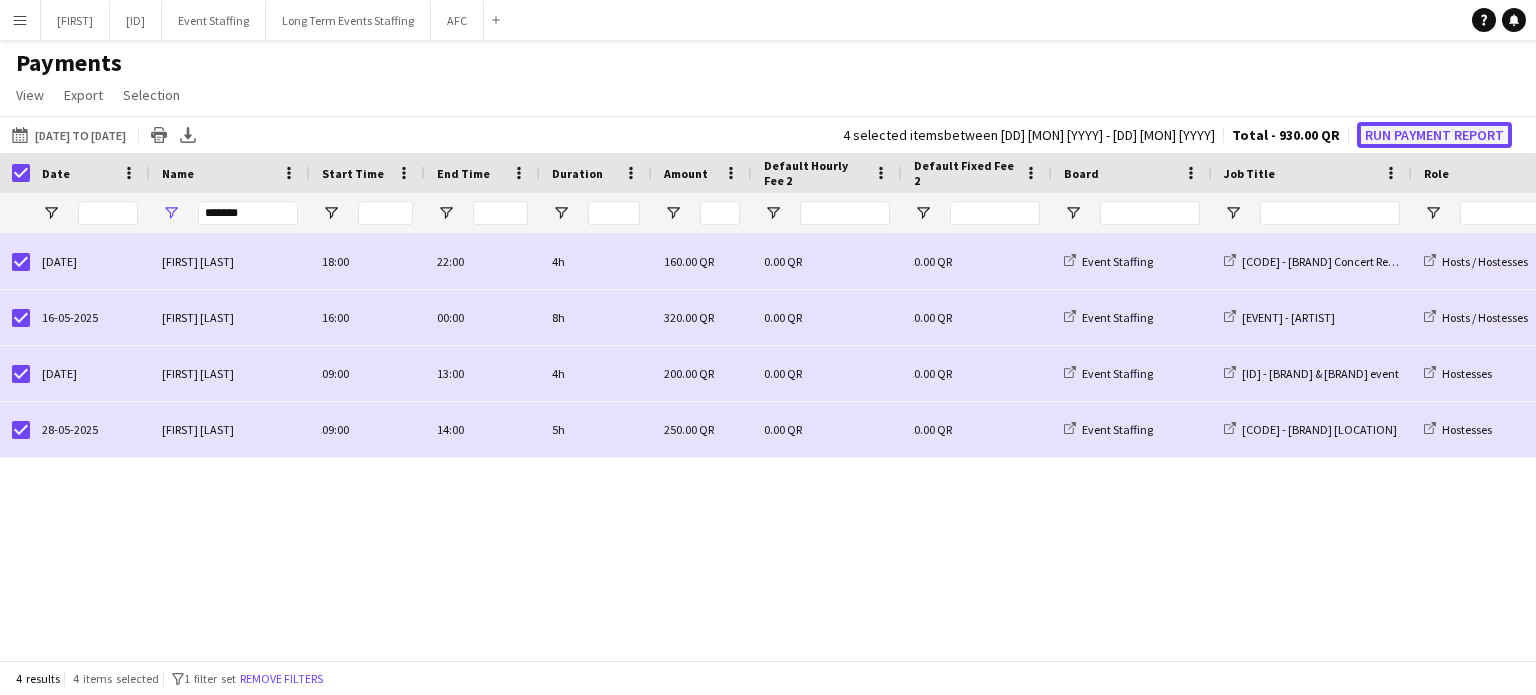 click on "Run Payment Report" 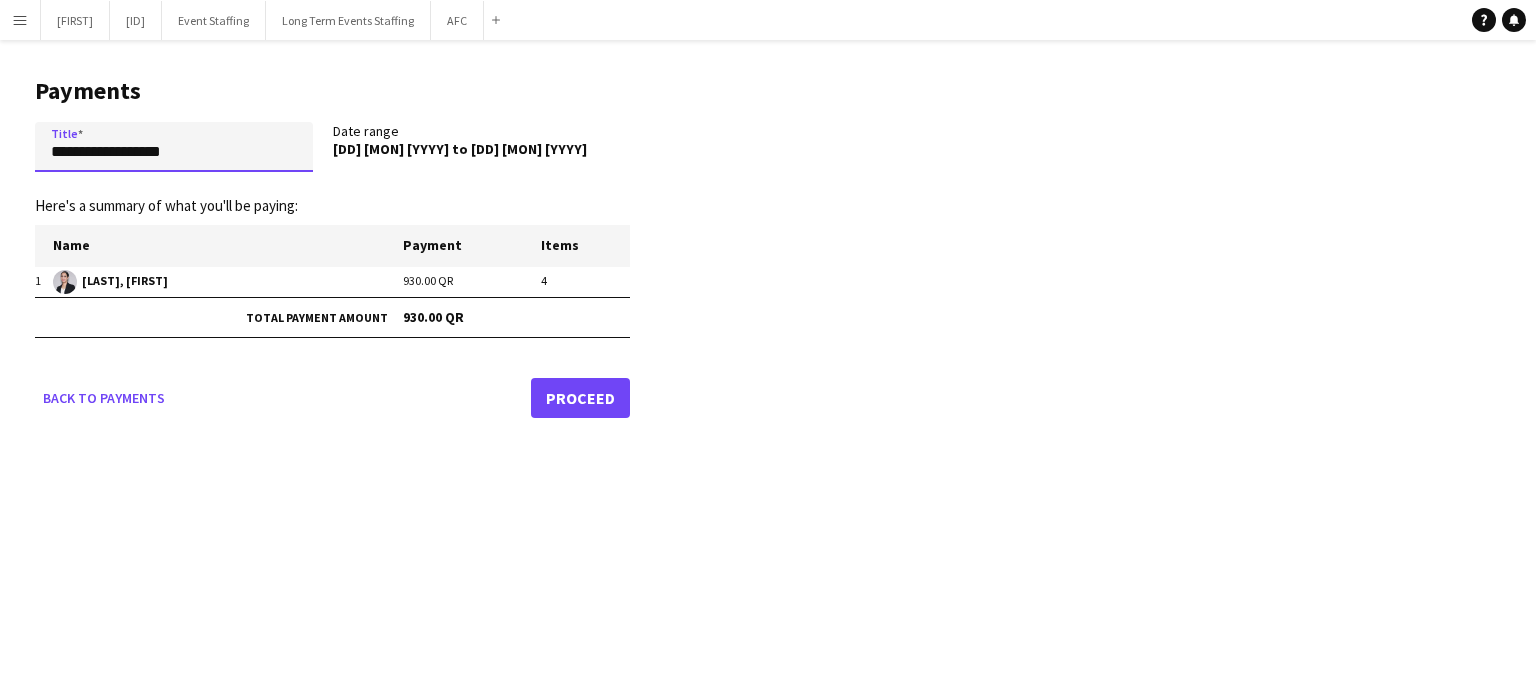drag, startPoint x: 188, startPoint y: 156, endPoint x: 0, endPoint y: 154, distance: 188.01064 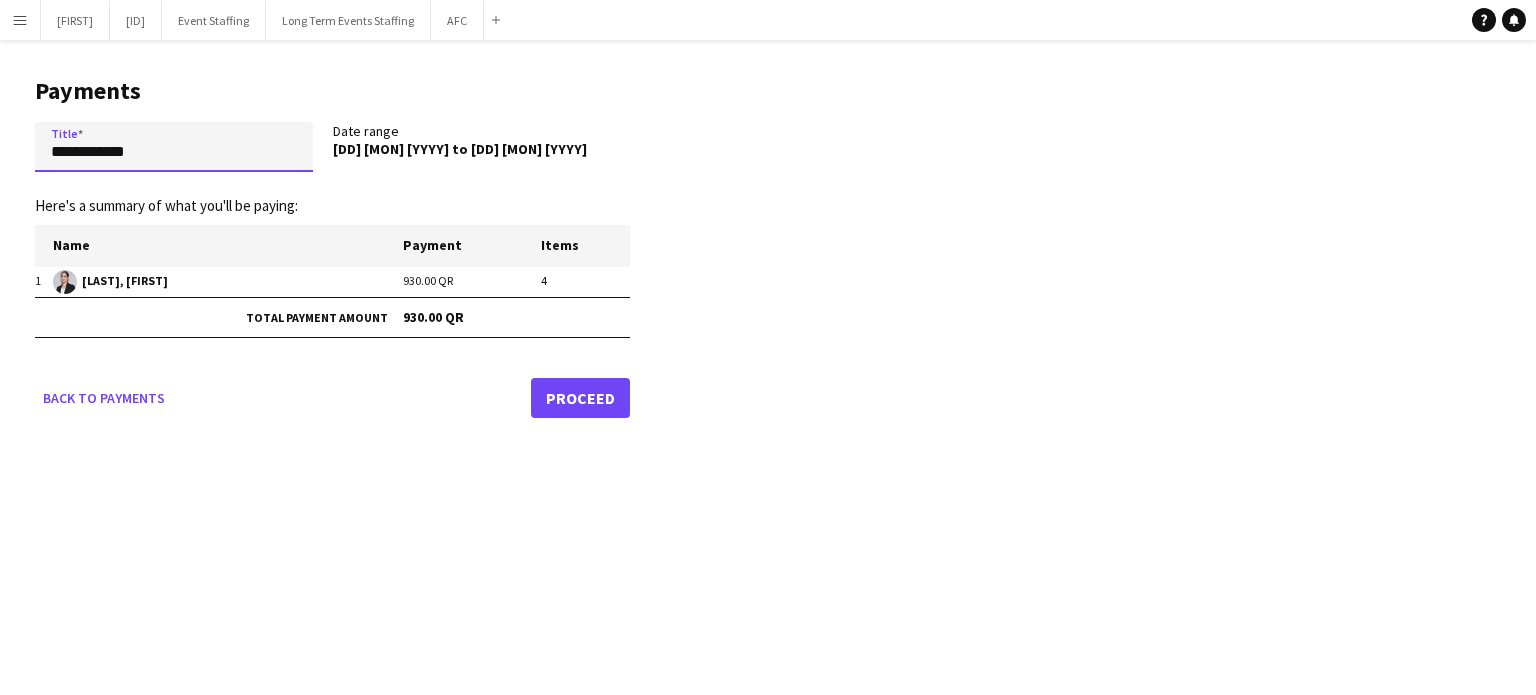 paste on "**********" 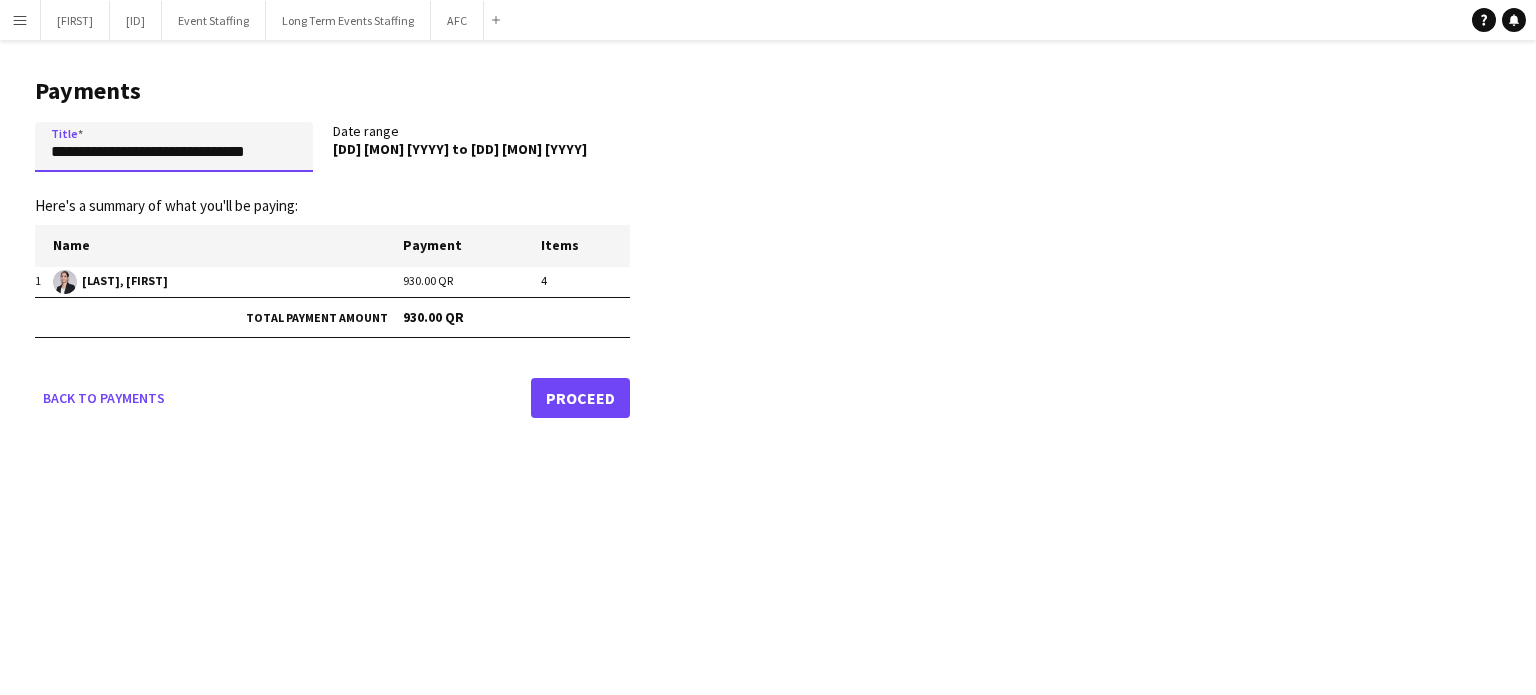 click on "**********" at bounding box center [174, 147] 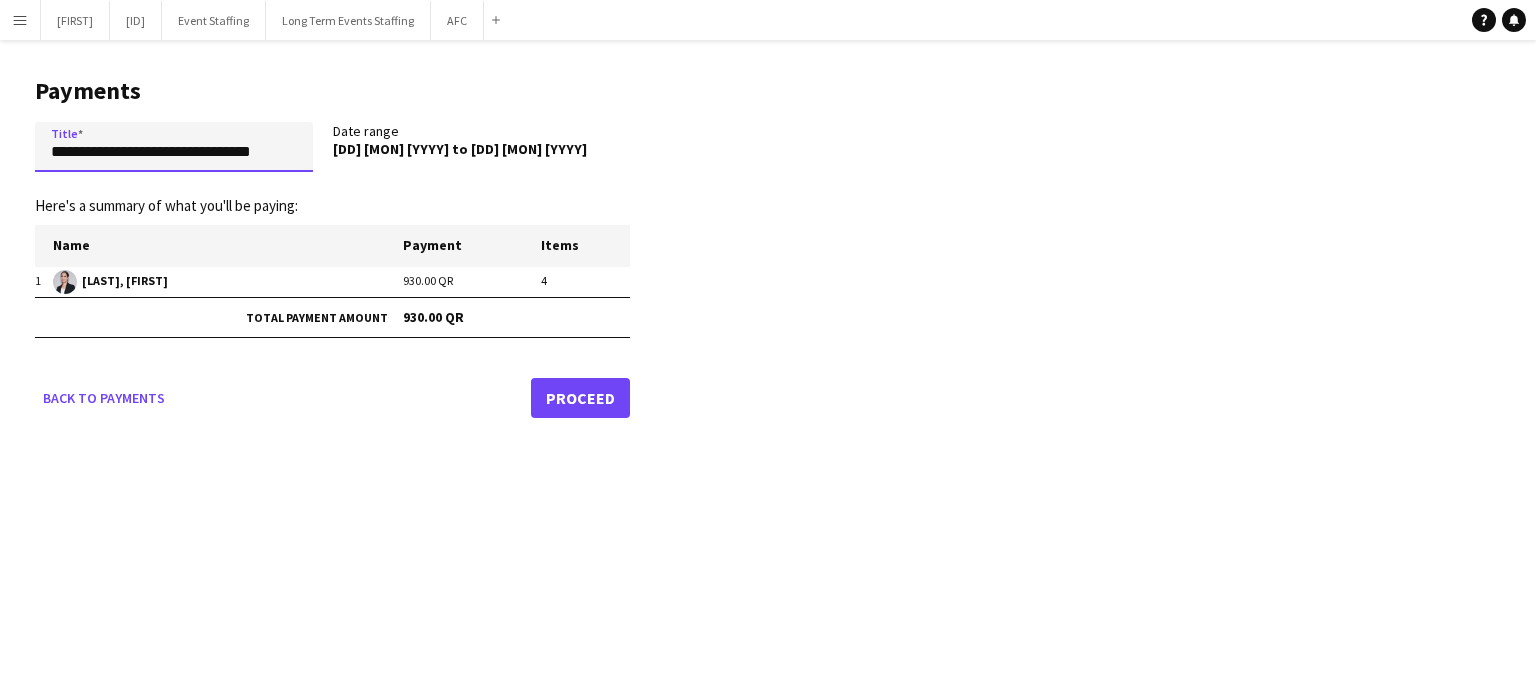 paste on "**********" 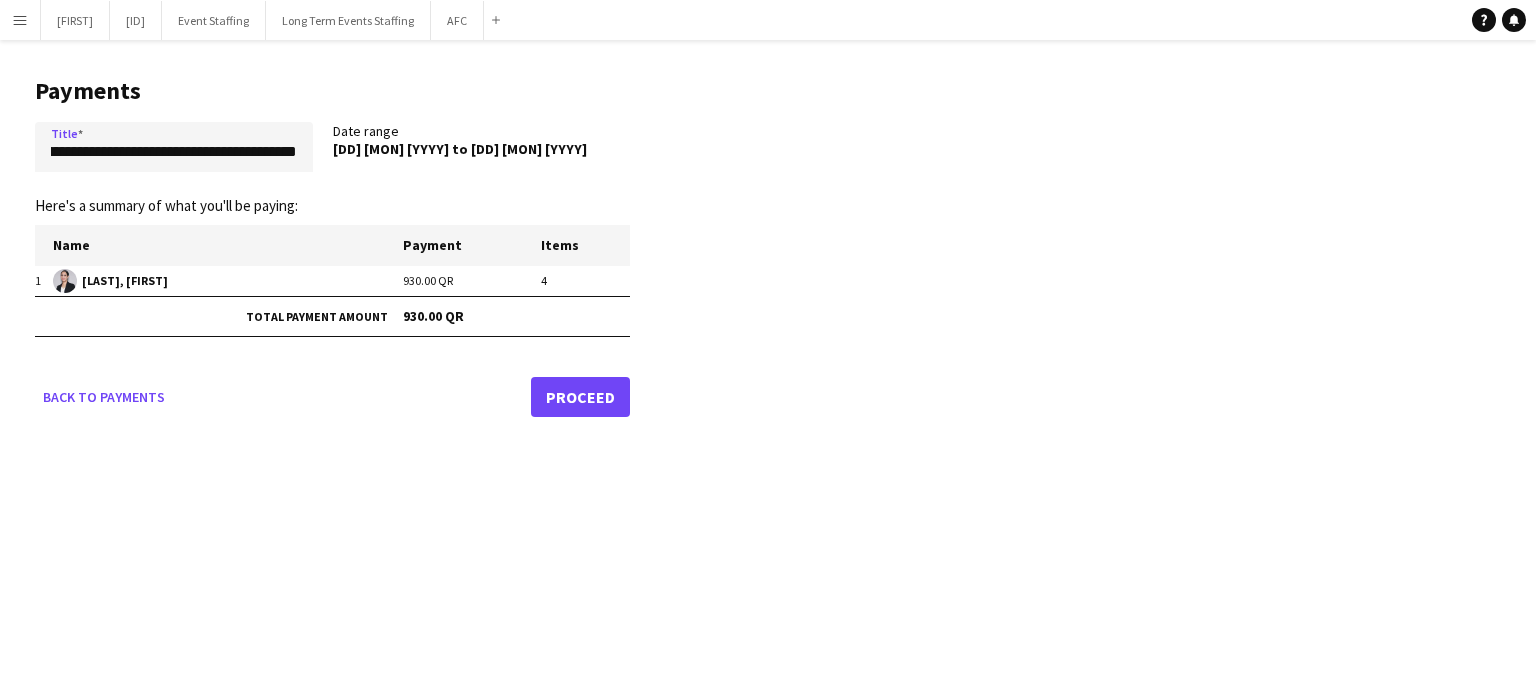 scroll, scrollTop: 0, scrollLeft: 0, axis: both 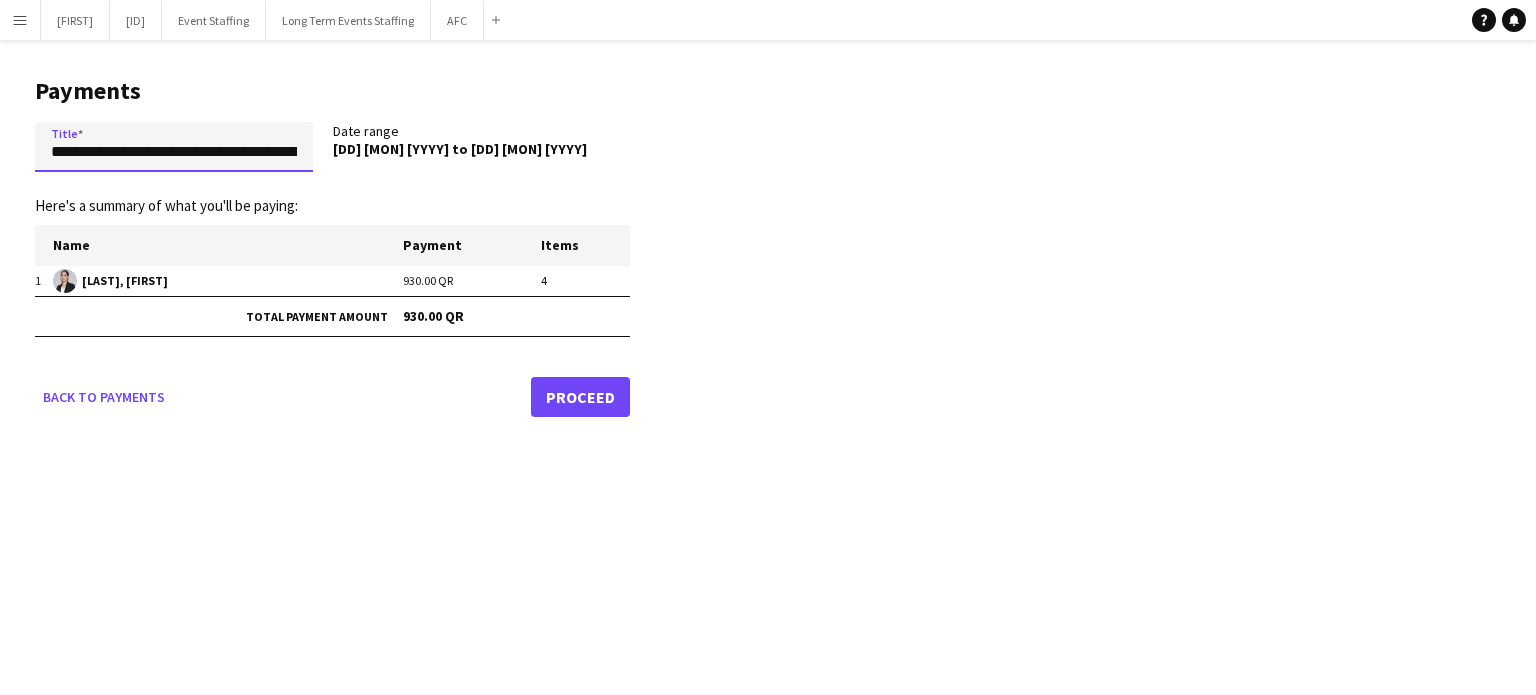 click on "**********" at bounding box center [174, 147] 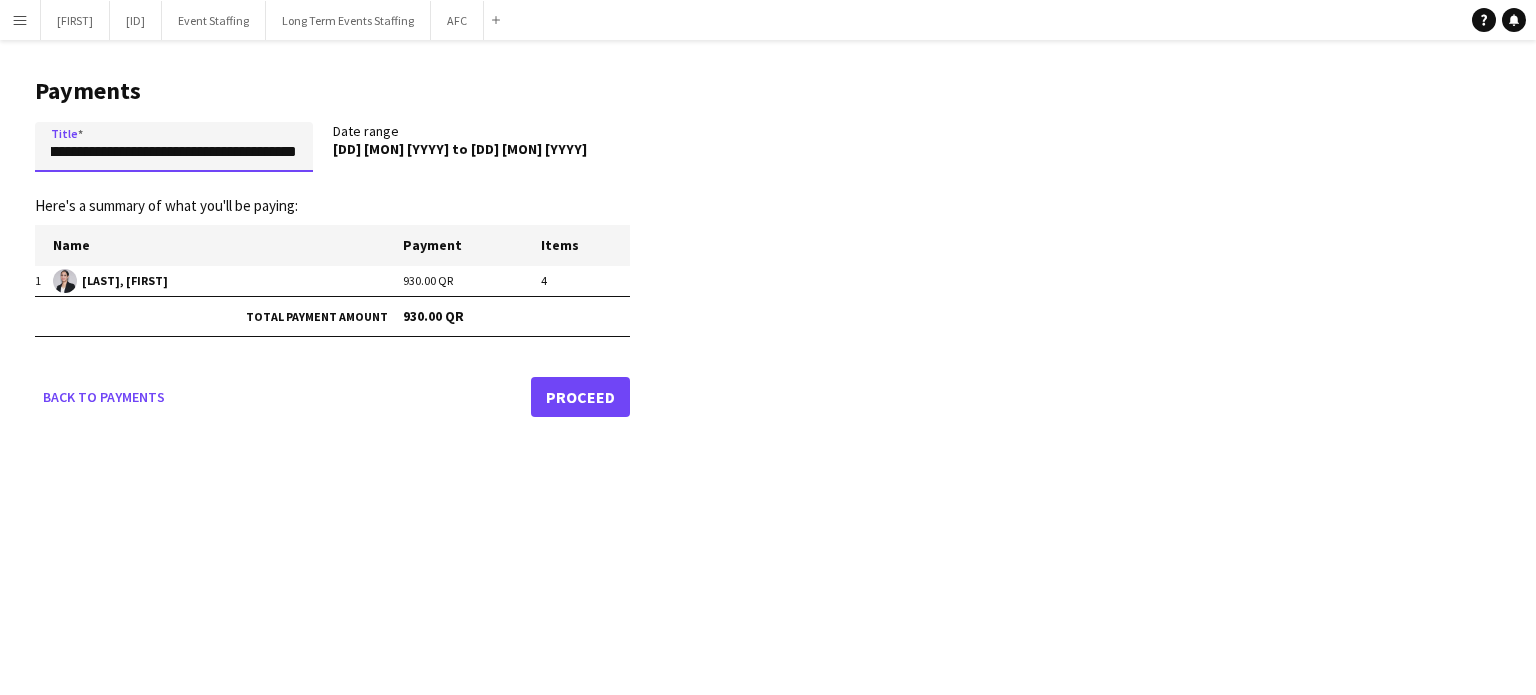 scroll, scrollTop: 0, scrollLeft: 133, axis: horizontal 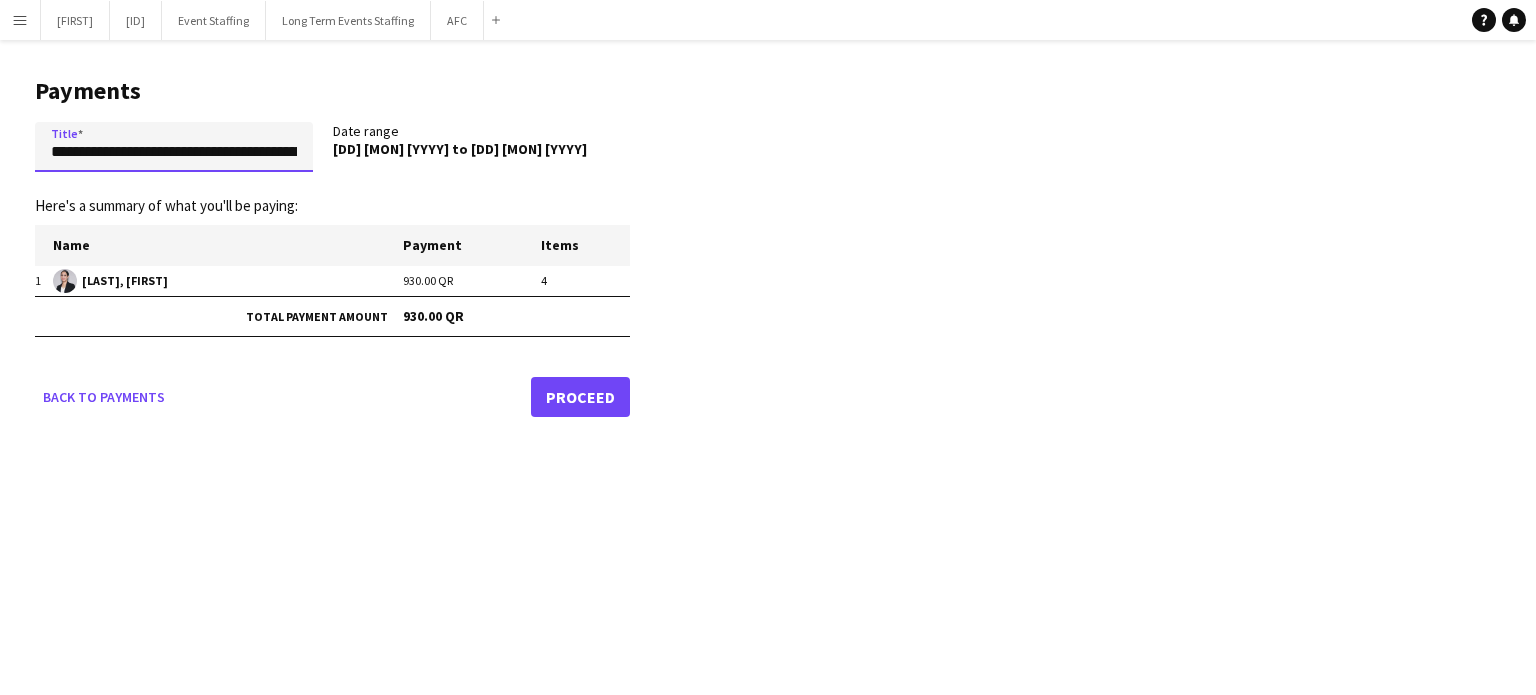 click on "**********" at bounding box center [174, 147] 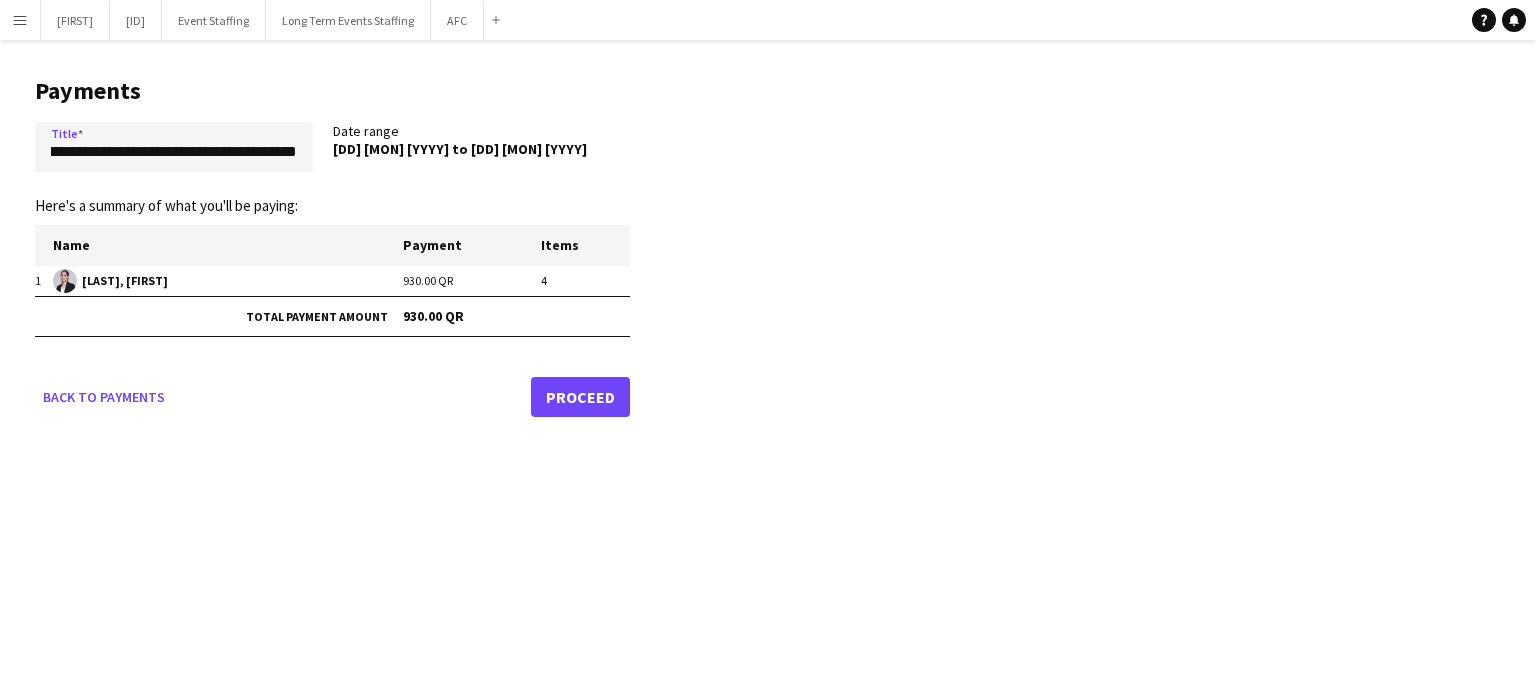 scroll, scrollTop: 0, scrollLeft: 0, axis: both 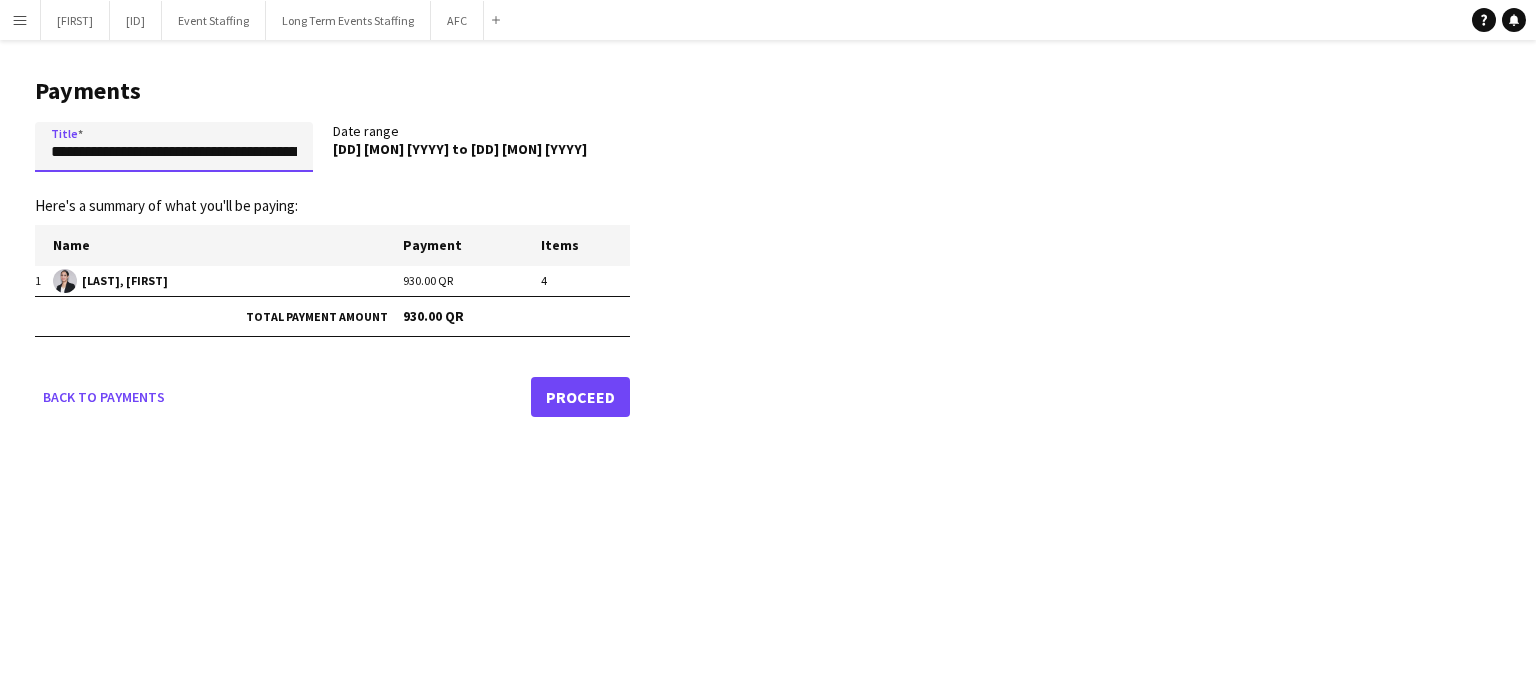click on "**********" at bounding box center (174, 147) 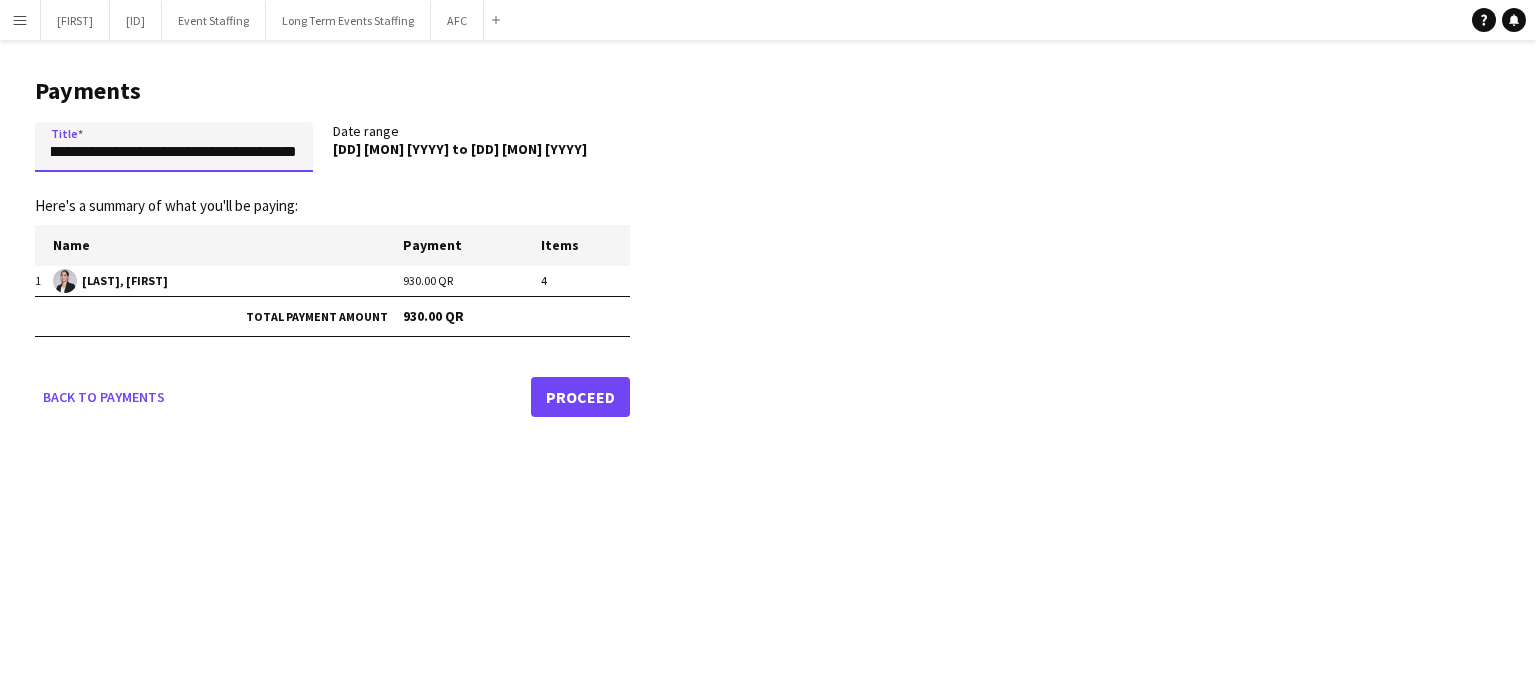 scroll, scrollTop: 0, scrollLeft: 284, axis: horizontal 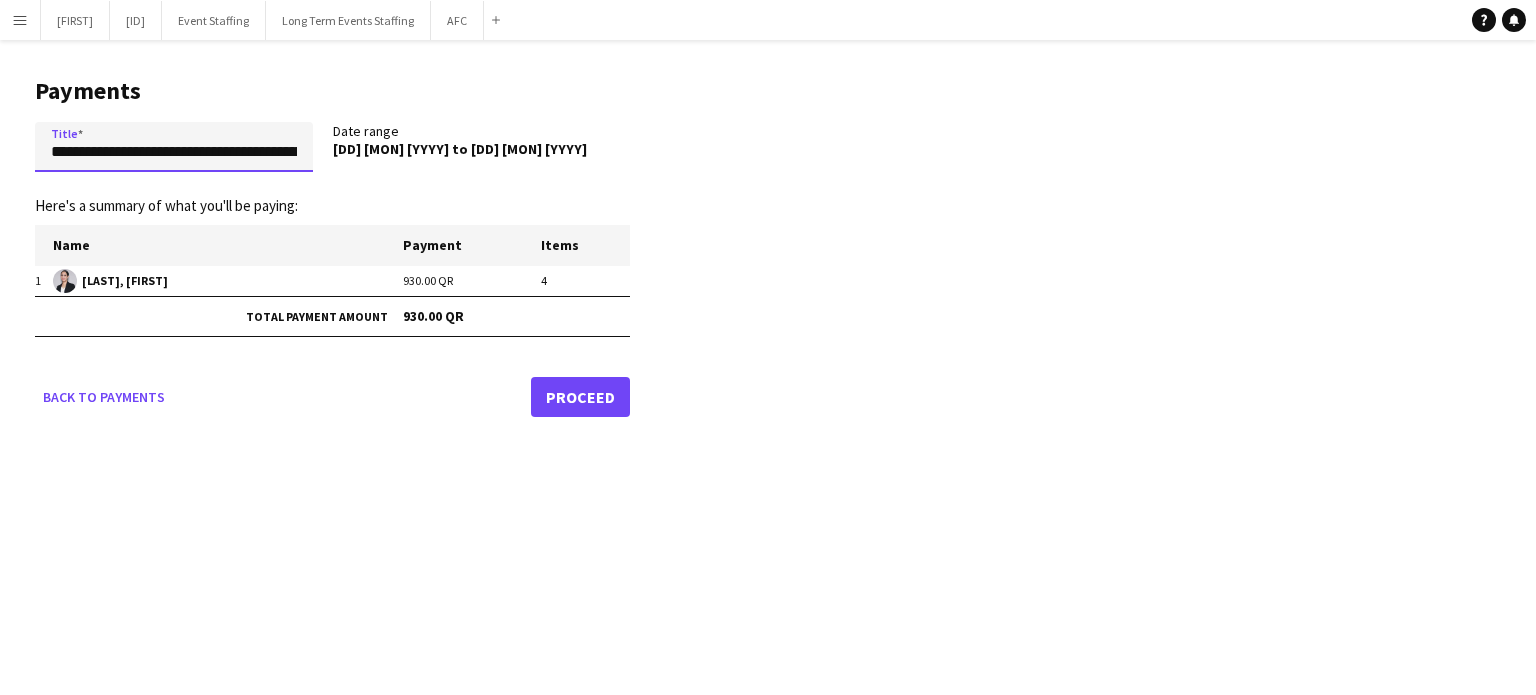 click on "**********" at bounding box center (174, 147) 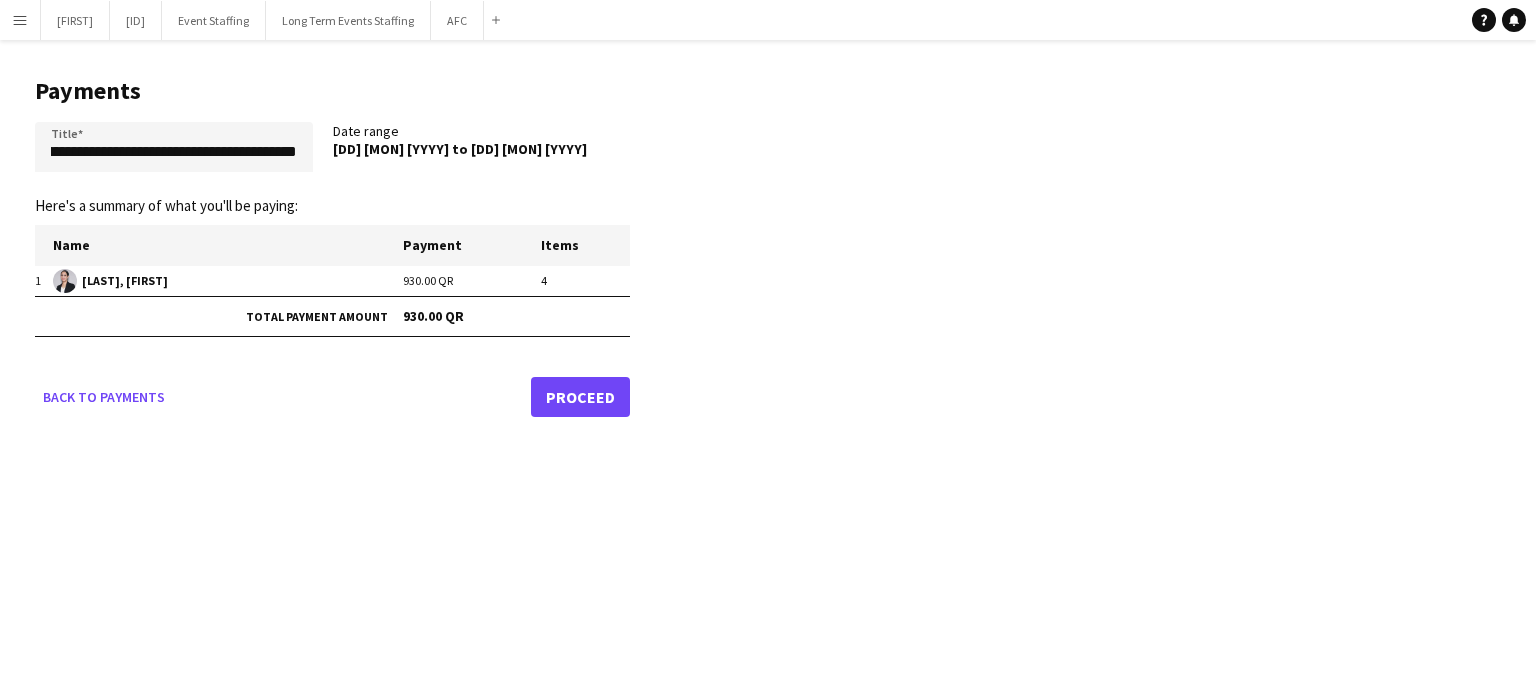 scroll, scrollTop: 0, scrollLeft: 0, axis: both 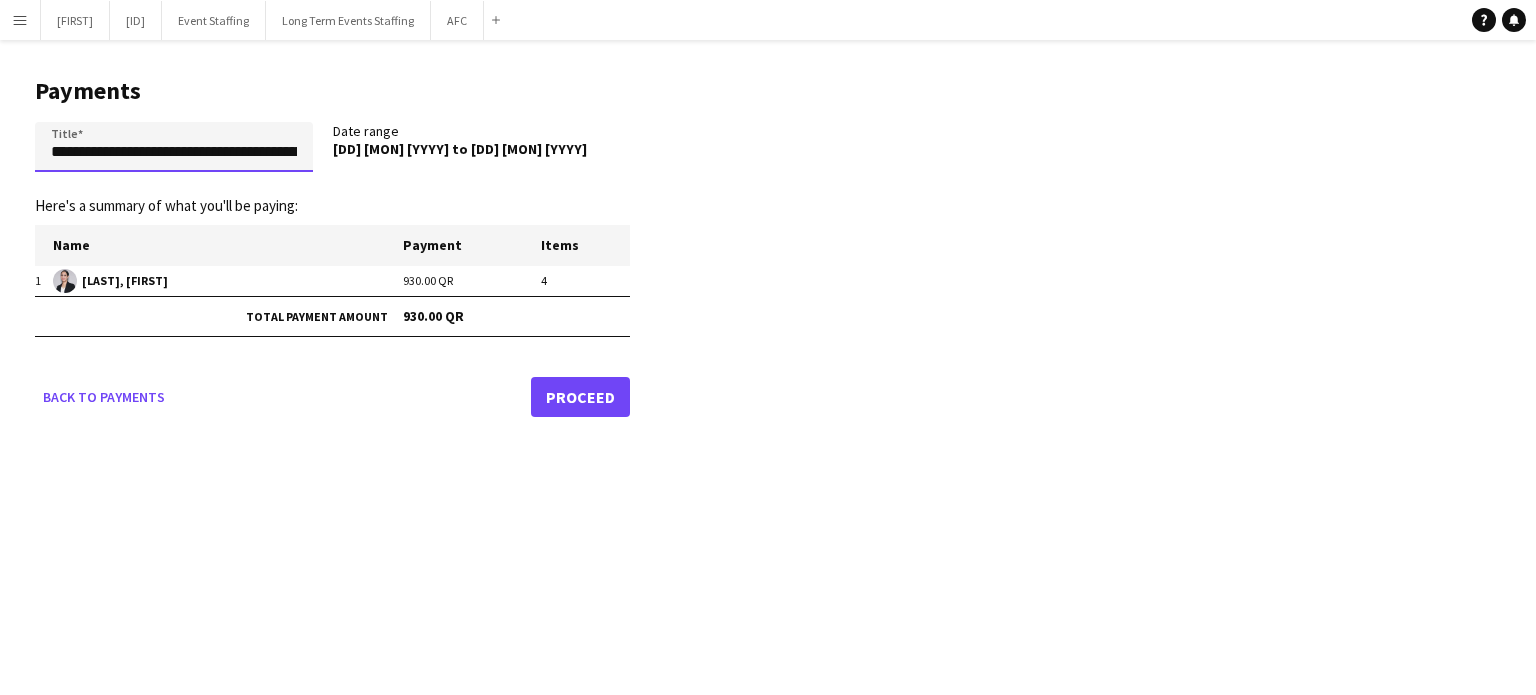 click on "**********" at bounding box center (174, 147) 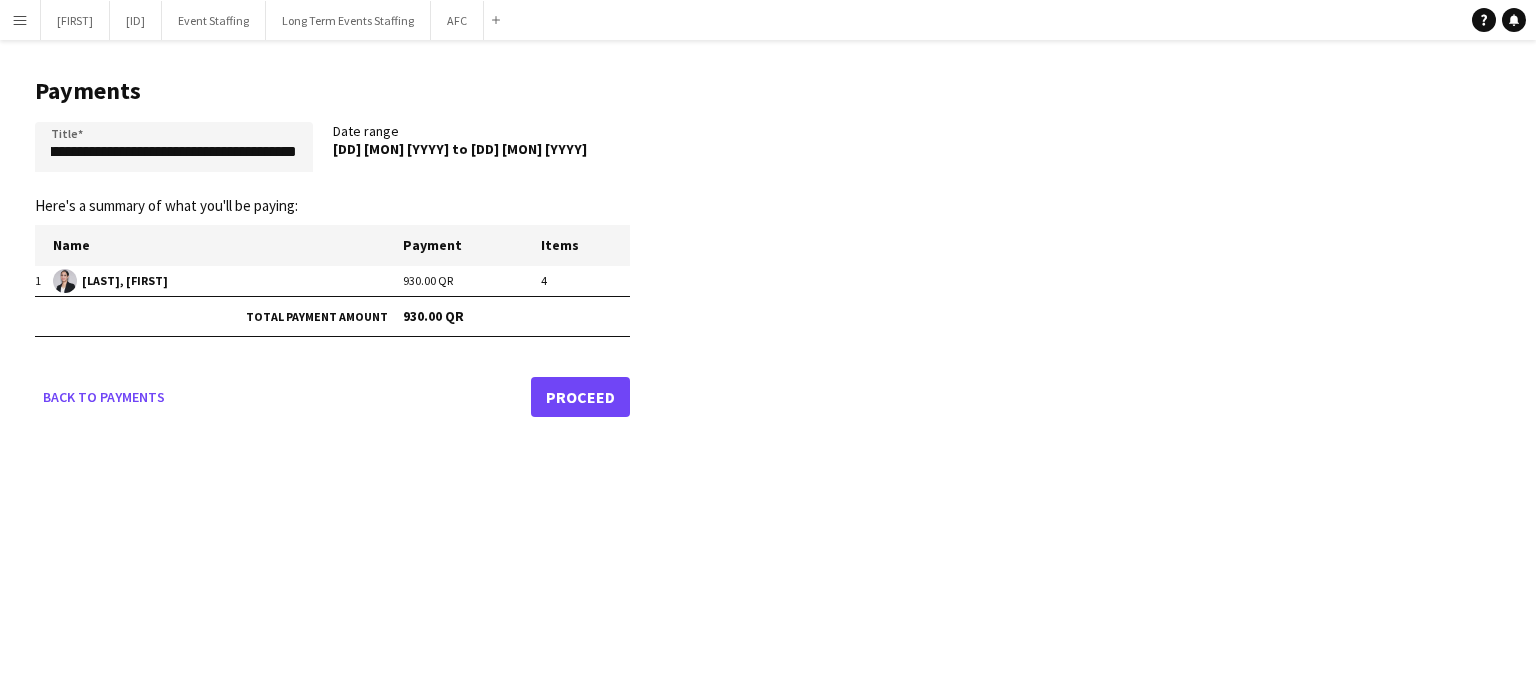 scroll, scrollTop: 0, scrollLeft: 0, axis: both 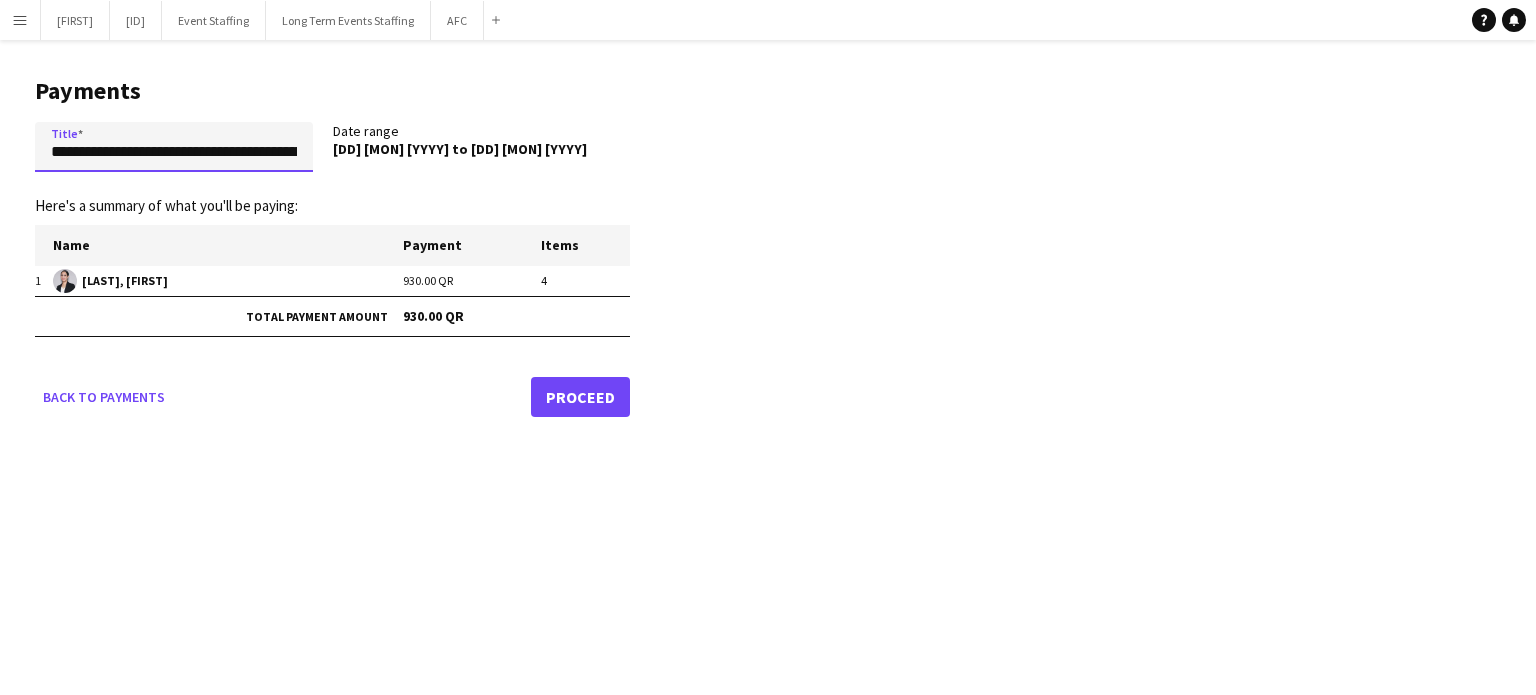 click on "**********" at bounding box center [174, 147] 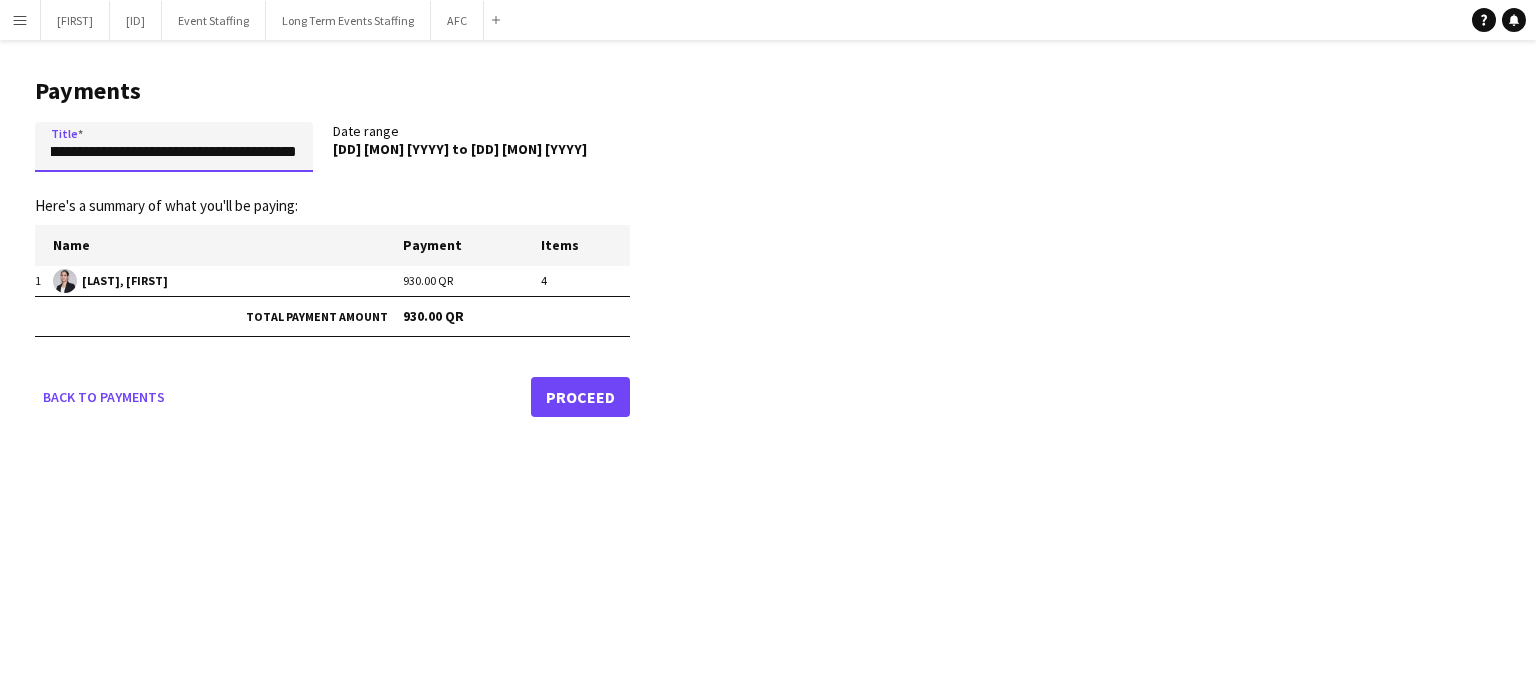 scroll, scrollTop: 0, scrollLeft: 1001, axis: horizontal 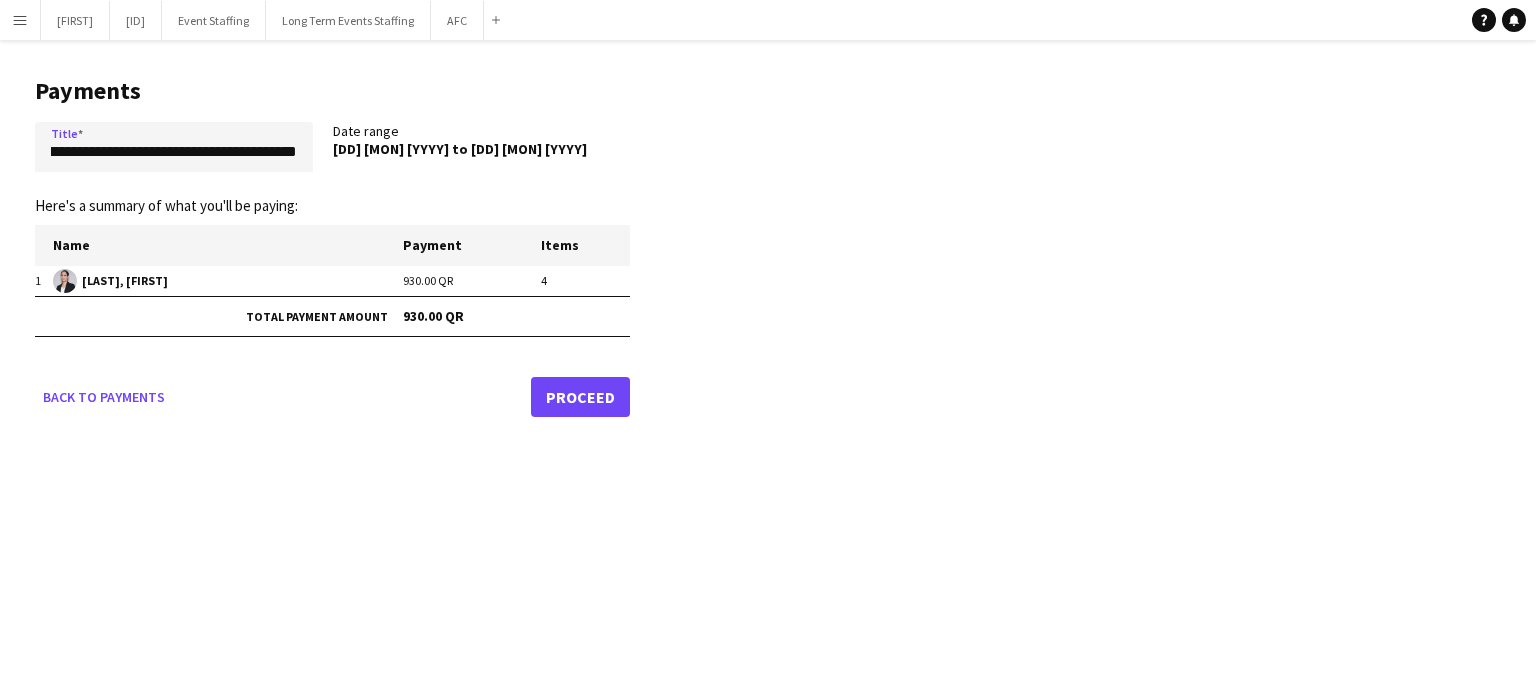 click on "Proceed" 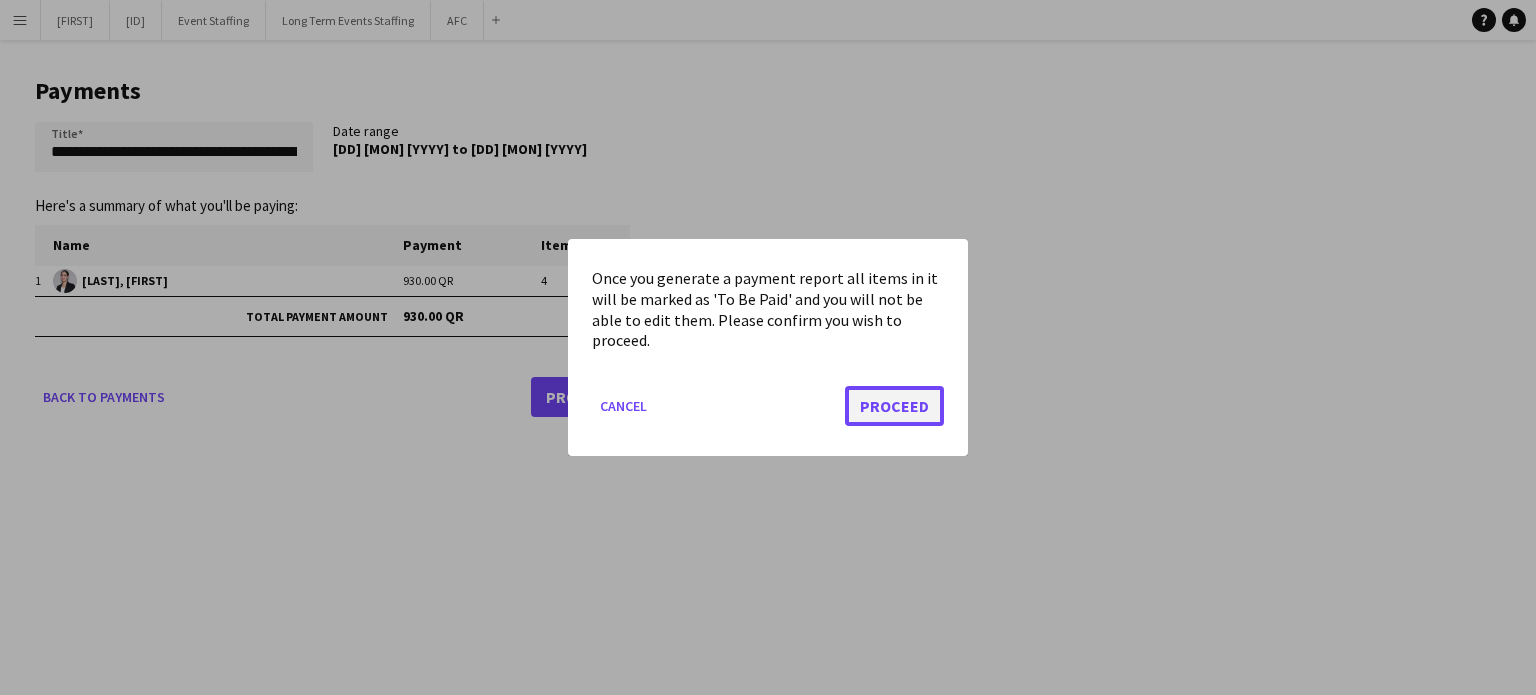 click on "Proceed" 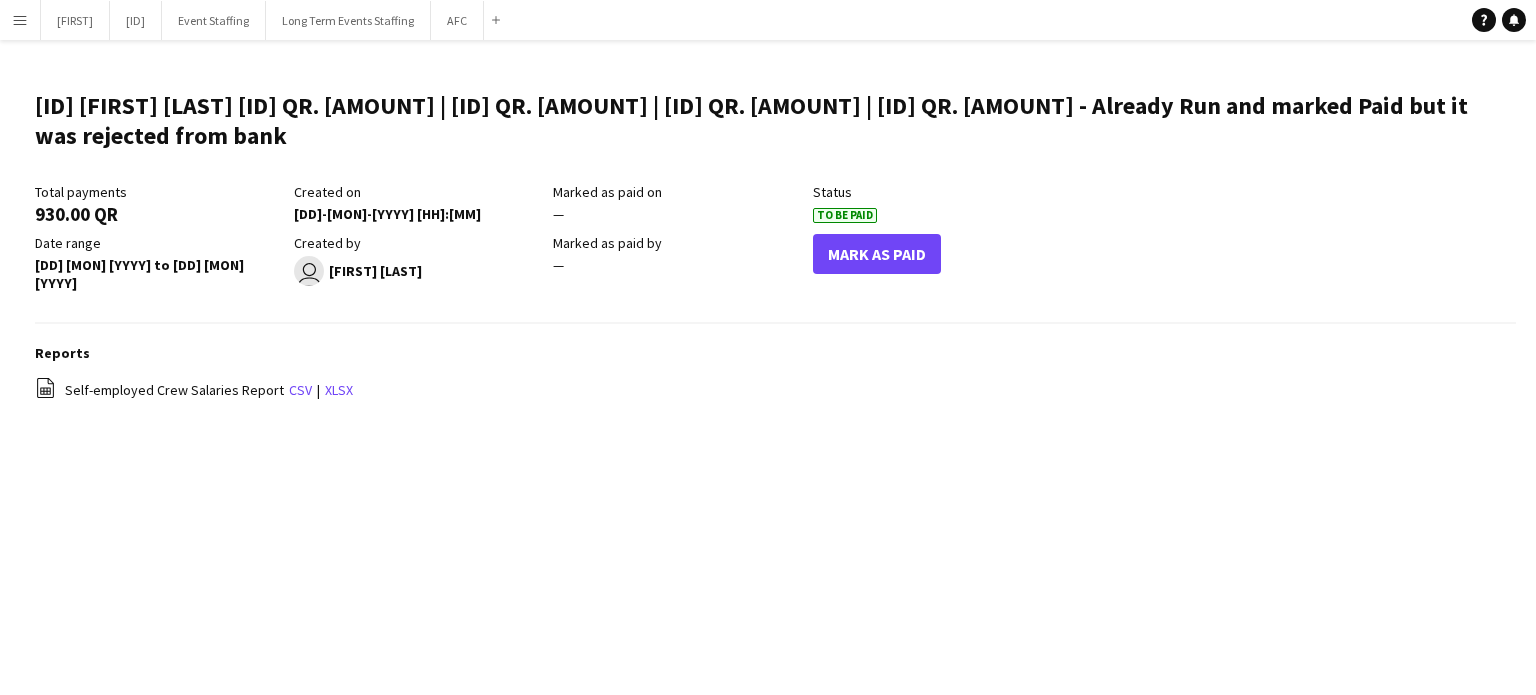 click on "Menu" at bounding box center (20, 20) 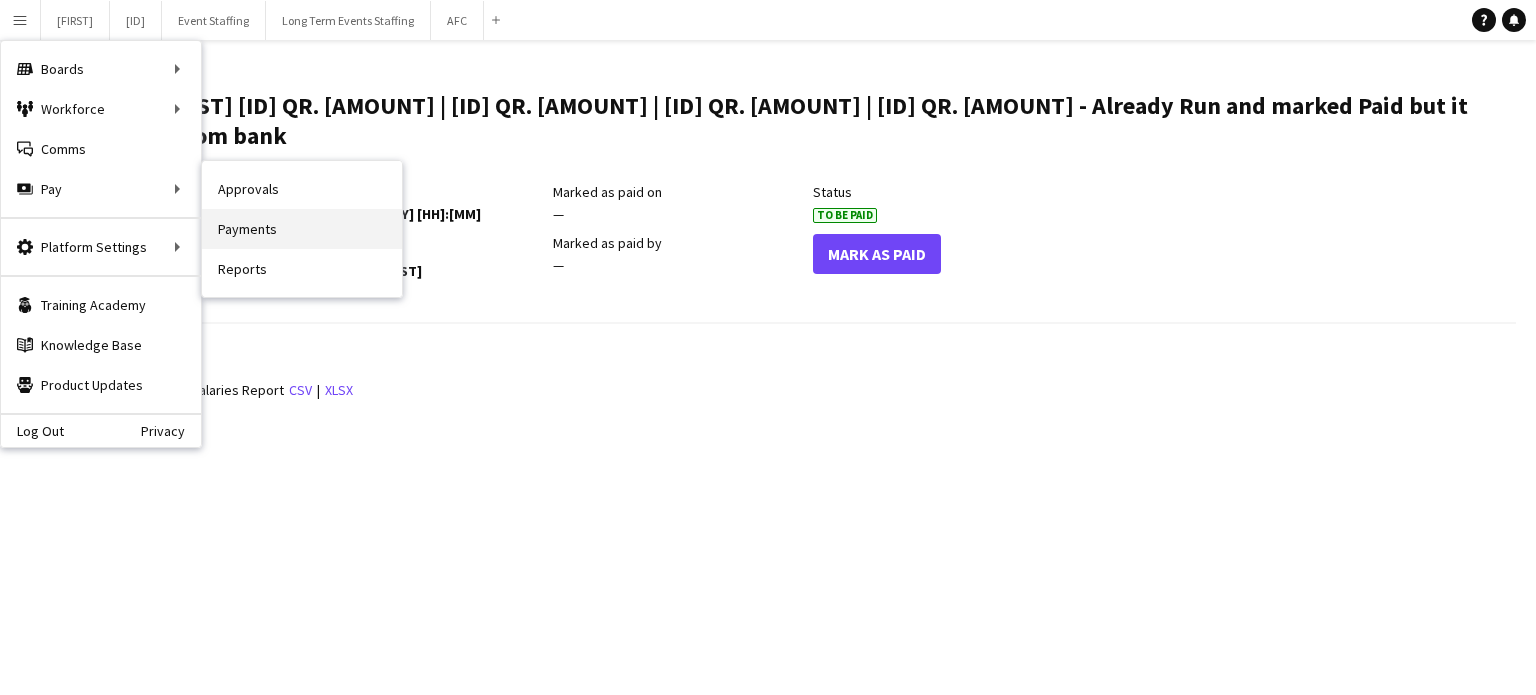 click on "Payments" at bounding box center (302, 229) 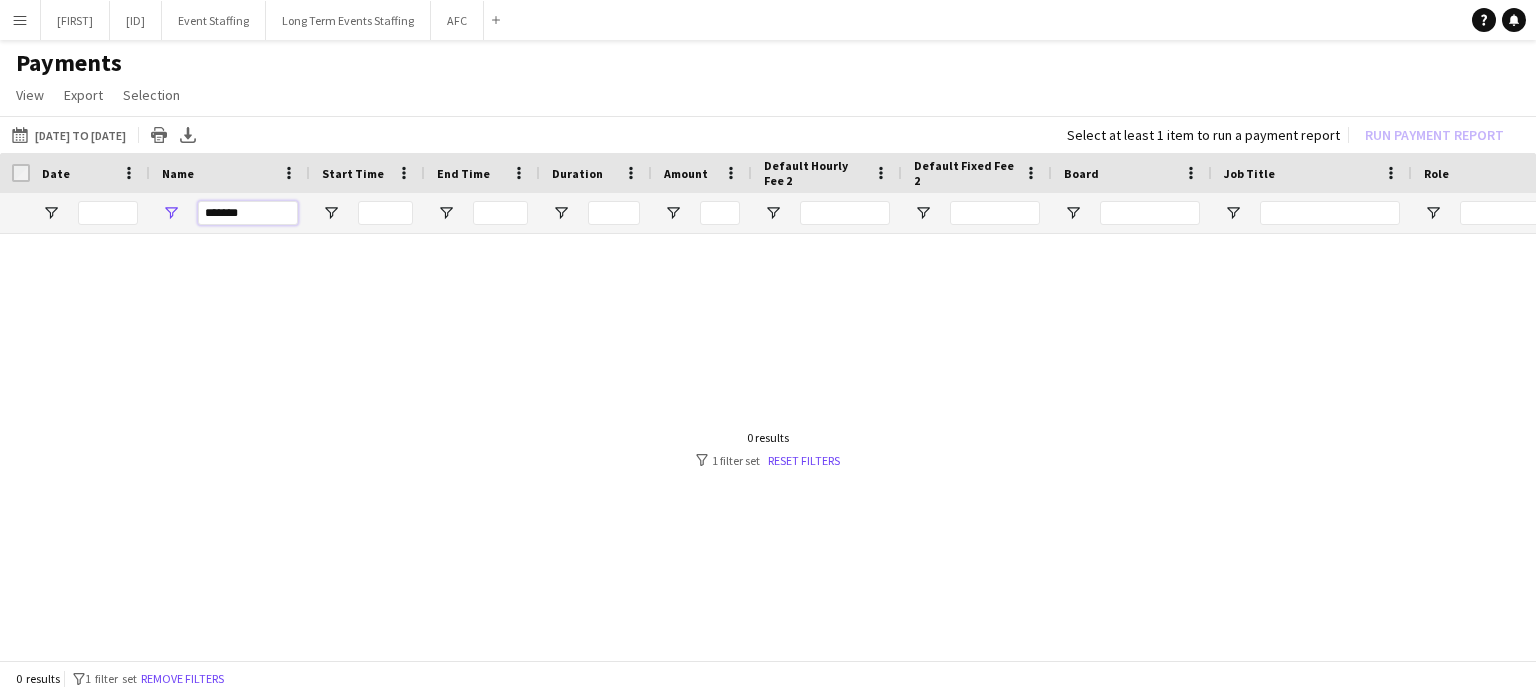 click on "******" at bounding box center [248, 213] 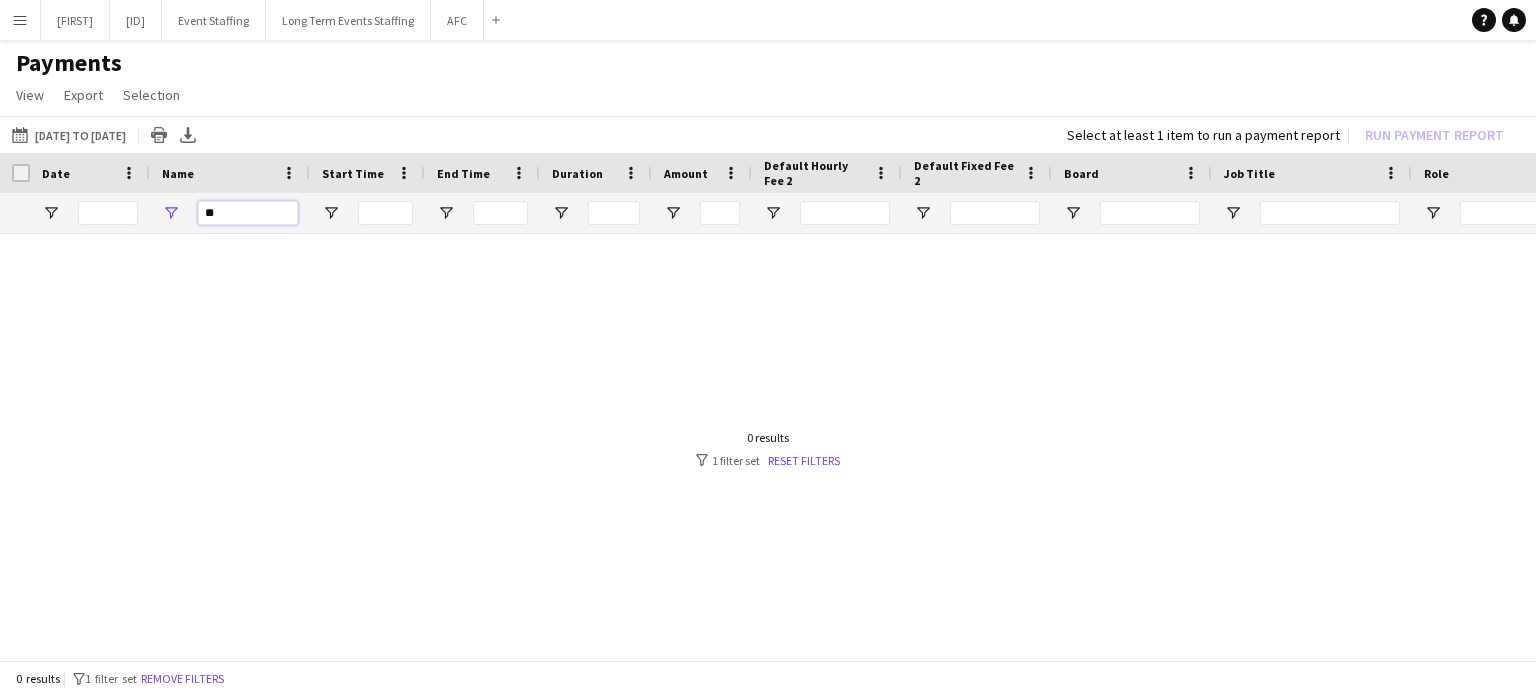 type on "*" 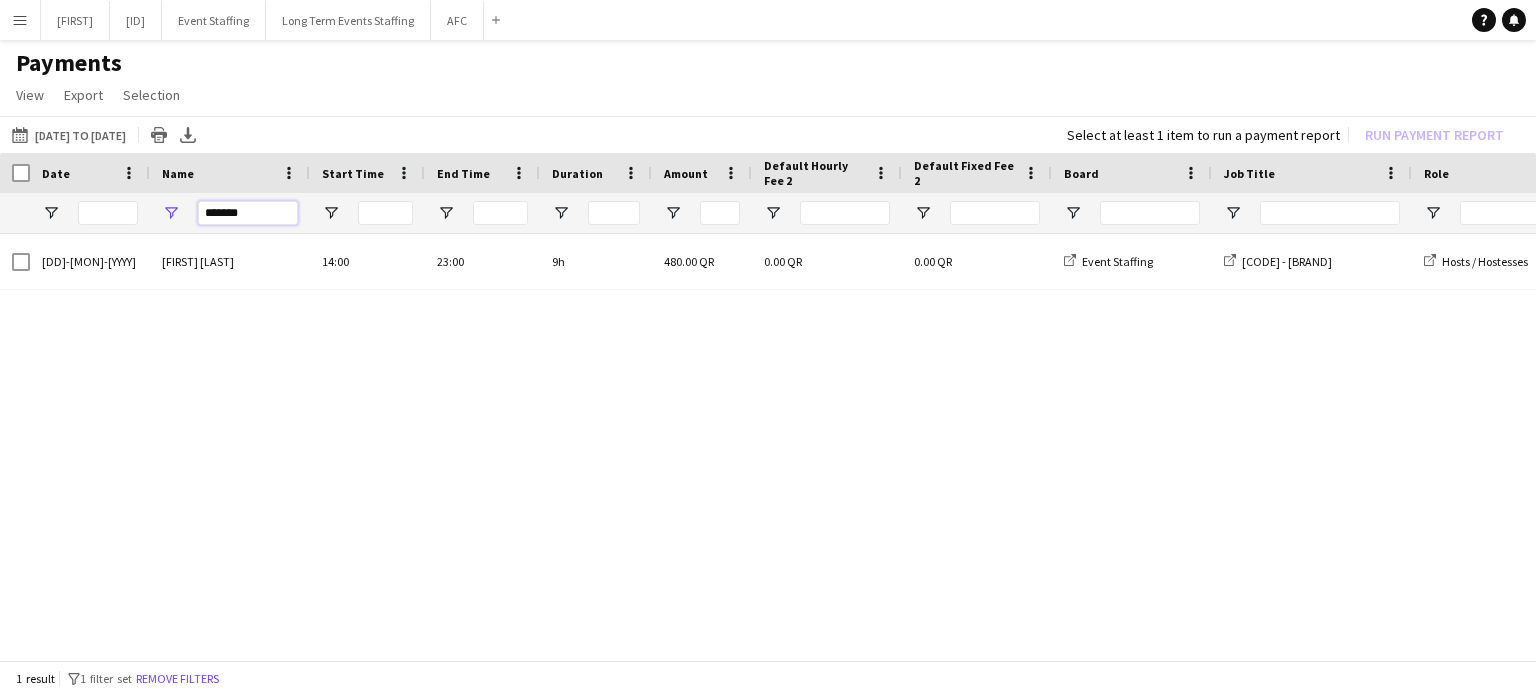 type on "*******" 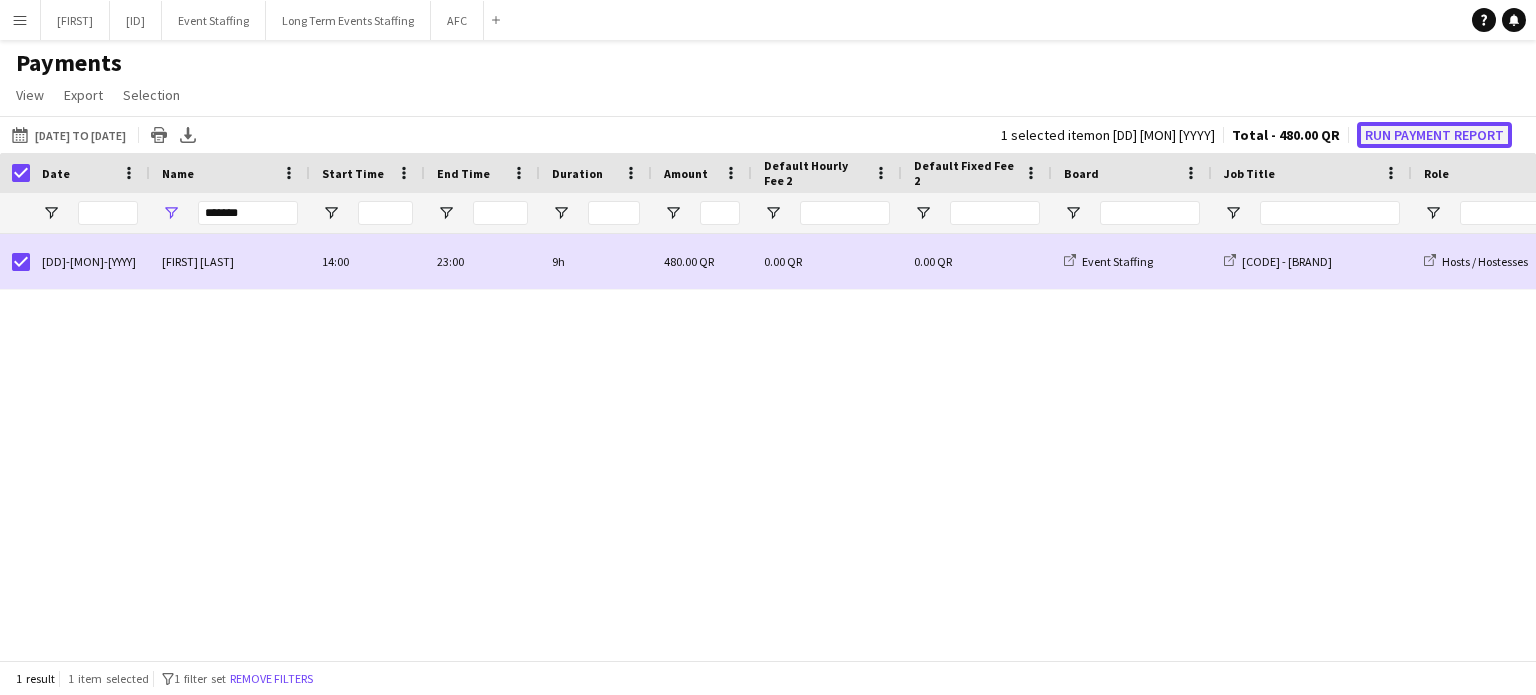 click on "Run Payment Report" 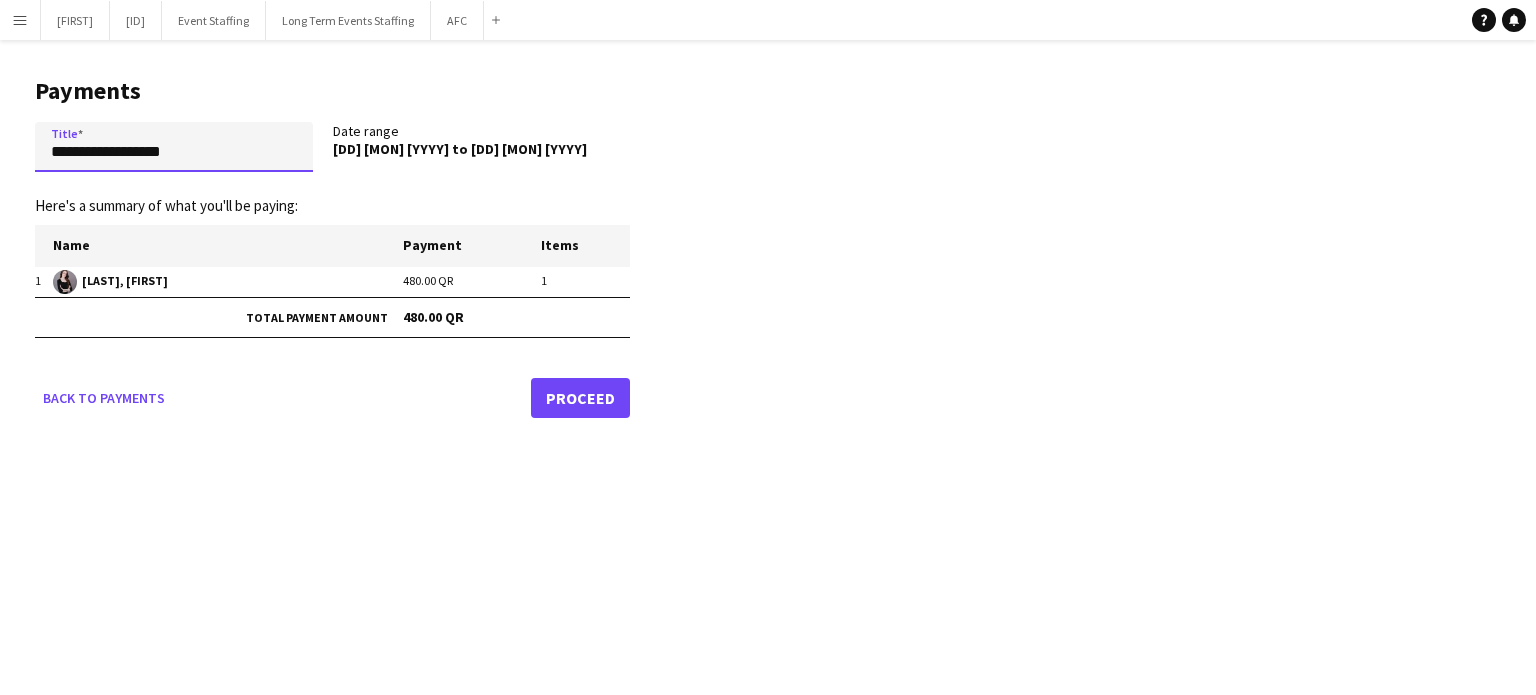 drag, startPoint x: 232, startPoint y: 153, endPoint x: 0, endPoint y: 167, distance: 232.42203 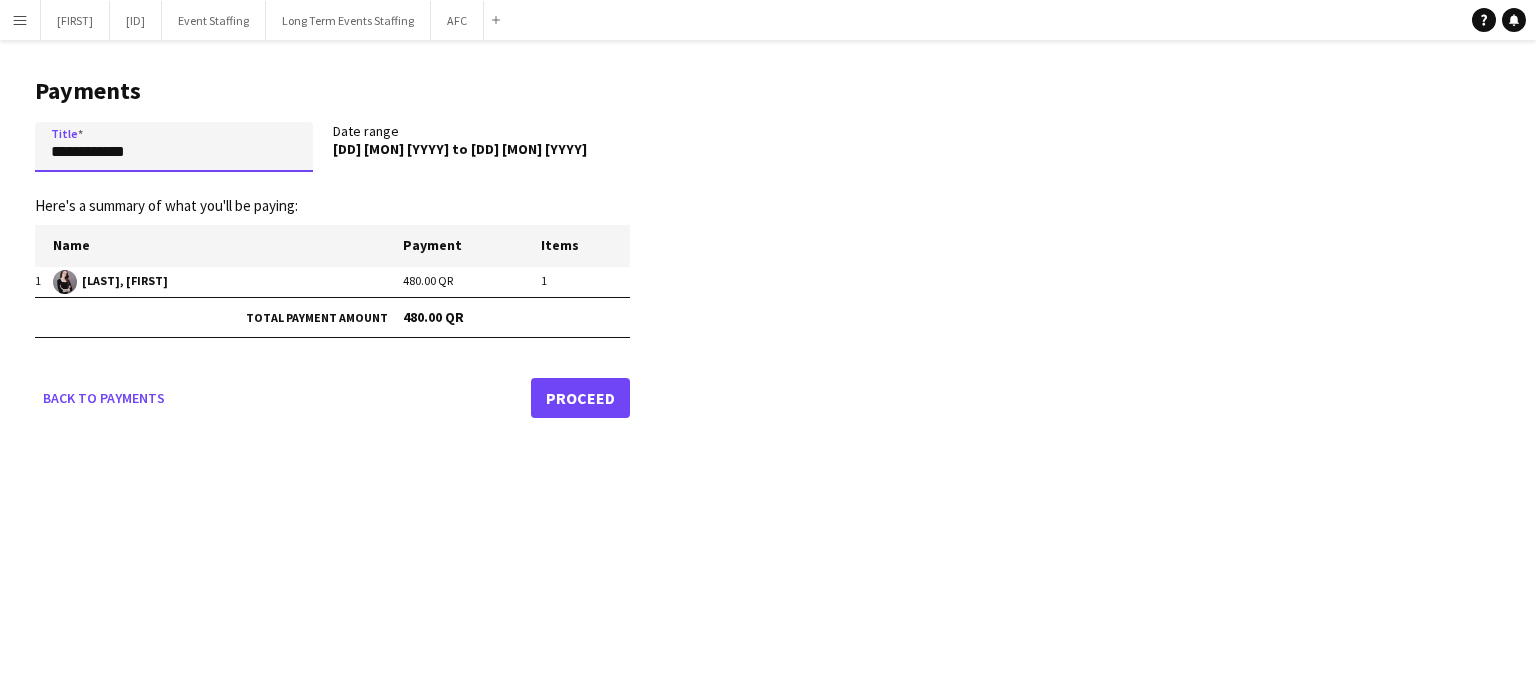 paste on "**********" 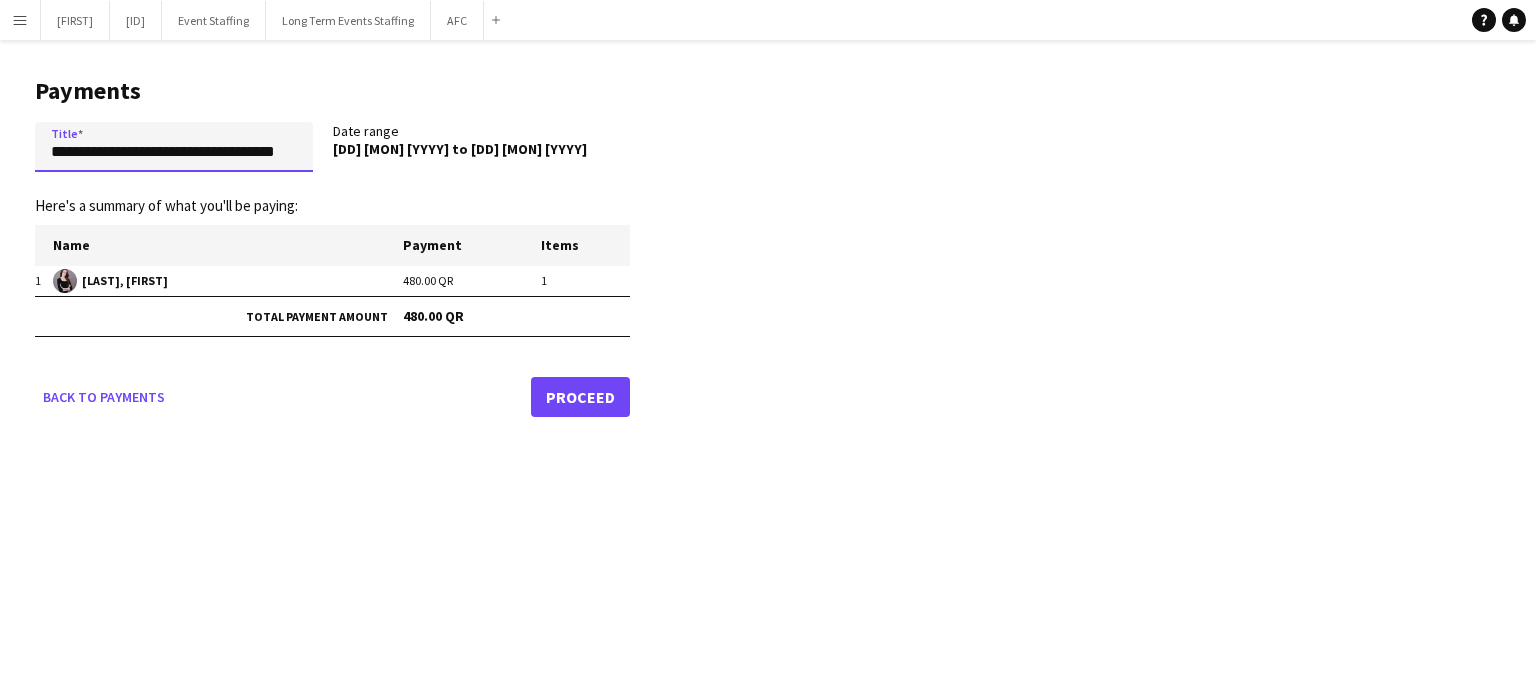 scroll, scrollTop: 0, scrollLeft: 24, axis: horizontal 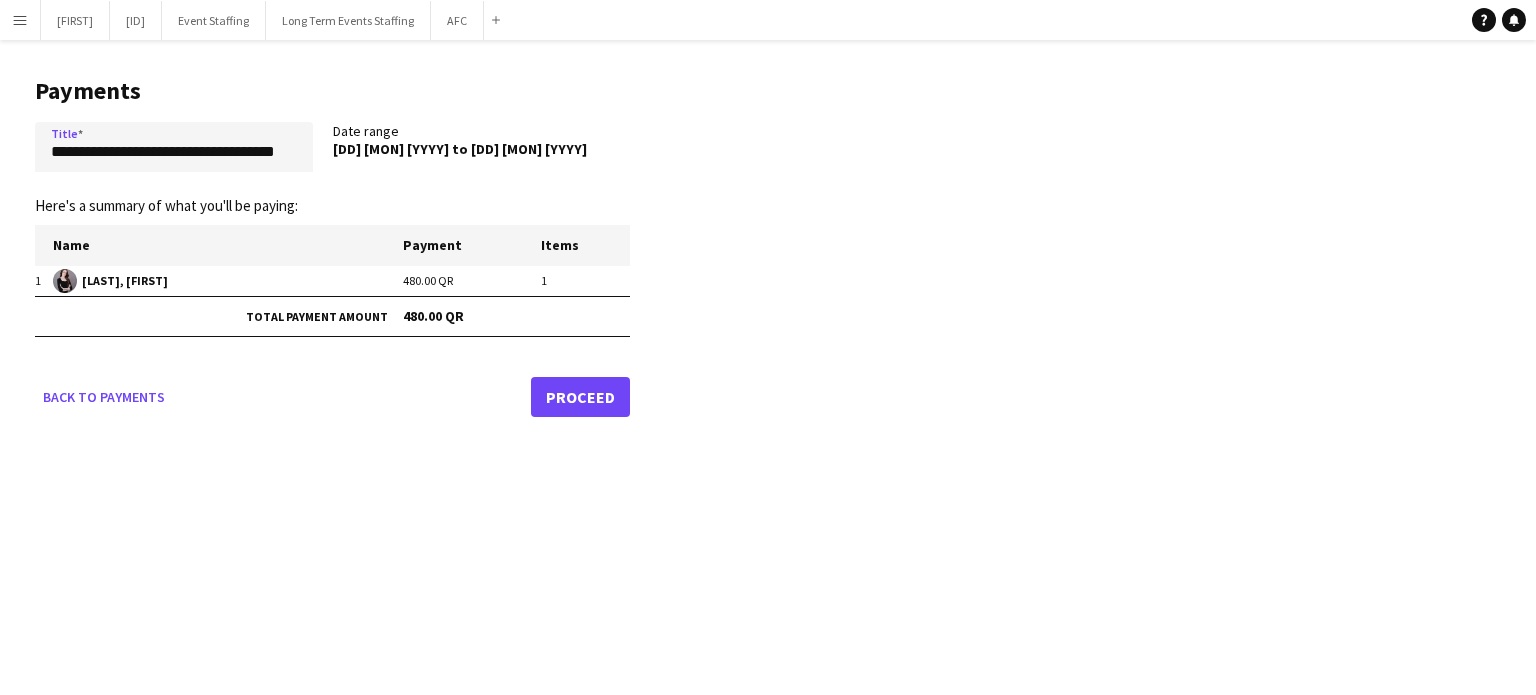 click on "Proceed" 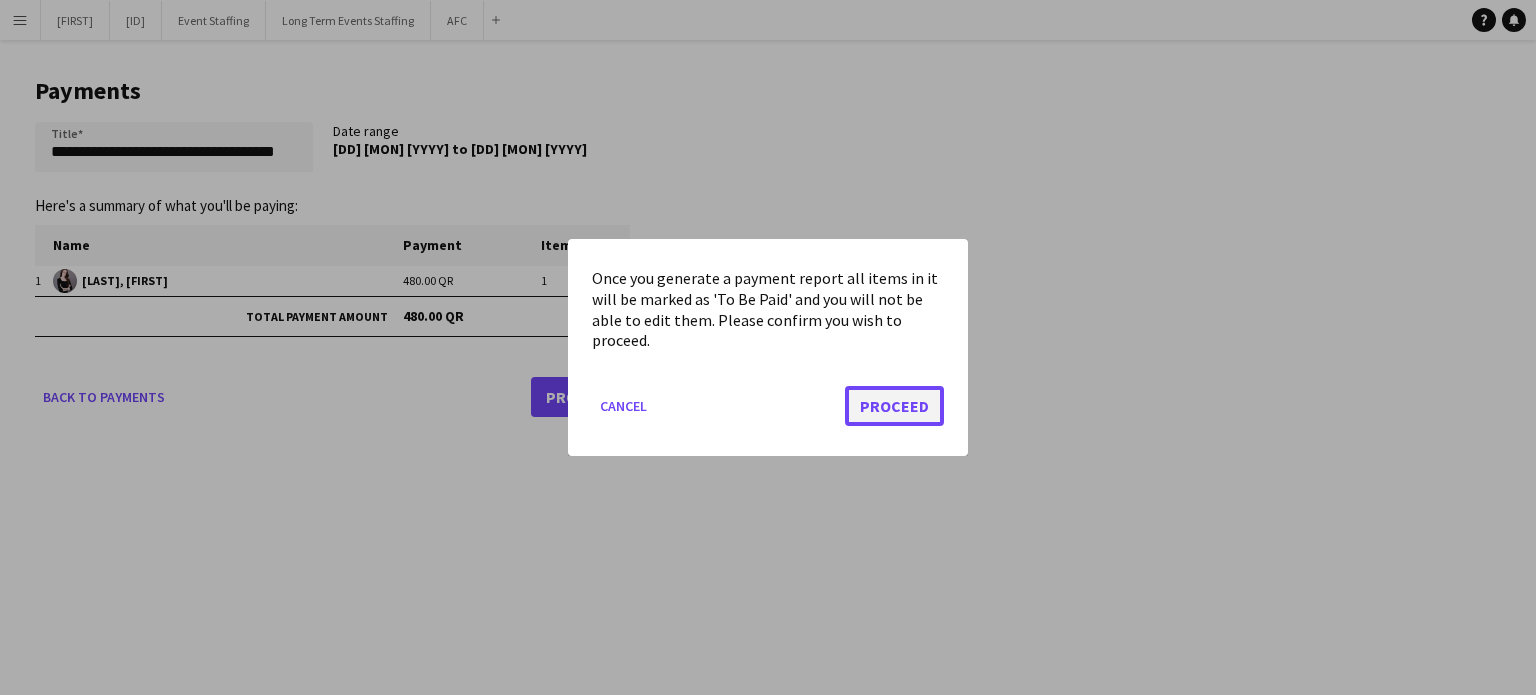click on "Proceed" 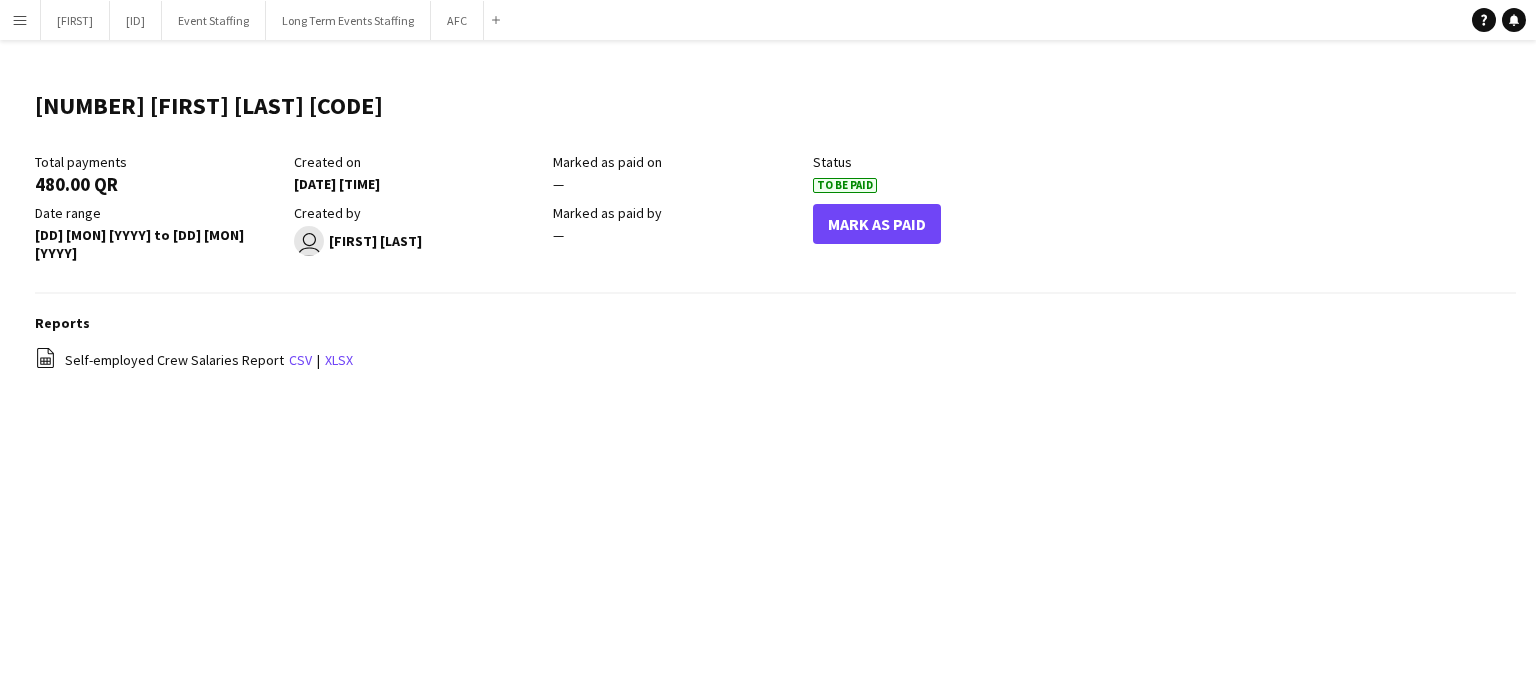 click on "Menu" at bounding box center [20, 20] 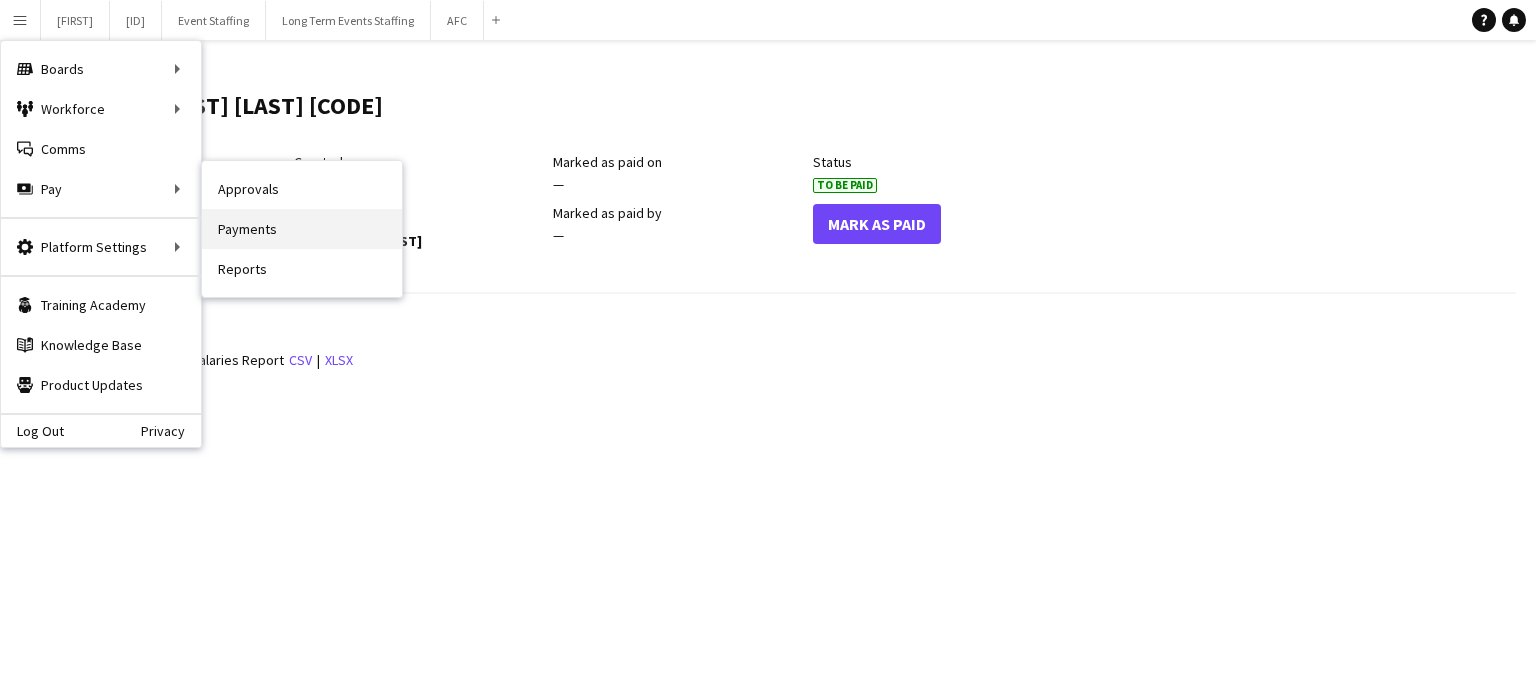 click on "Payments" at bounding box center (302, 229) 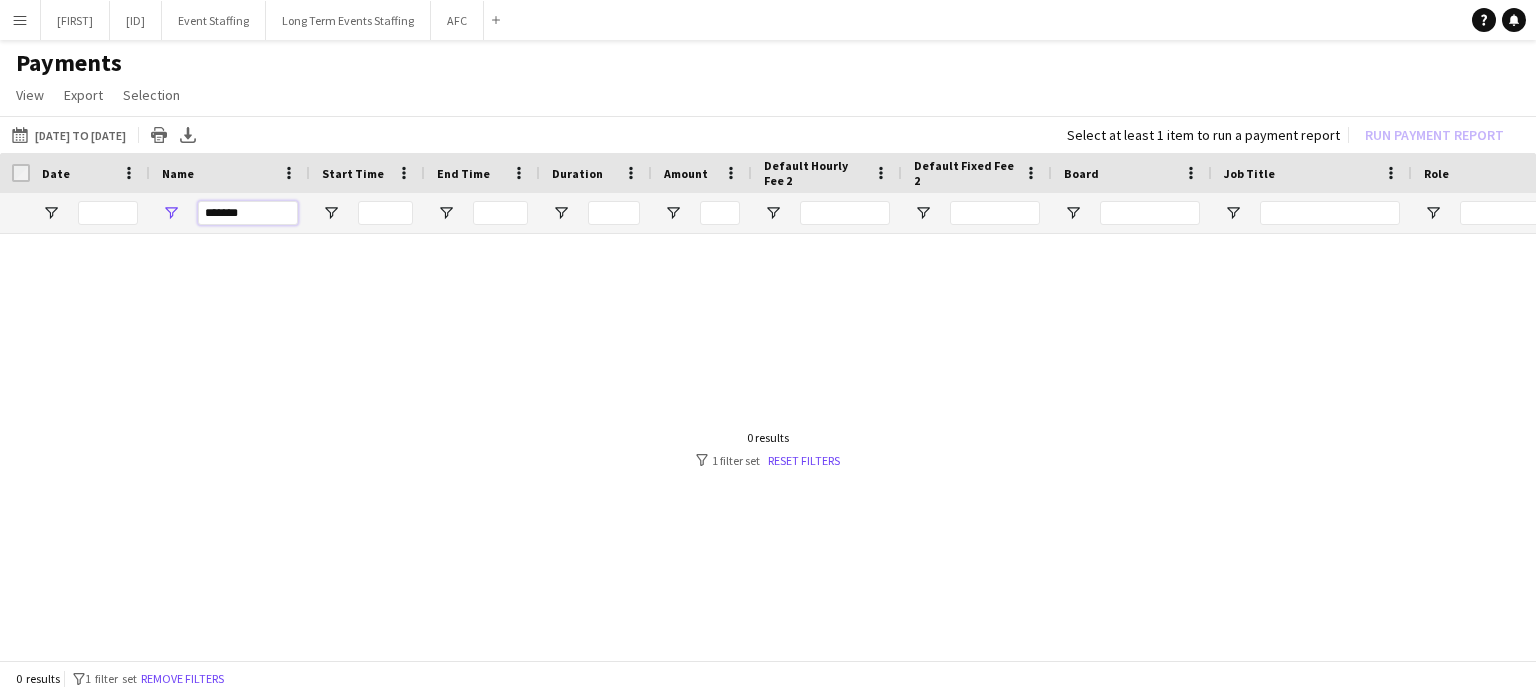 drag, startPoint x: 278, startPoint y: 215, endPoint x: 167, endPoint y: 227, distance: 111.64677 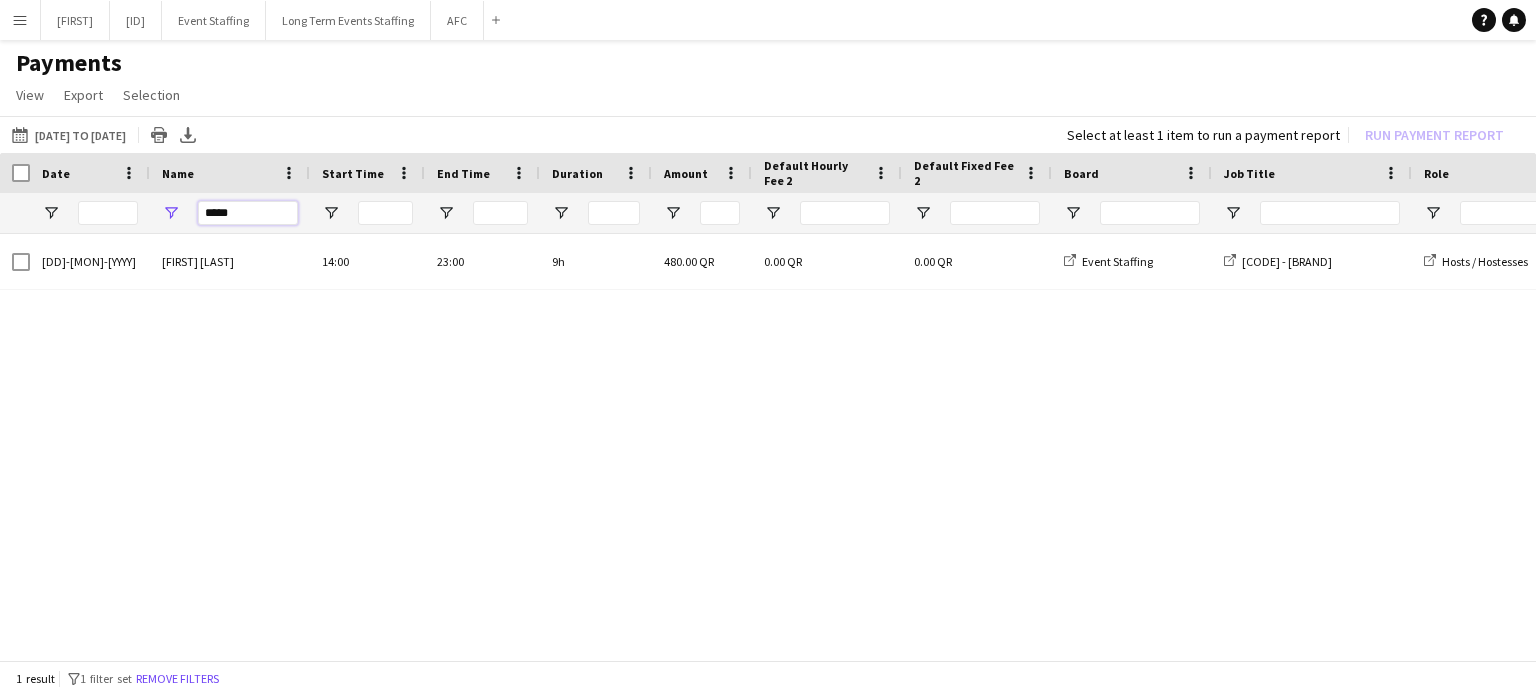type on "*****" 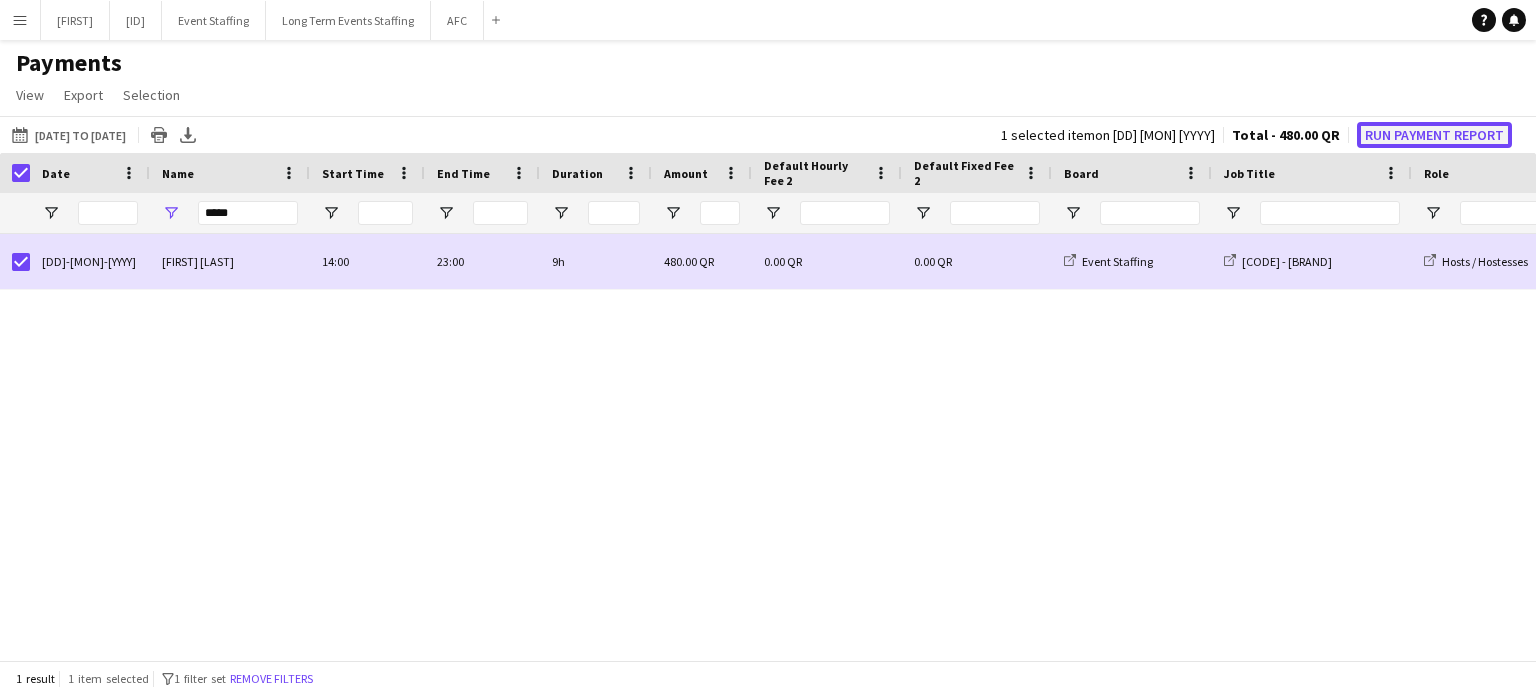 click on "Run Payment Report" 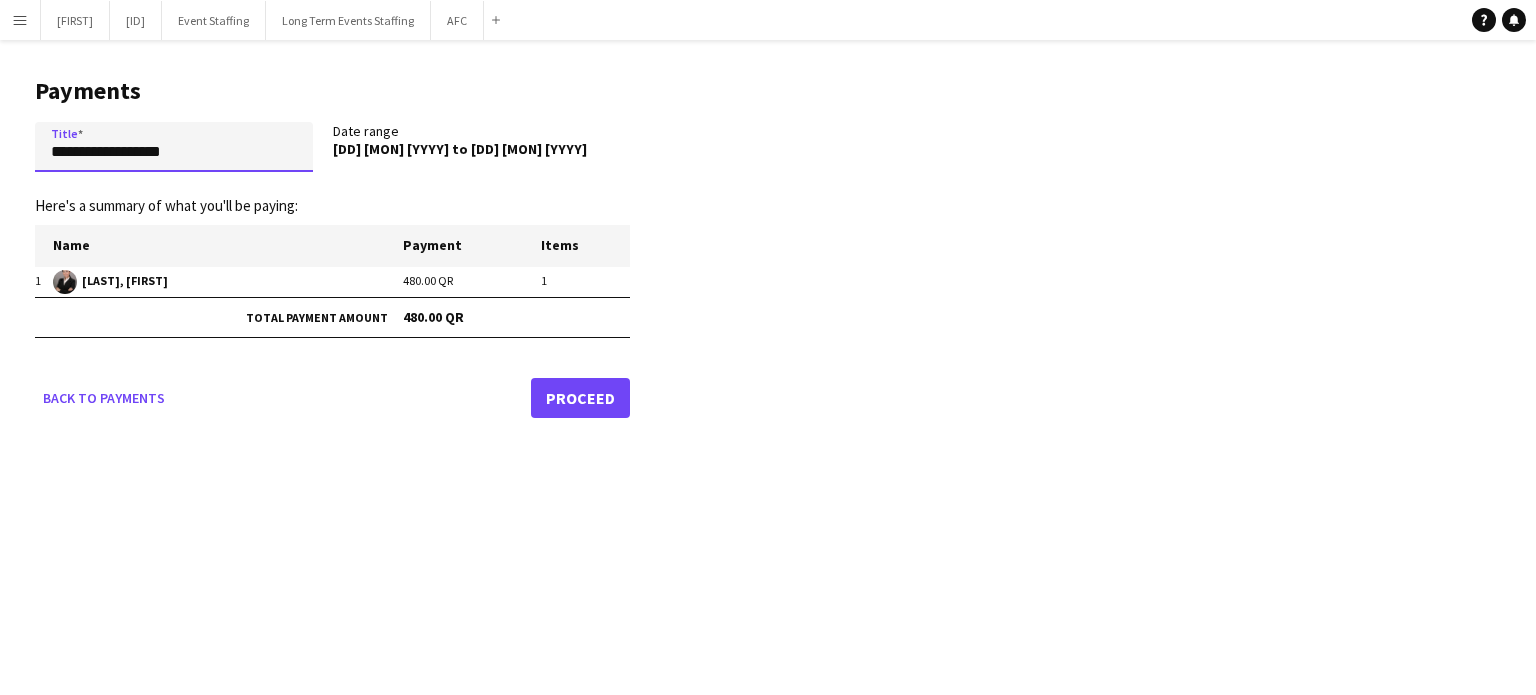 drag, startPoint x: 200, startPoint y: 151, endPoint x: 0, endPoint y: 159, distance: 200.15994 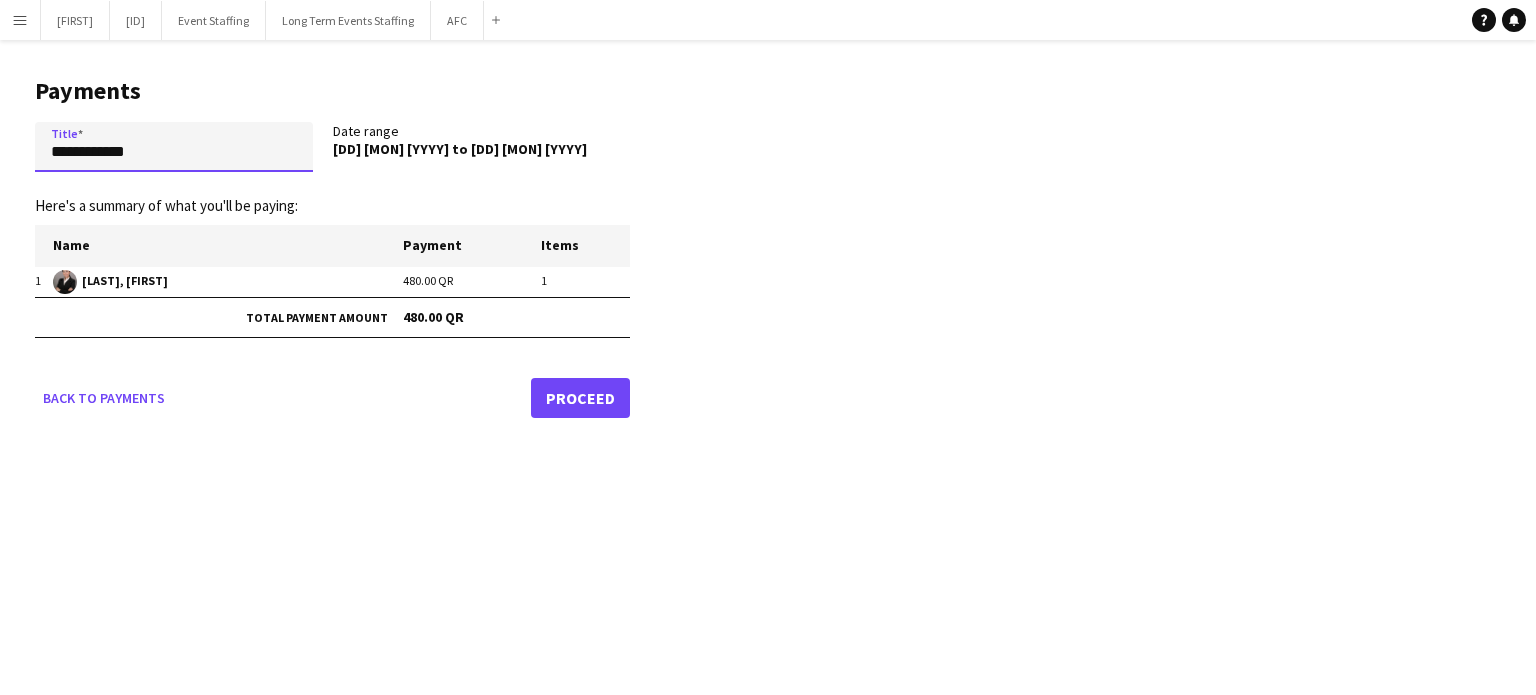paste on "**********" 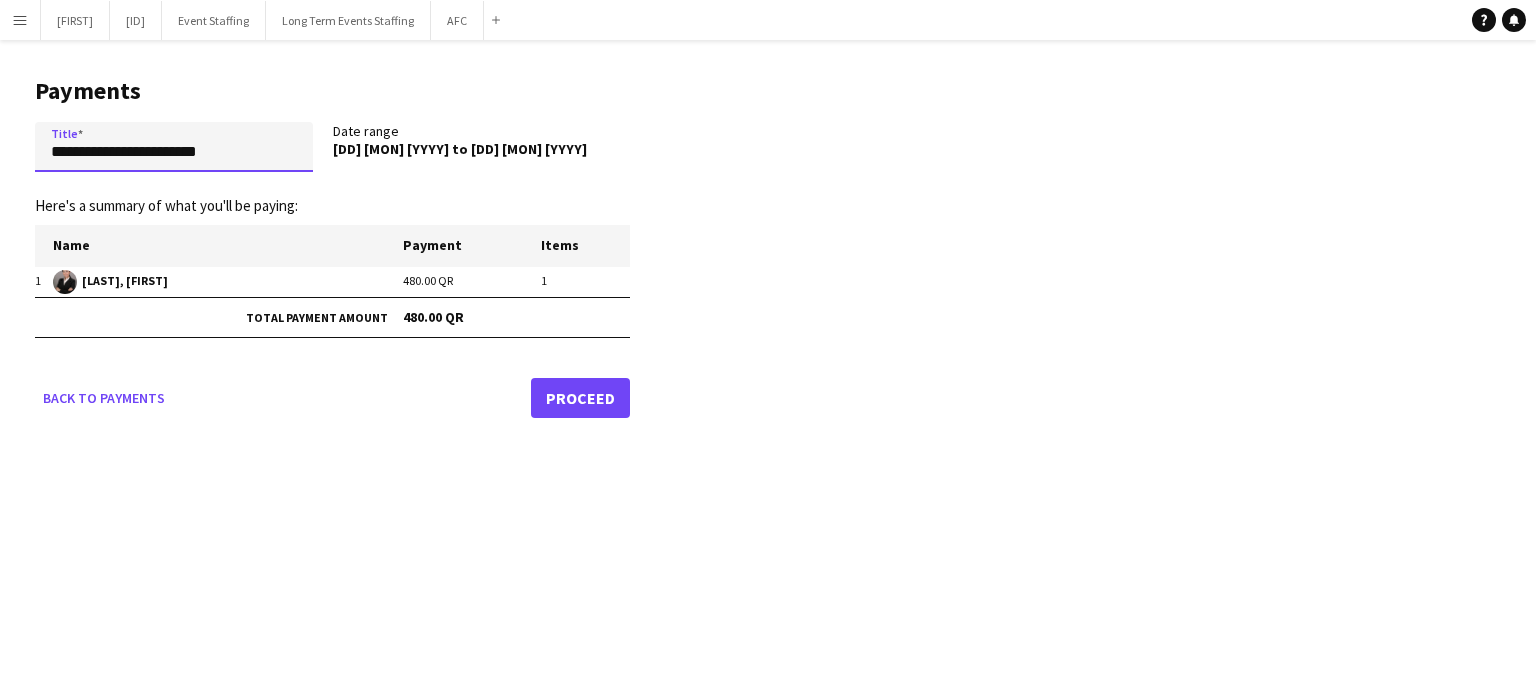 click on "**********" at bounding box center [174, 147] 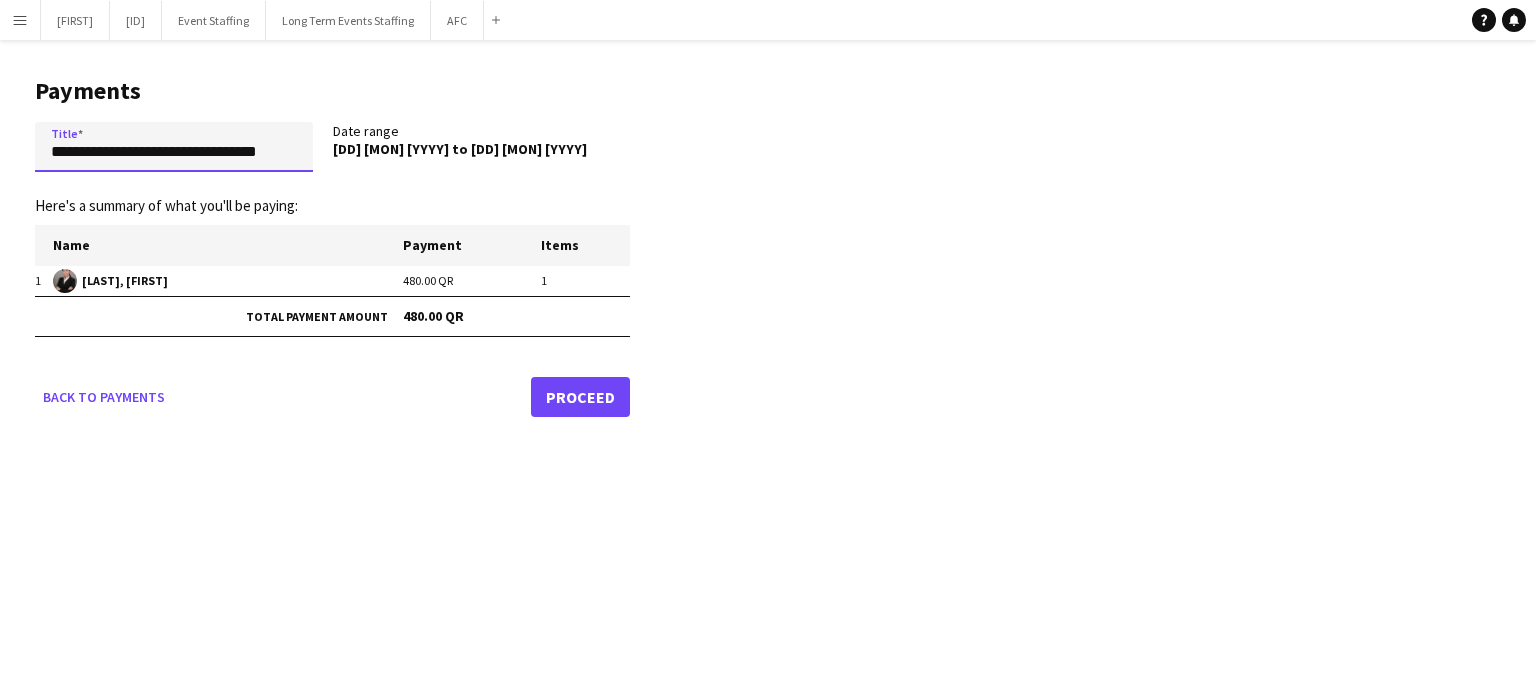 scroll, scrollTop: 0, scrollLeft: 18, axis: horizontal 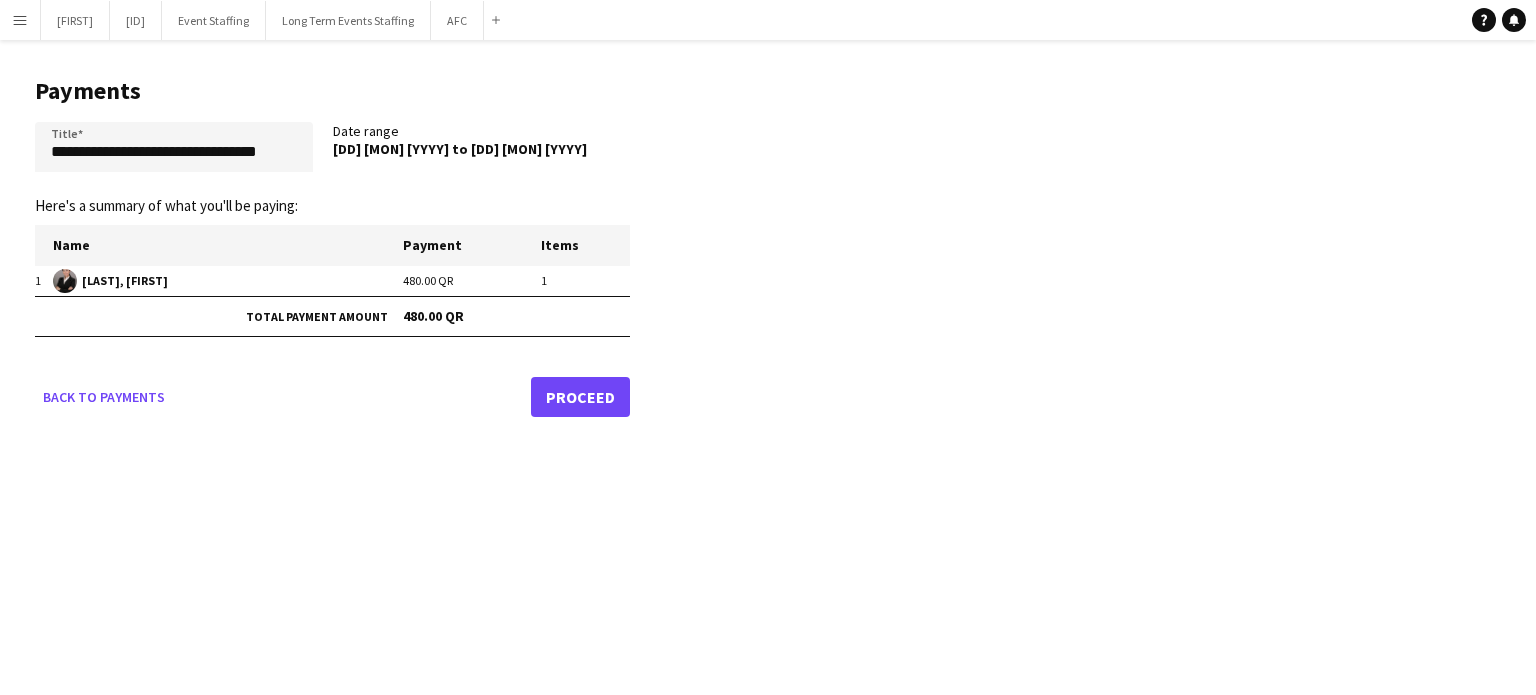 click on "Proceed" 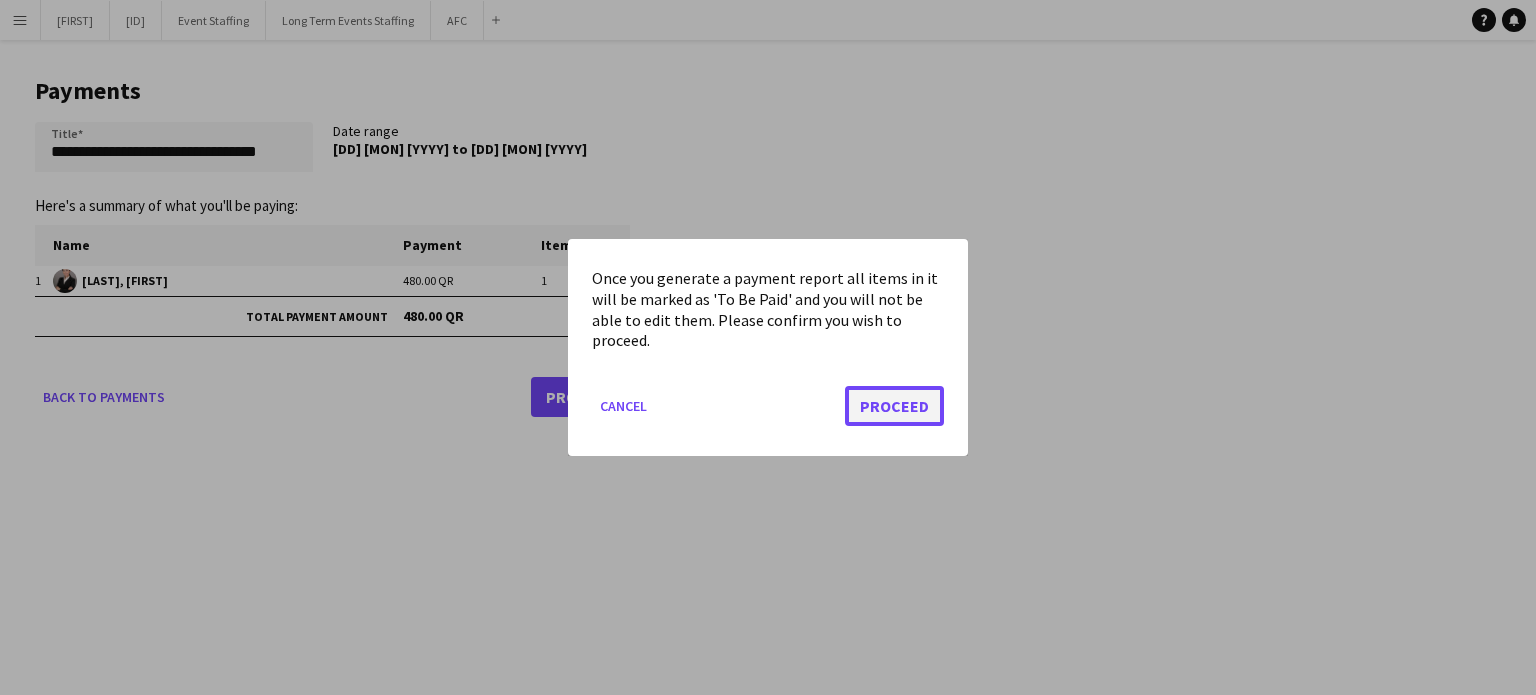 click on "Proceed" 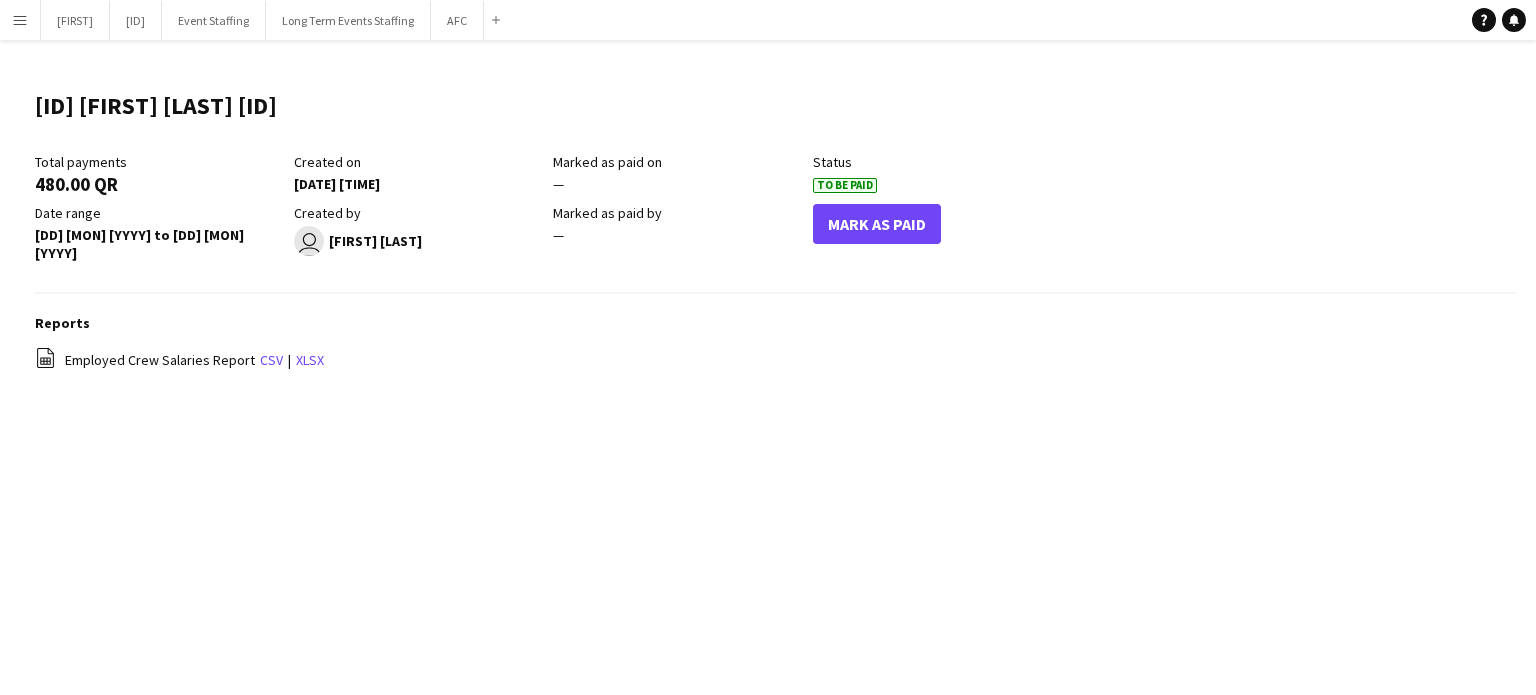 click on "Menu" at bounding box center [20, 20] 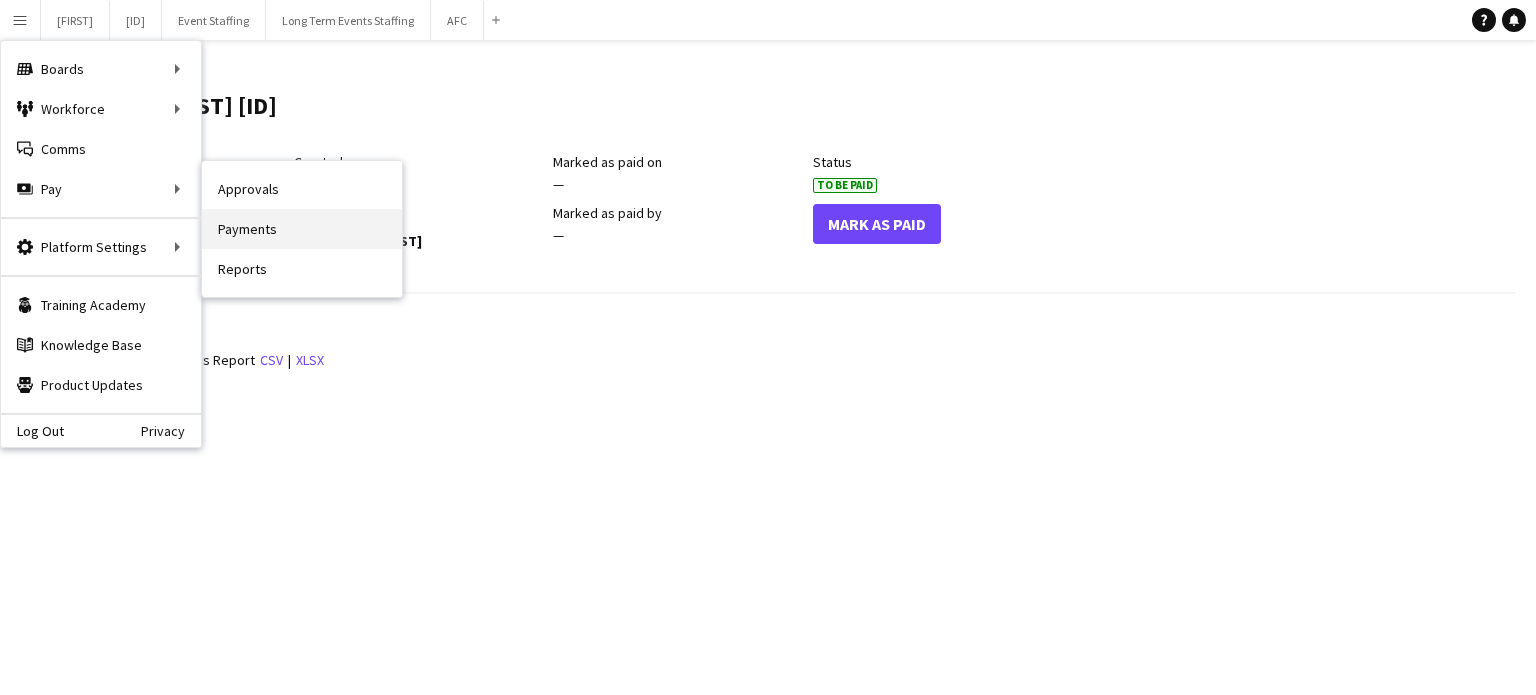 click on "Payments" at bounding box center (302, 229) 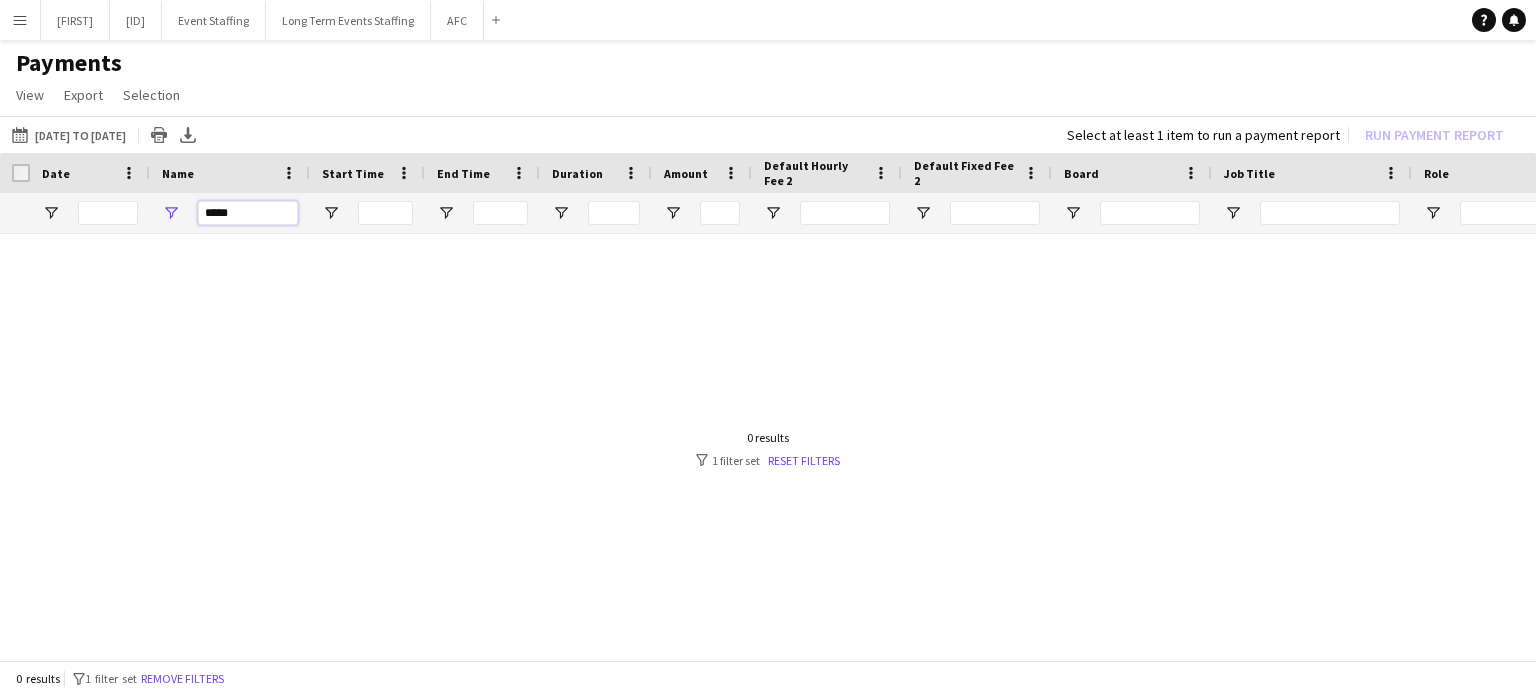 drag, startPoint x: 264, startPoint y: 220, endPoint x: 132, endPoint y: 205, distance: 132.84953 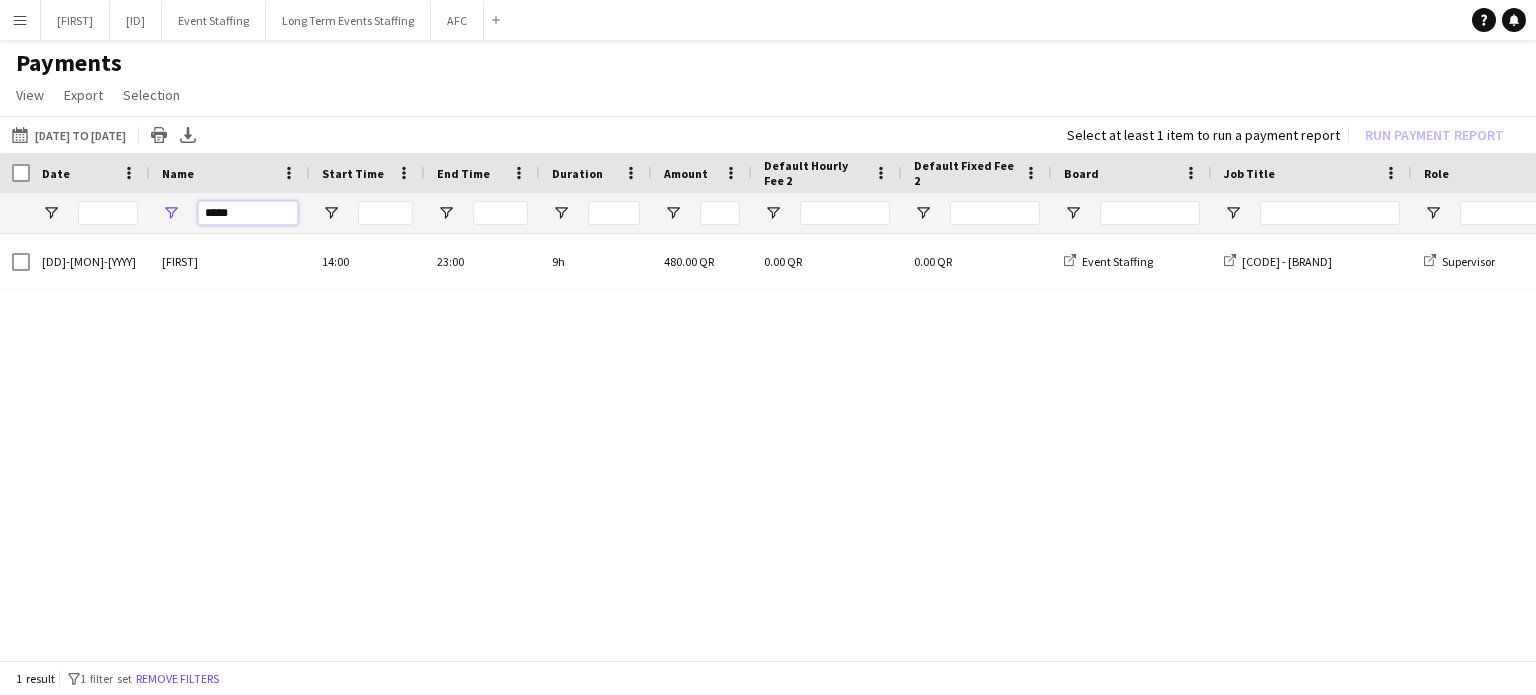 type on "*****" 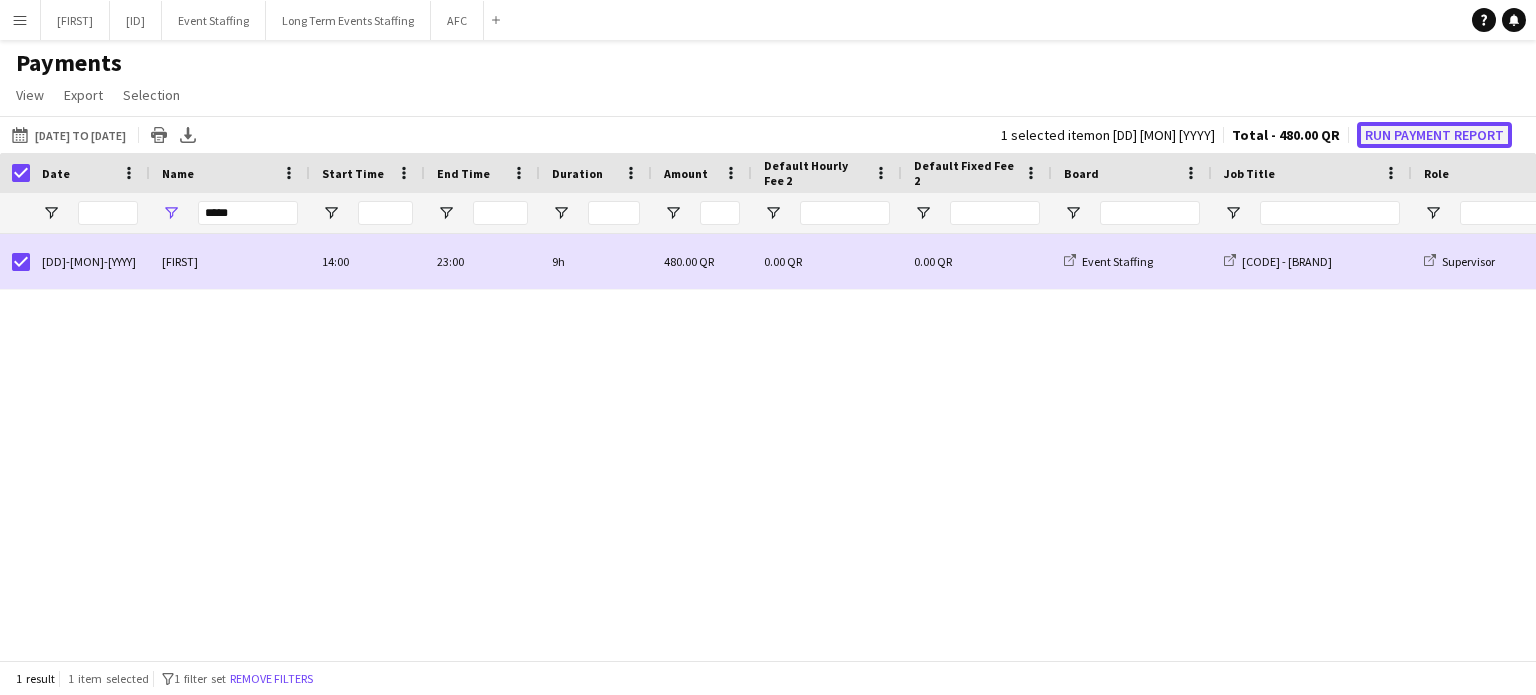click on "Run Payment Report" 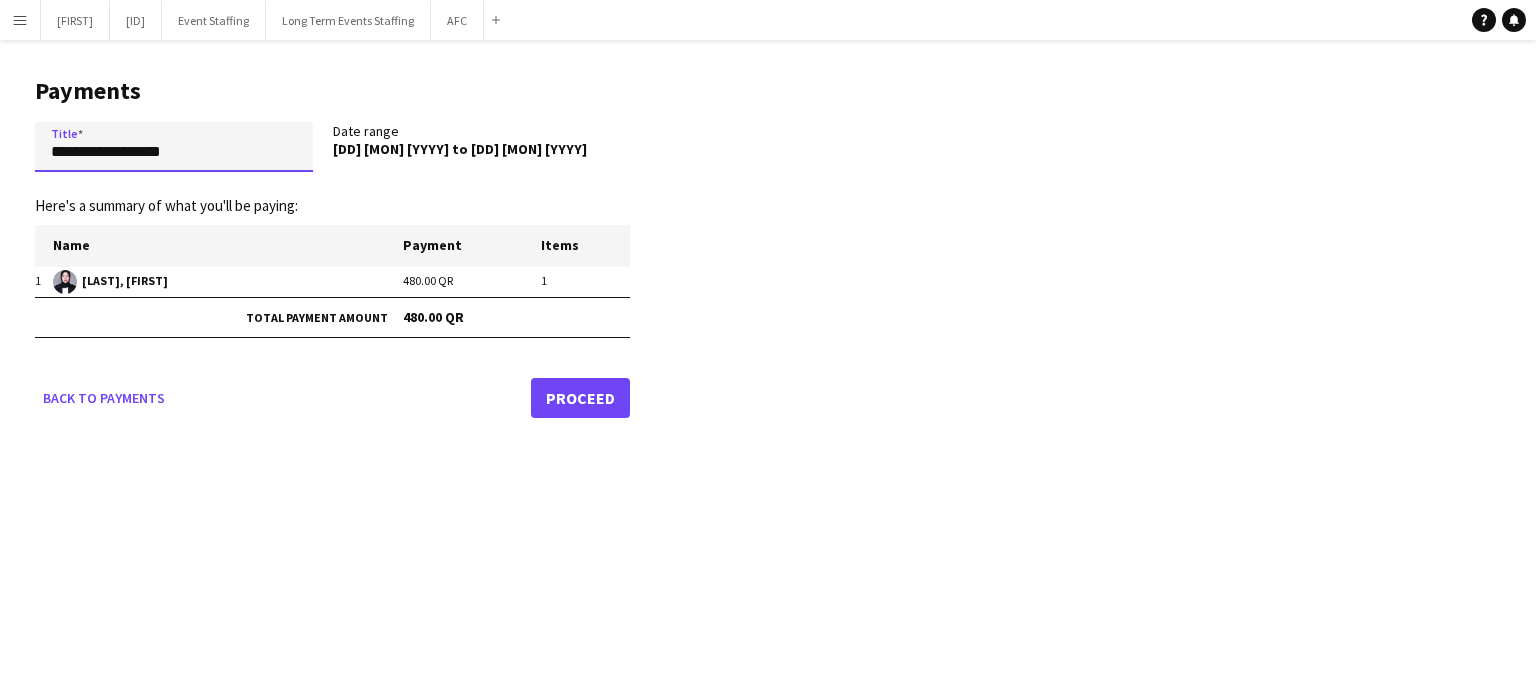 drag, startPoint x: 188, startPoint y: 157, endPoint x: 2, endPoint y: 173, distance: 186.6869 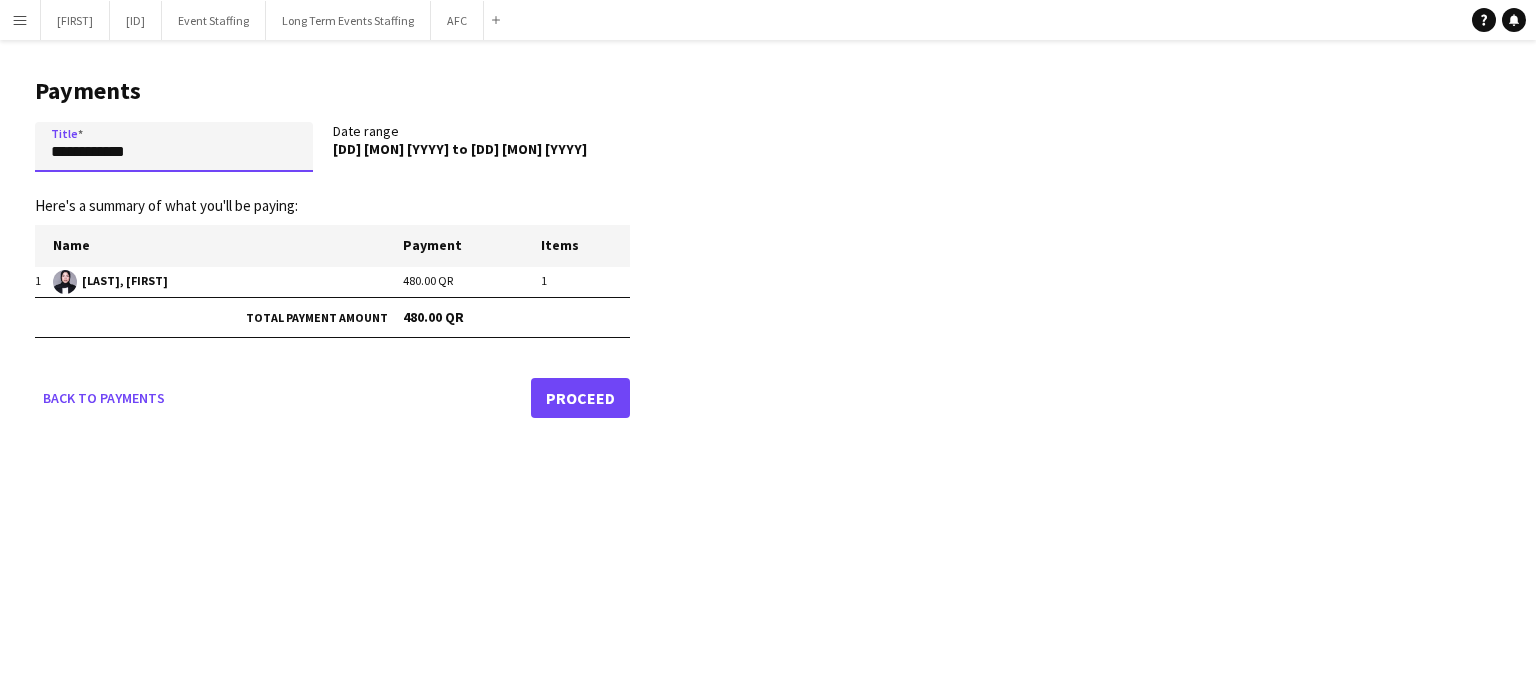 paste on "**********" 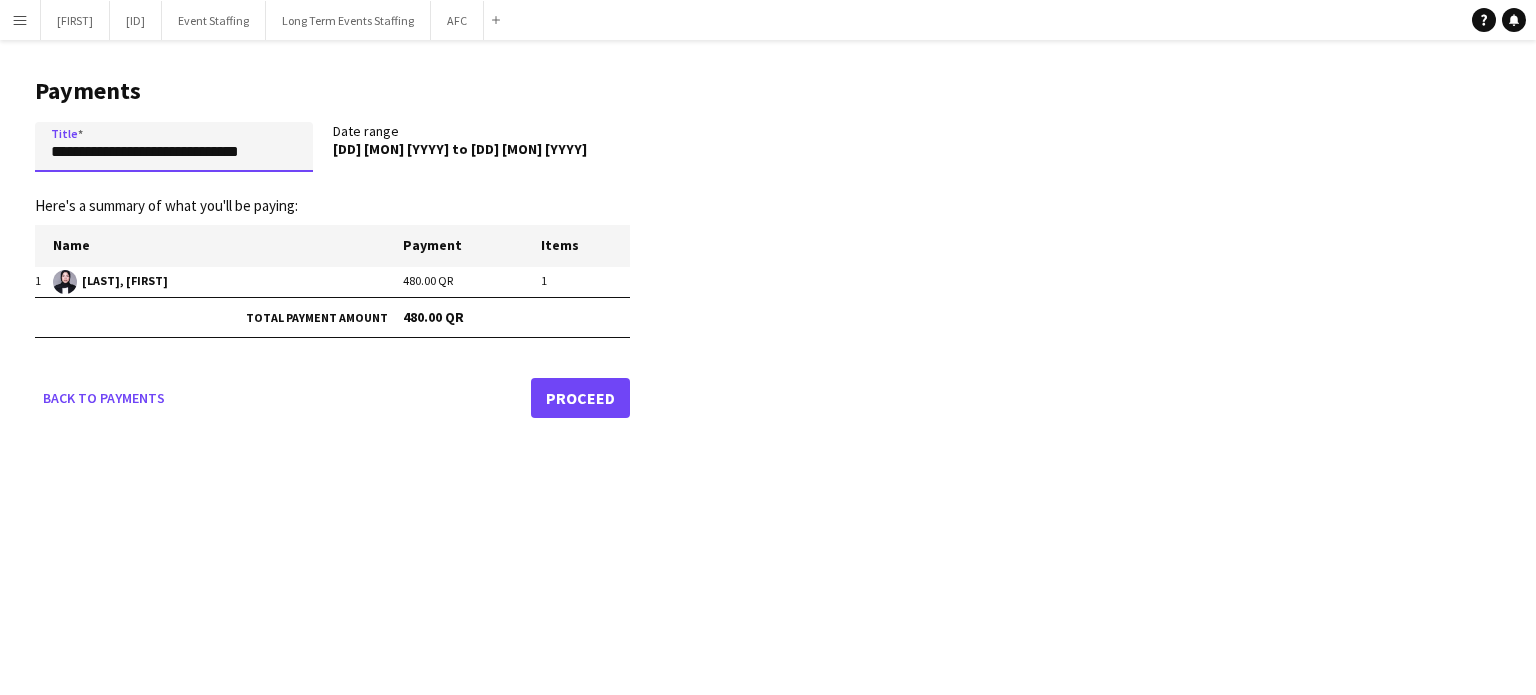 type on "**********" 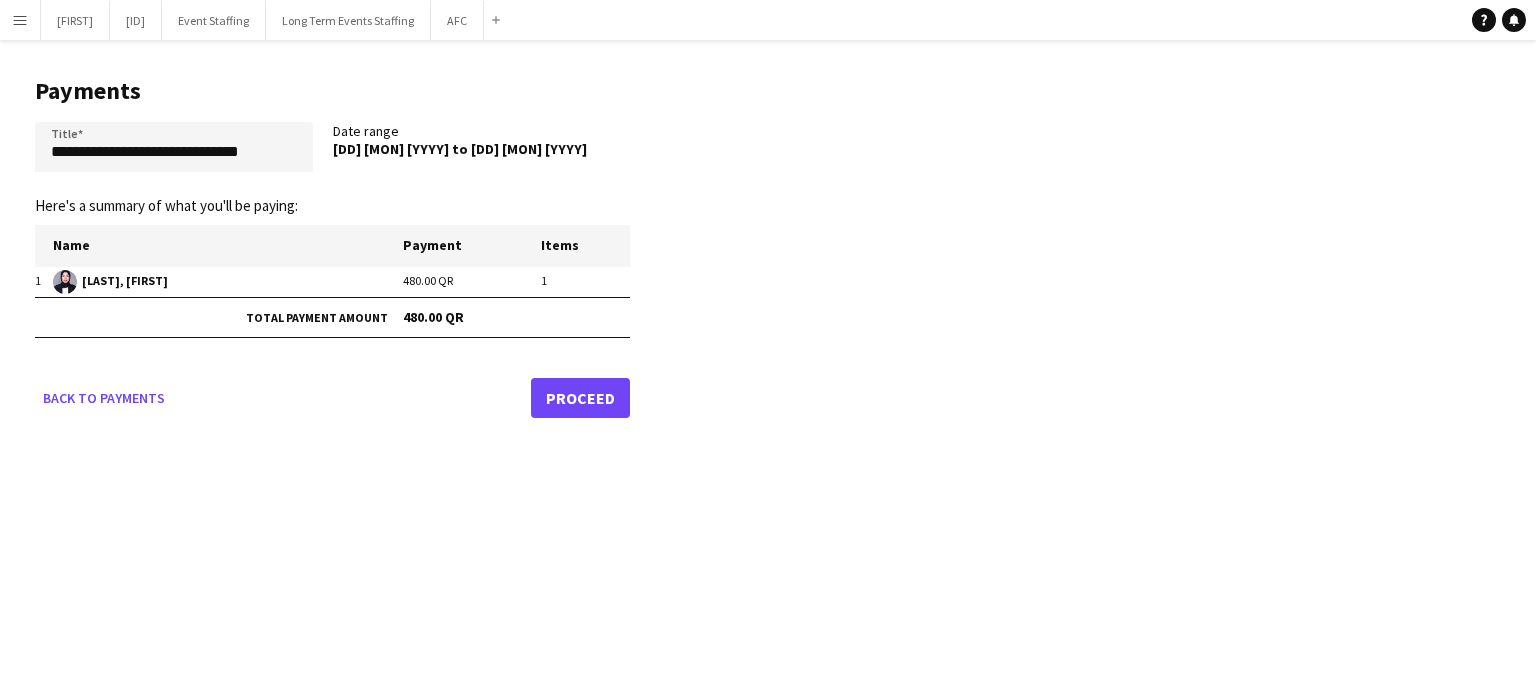 click on "Proceed" 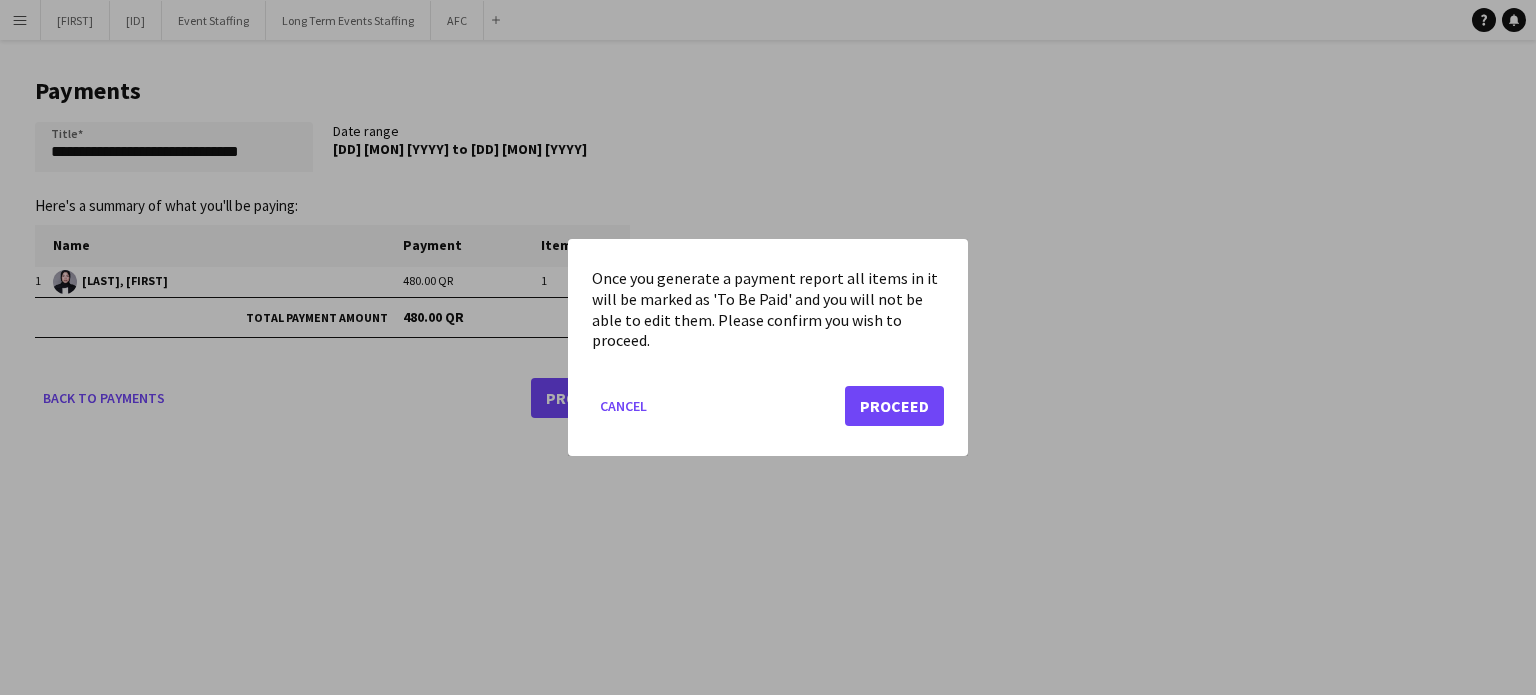 click on "Once you generate a payment report all items in it will be marked as 'To Be Paid' and you will not be able to edit them. Please confirm you wish to proceed.  Cancel   Proceed" at bounding box center (768, 347) 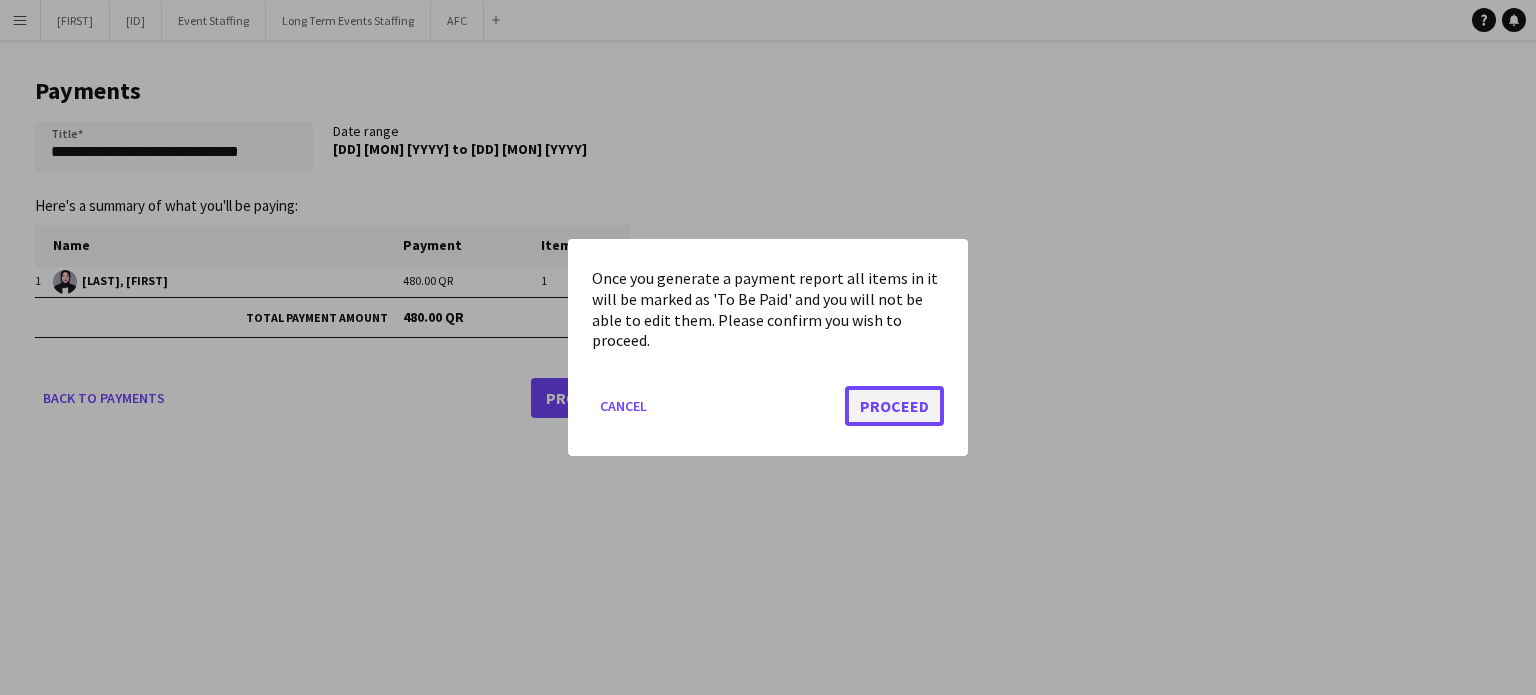 click on "Proceed" 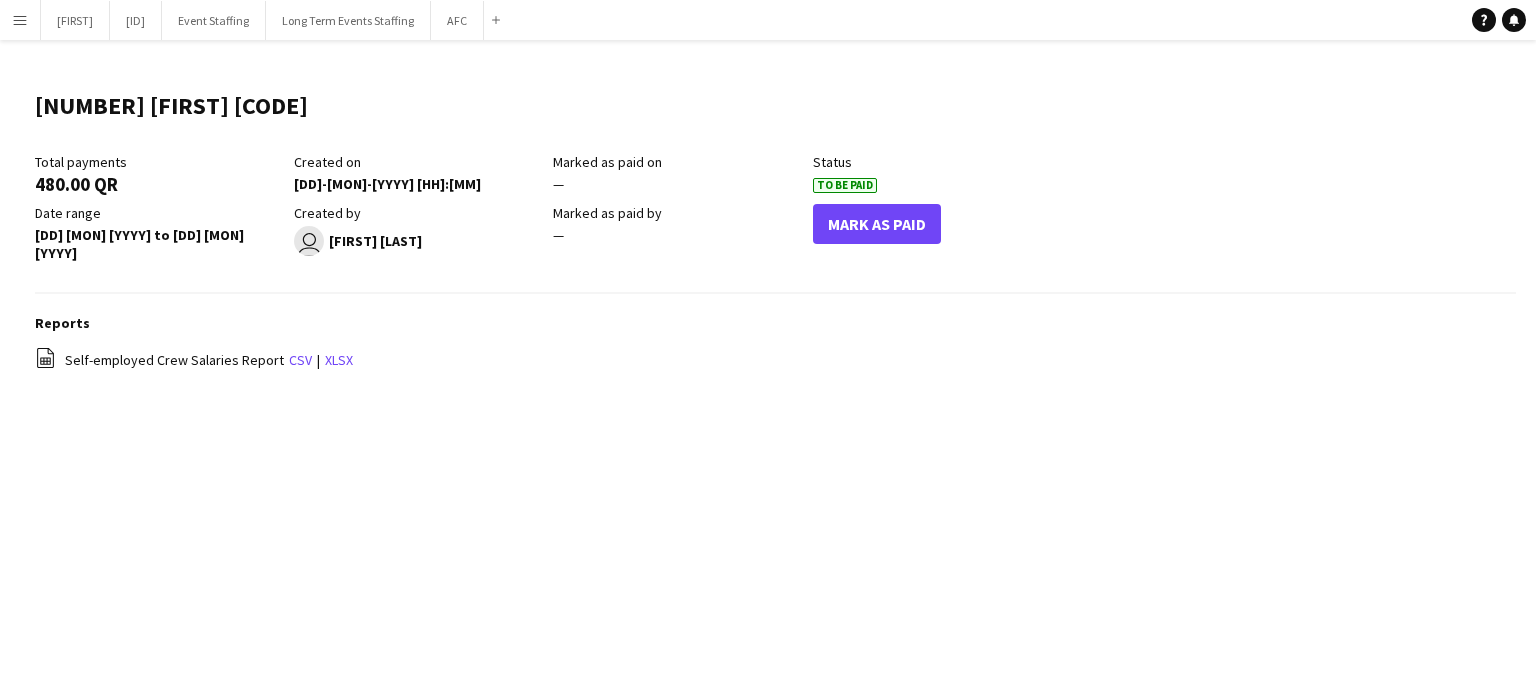 click on "Menu" at bounding box center (20, 20) 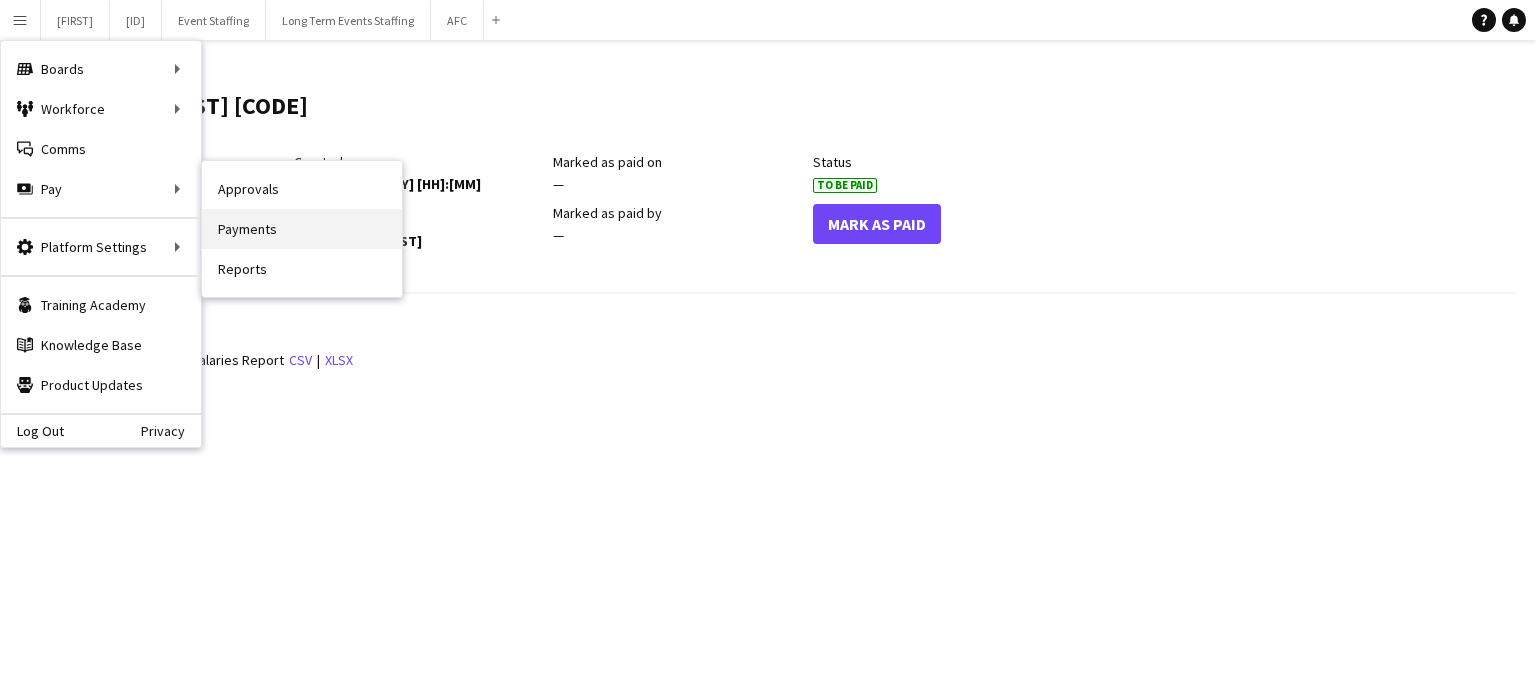 drag, startPoint x: 283, startPoint y: 223, endPoint x: 488, endPoint y: 283, distance: 213.6001 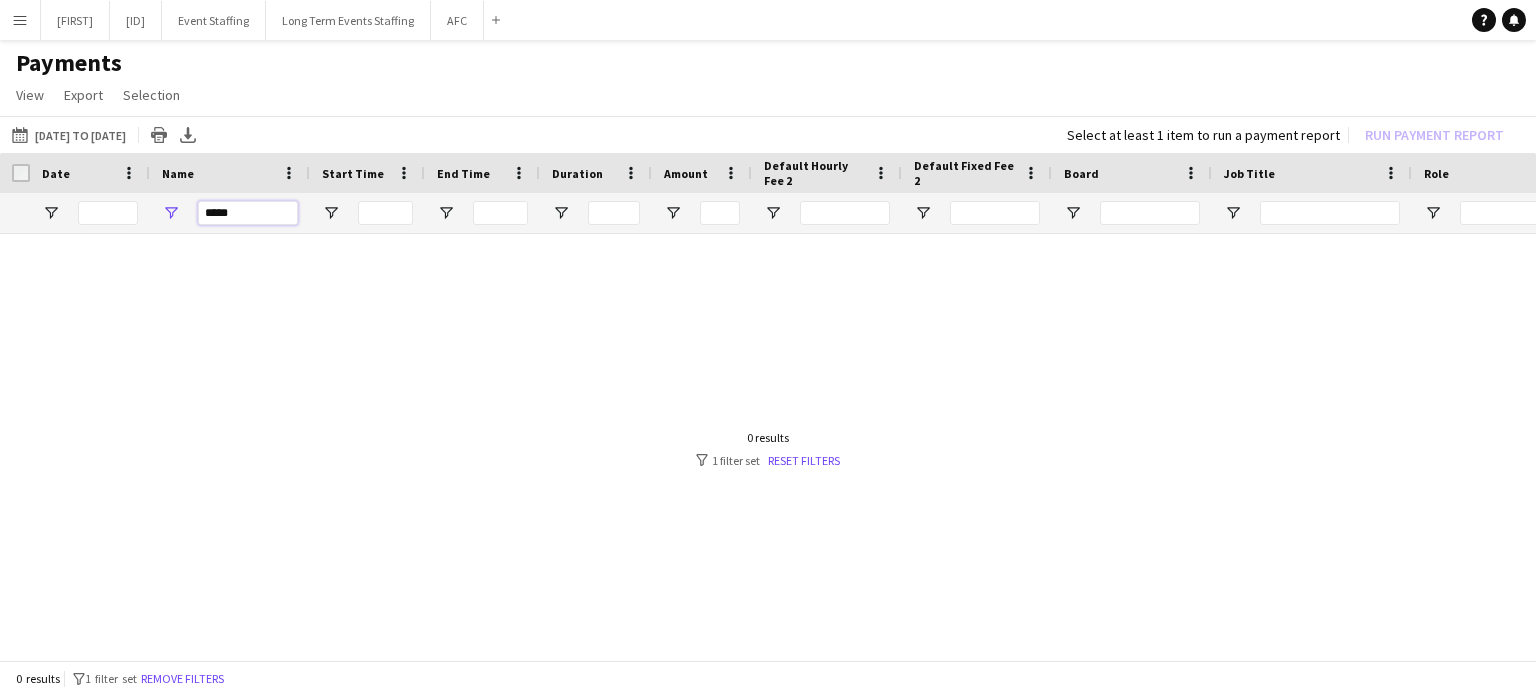 drag, startPoint x: 248, startPoint y: 211, endPoint x: 173, endPoint y: 207, distance: 75.10659 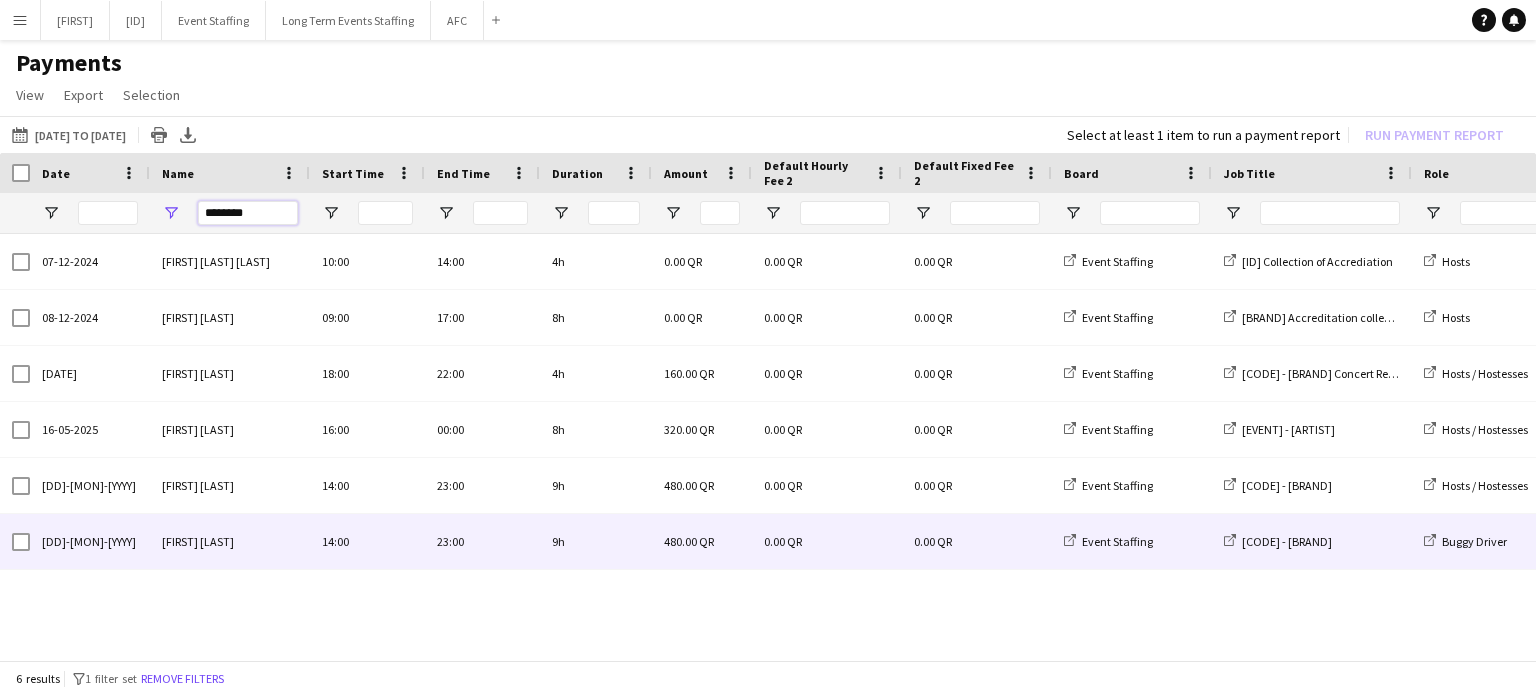 type on "*******" 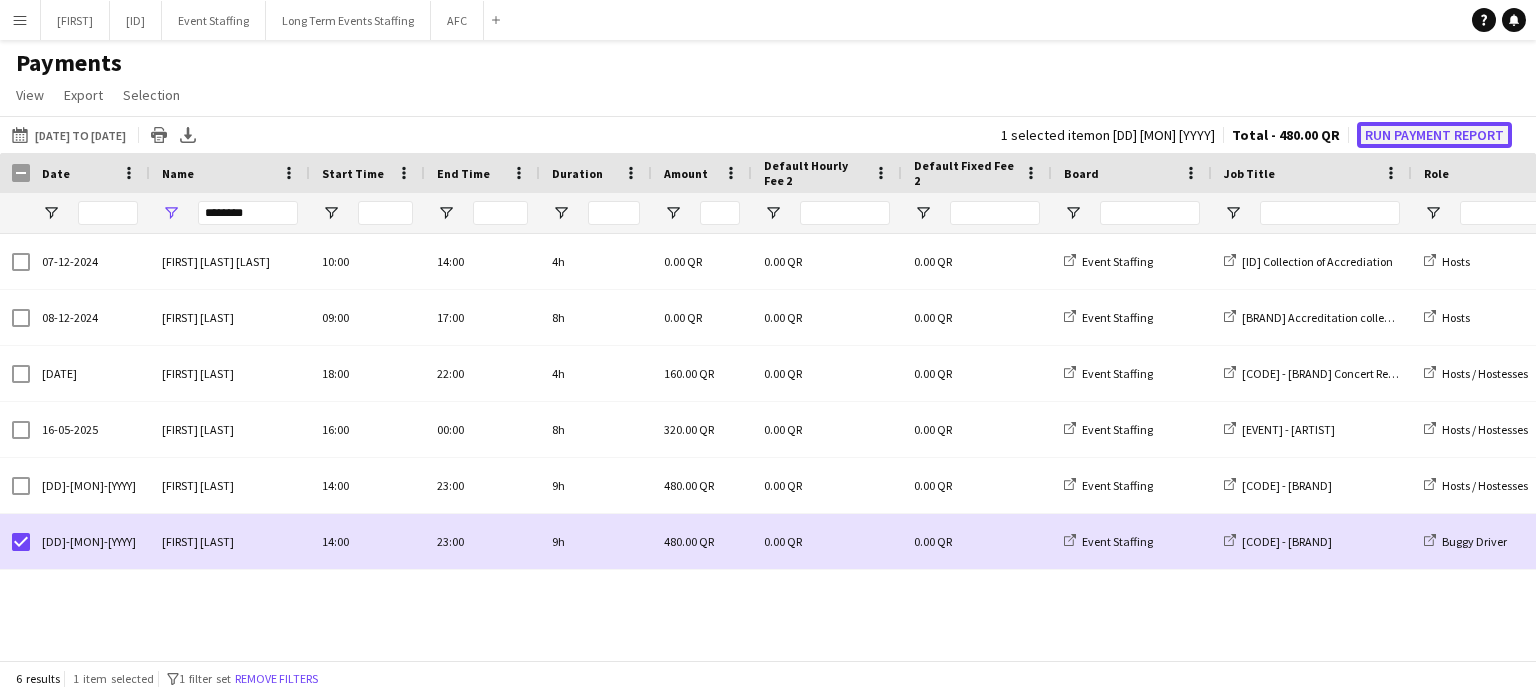 click on "Run Payment Report" 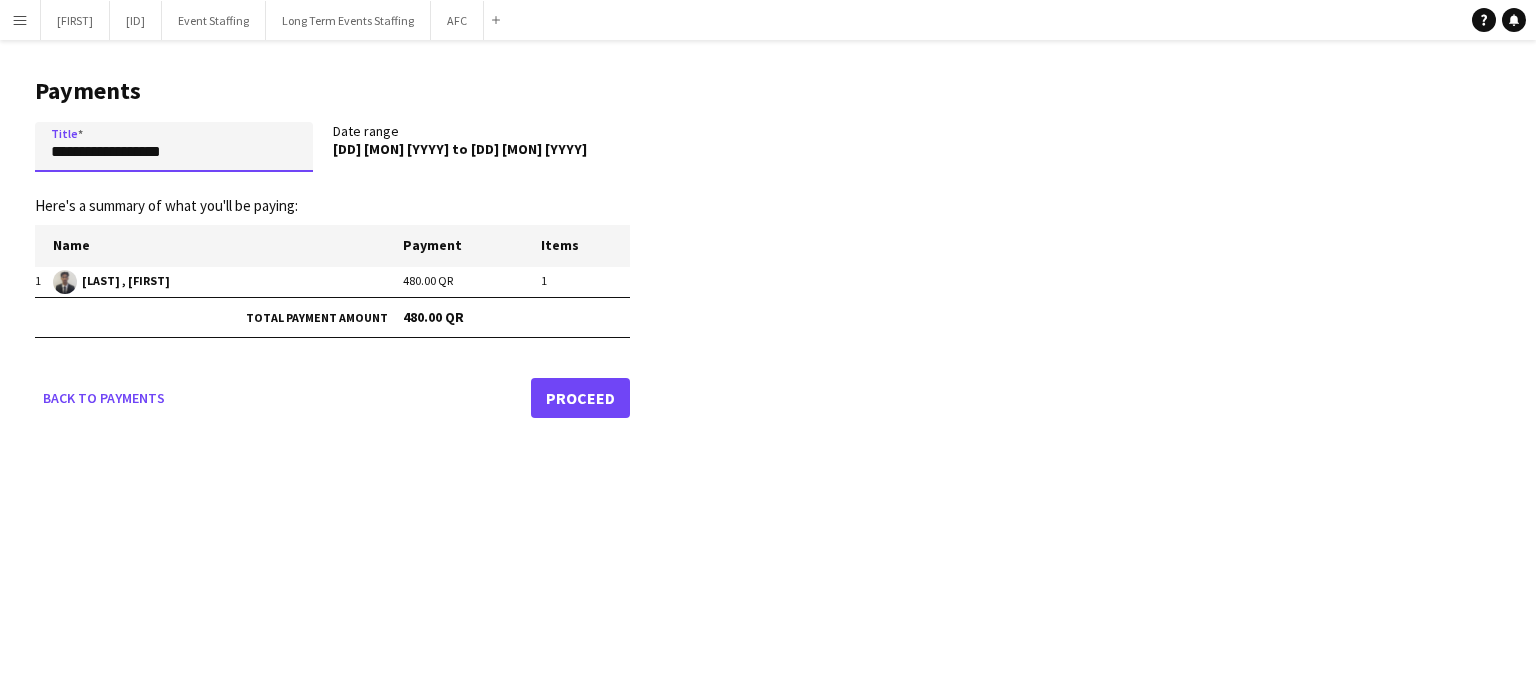 drag, startPoint x: 201, startPoint y: 145, endPoint x: 19, endPoint y: 171, distance: 183.84776 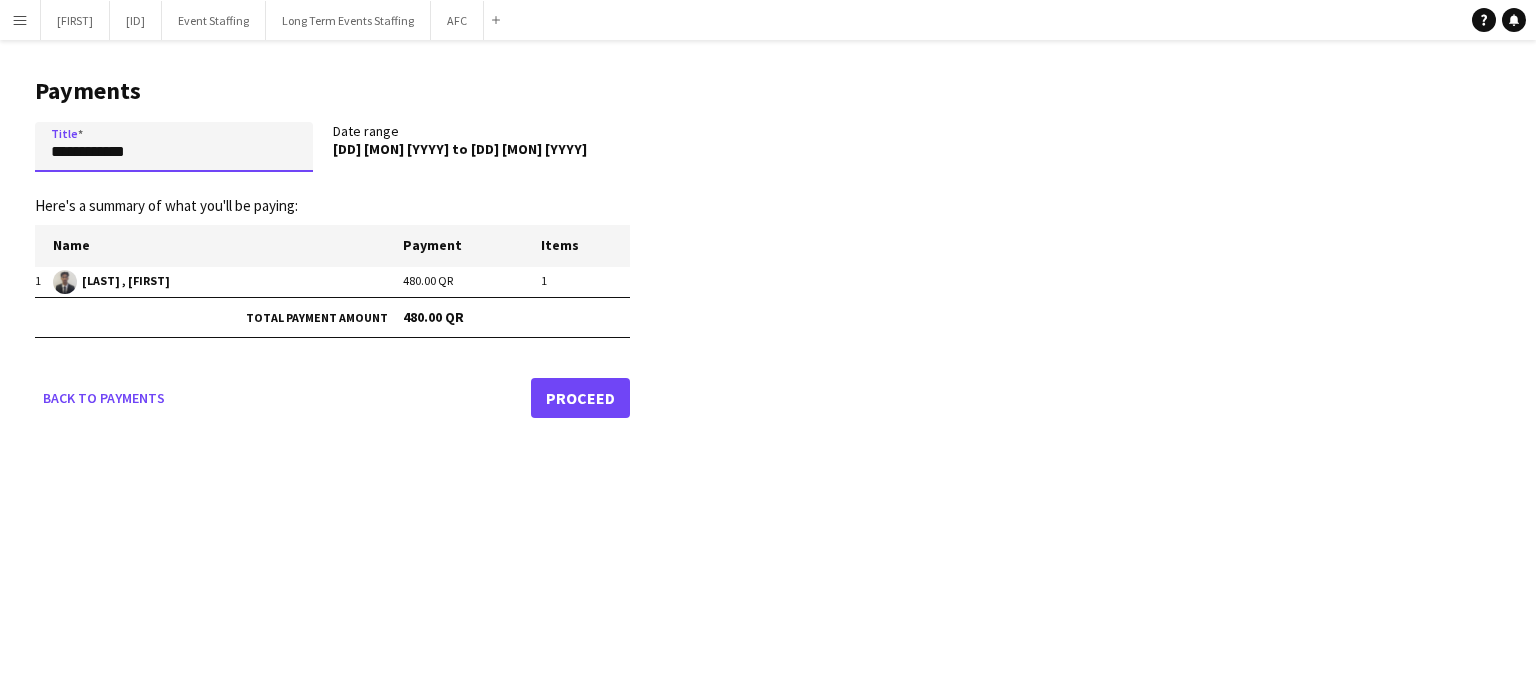 paste on "**********" 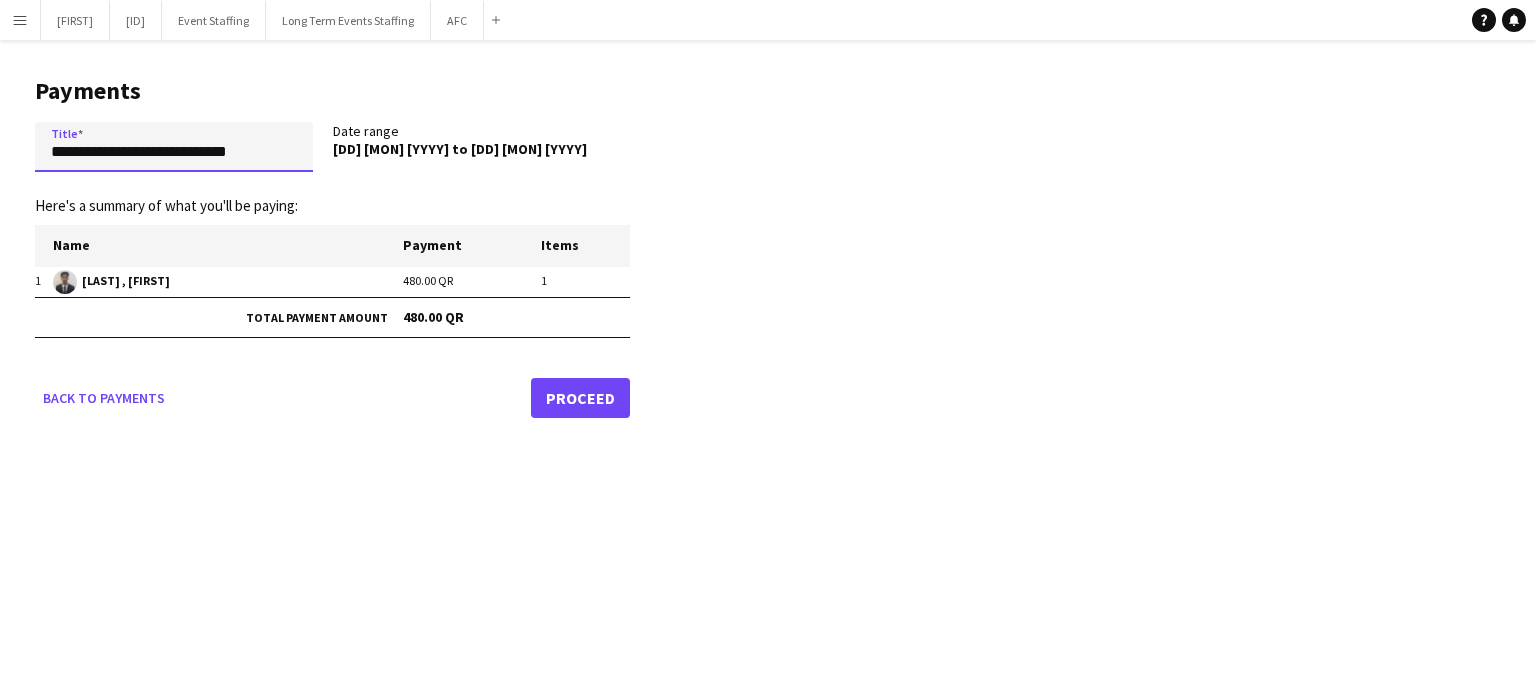 paste on "**********" 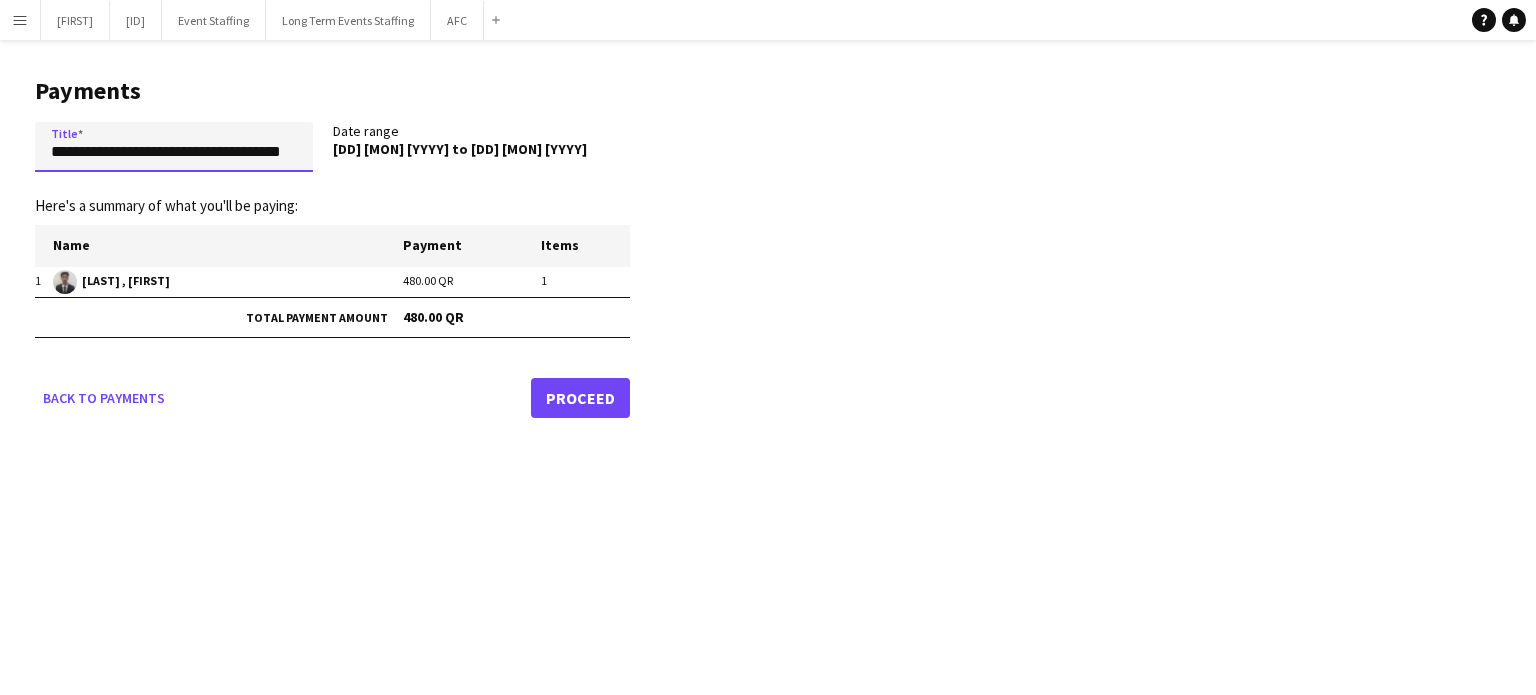 scroll, scrollTop: 0, scrollLeft: 44, axis: horizontal 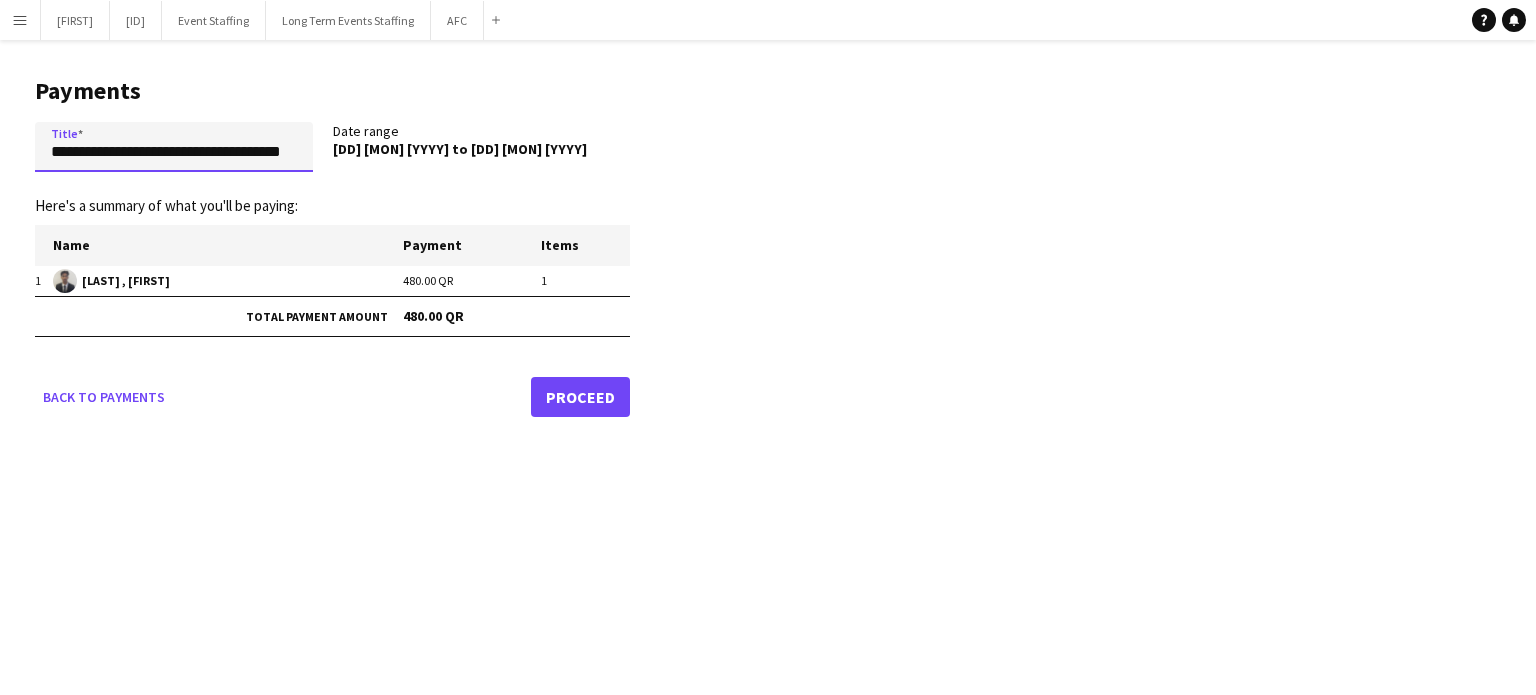 type on "**********" 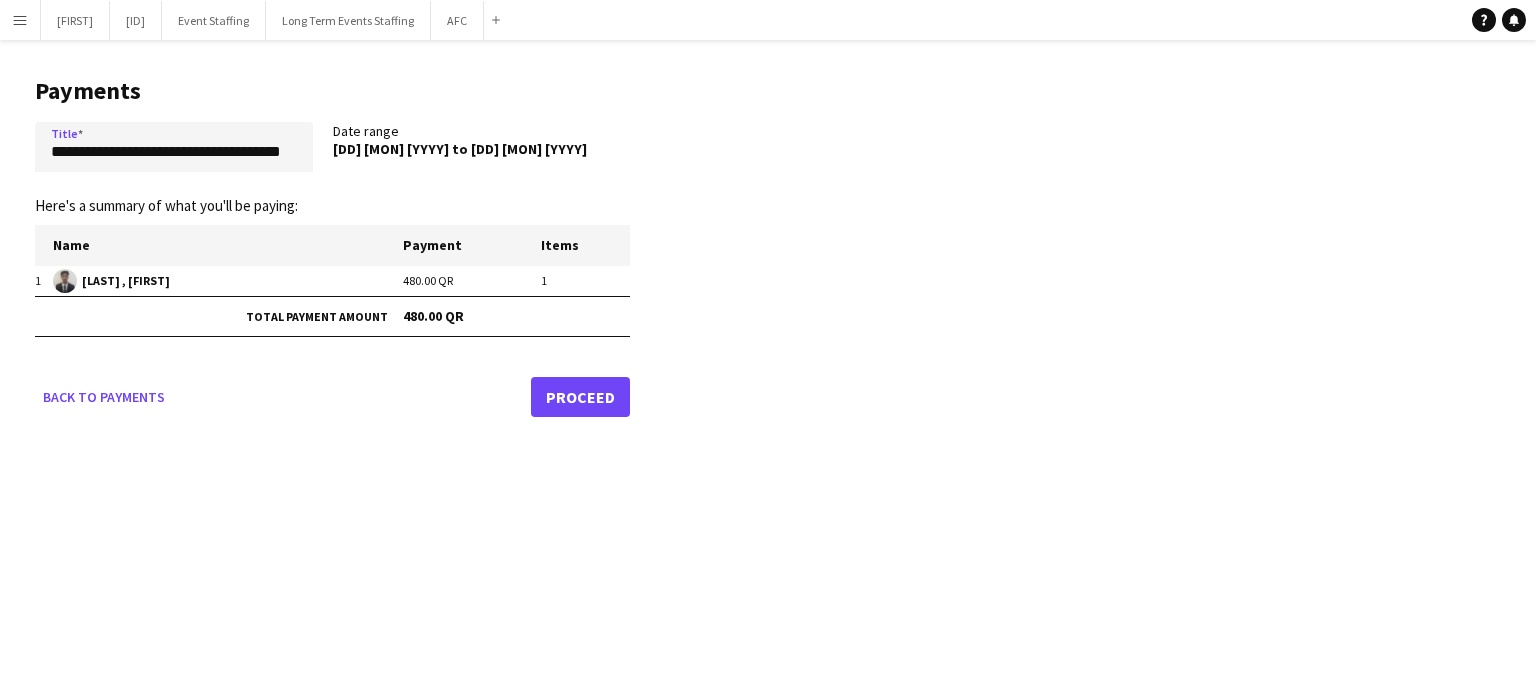 click on "Proceed" 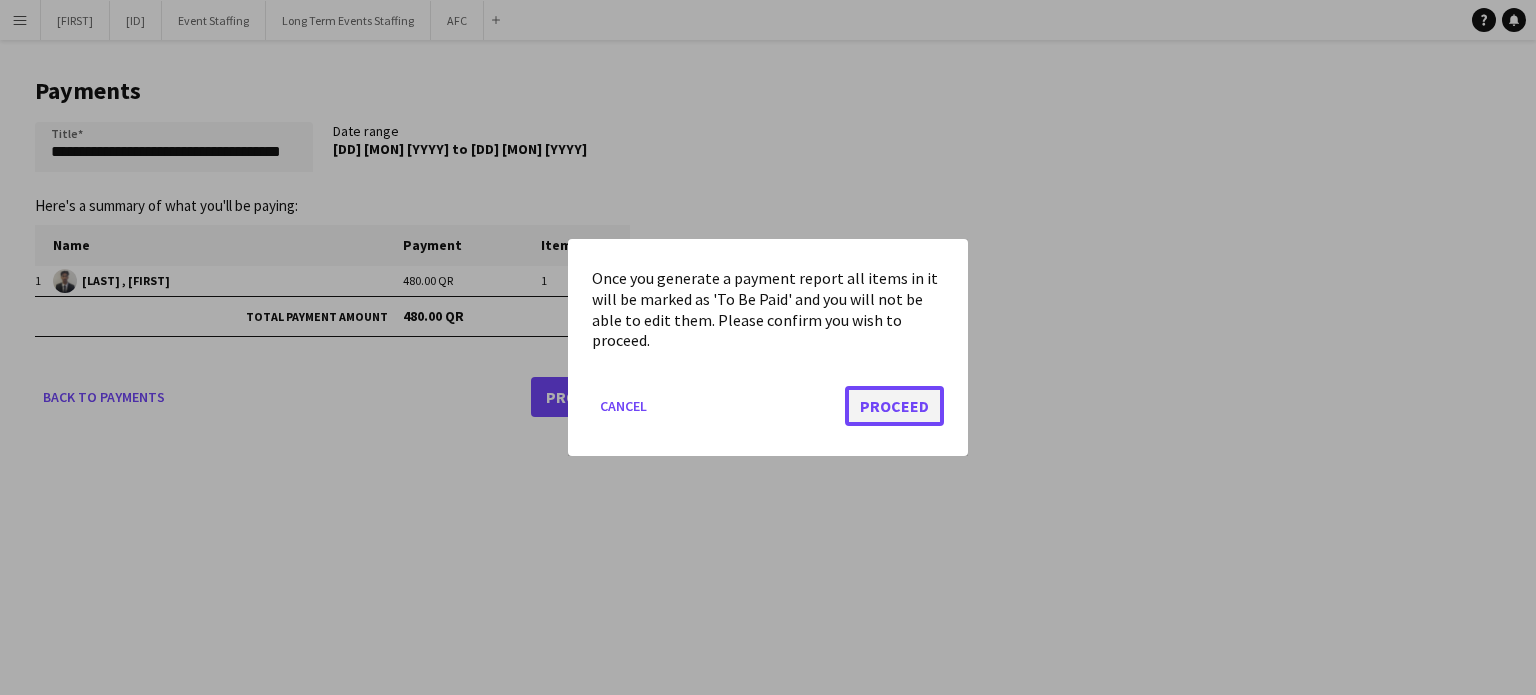 click on "Proceed" 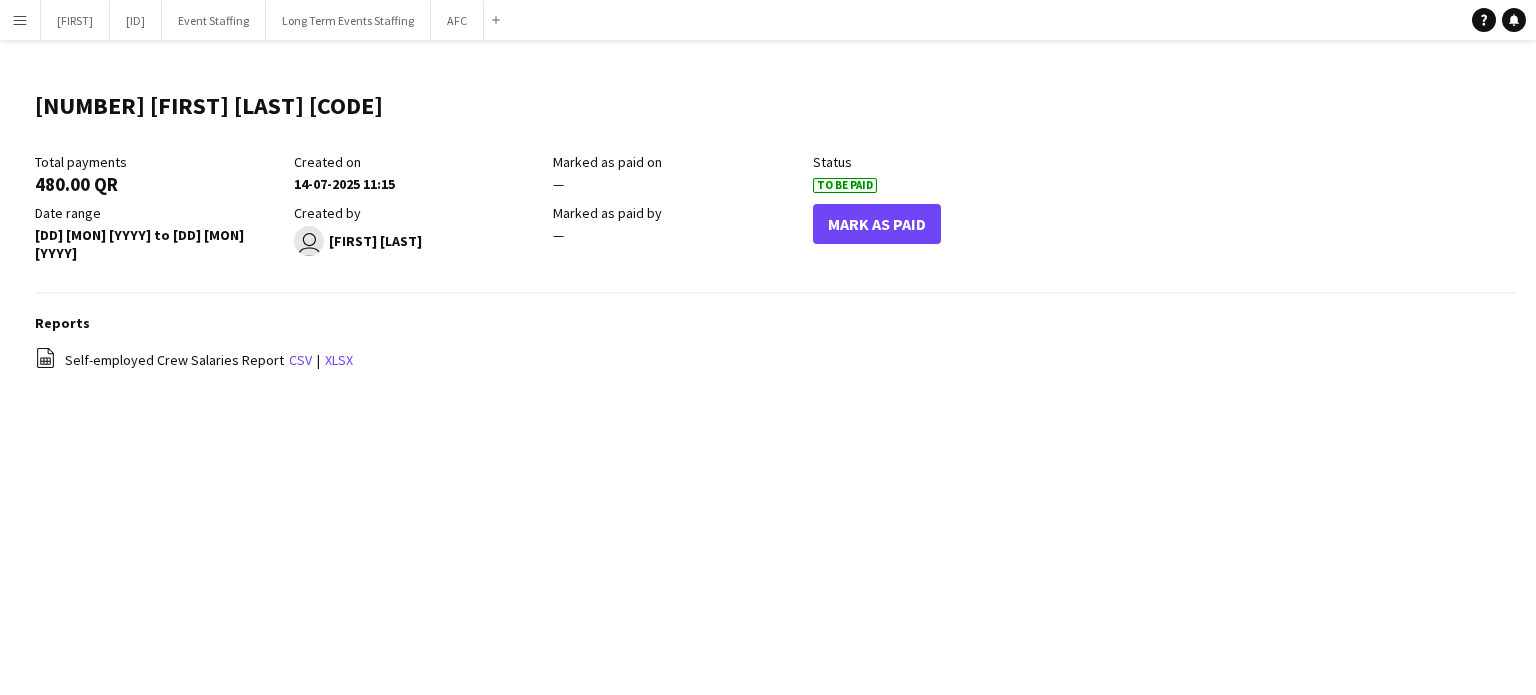 click on "Menu" at bounding box center [20, 20] 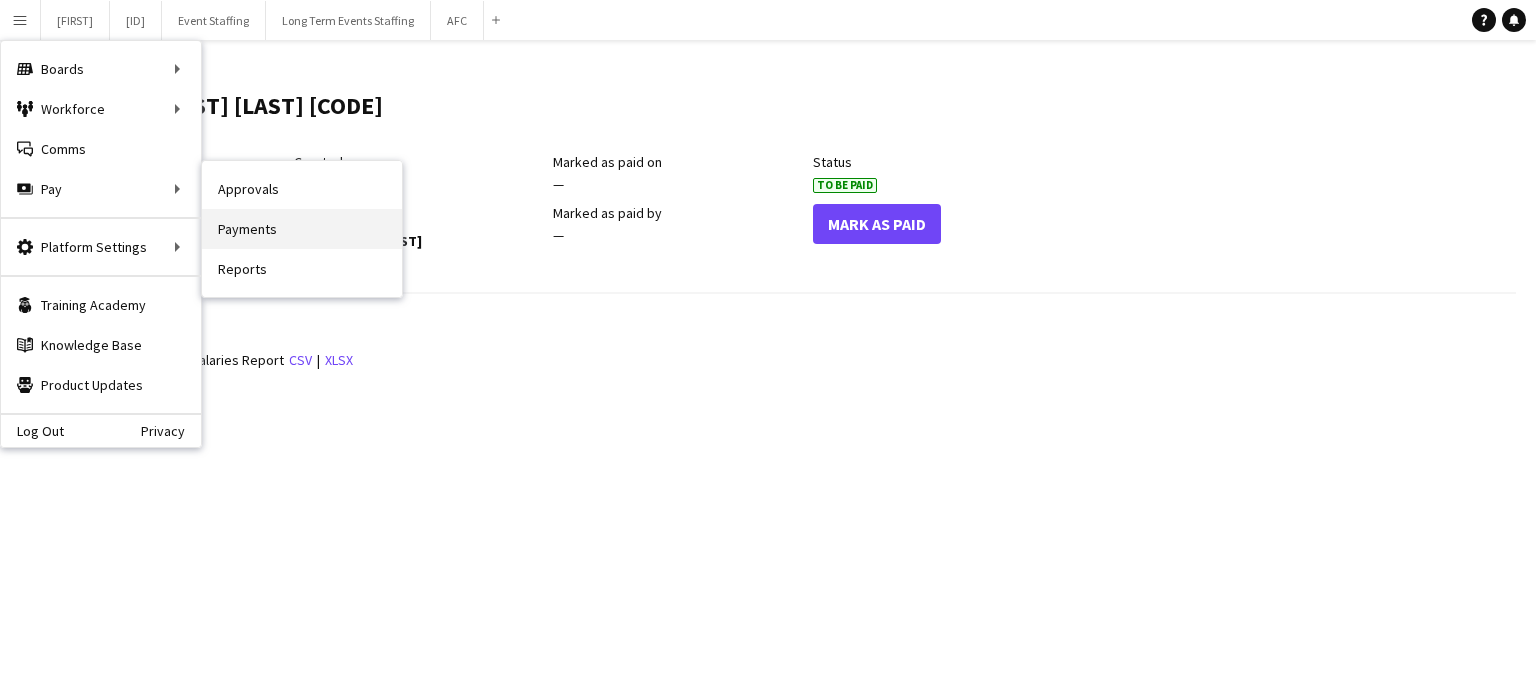 click on "Payments" at bounding box center (302, 229) 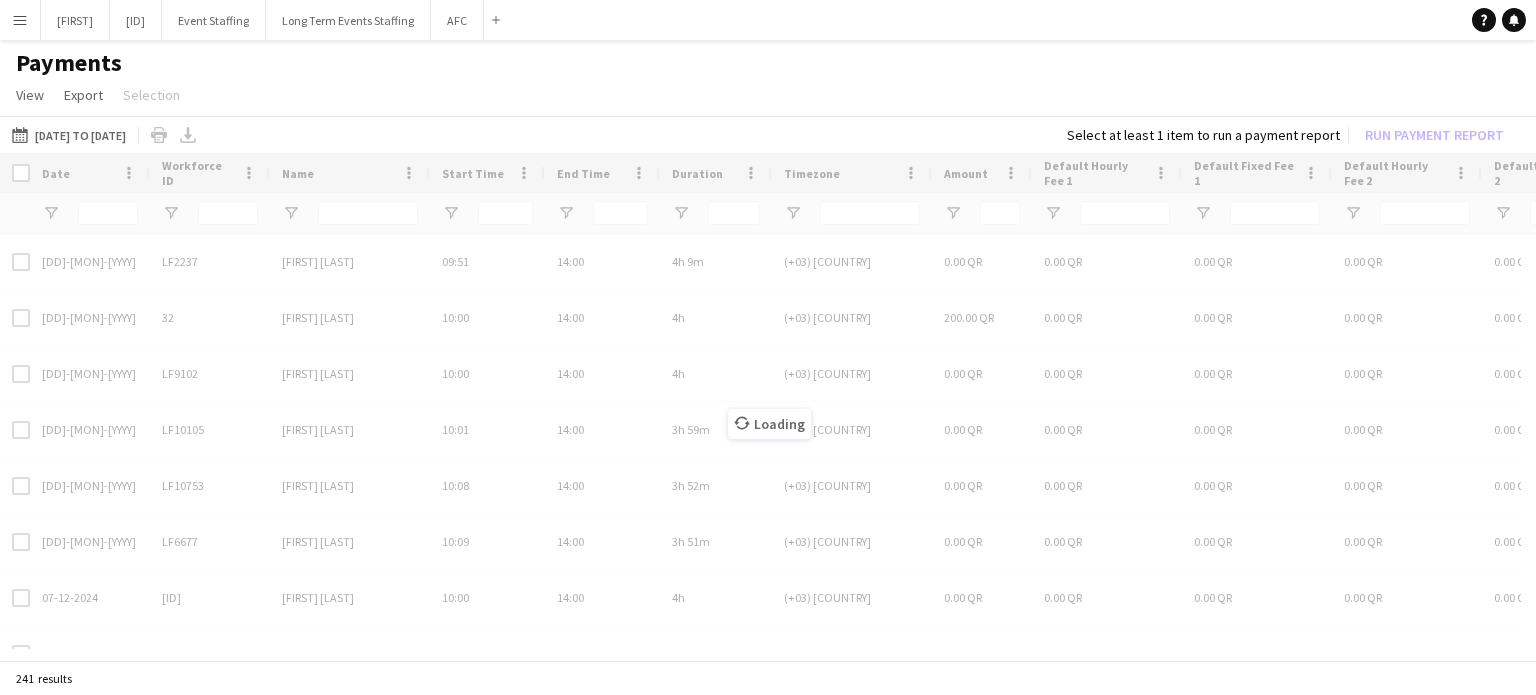 type on "*******" 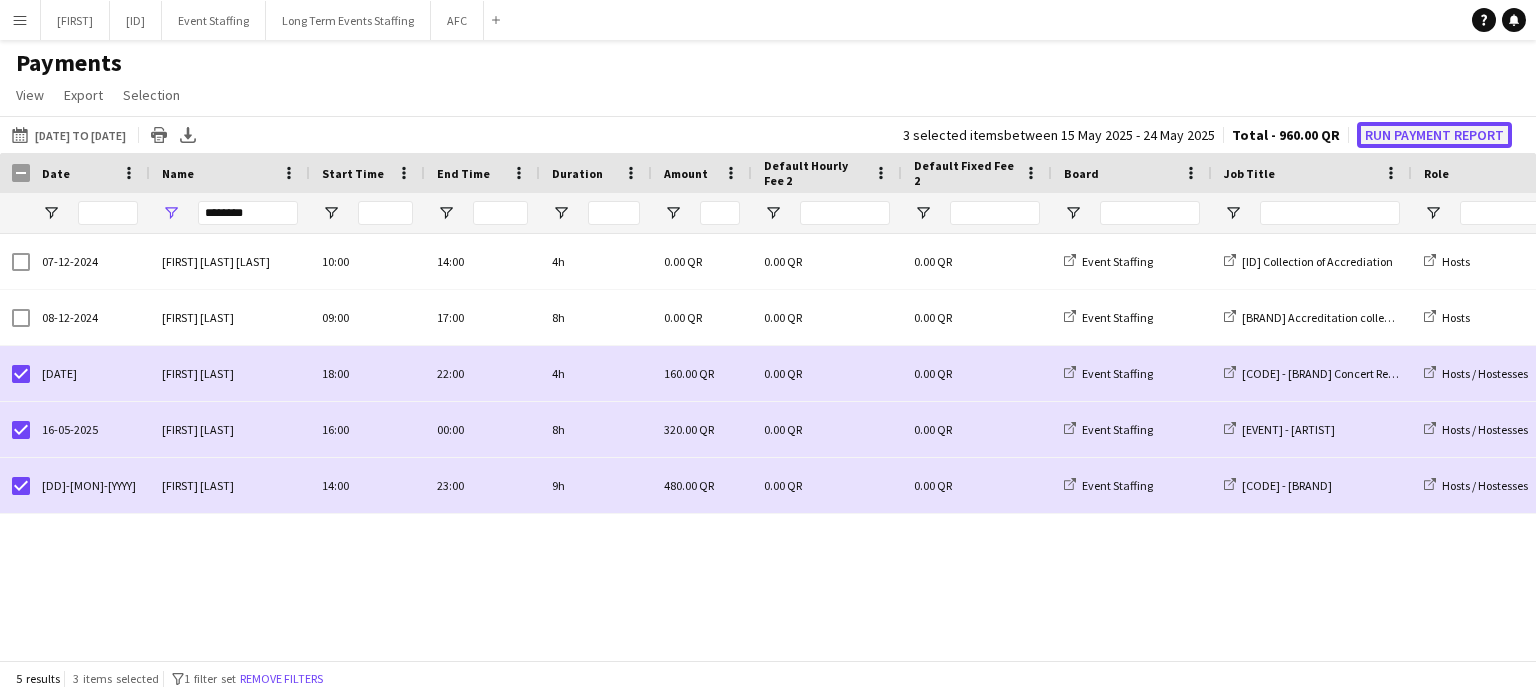 click on "Run Payment Report" 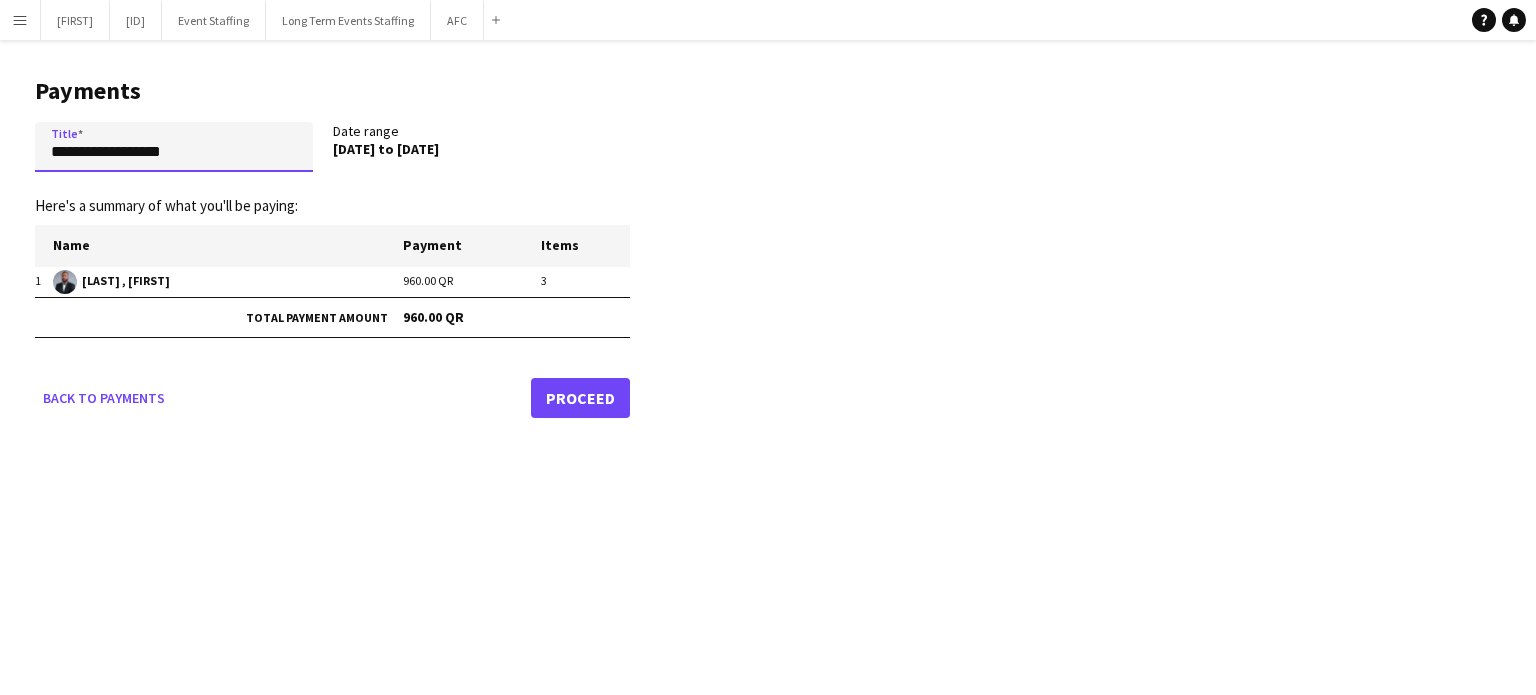 drag, startPoint x: 234, startPoint y: 155, endPoint x: 45, endPoint y: 172, distance: 189.76302 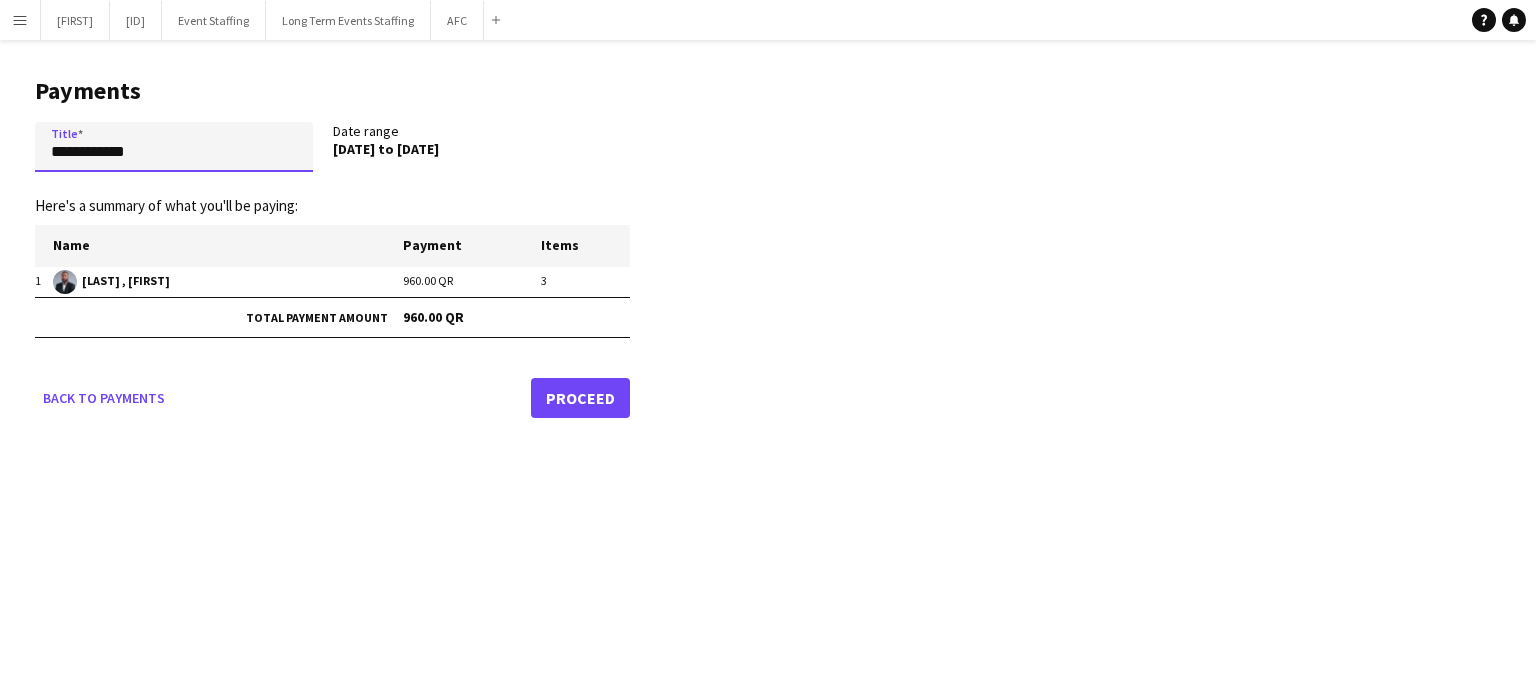 paste on "**********" 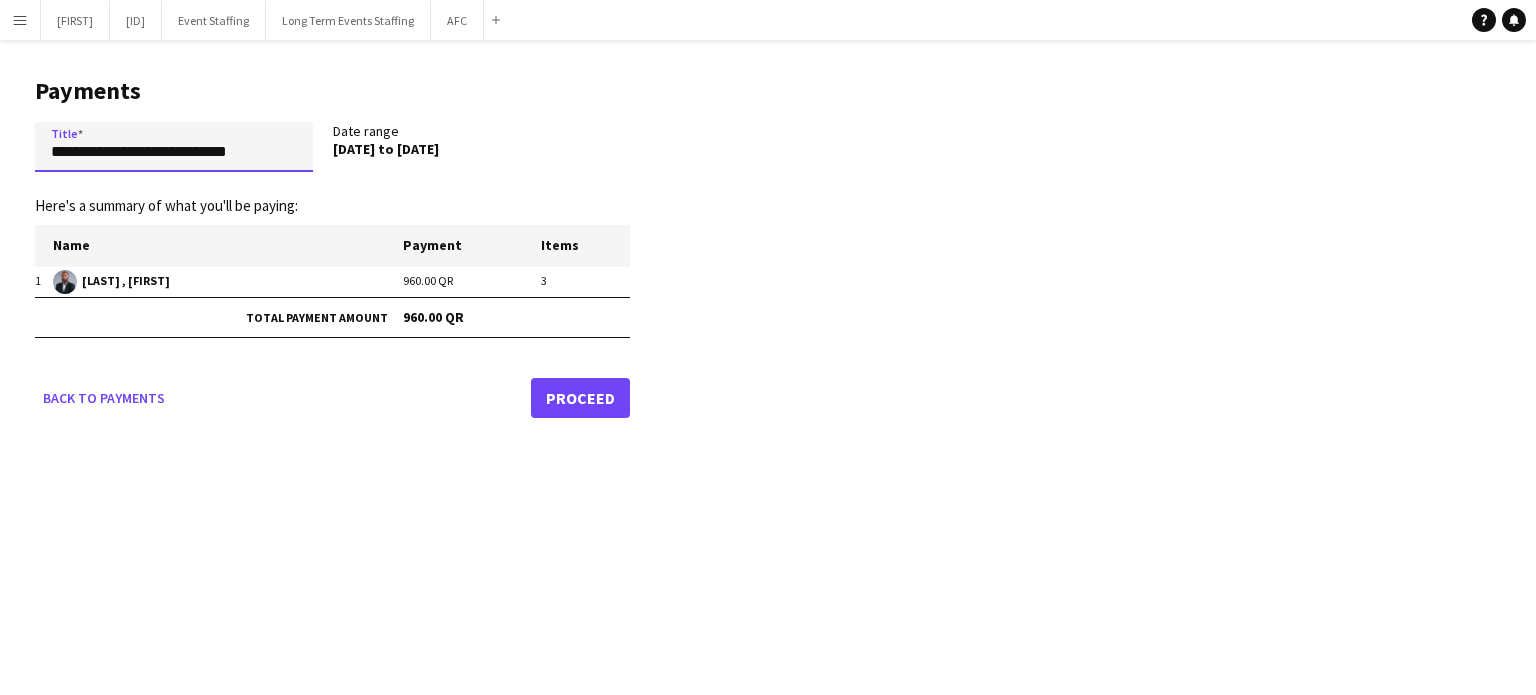 paste on "**********" 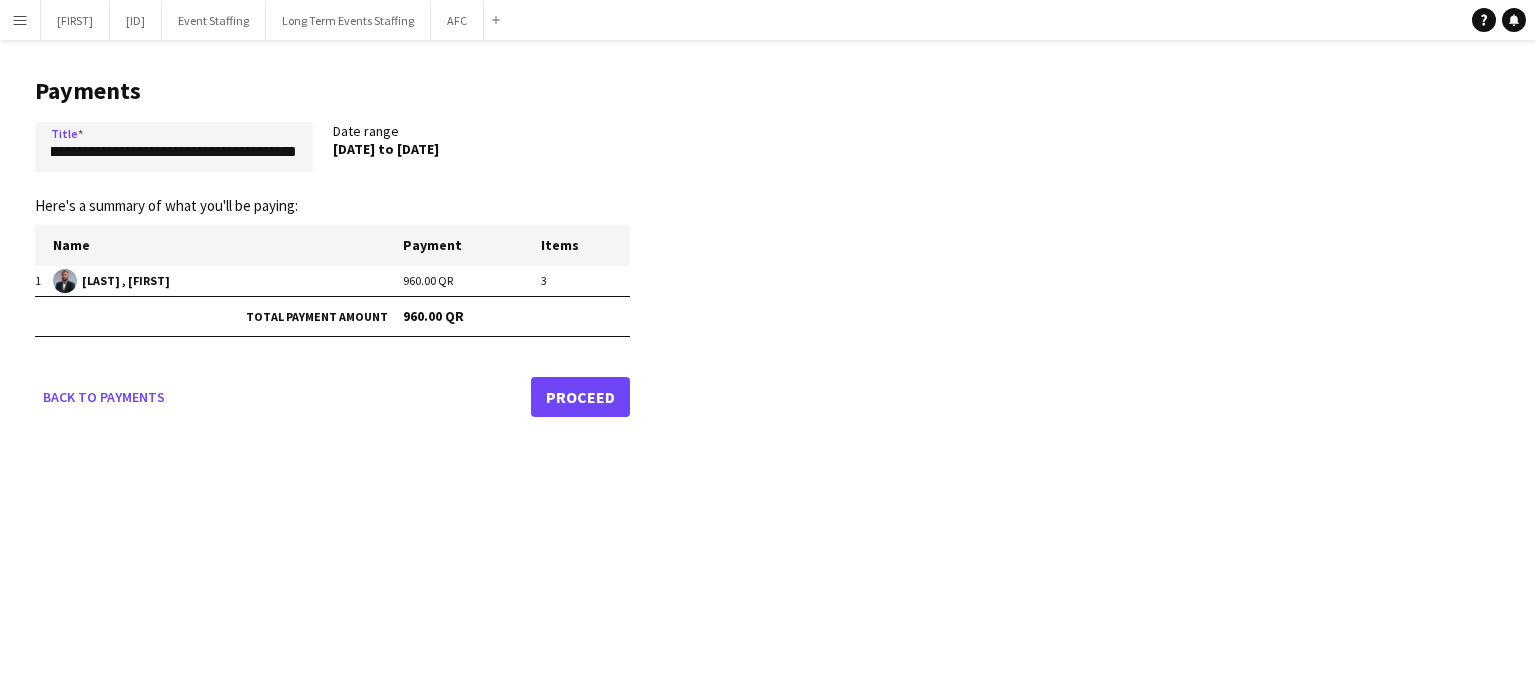 scroll, scrollTop: 0, scrollLeft: 0, axis: both 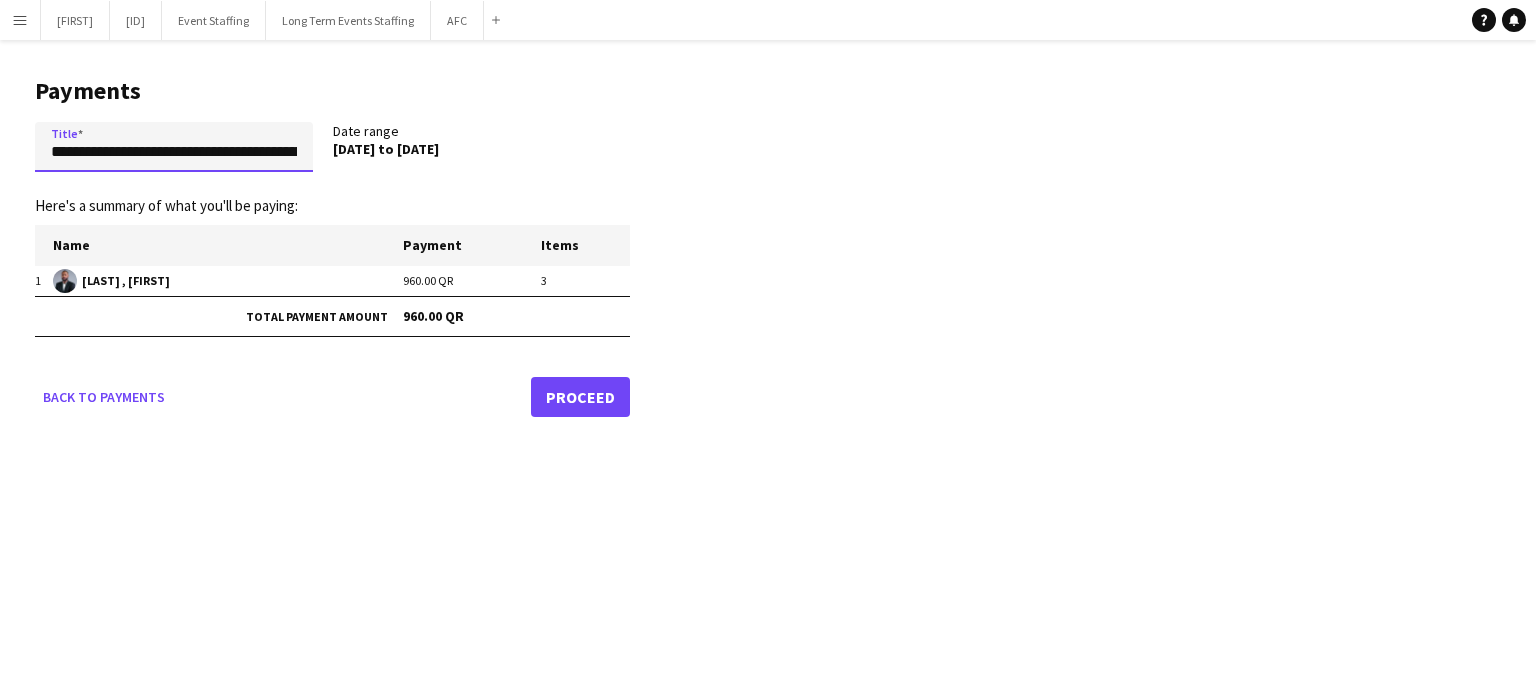 click on "**********" at bounding box center (174, 147) 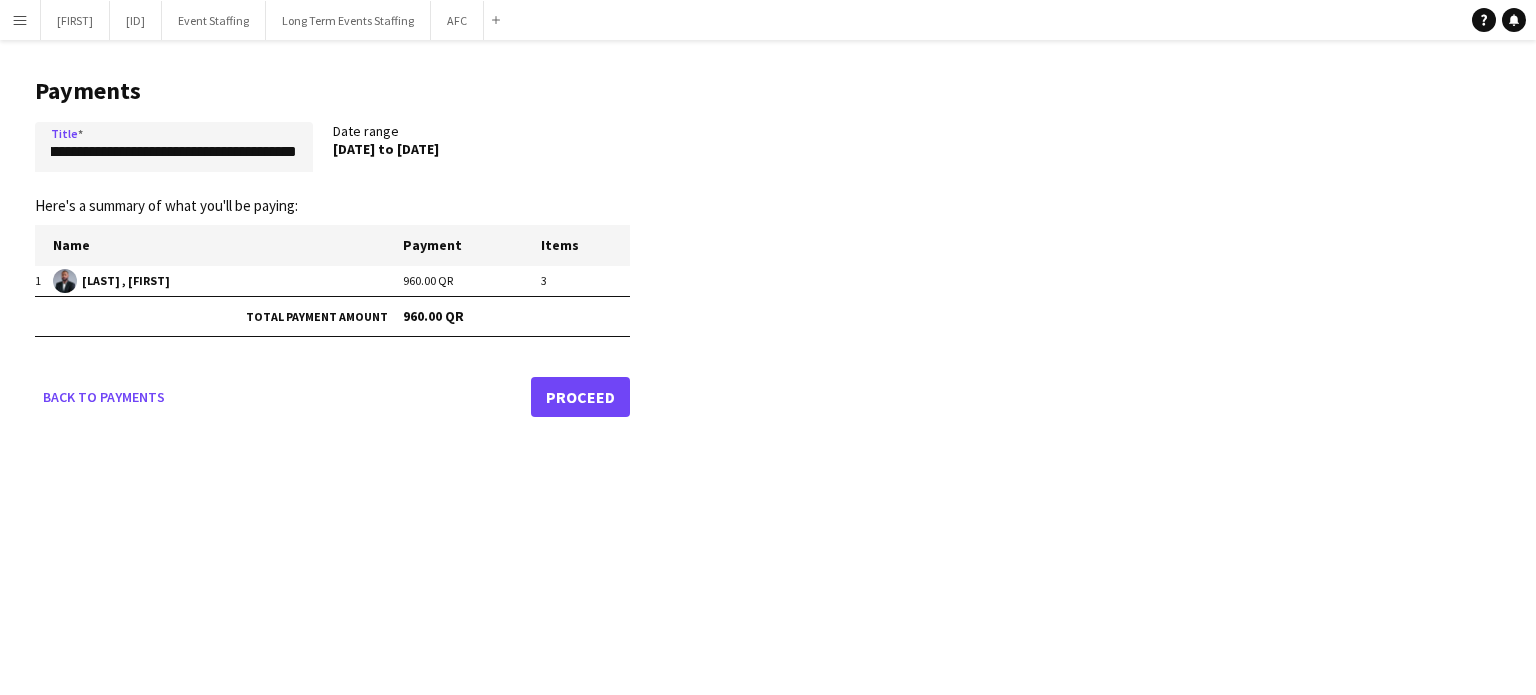scroll, scrollTop: 0, scrollLeft: 0, axis: both 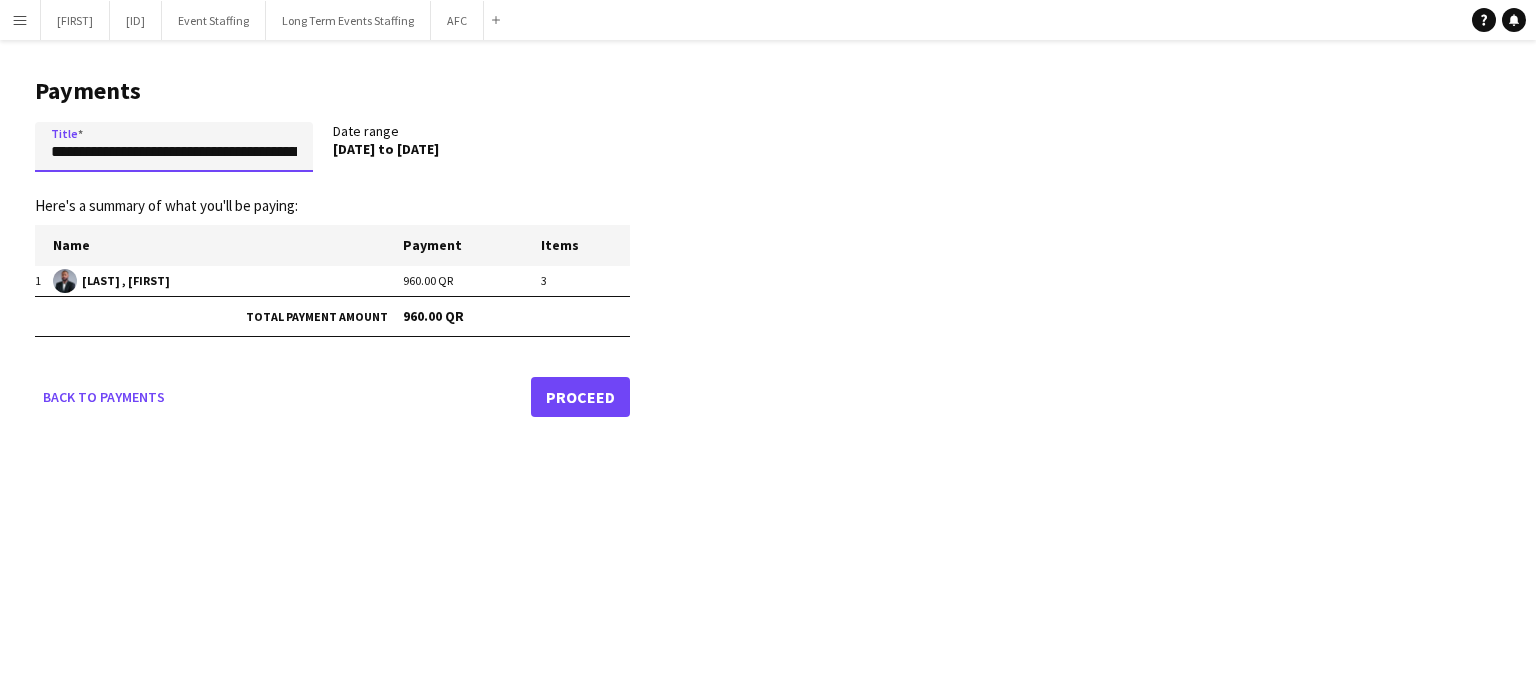 click on "**********" at bounding box center [174, 147] 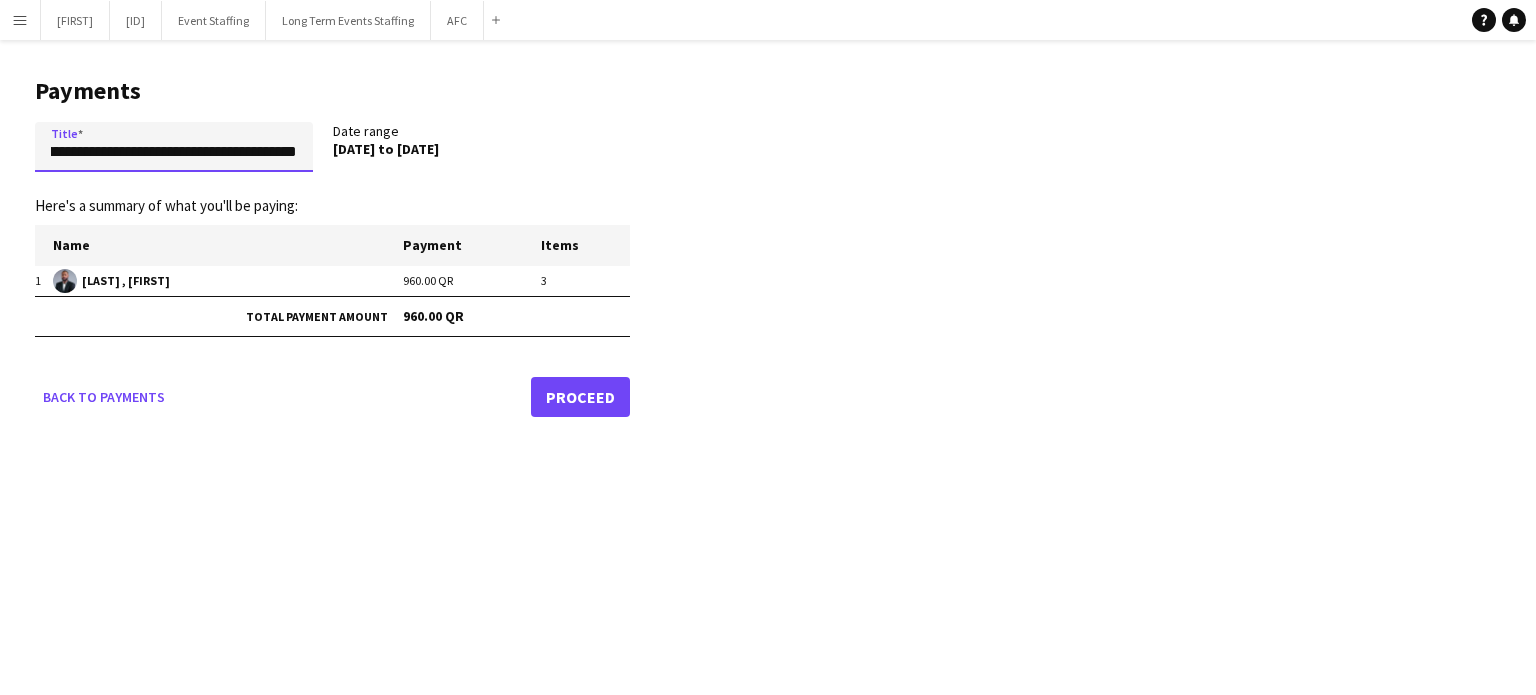 scroll, scrollTop: 0, scrollLeft: 131, axis: horizontal 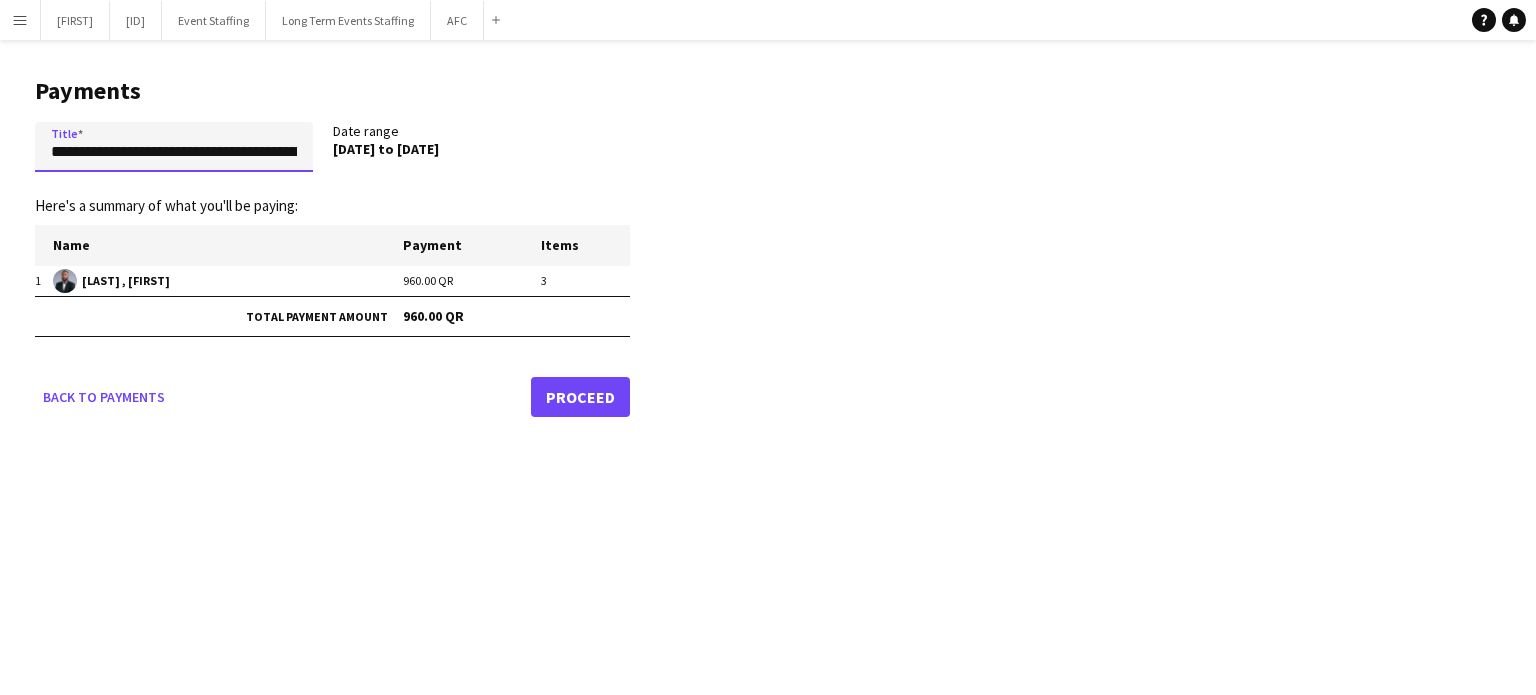 click on "**********" at bounding box center (174, 147) 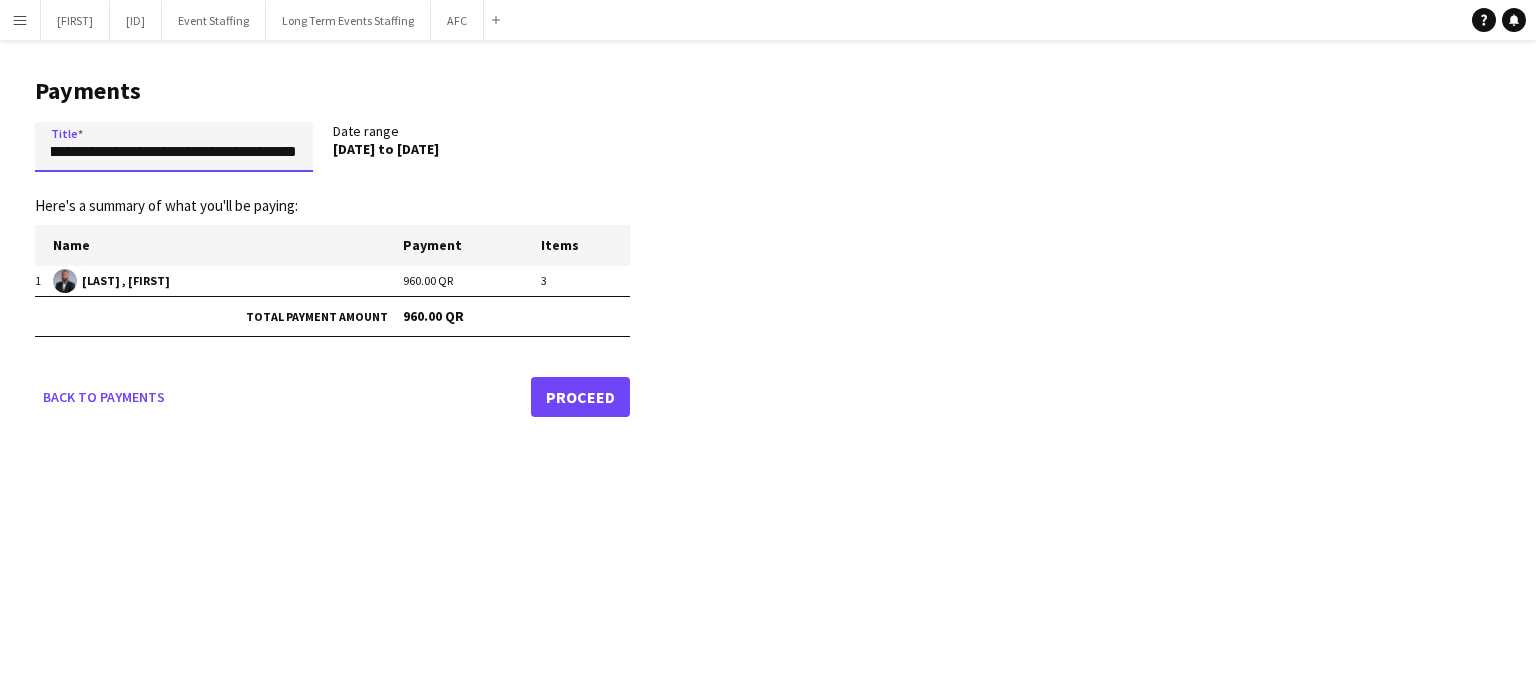 scroll, scrollTop: 0, scrollLeft: 276, axis: horizontal 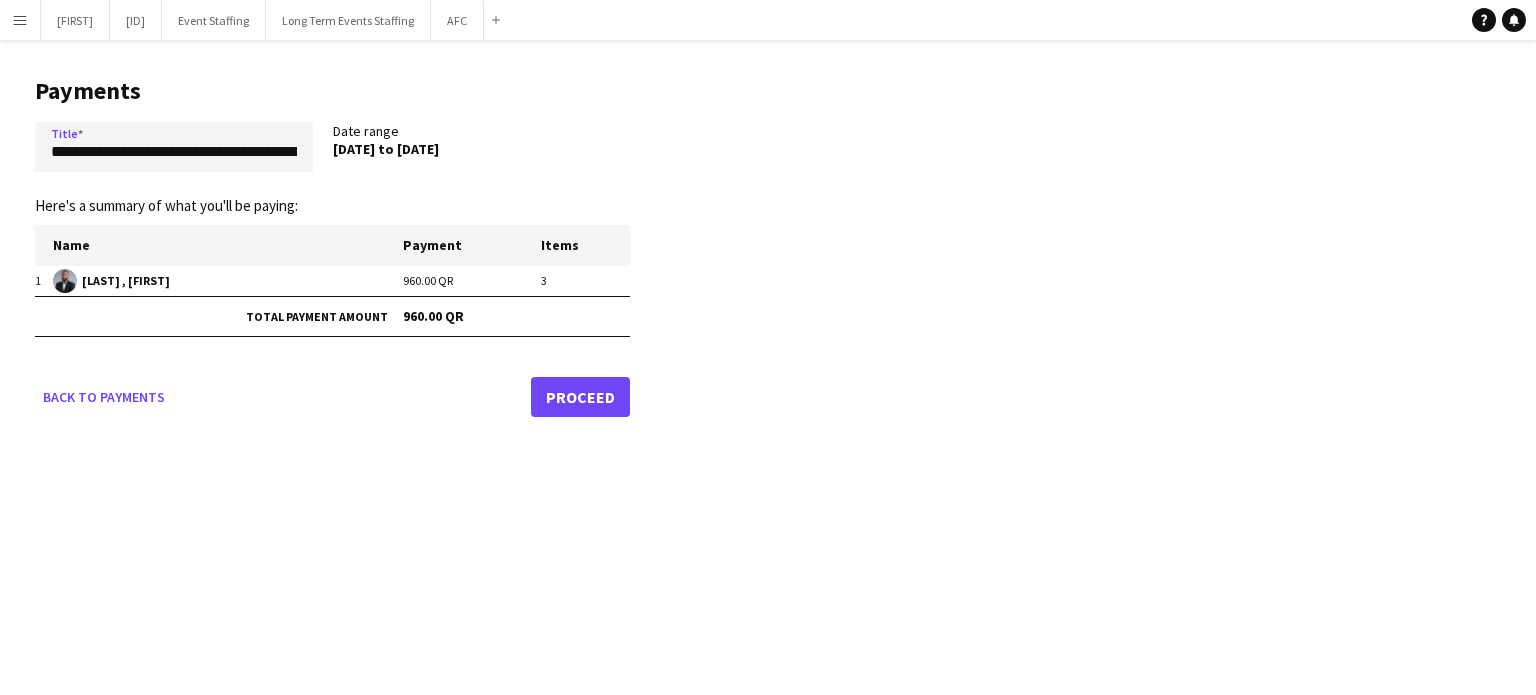 click on "Proceed" 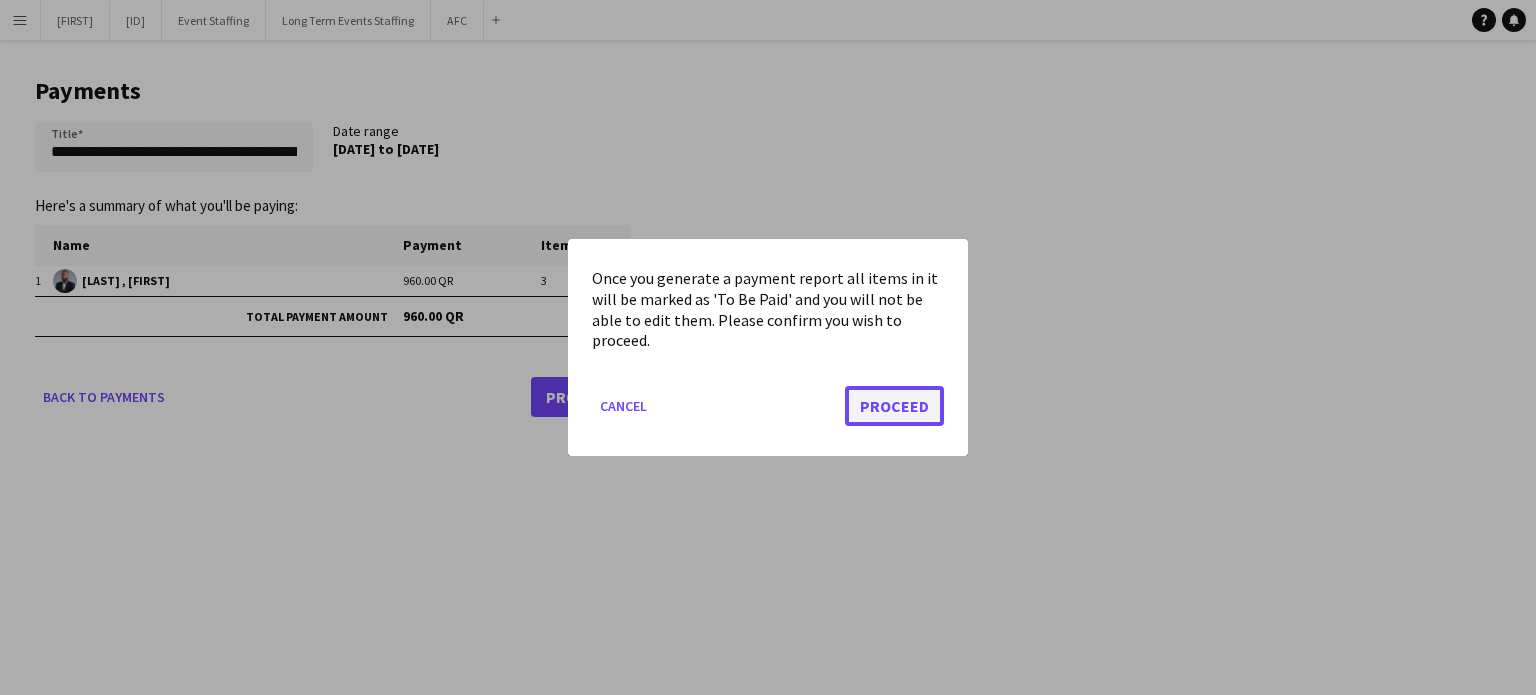 click on "Proceed" 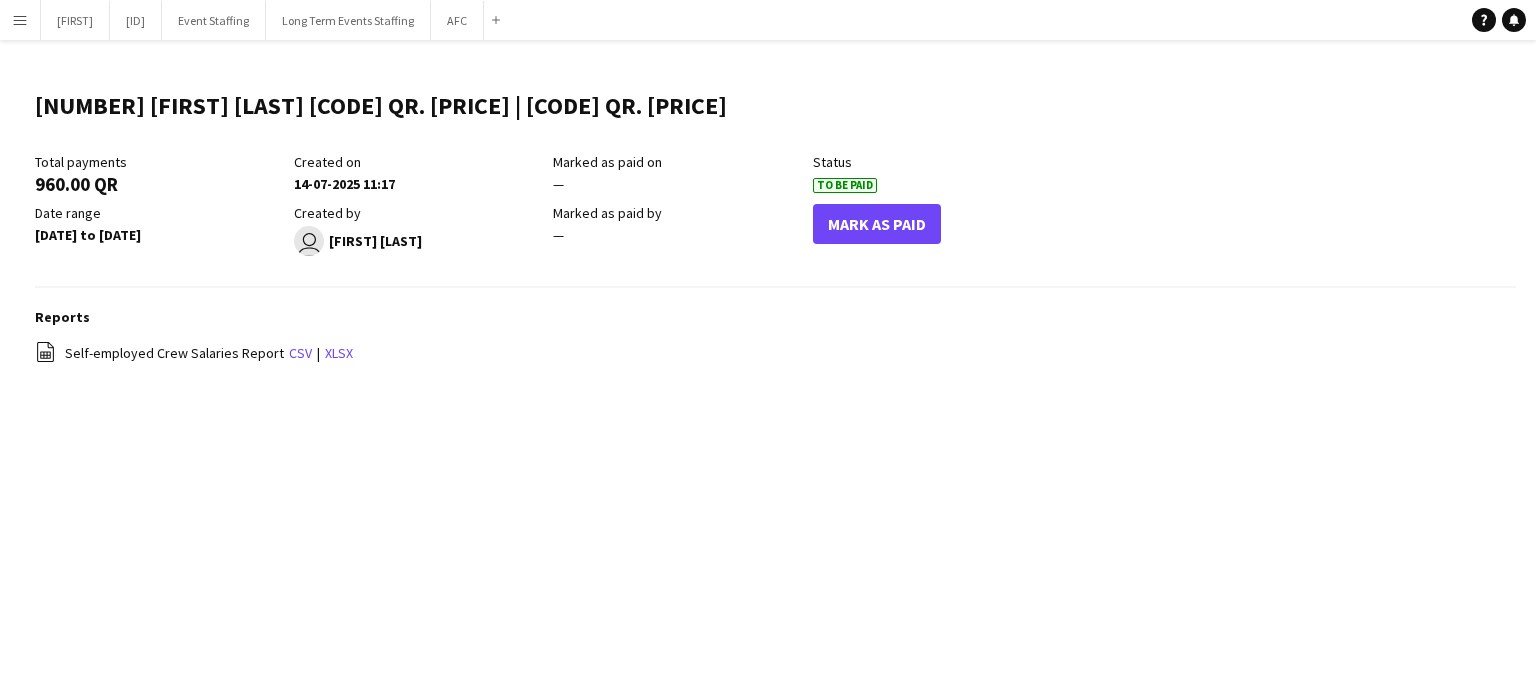 click on "Menu" at bounding box center [20, 20] 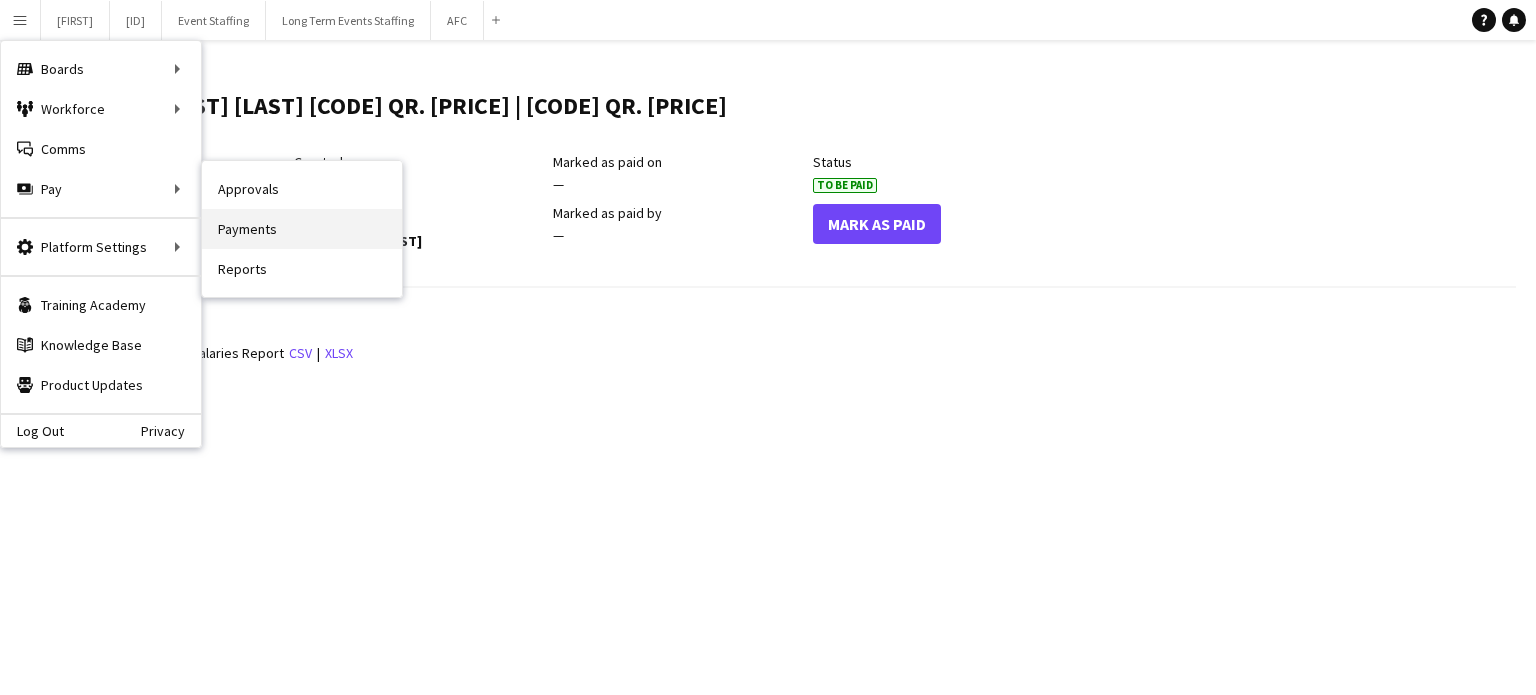 click on "Payments" at bounding box center (302, 229) 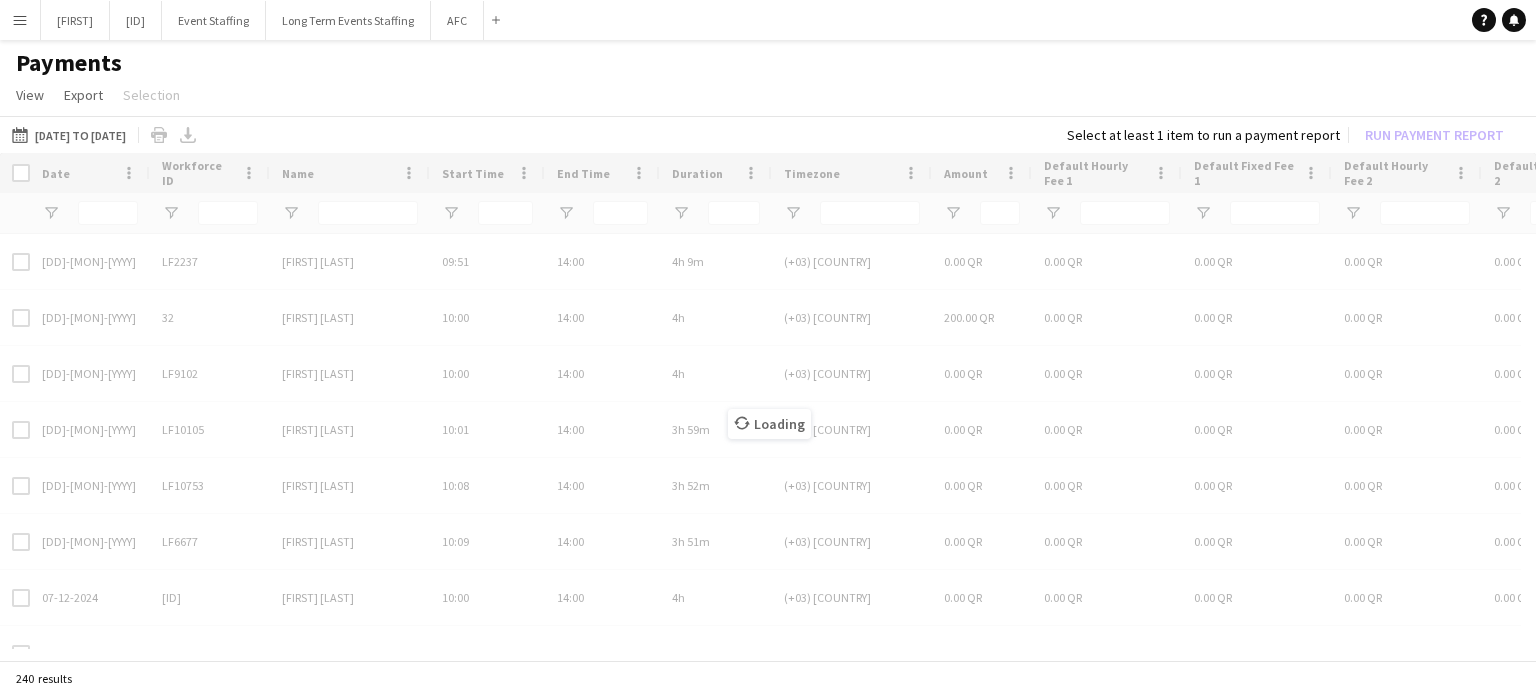 type on "*******" 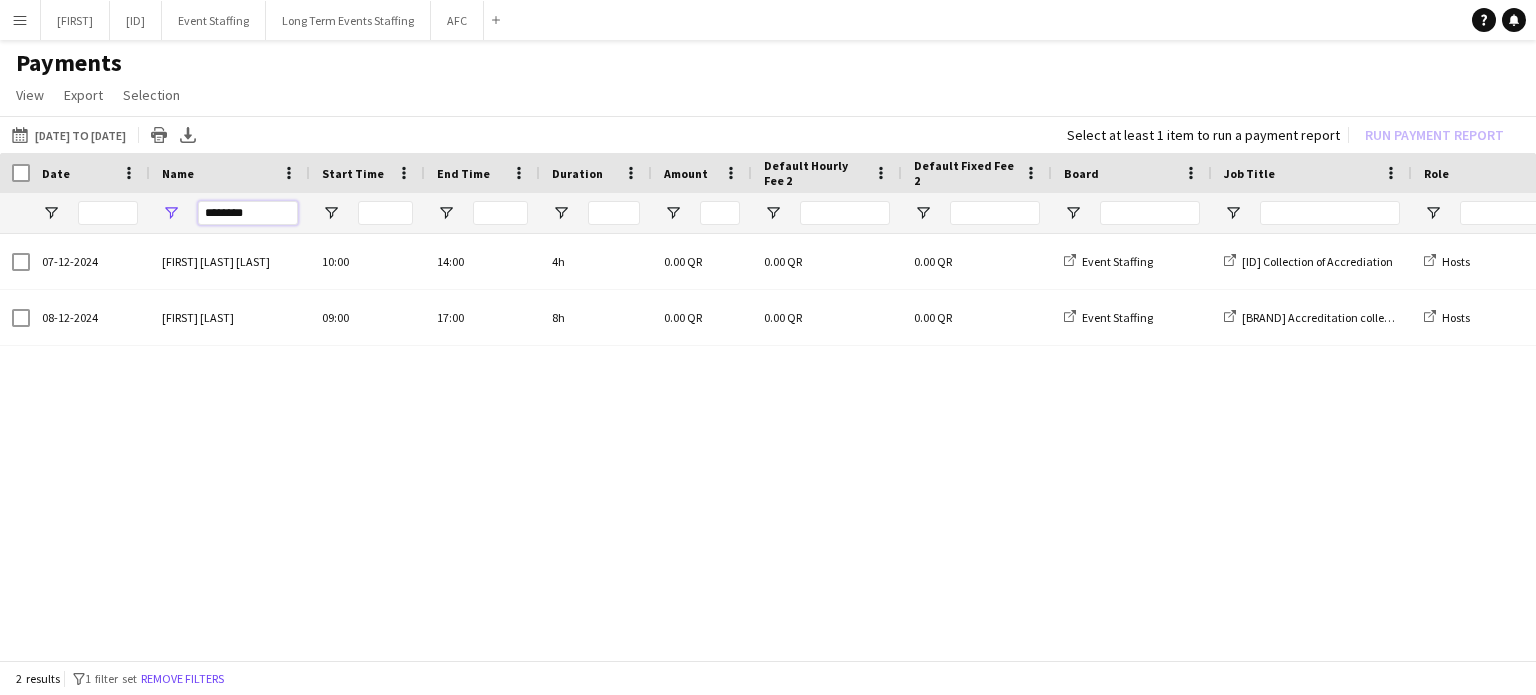 drag, startPoint x: 277, startPoint y: 215, endPoint x: 165, endPoint y: 197, distance: 113.43721 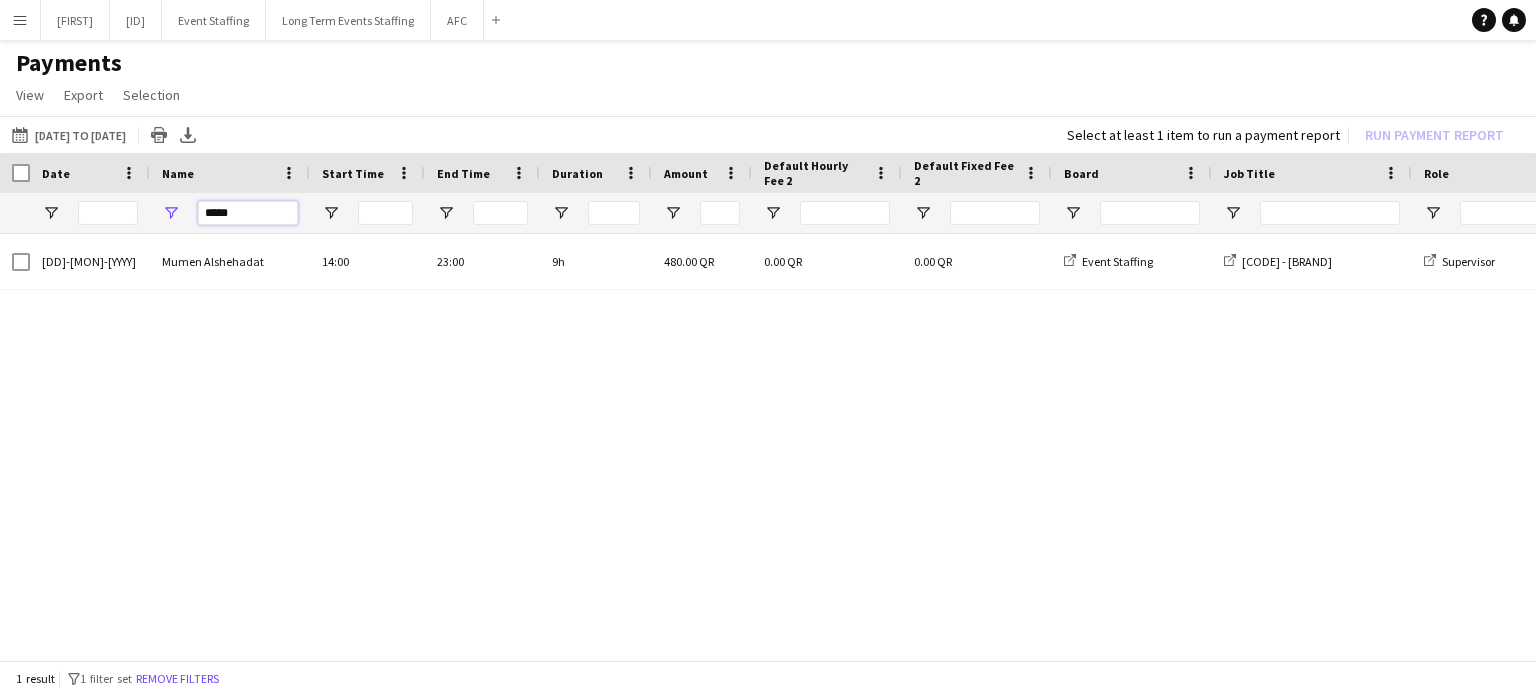 type on "*****" 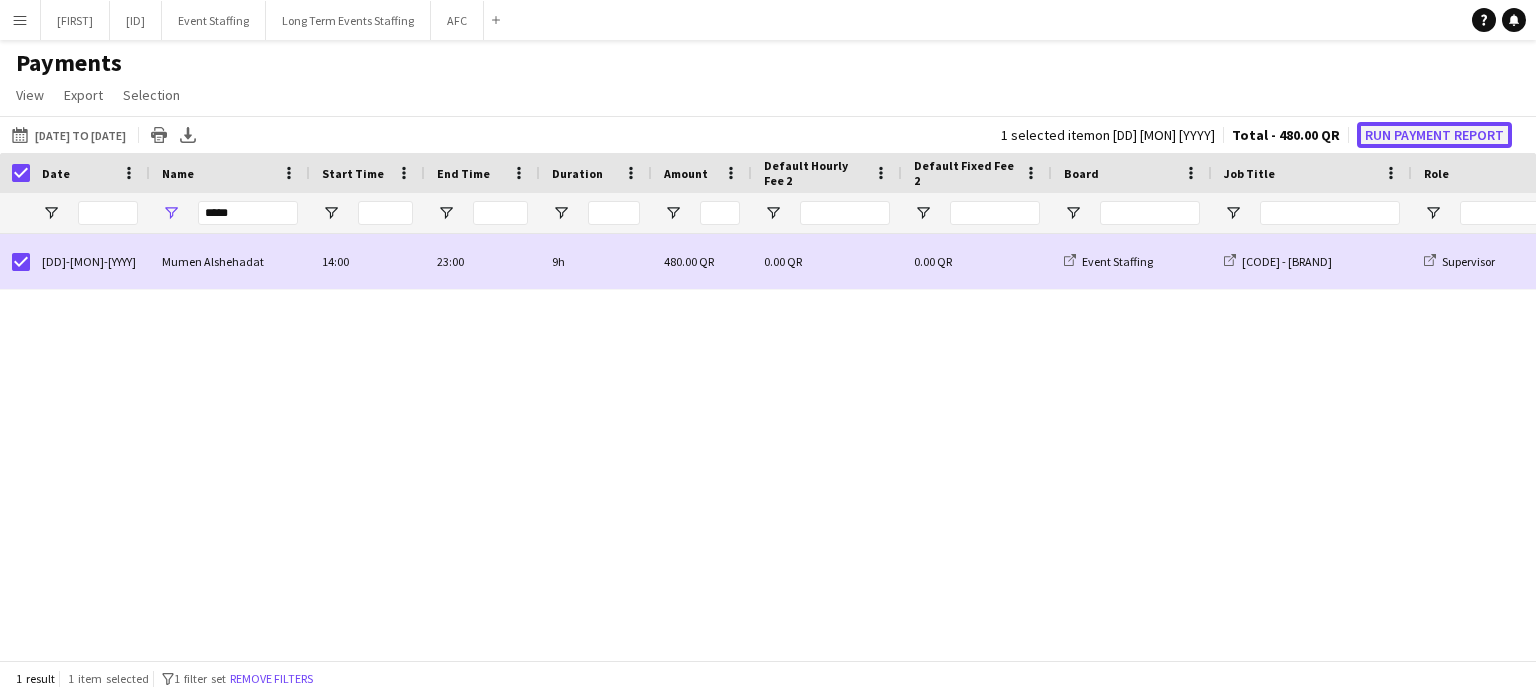 click on "Run Payment Report" 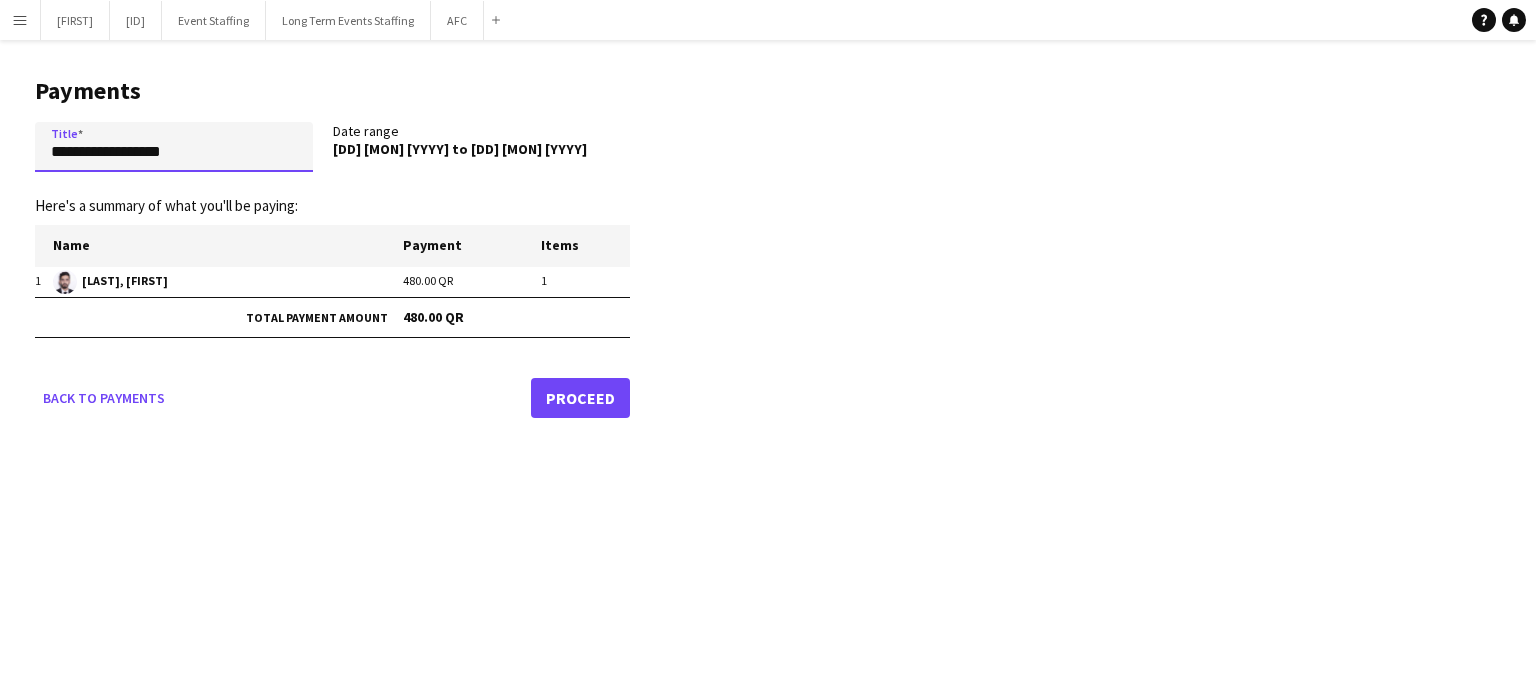 drag, startPoint x: 196, startPoint y: 159, endPoint x: 28, endPoint y: 167, distance: 168.19037 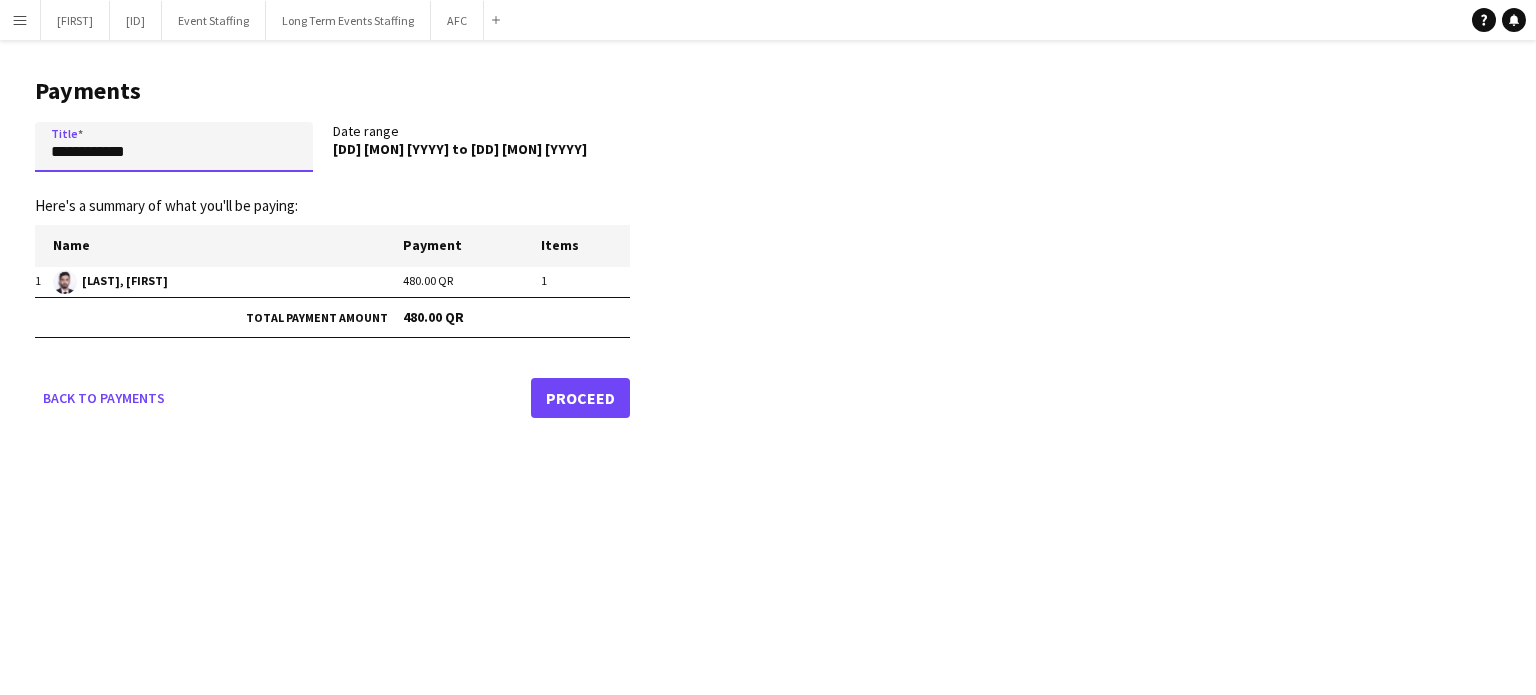 paste on "**********" 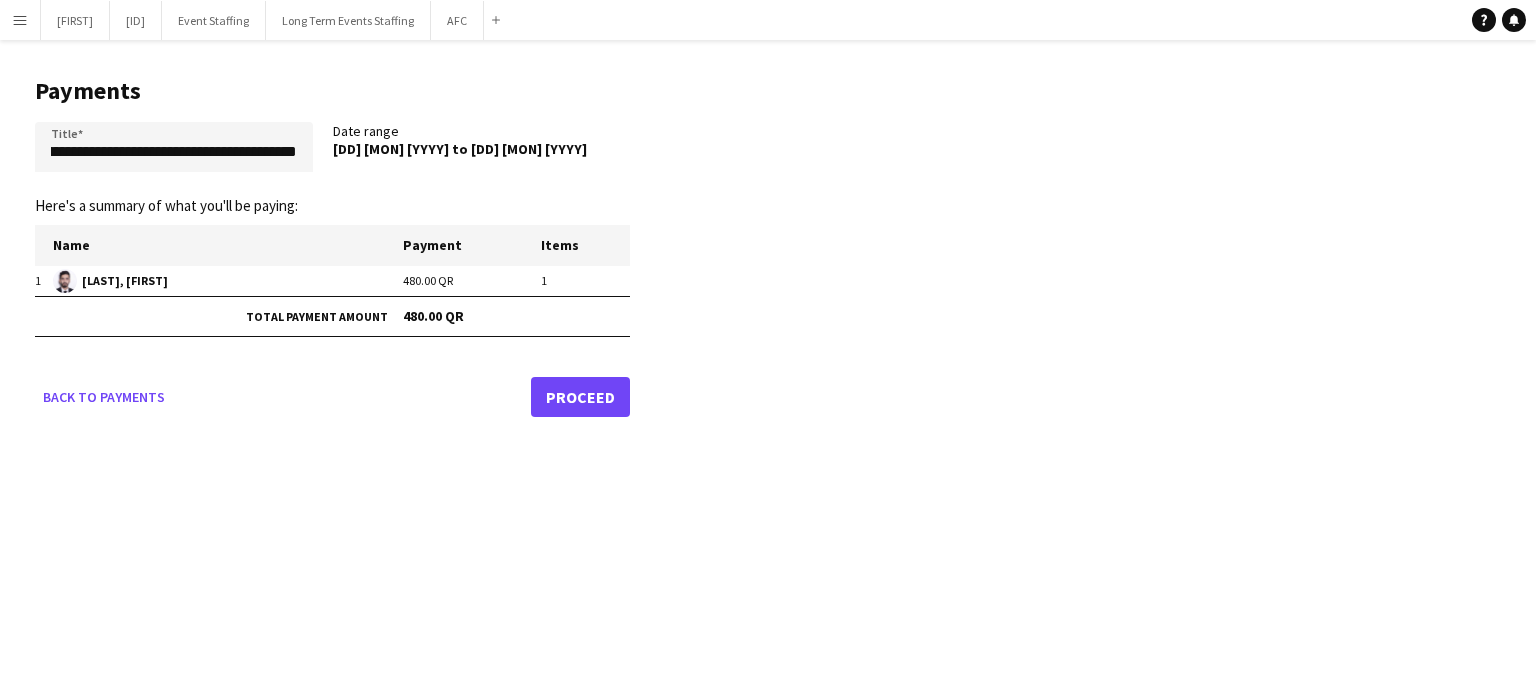 scroll, scrollTop: 0, scrollLeft: 0, axis: both 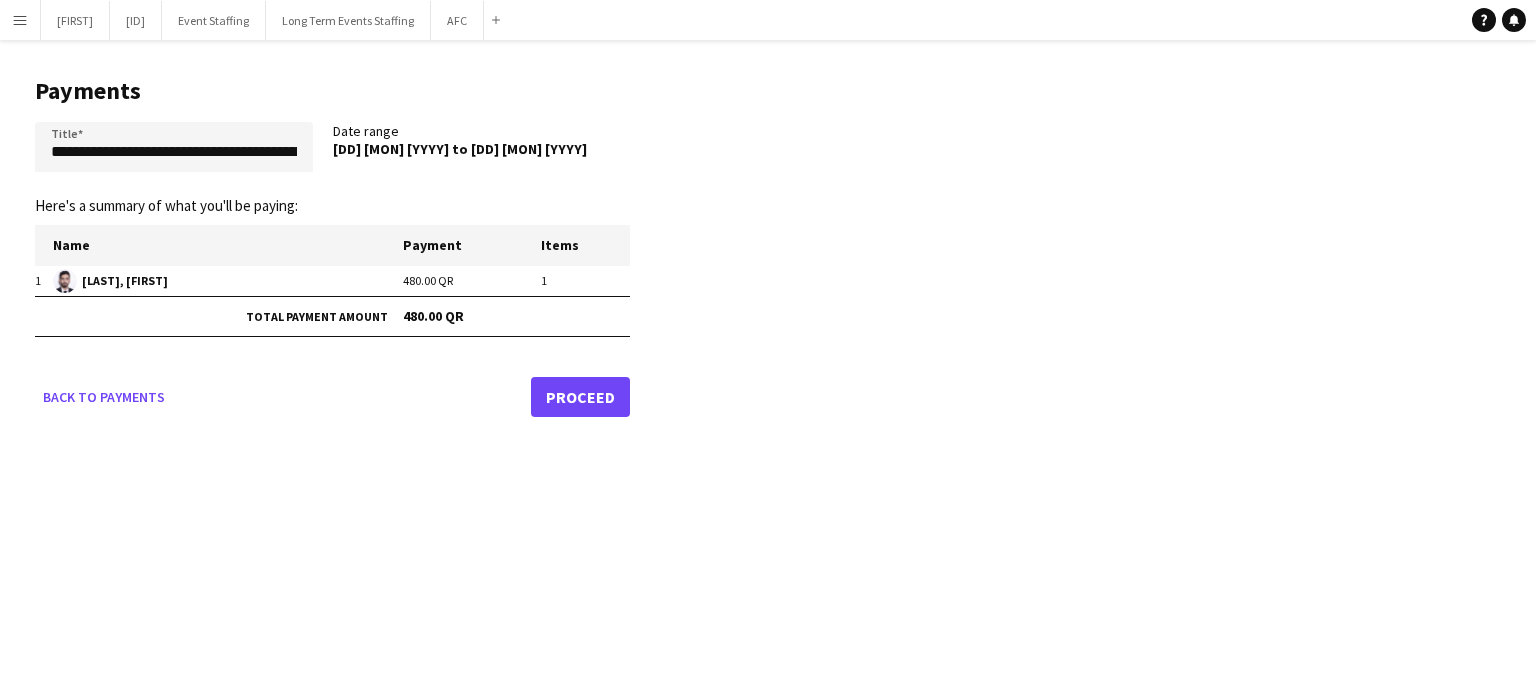 click on "Here's a summary of what you'll be paying:" 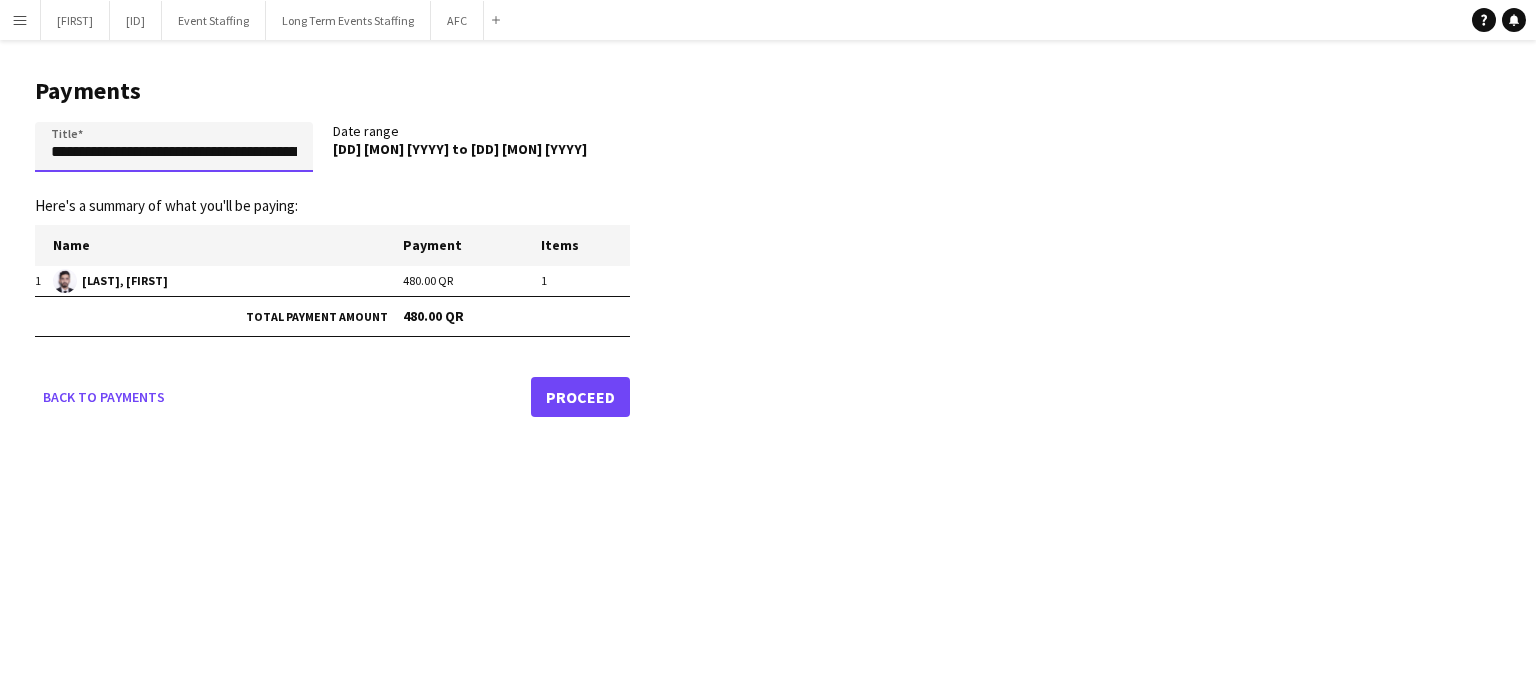 click on "**********" at bounding box center [174, 147] 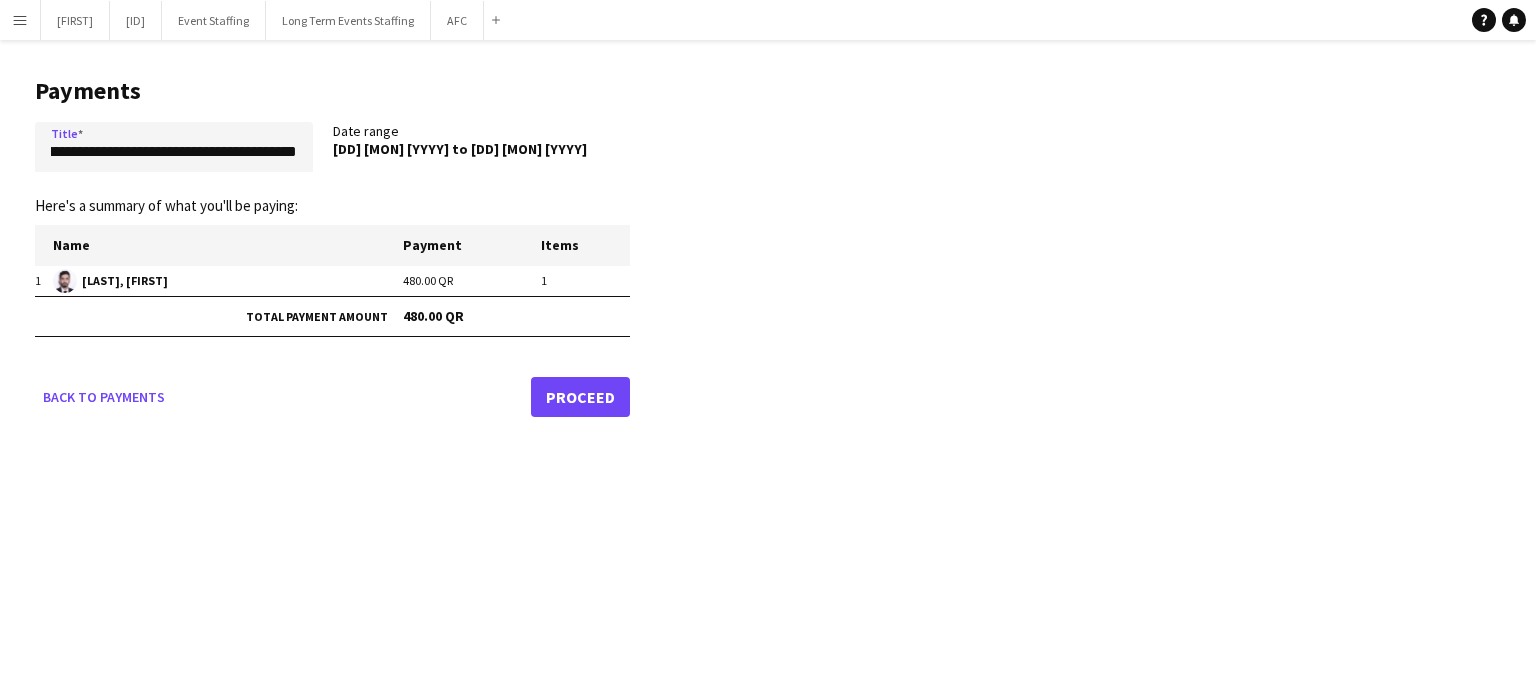 scroll, scrollTop: 0, scrollLeft: 0, axis: both 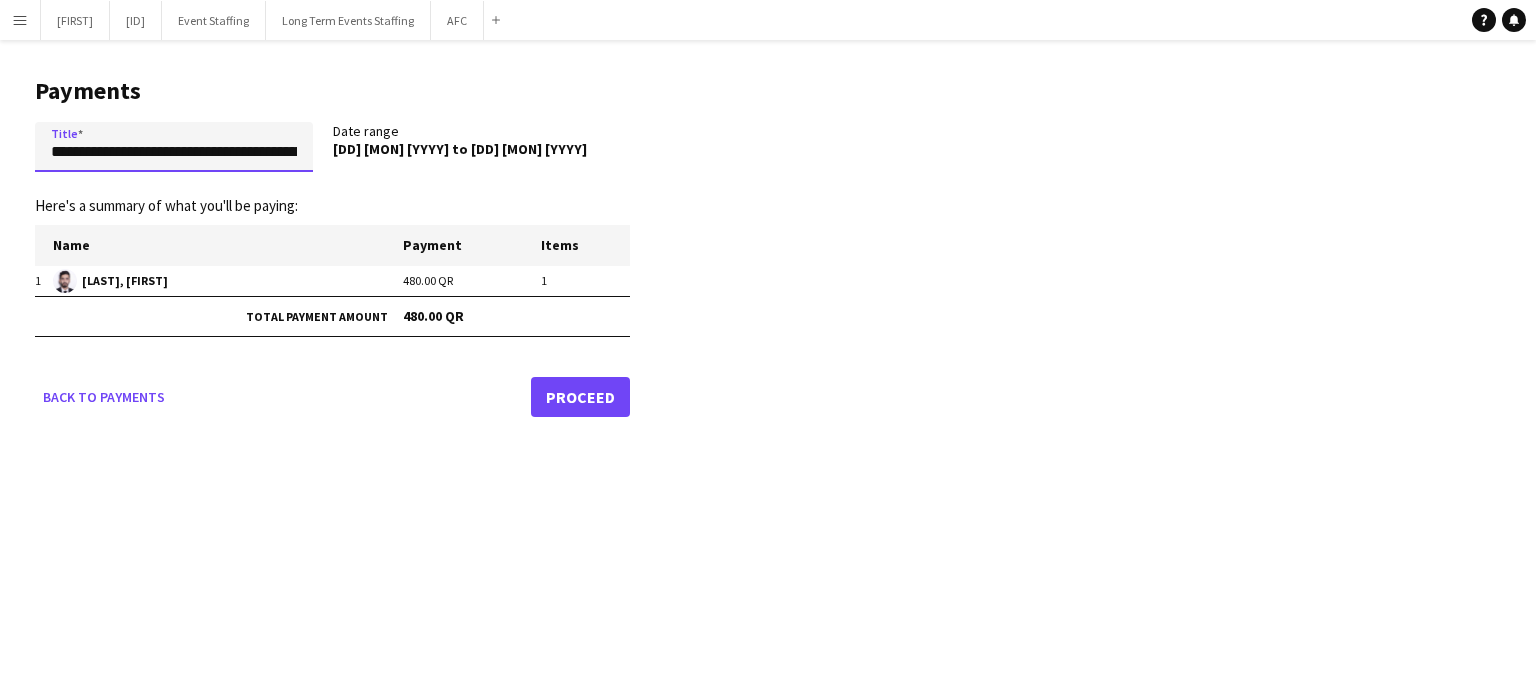 click on "**********" at bounding box center (174, 147) 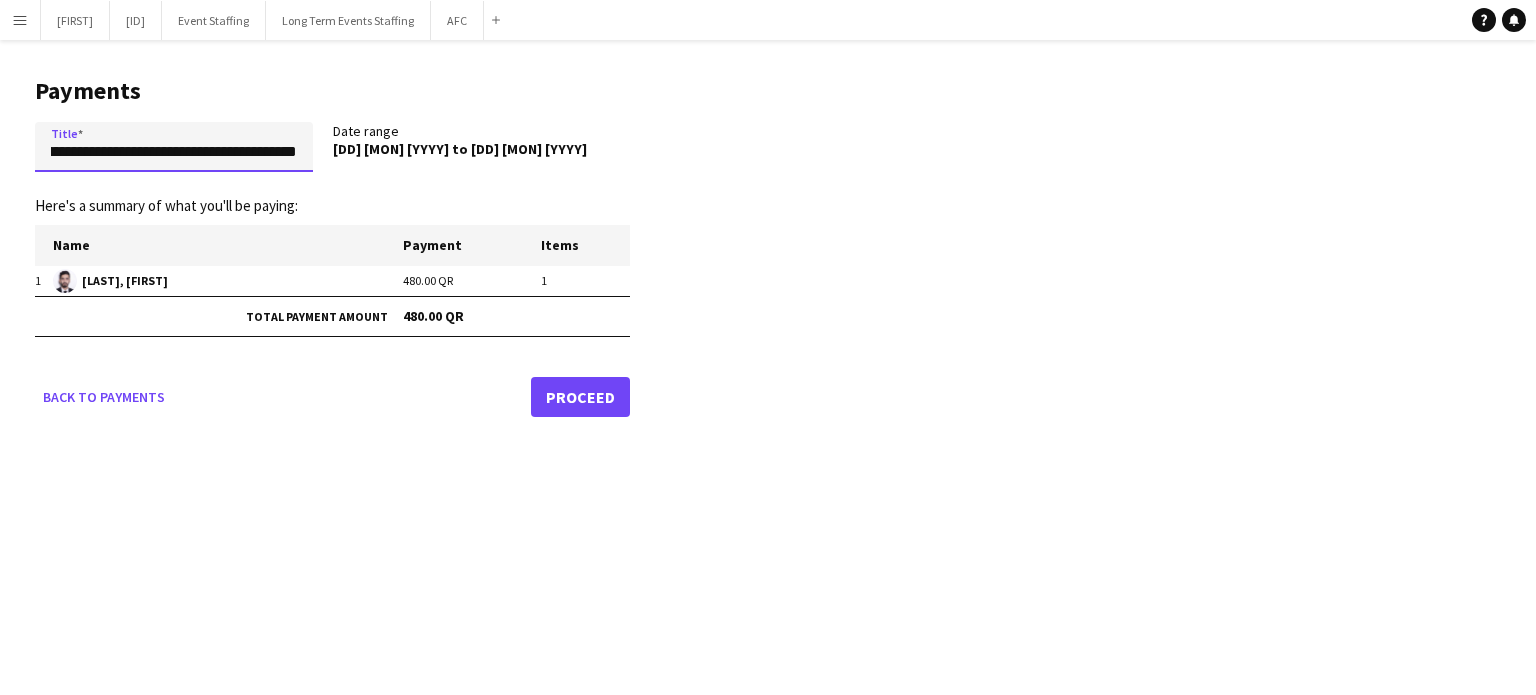 scroll, scrollTop: 0, scrollLeft: 347, axis: horizontal 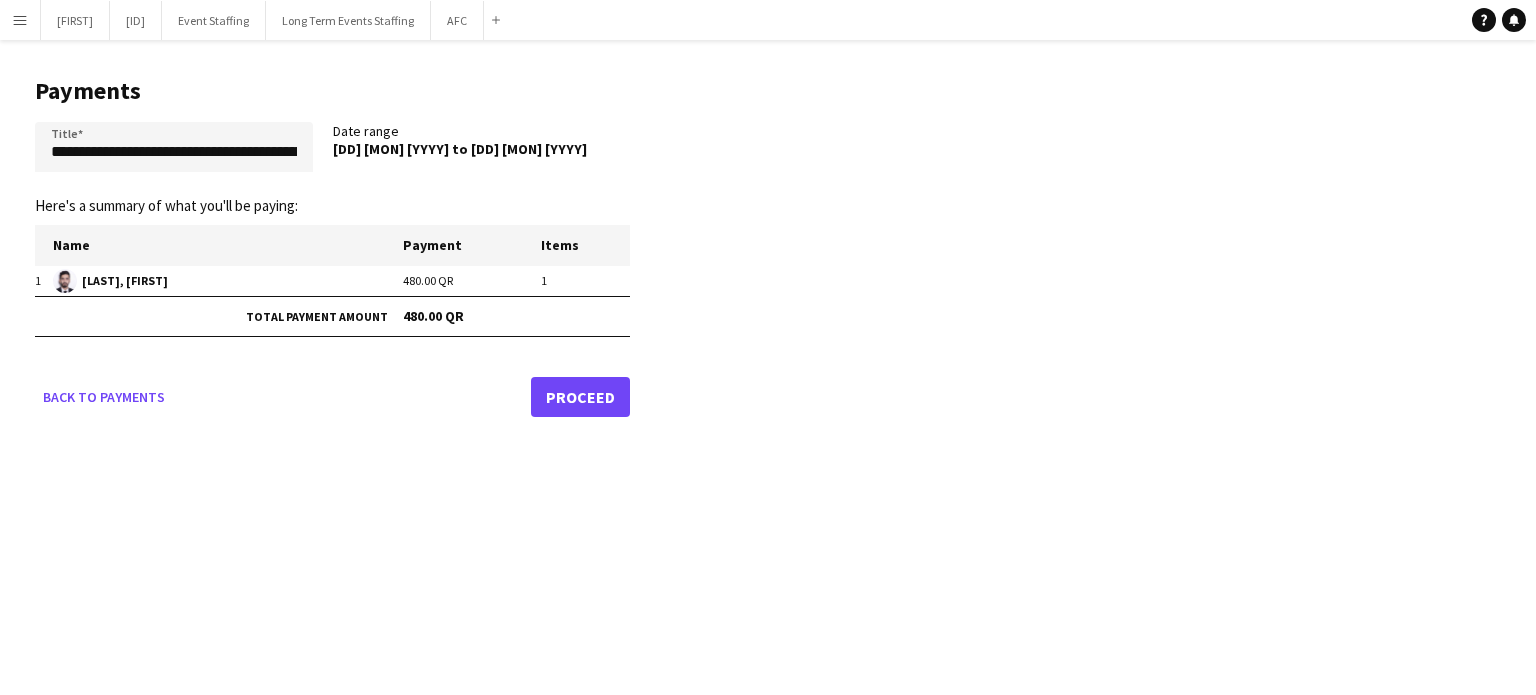 click on "Proceed" 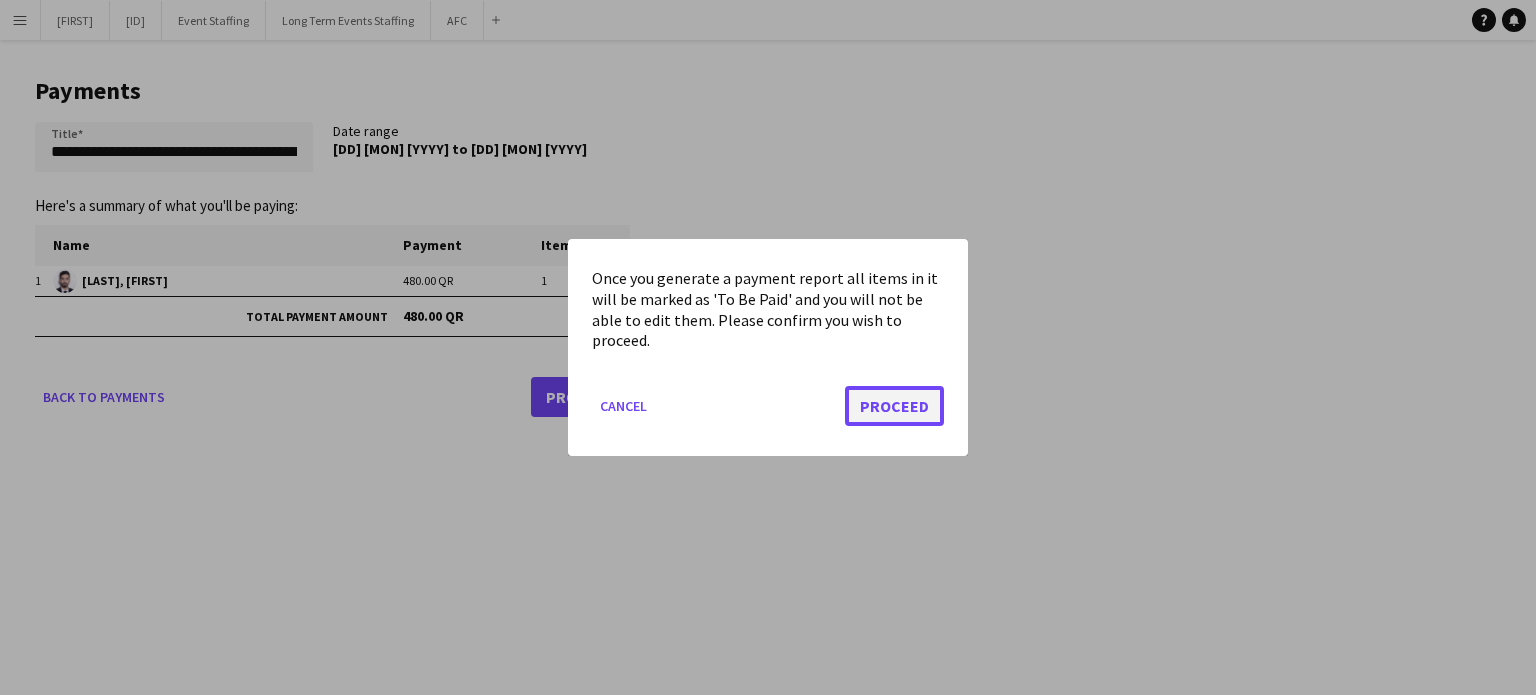 click on "Proceed" 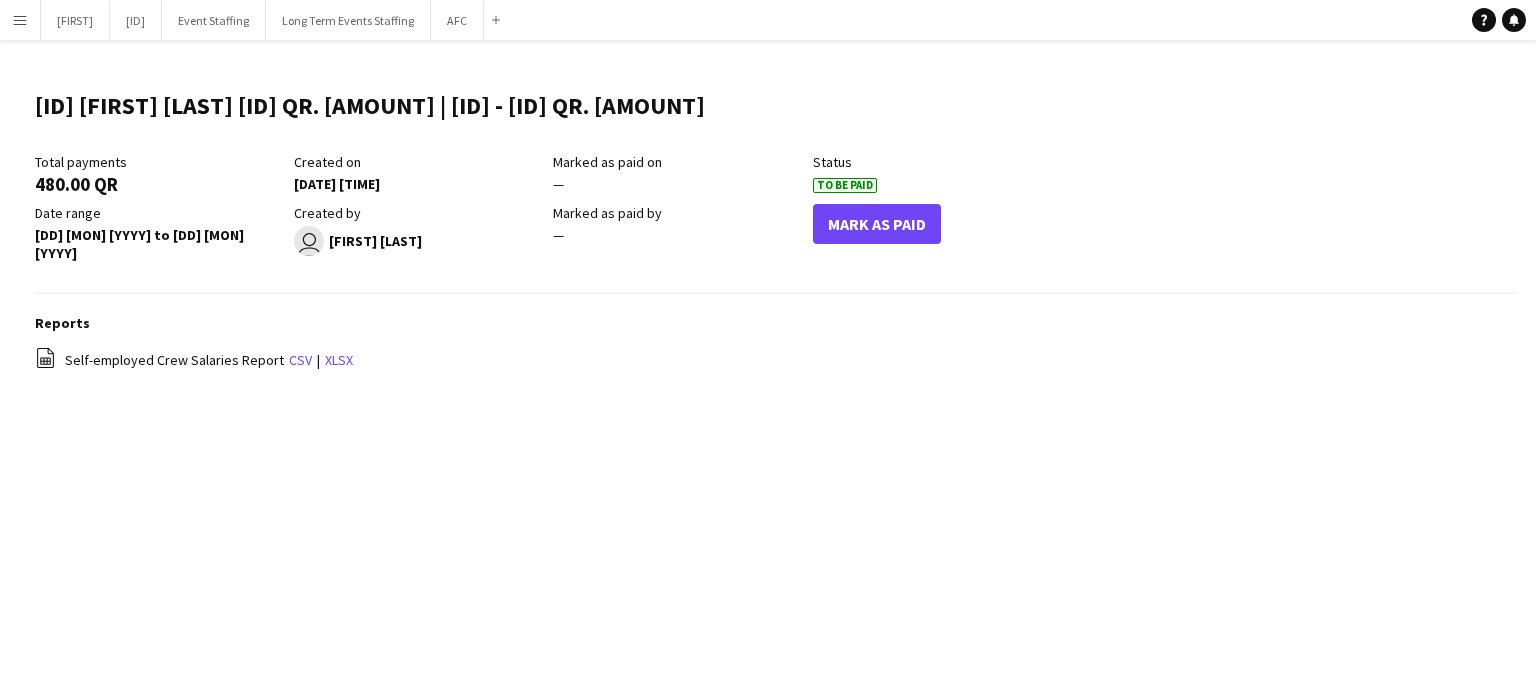 click on "Menu" at bounding box center [20, 20] 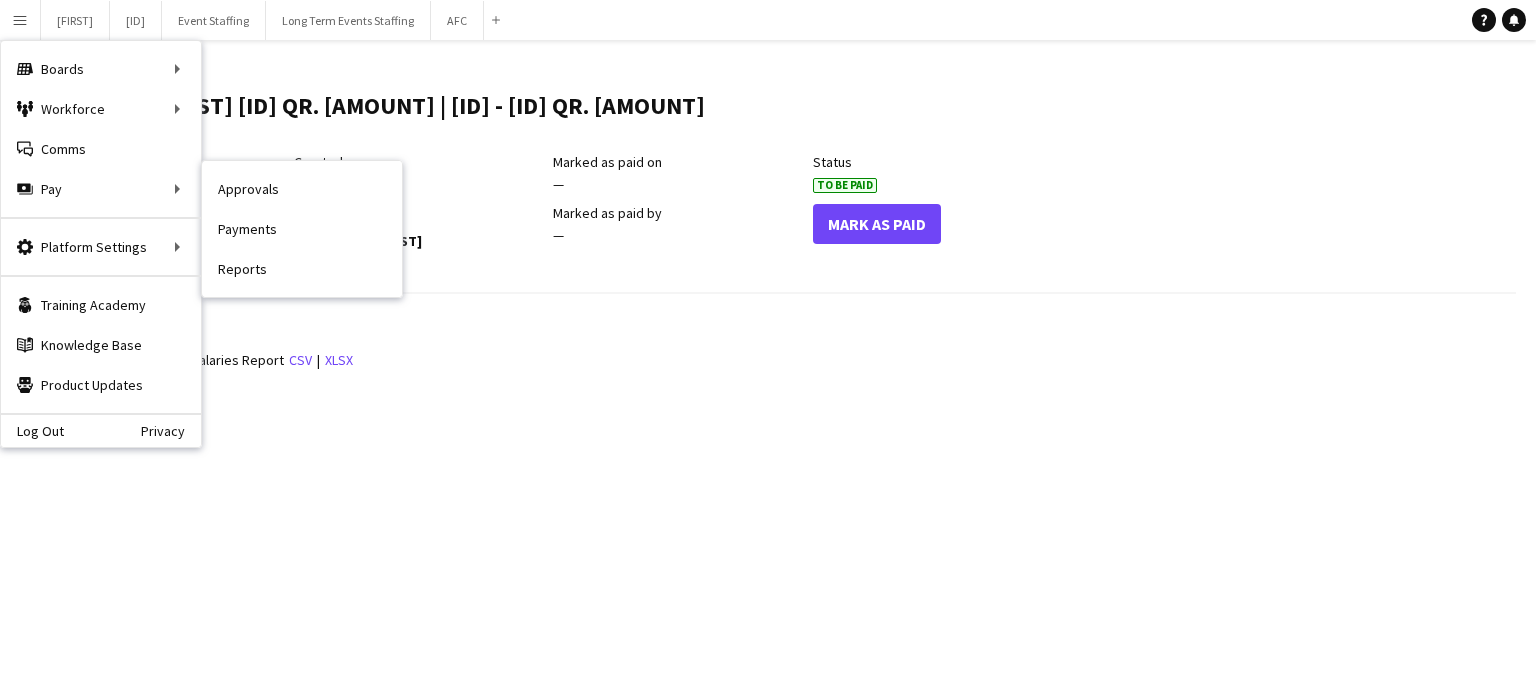 drag, startPoint x: 259, startPoint y: 220, endPoint x: 508, endPoint y: 312, distance: 265.45245 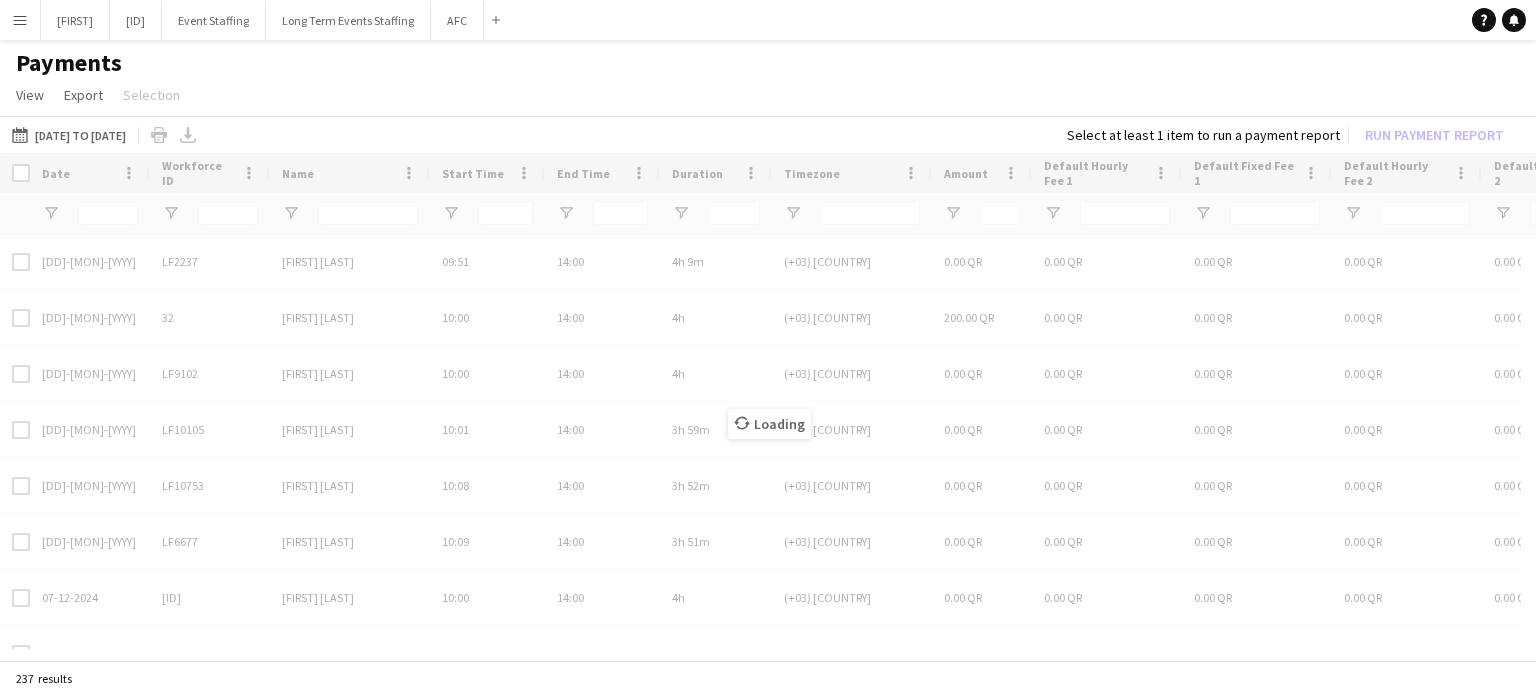 type on "*****" 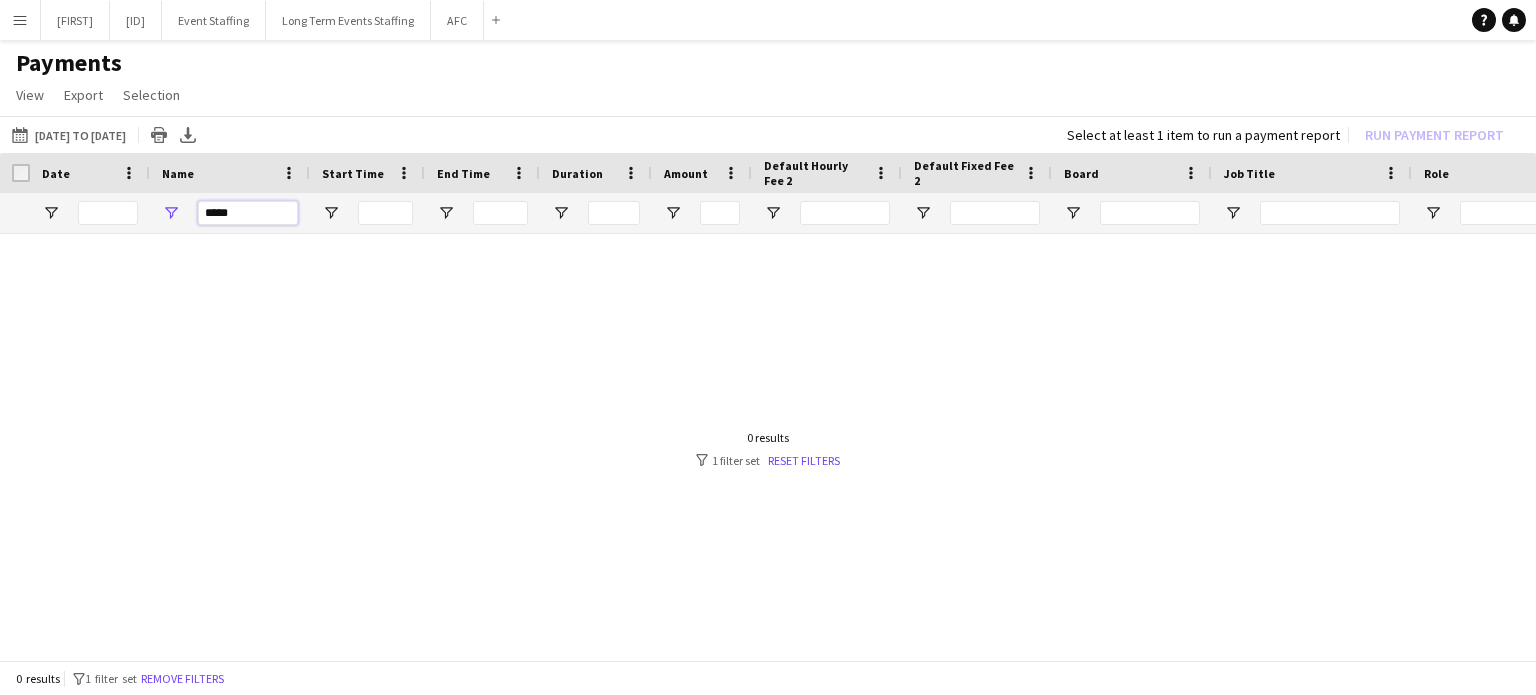 drag, startPoint x: 262, startPoint y: 215, endPoint x: 117, endPoint y: 205, distance: 145.34442 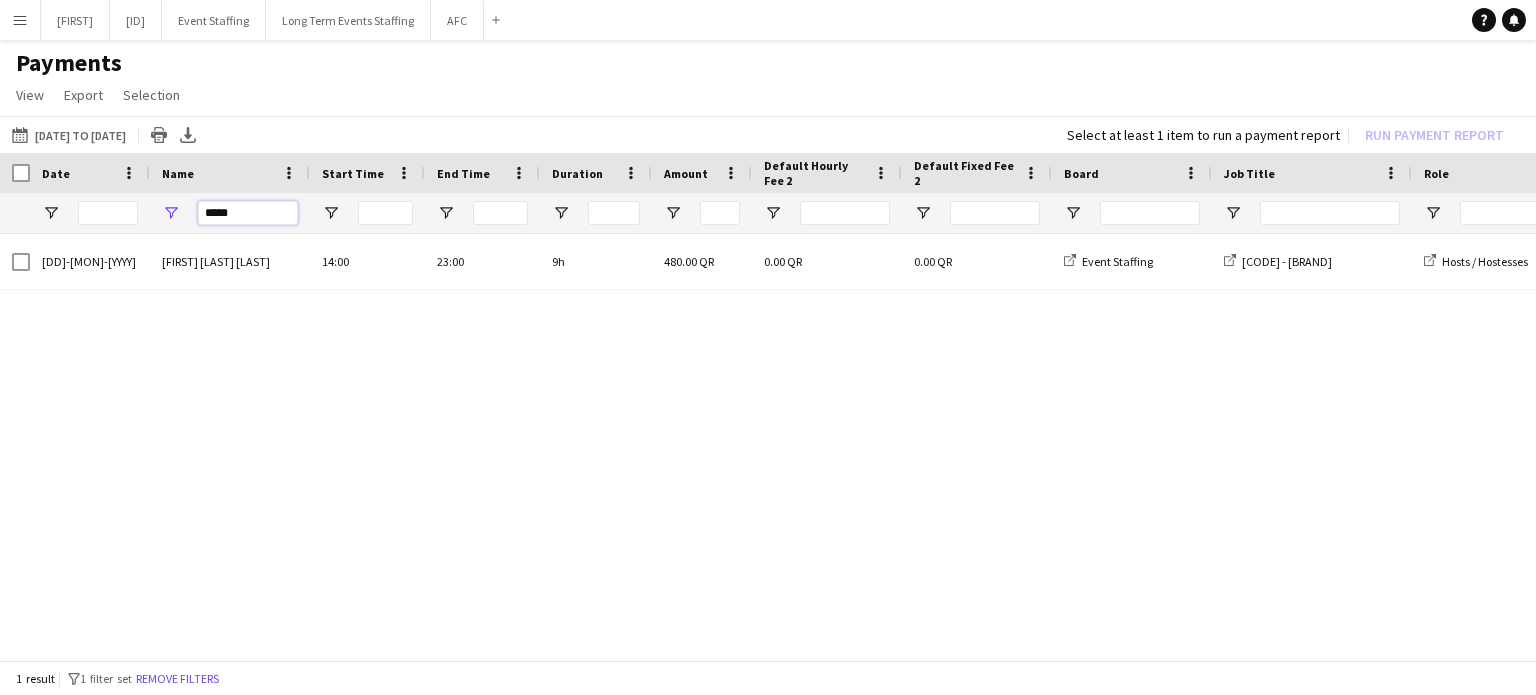 type on "*****" 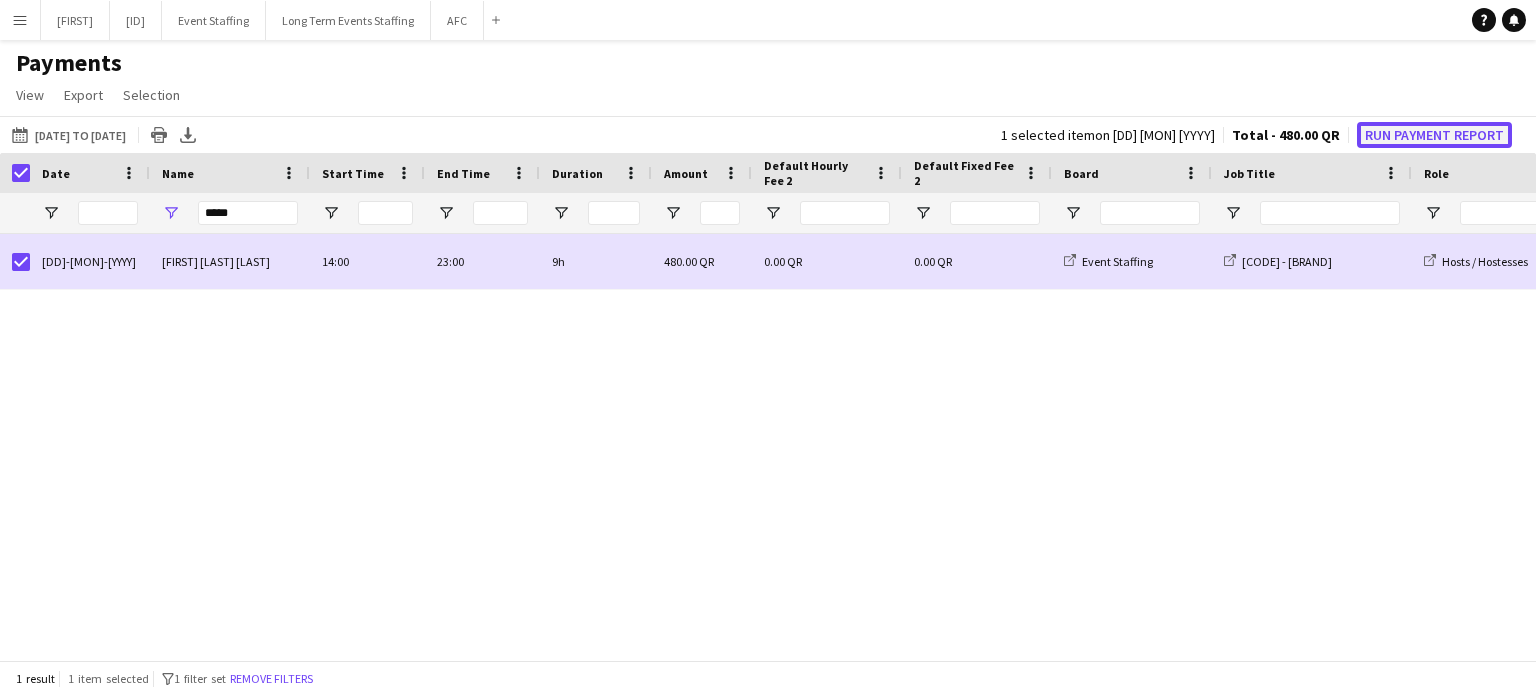 click on "Run Payment Report" 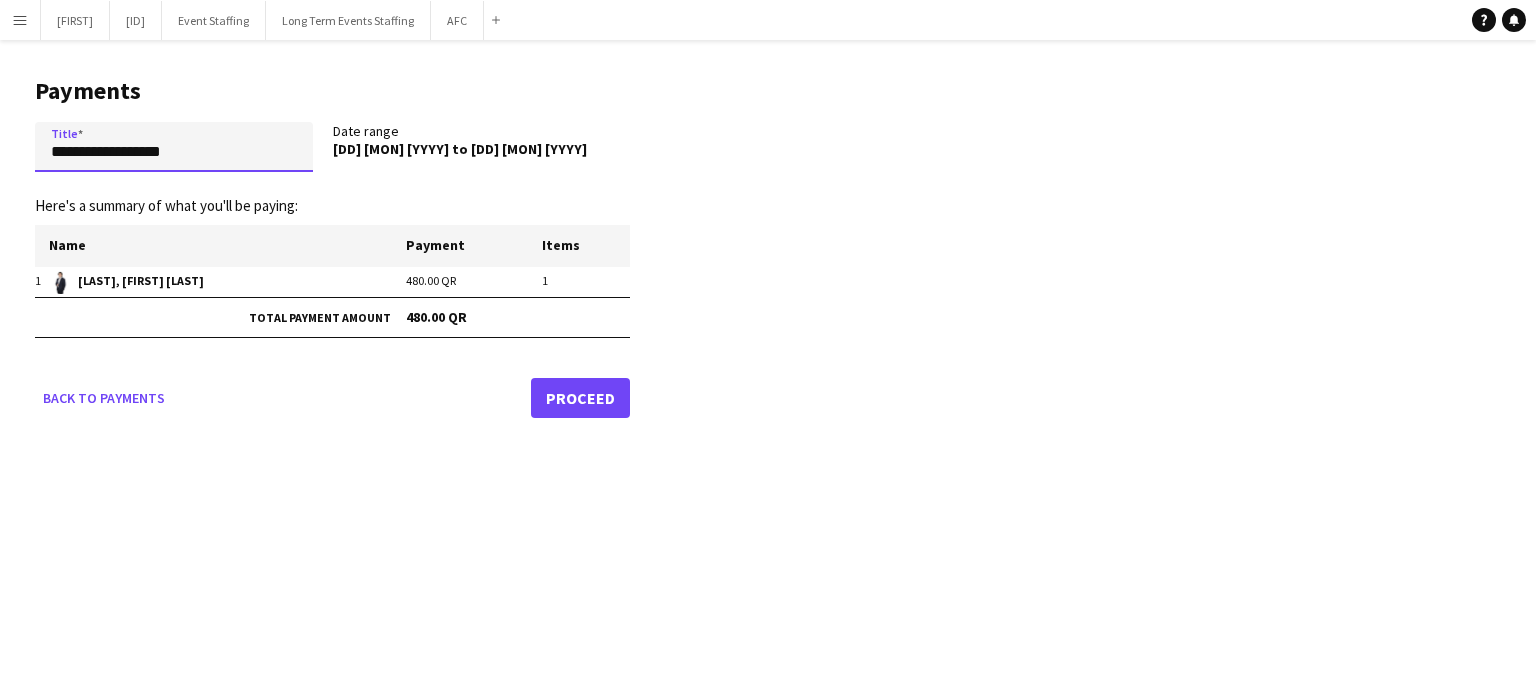 drag, startPoint x: 205, startPoint y: 159, endPoint x: 38, endPoint y: 177, distance: 167.96725 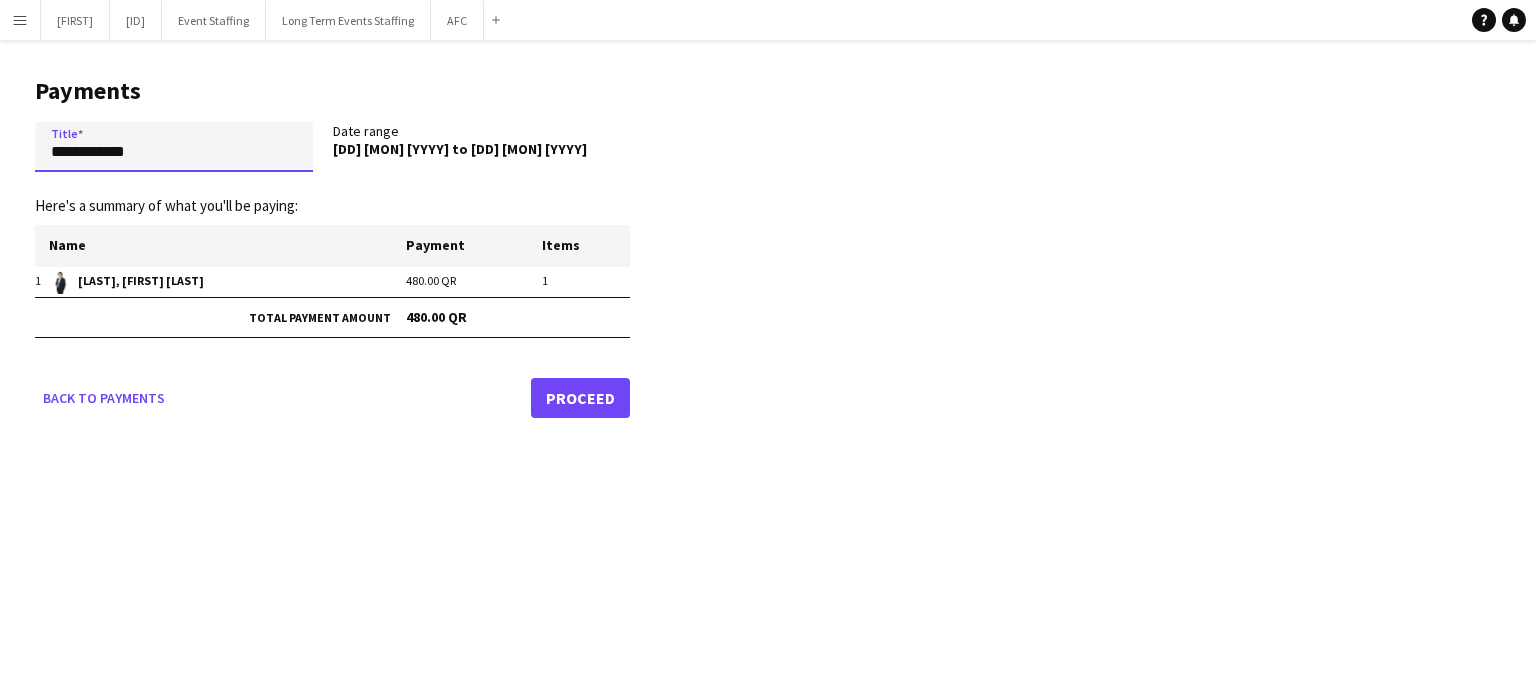 click on "**********" at bounding box center [174, 147] 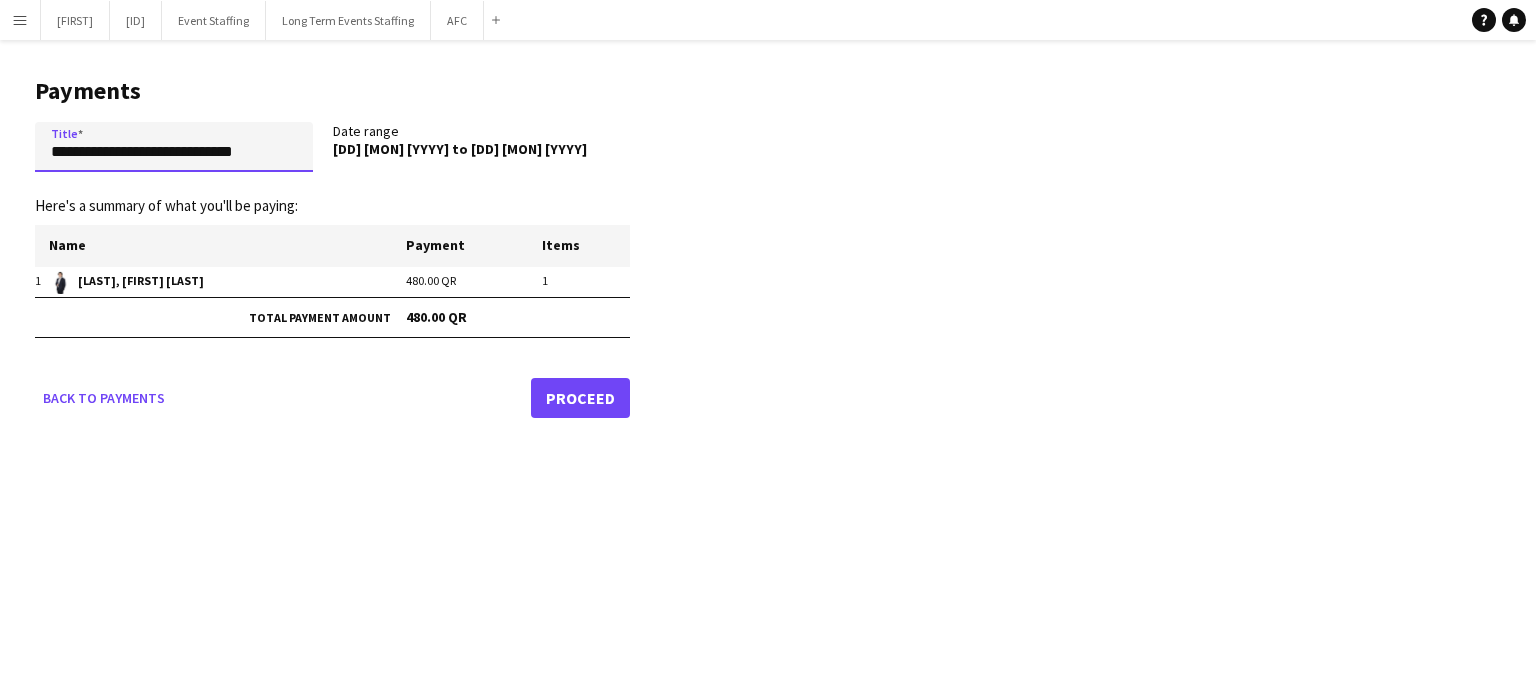 click on "**********" at bounding box center (174, 147) 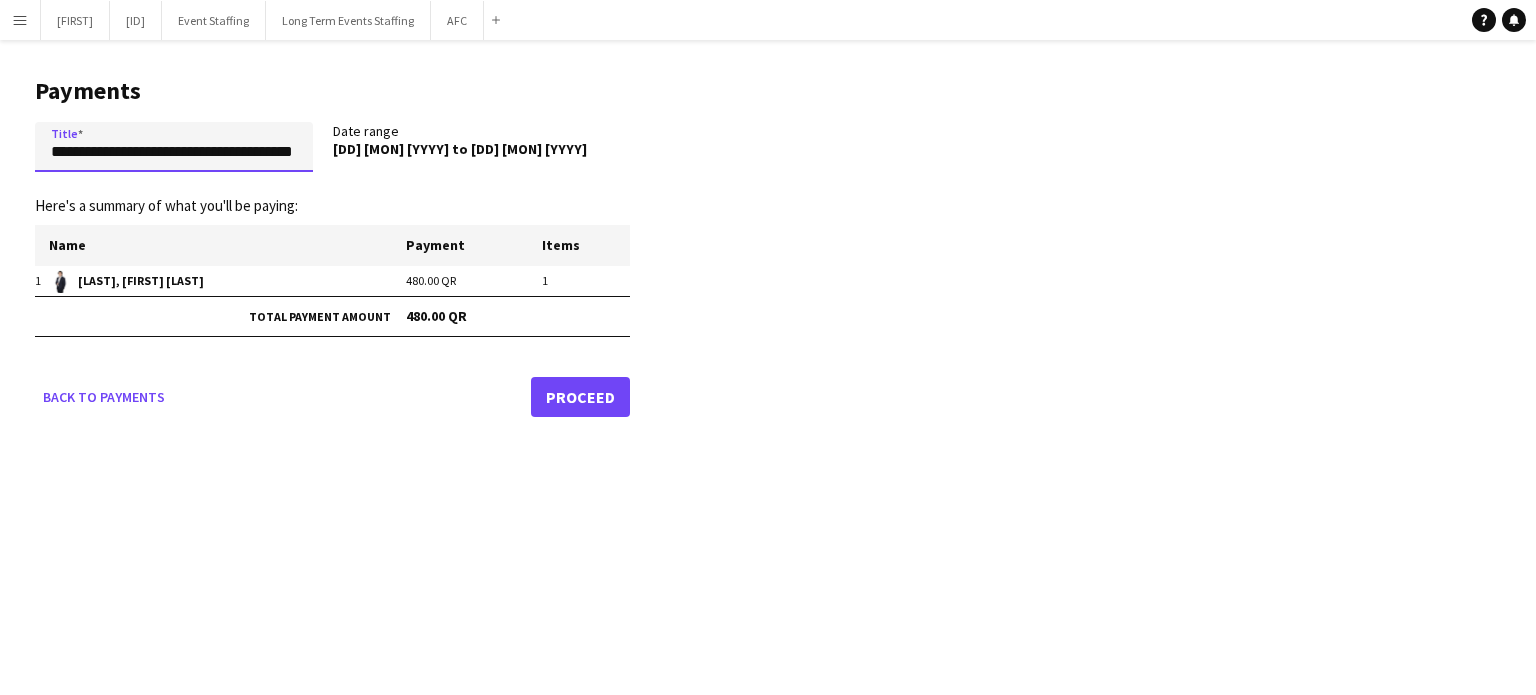 scroll, scrollTop: 0, scrollLeft: 42, axis: horizontal 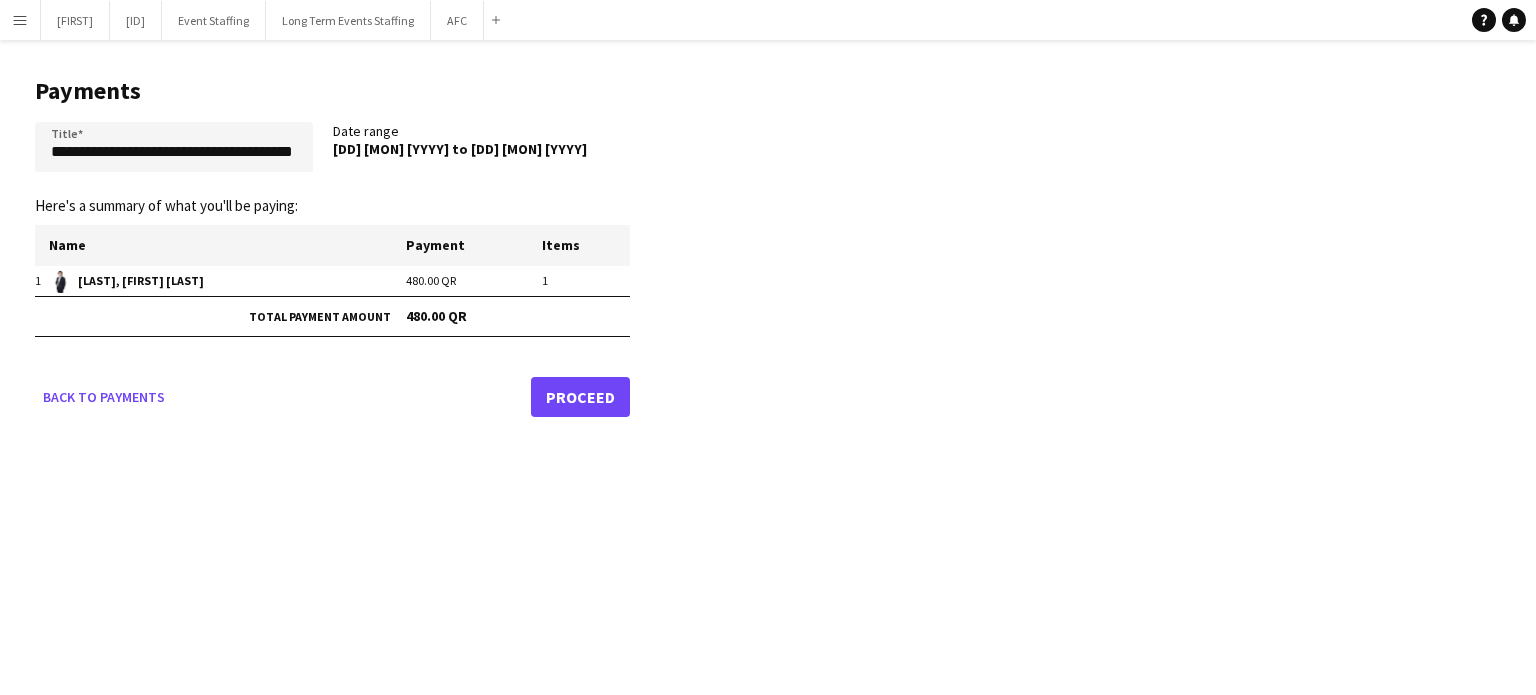 click on "Proceed" 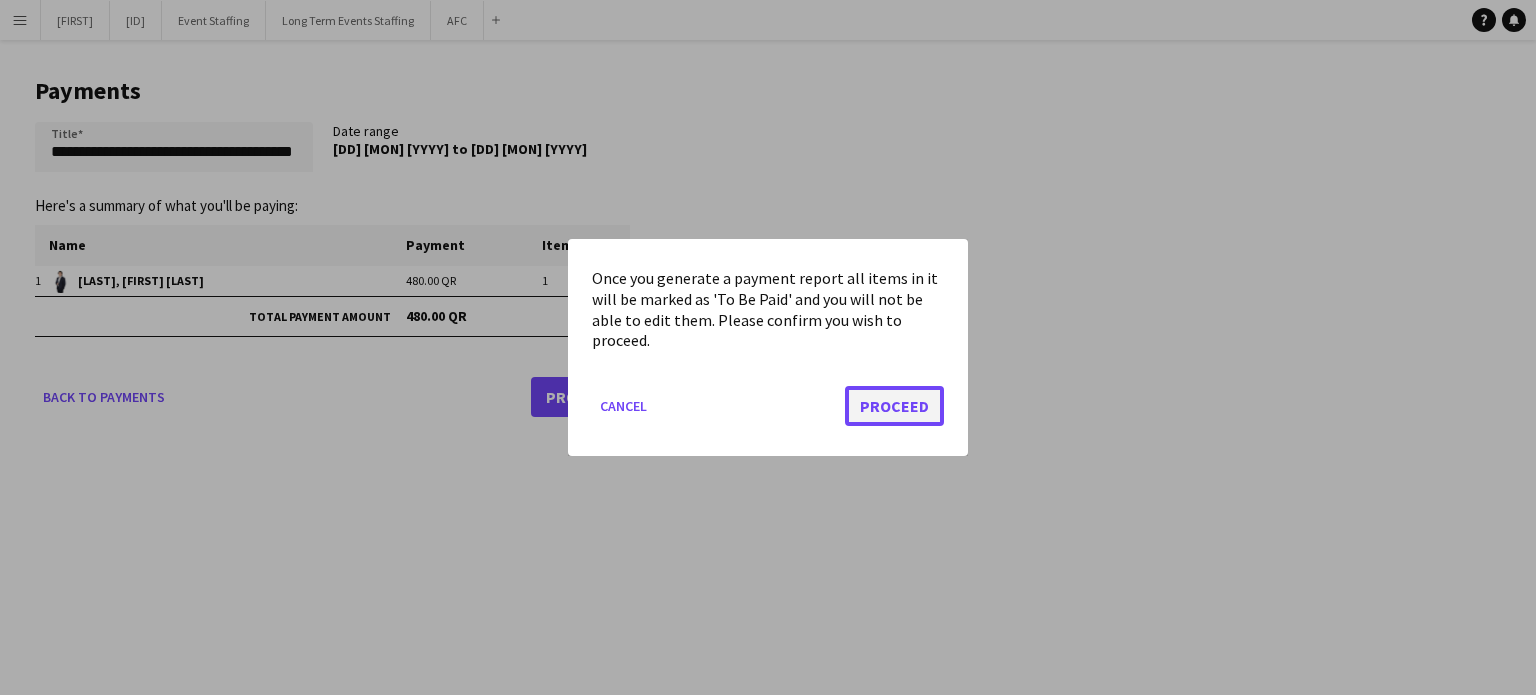 click on "Proceed" 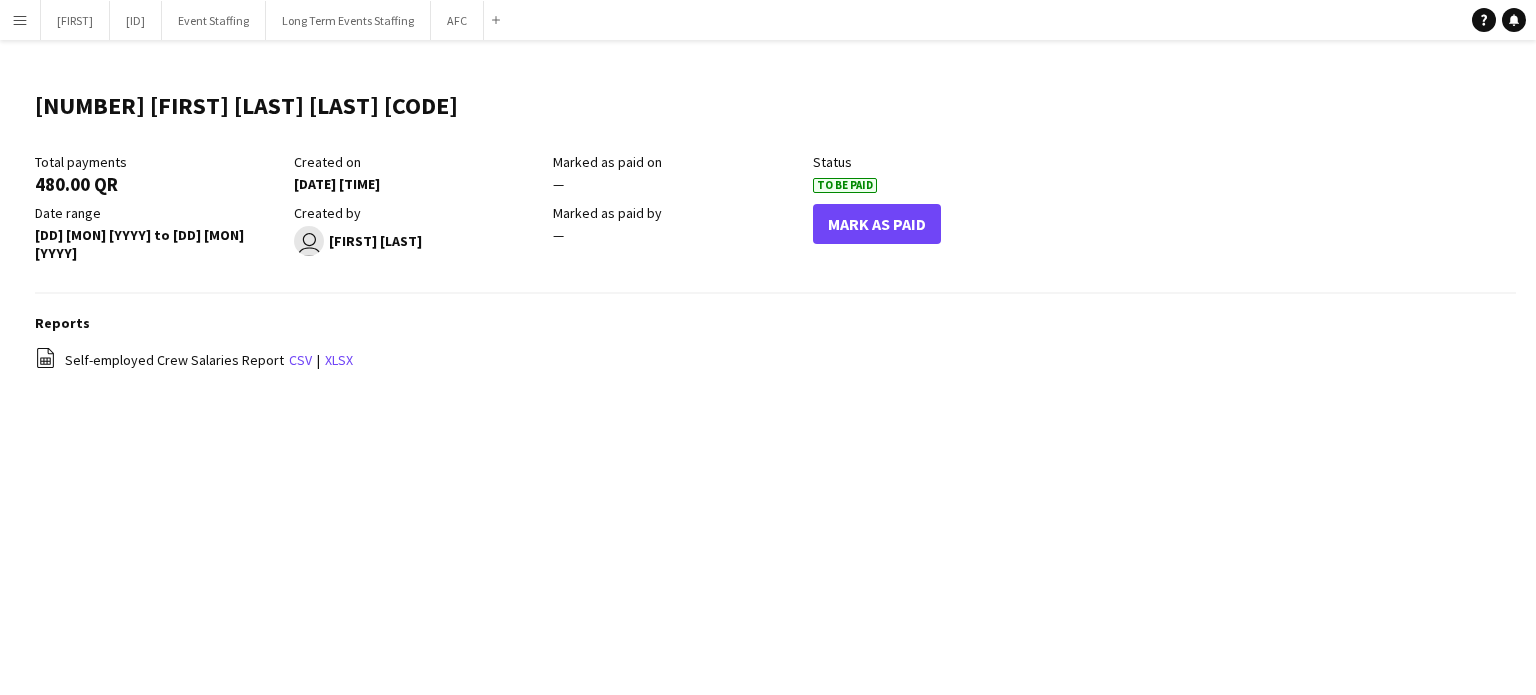 click on "Menu" at bounding box center (20, 20) 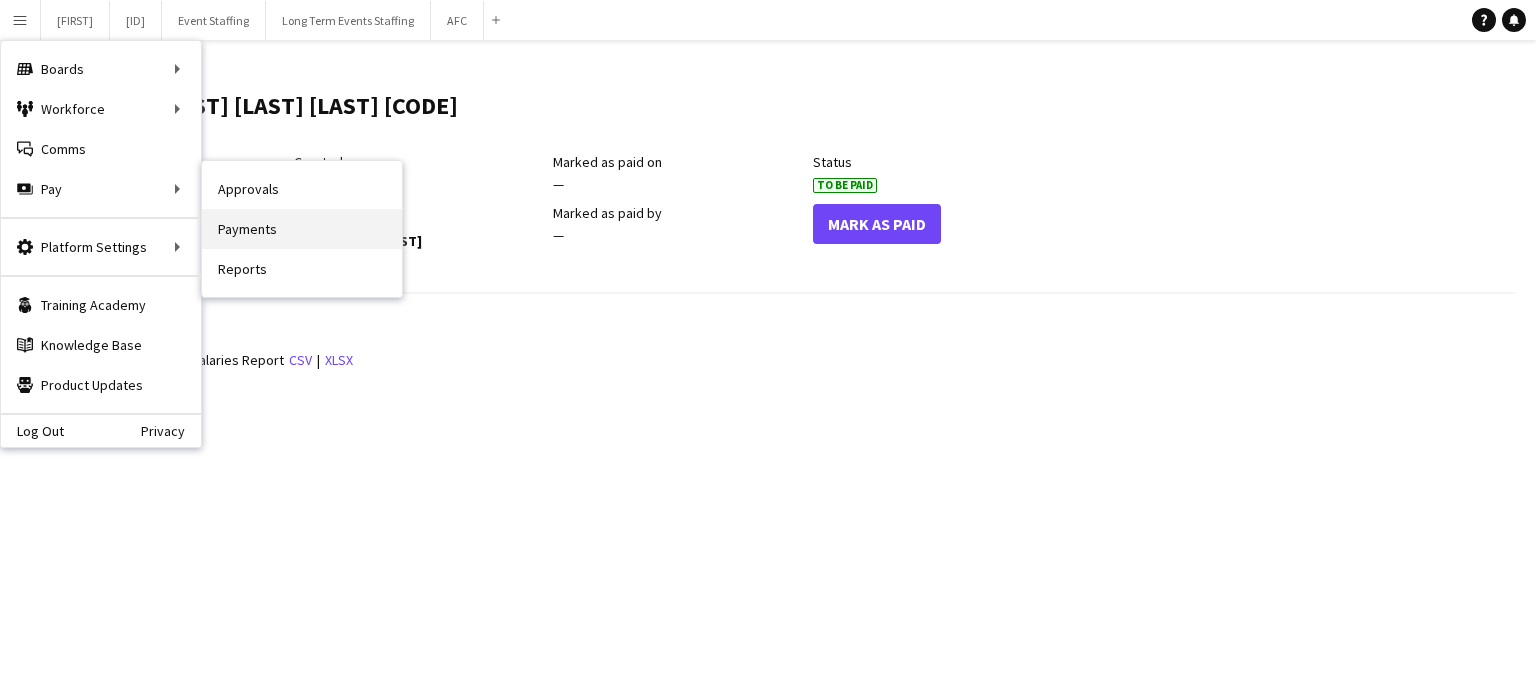 click on "Payments" at bounding box center (302, 229) 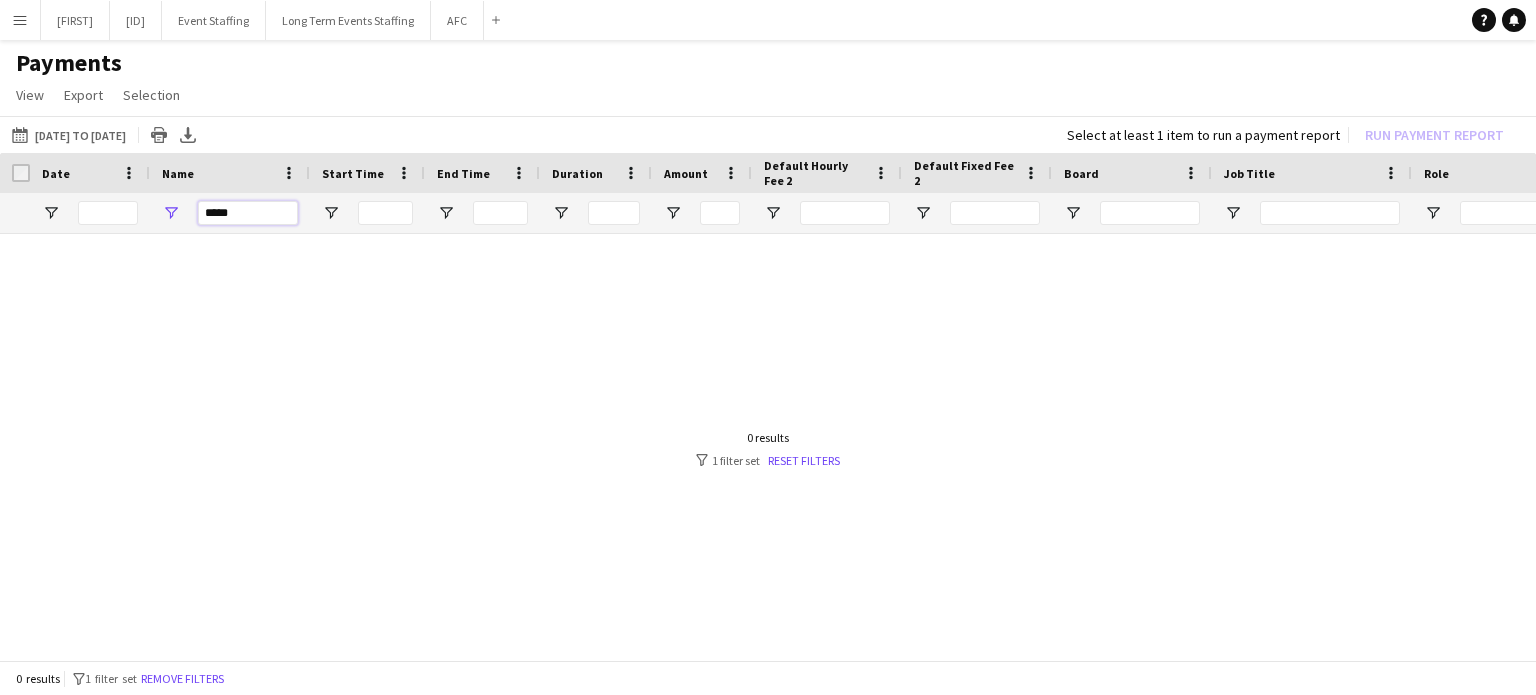 drag, startPoint x: 276, startPoint y: 213, endPoint x: 112, endPoint y: 223, distance: 164.3046 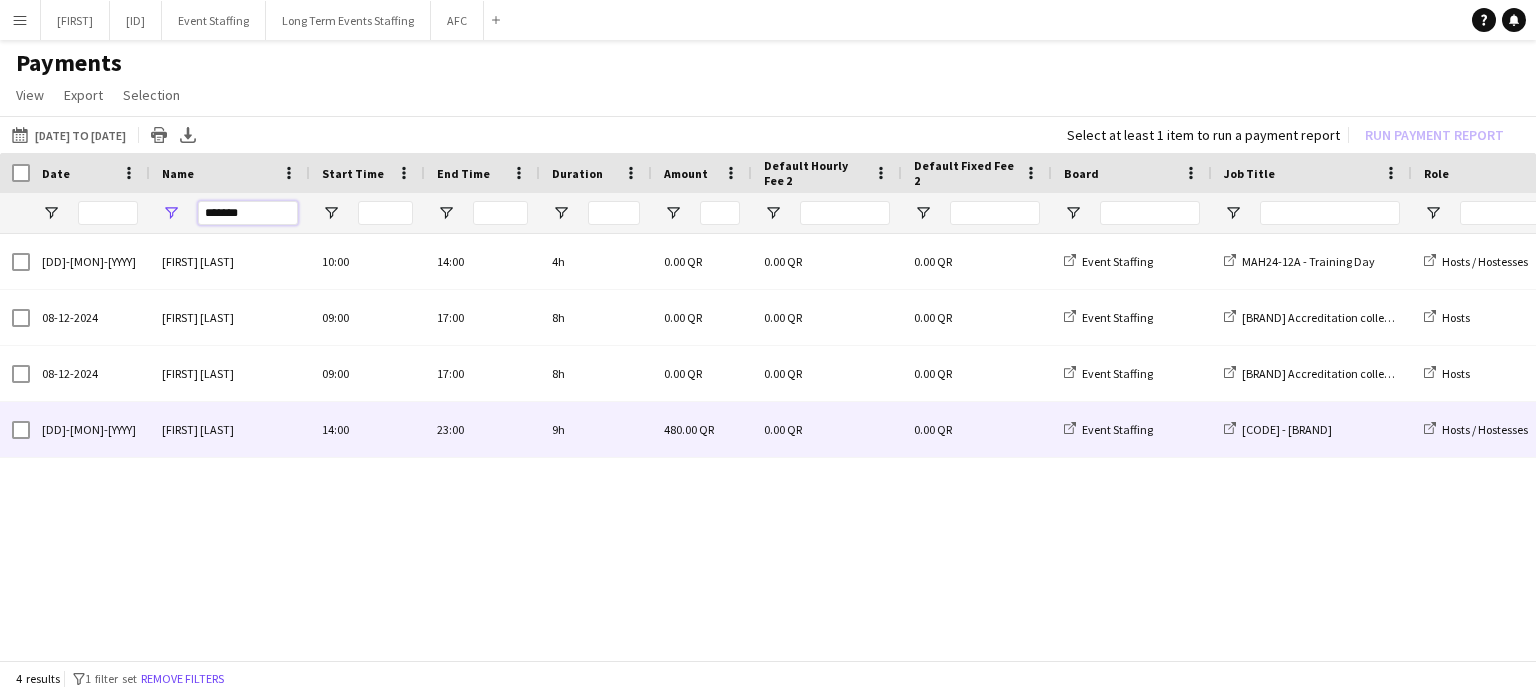 type on "******" 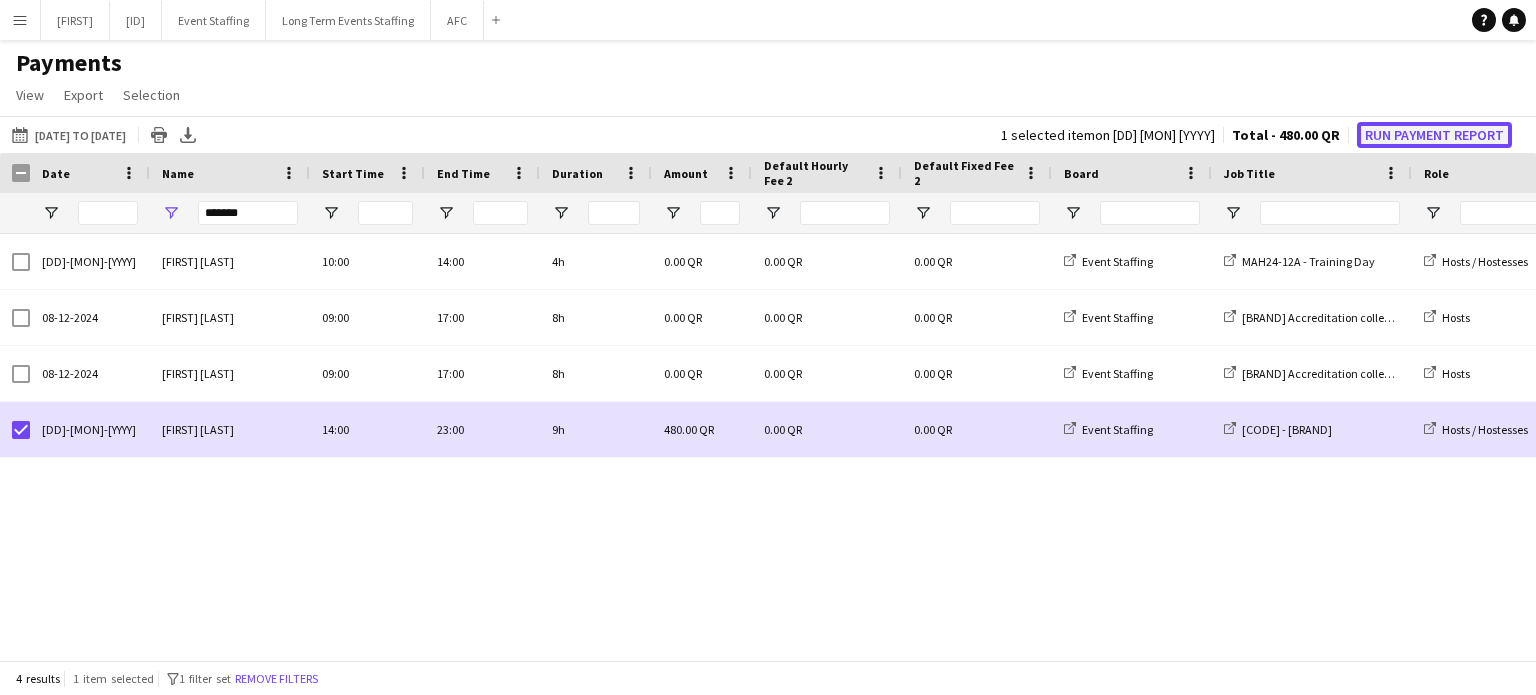 click on "Run Payment Report" 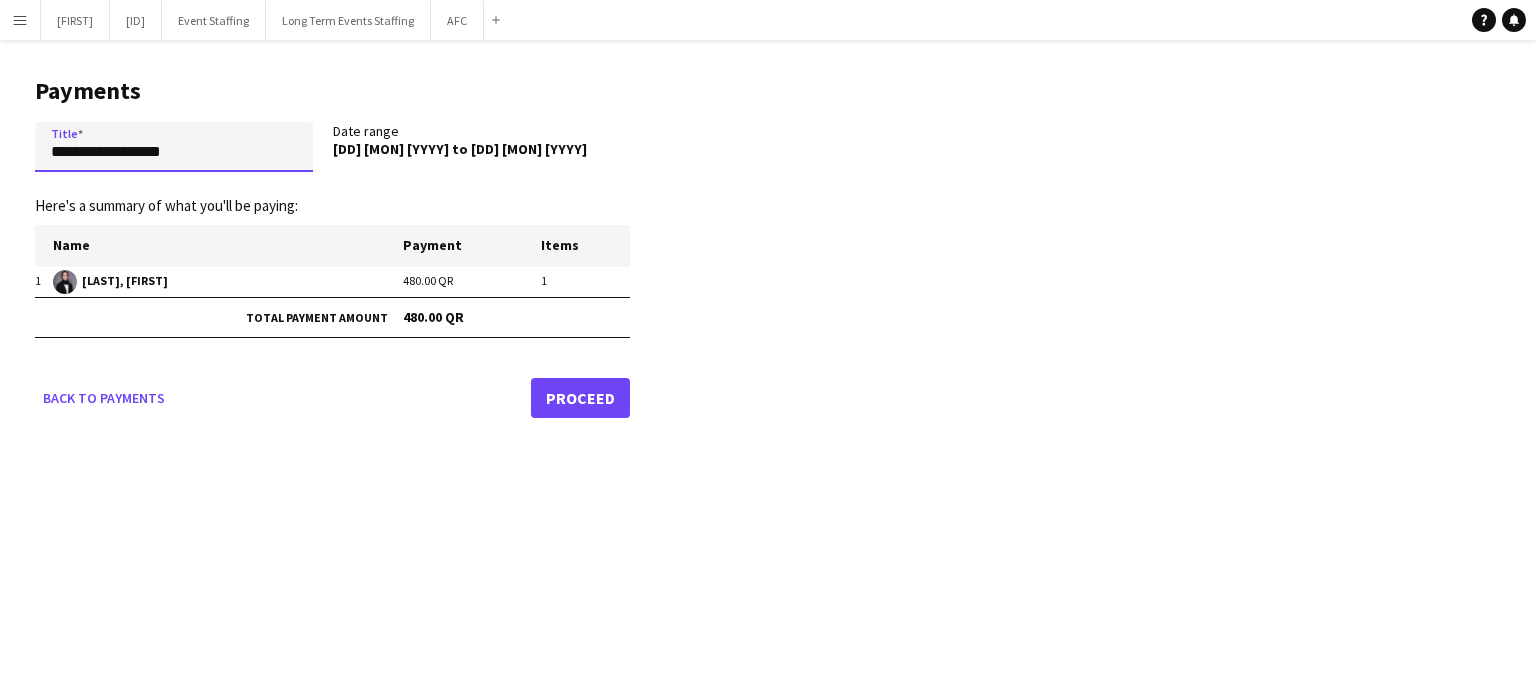 drag, startPoint x: 212, startPoint y: 152, endPoint x: 0, endPoint y: 151, distance: 212.00237 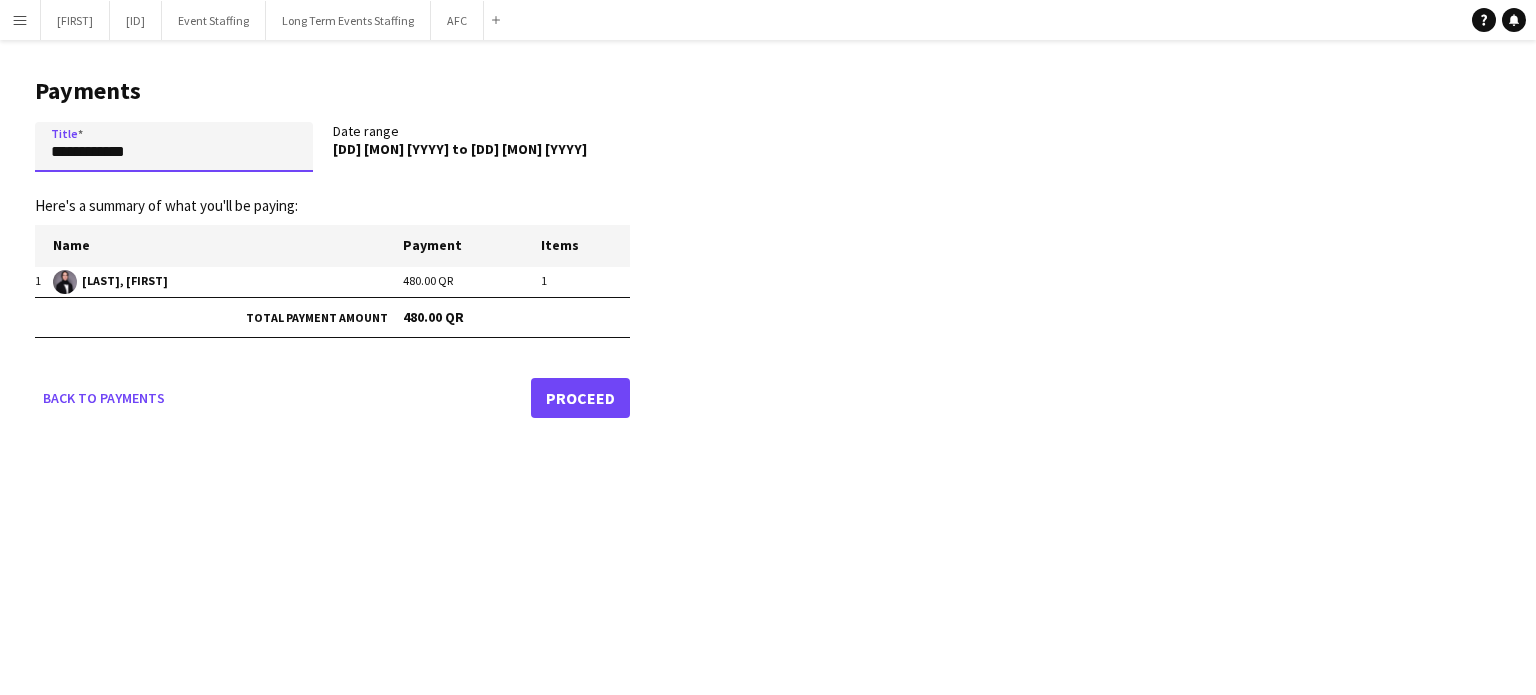 paste on "**********" 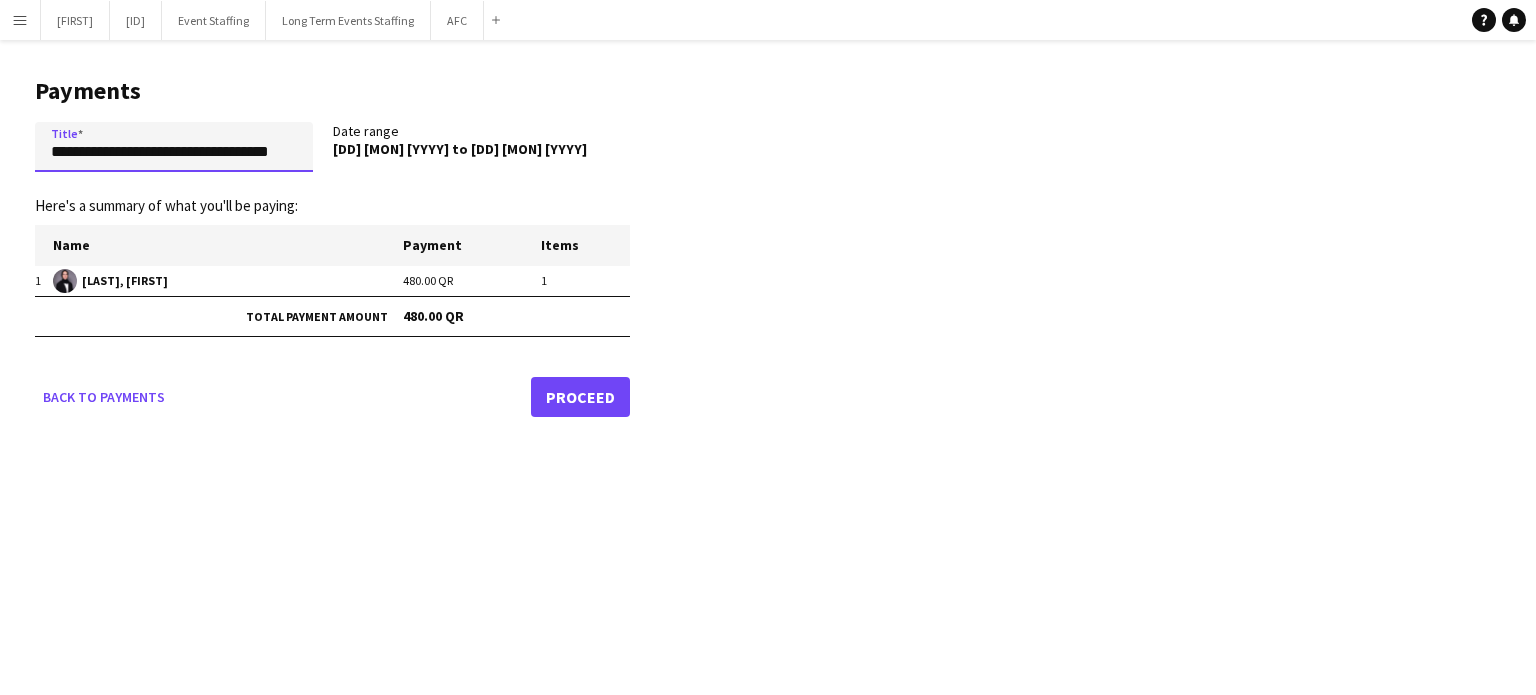 scroll, scrollTop: 0, scrollLeft: 28, axis: horizontal 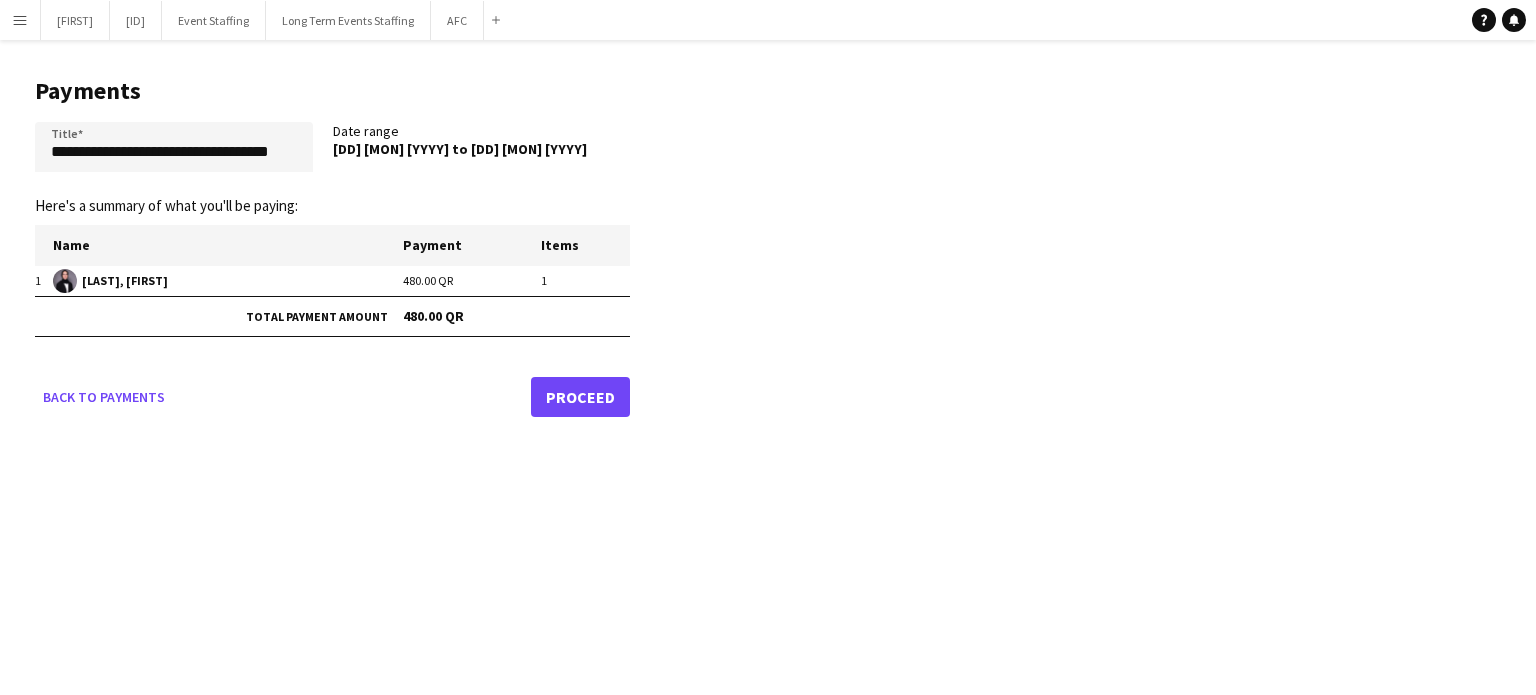 click on "Proceed" 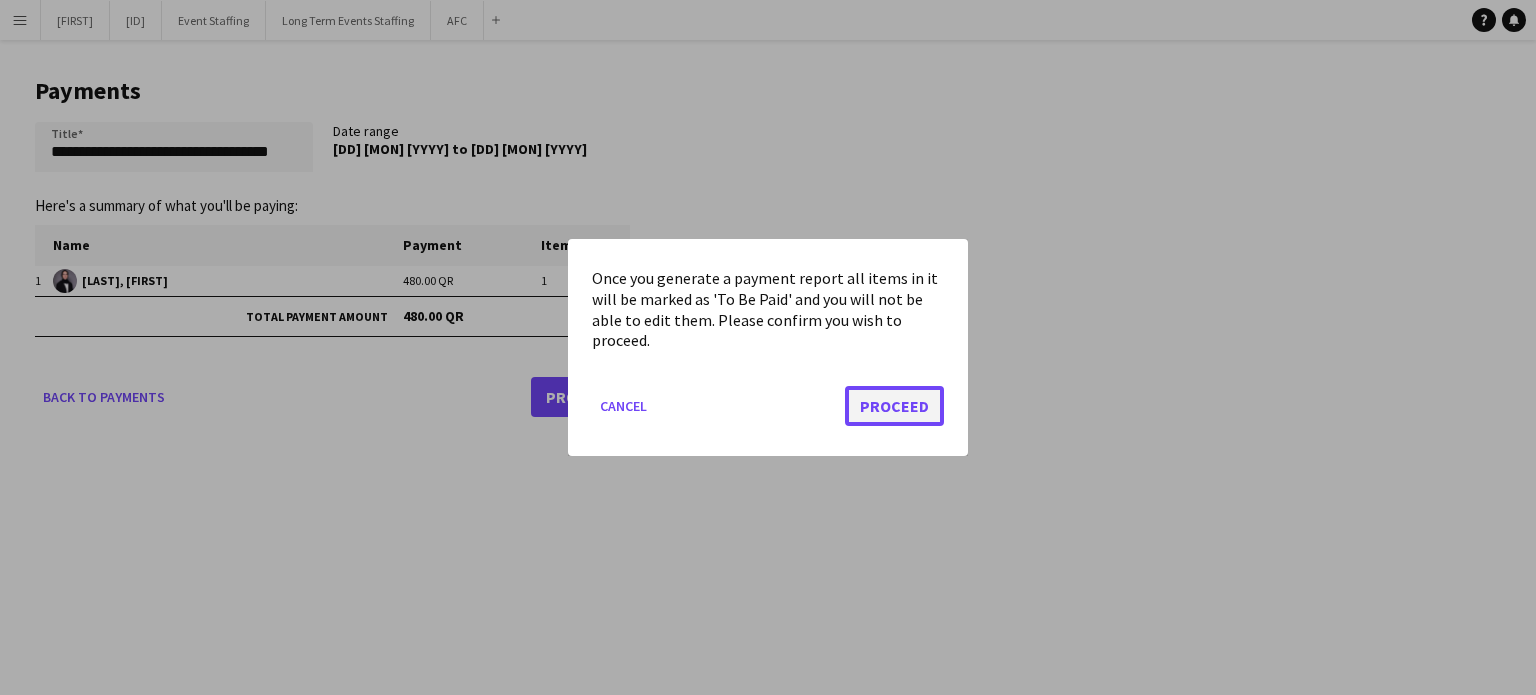 click on "Proceed" 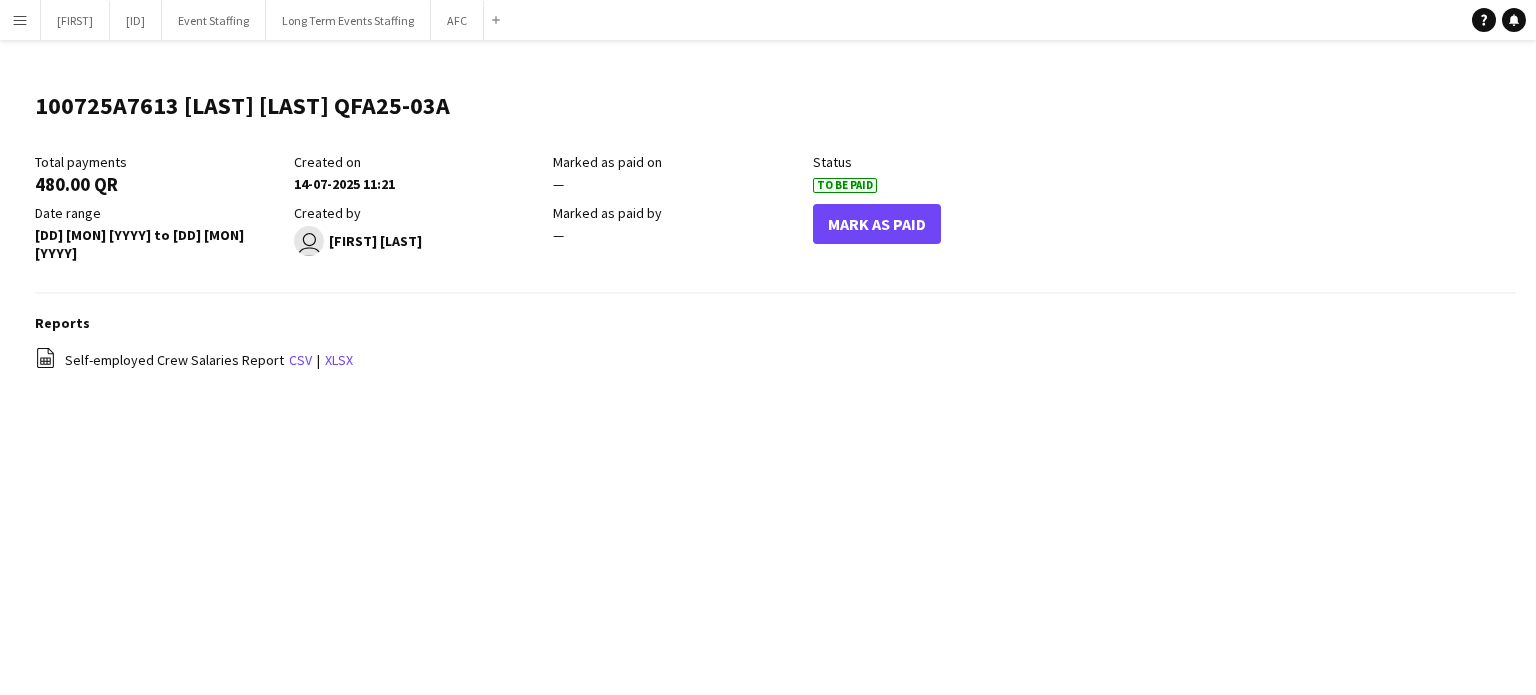 click on "Menu" at bounding box center [20, 20] 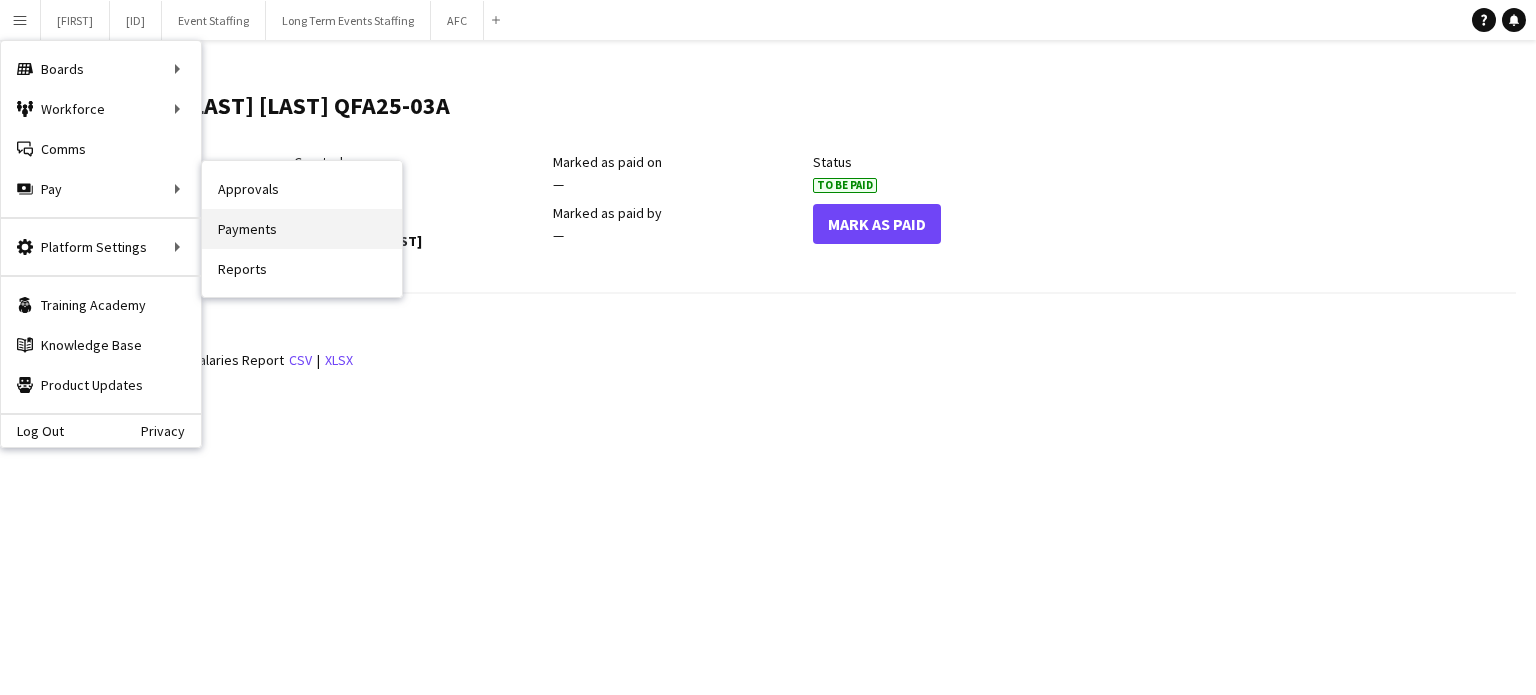 click on "Payments" at bounding box center [302, 229] 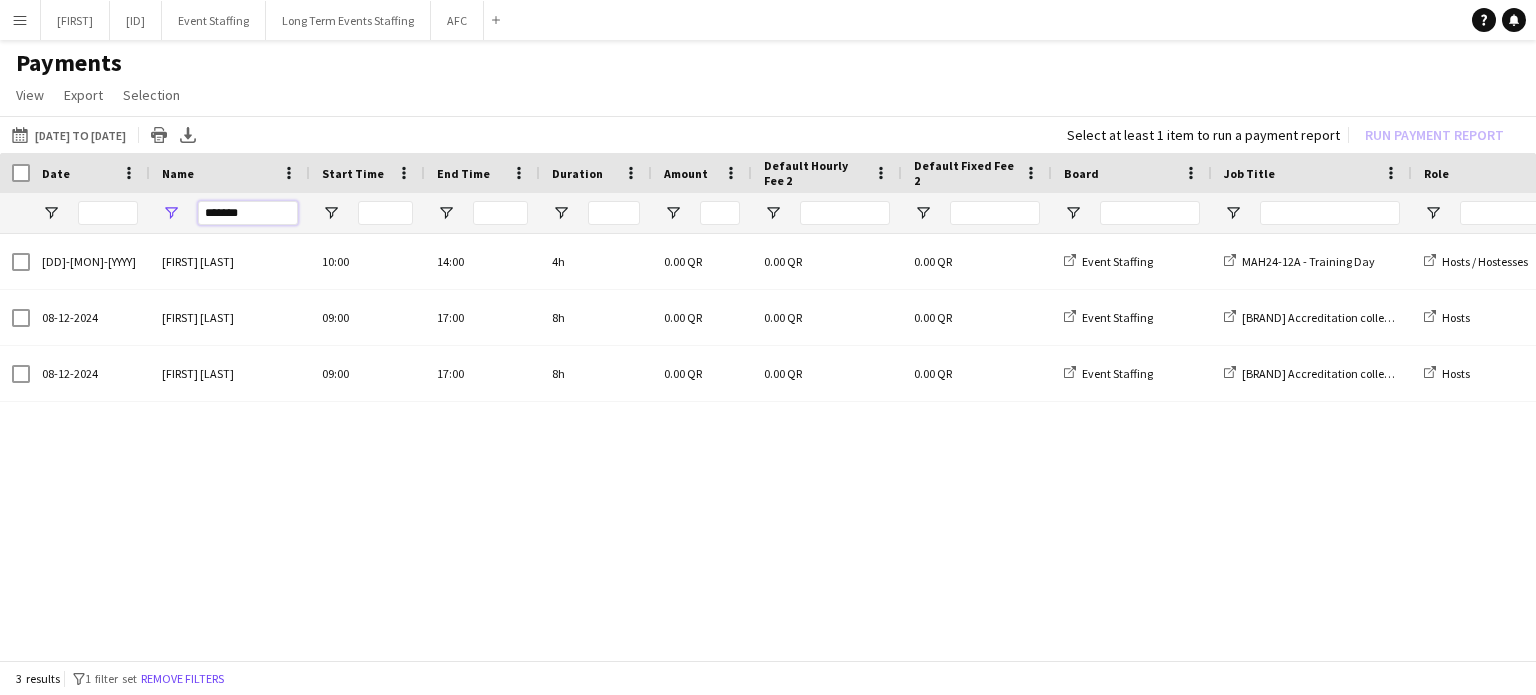 drag, startPoint x: 254, startPoint y: 218, endPoint x: 156, endPoint y: 201, distance: 99.46356 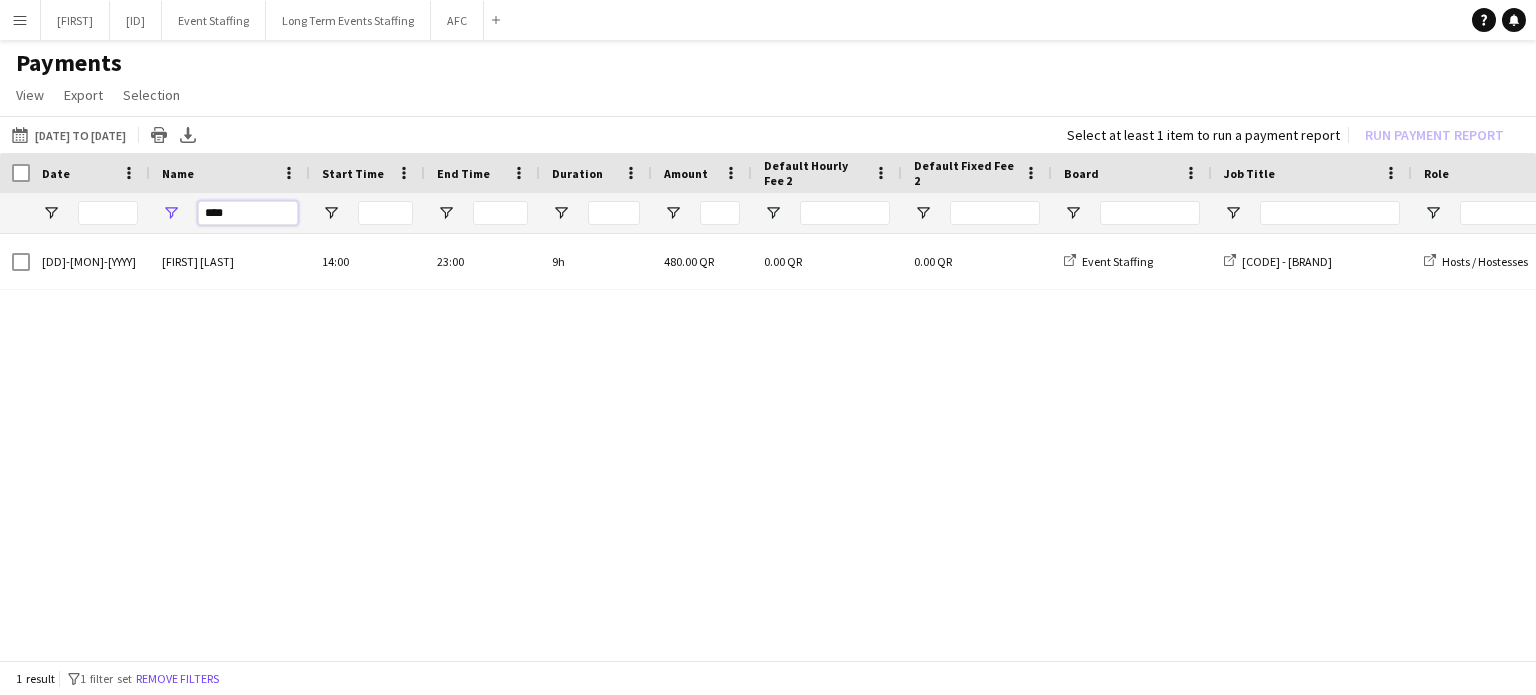 type on "****" 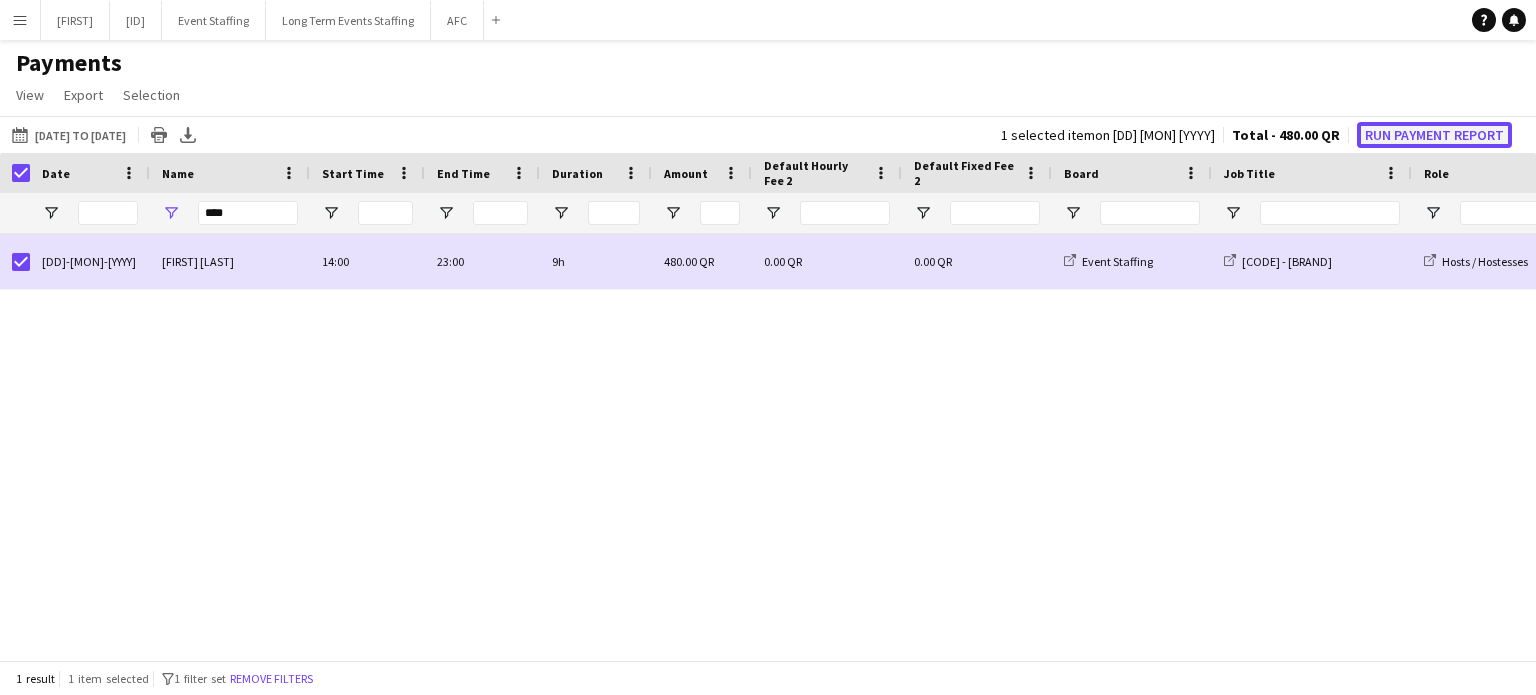 click on "Run Payment Report" 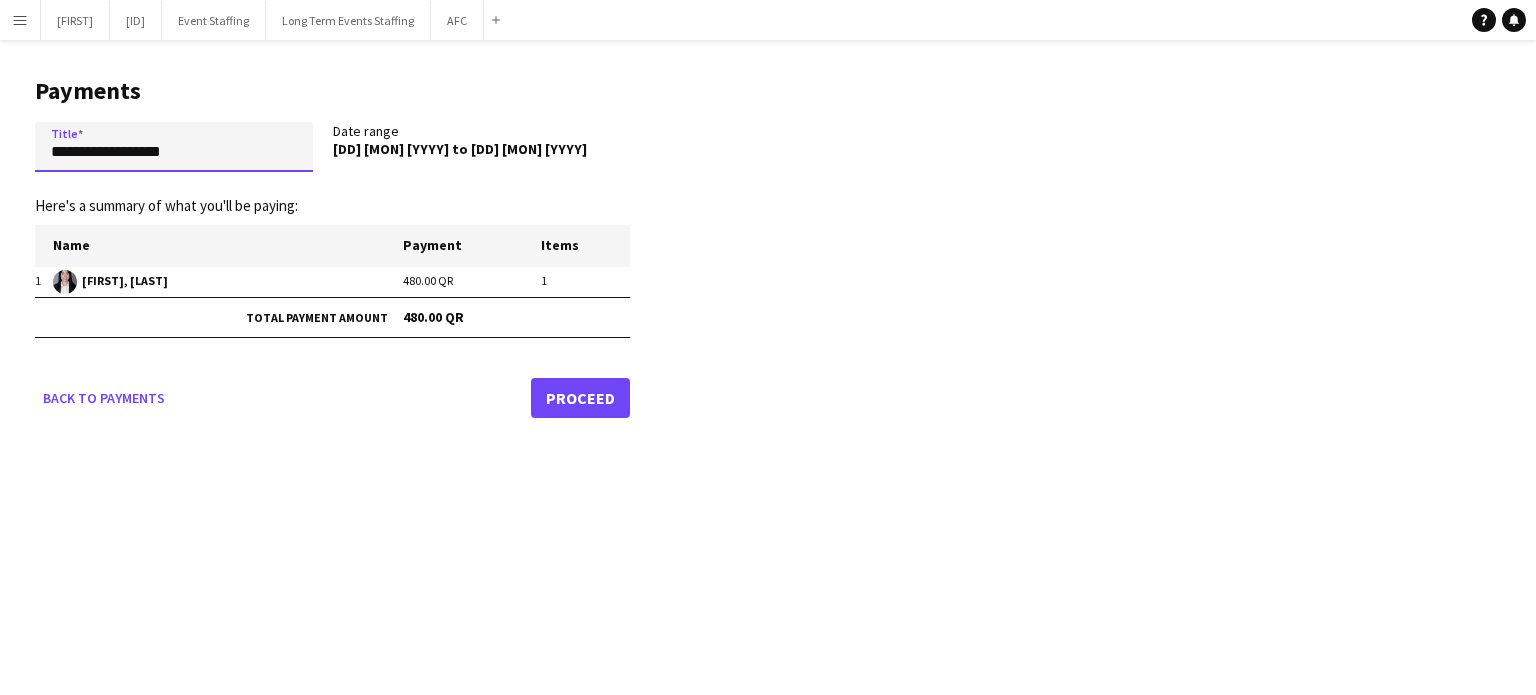 drag, startPoint x: 218, startPoint y: 157, endPoint x: 35, endPoint y: 179, distance: 184.31766 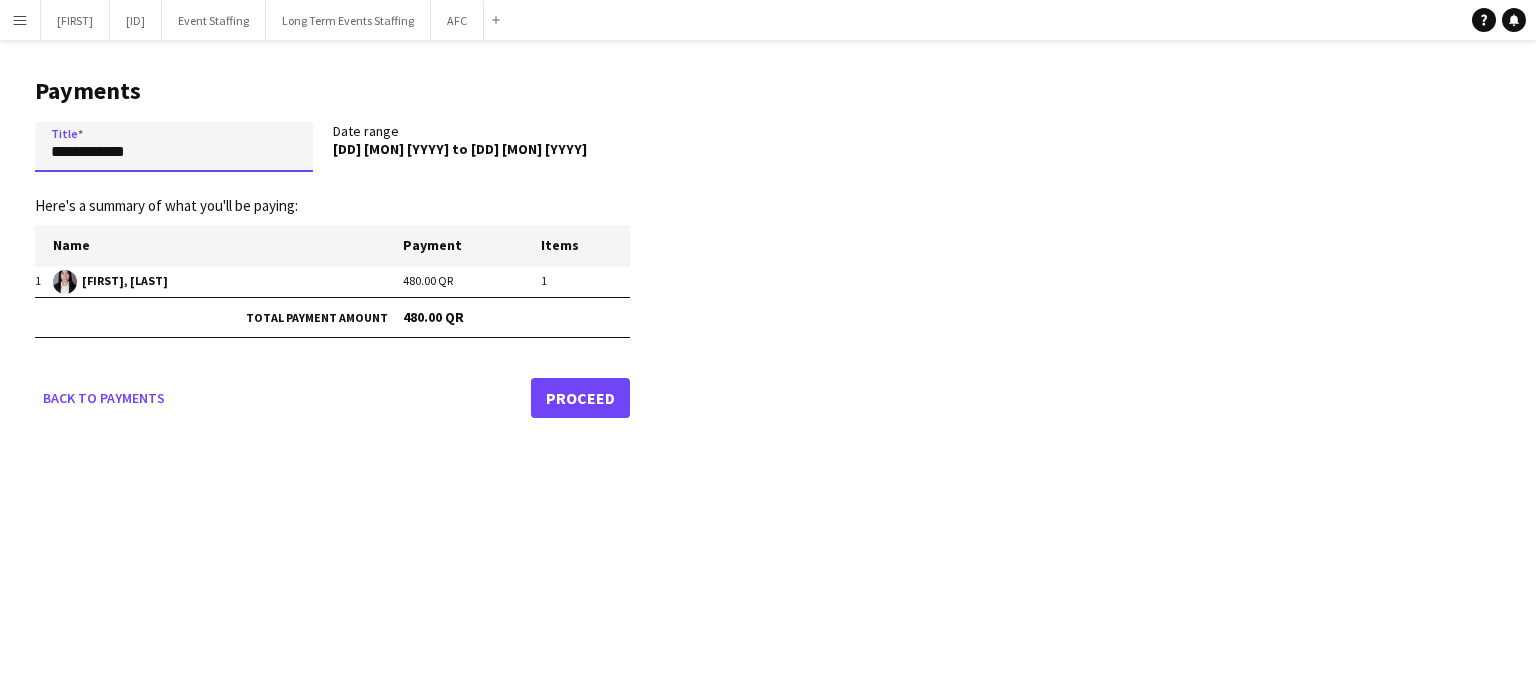 paste on "**********" 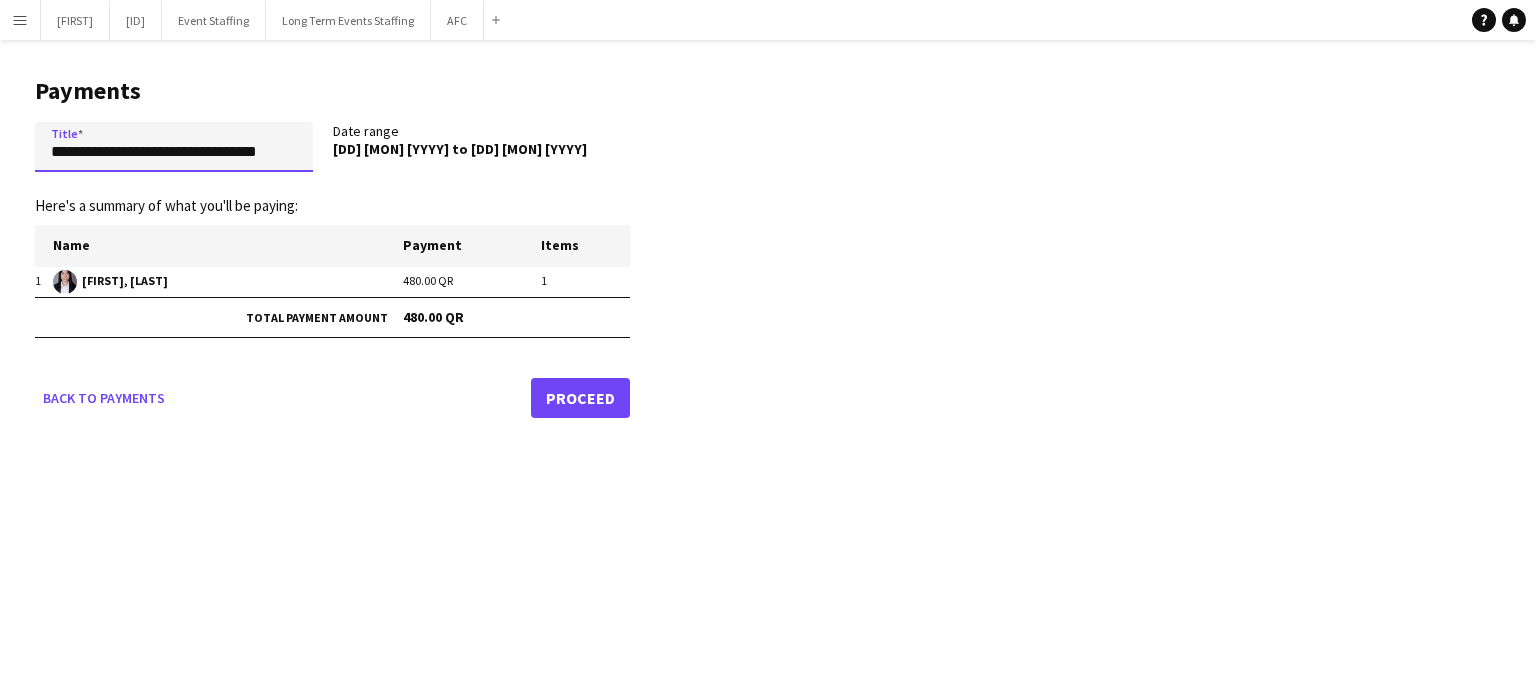 scroll, scrollTop: 0, scrollLeft: 6, axis: horizontal 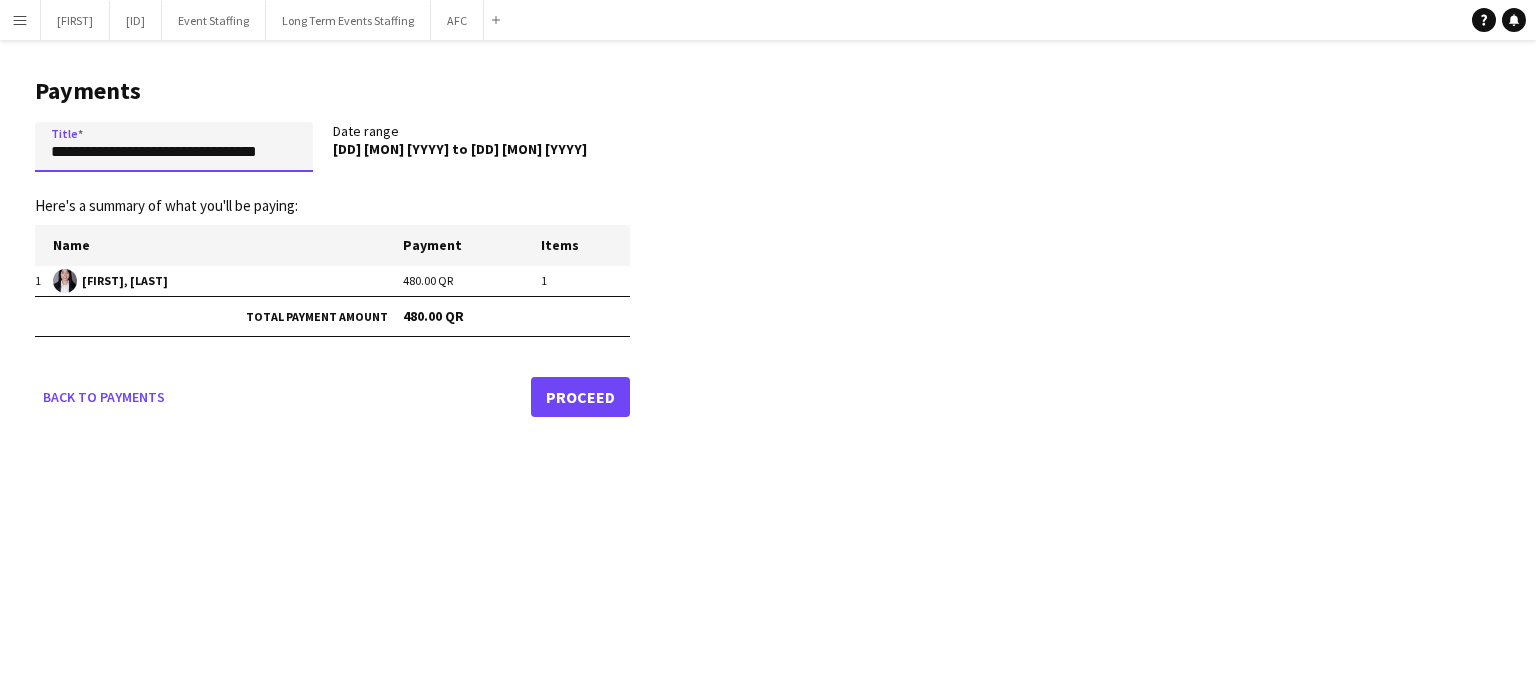 type on "**********" 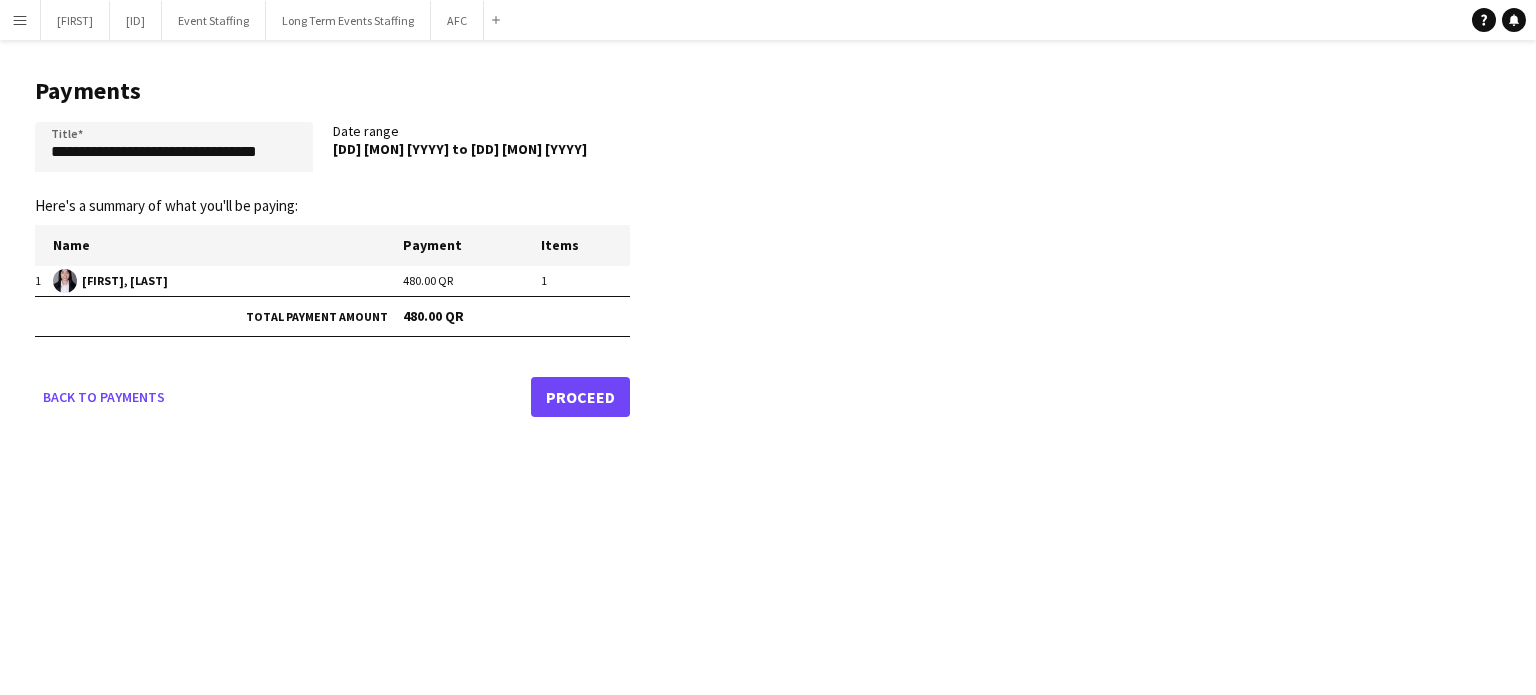 scroll, scrollTop: 0, scrollLeft: 0, axis: both 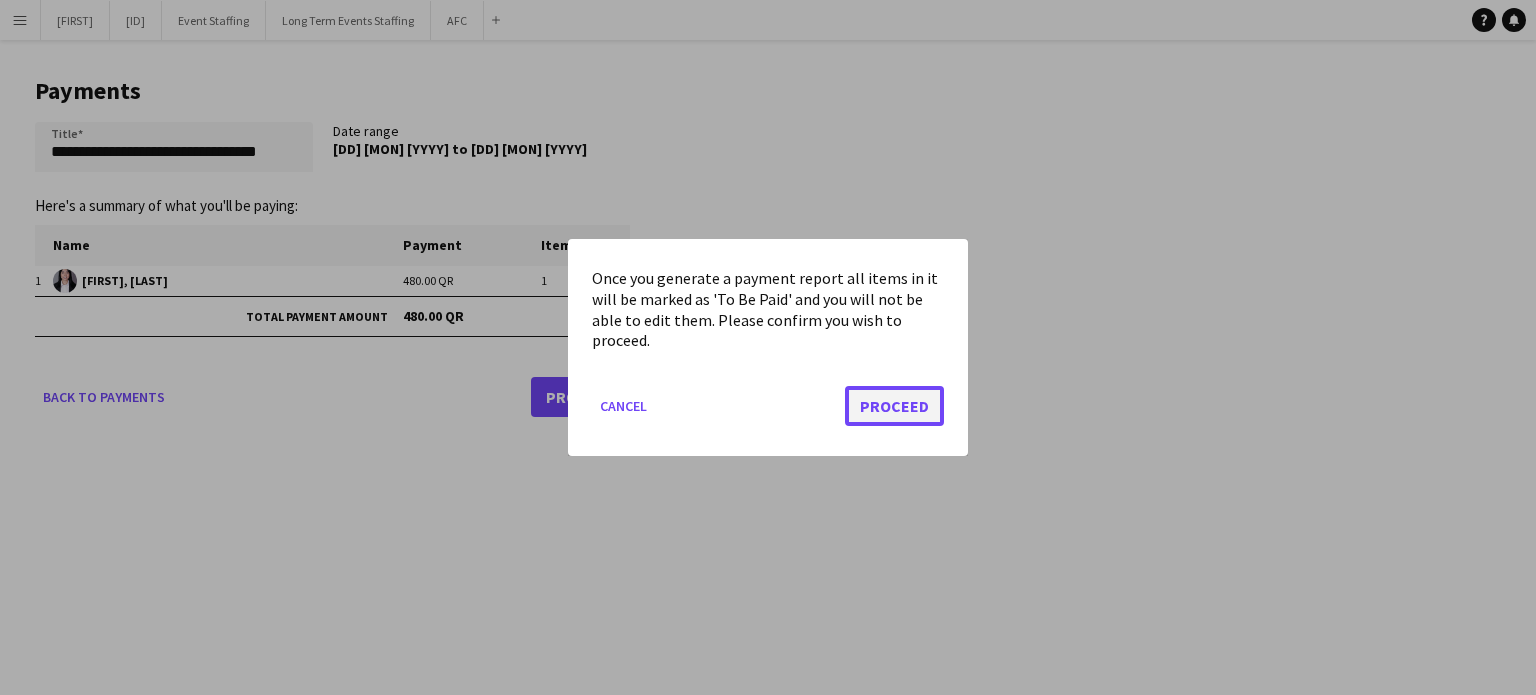 click on "Proceed" 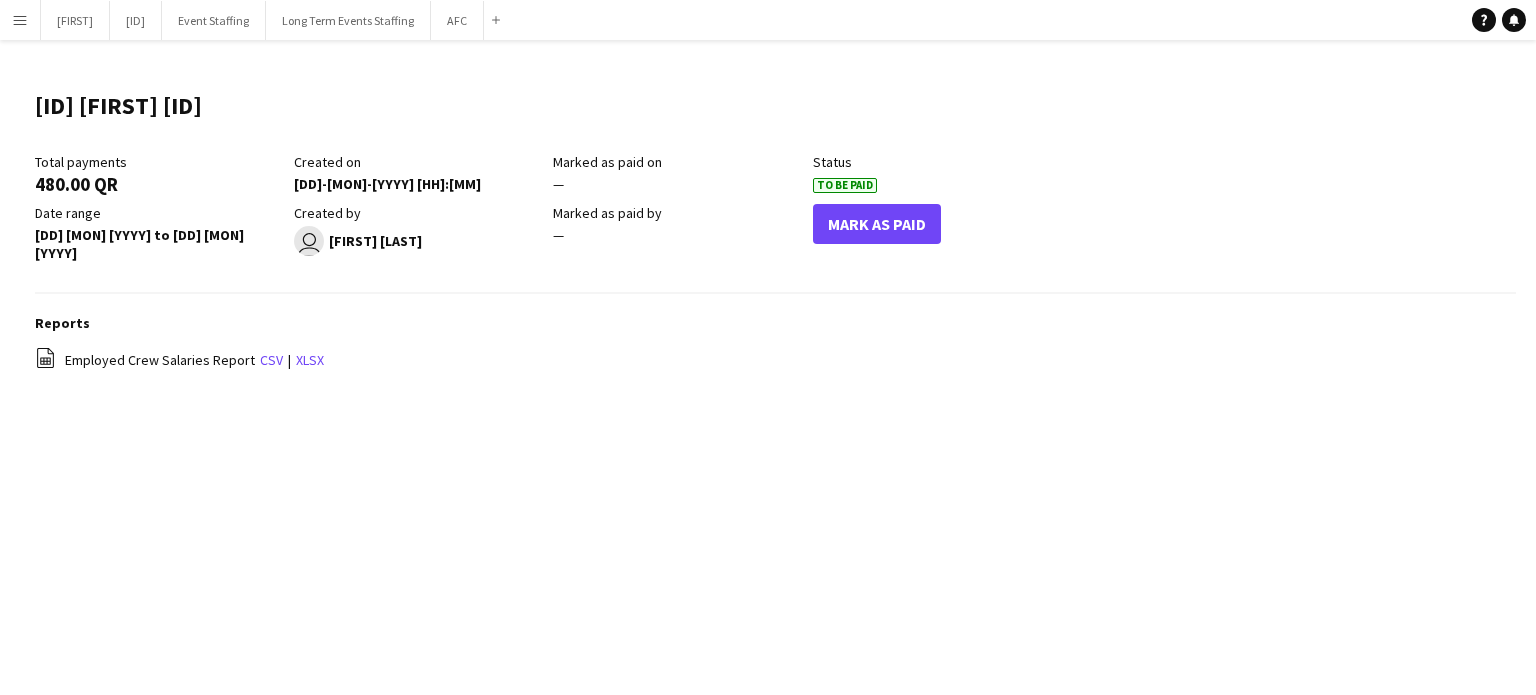 click on "Menu" at bounding box center [20, 20] 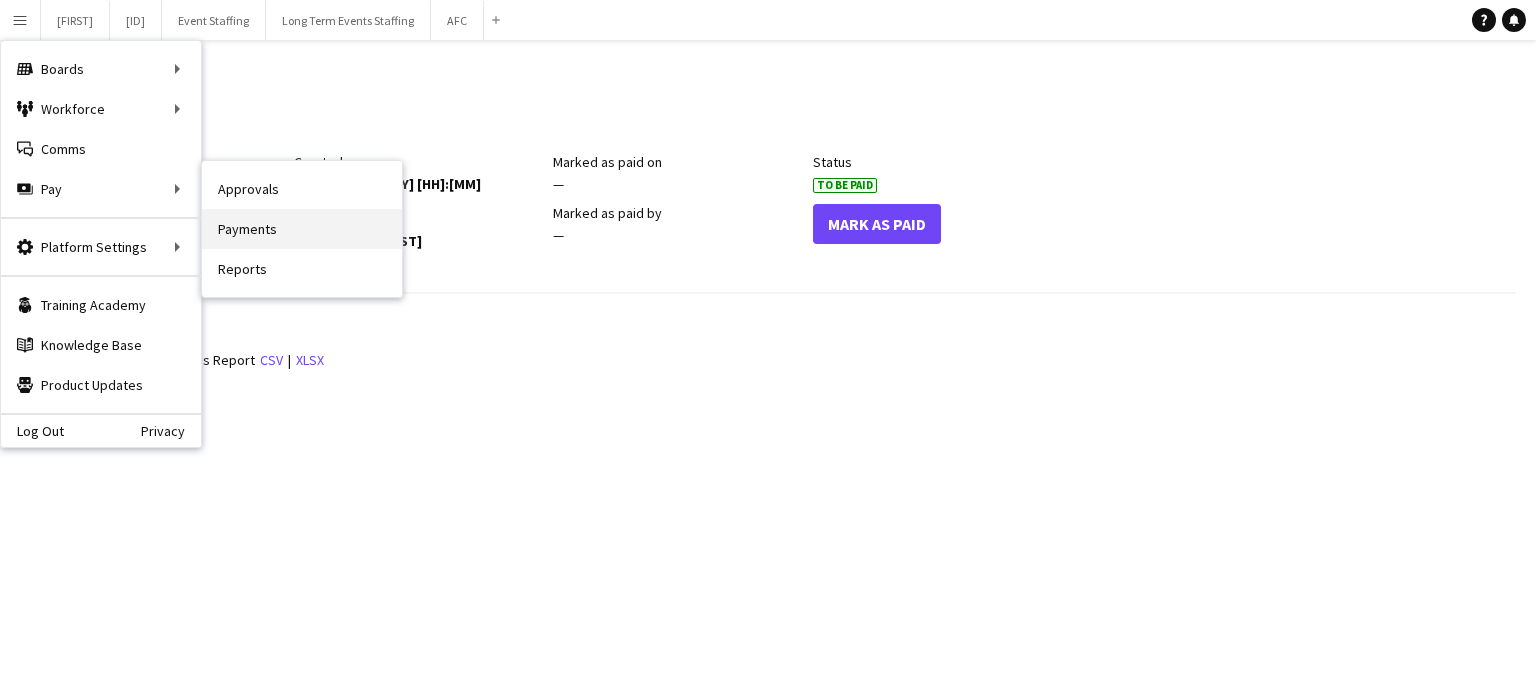 click on "Payments" at bounding box center [302, 229] 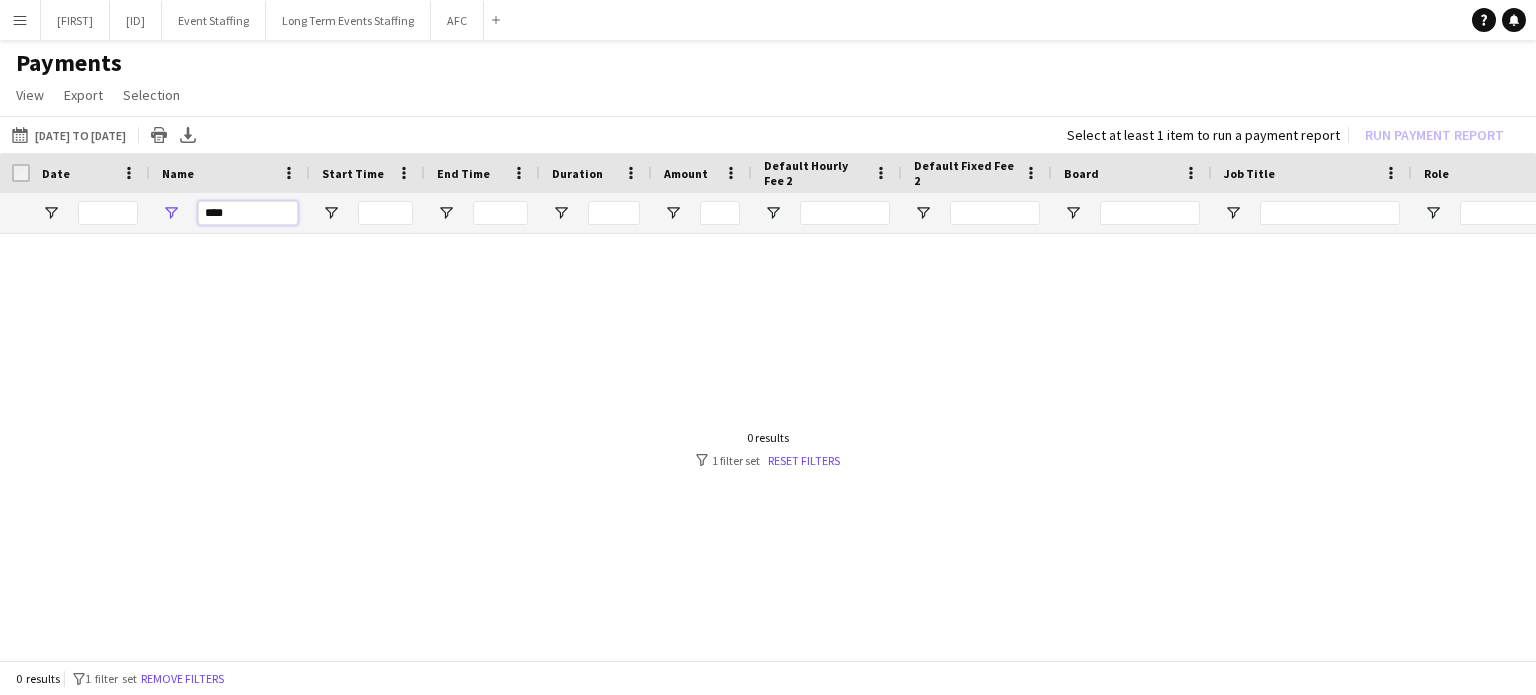 drag, startPoint x: 237, startPoint y: 208, endPoint x: 185, endPoint y: 214, distance: 52.34501 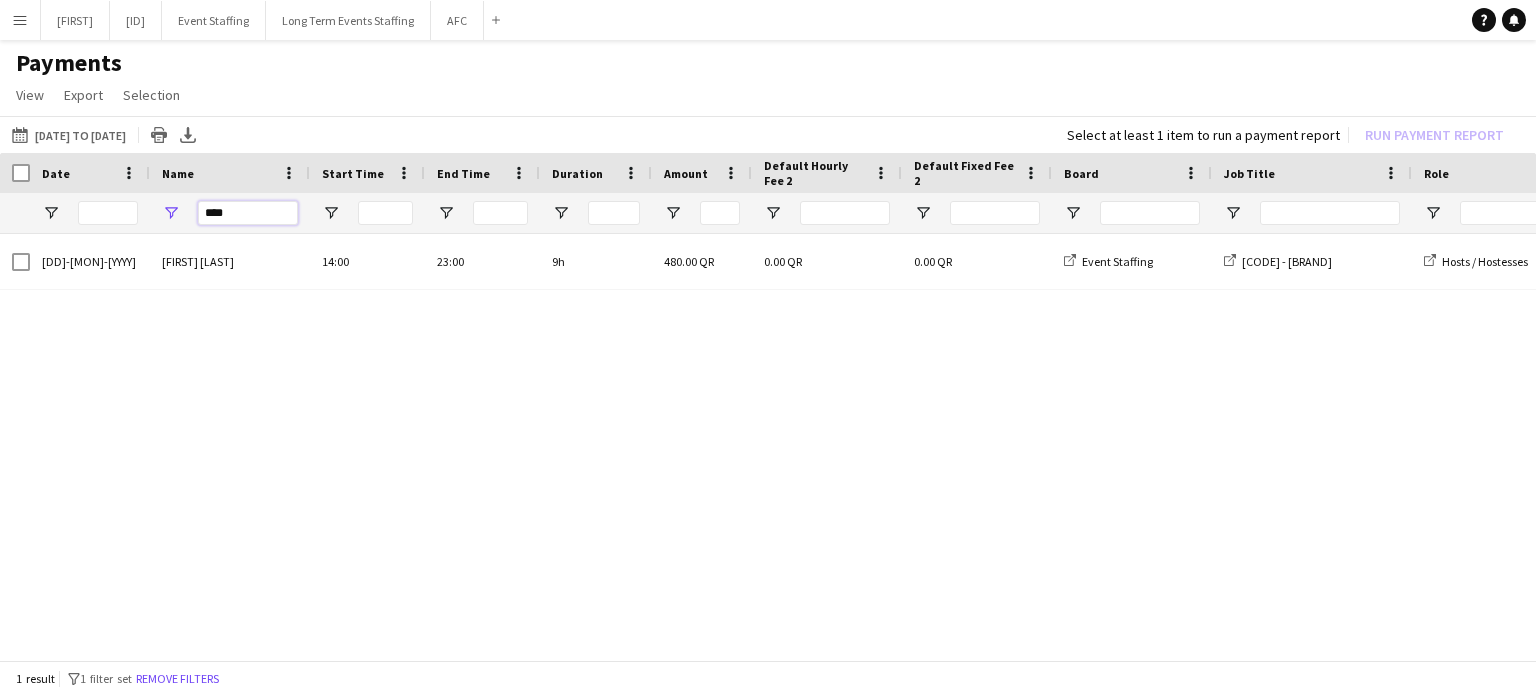 type on "****" 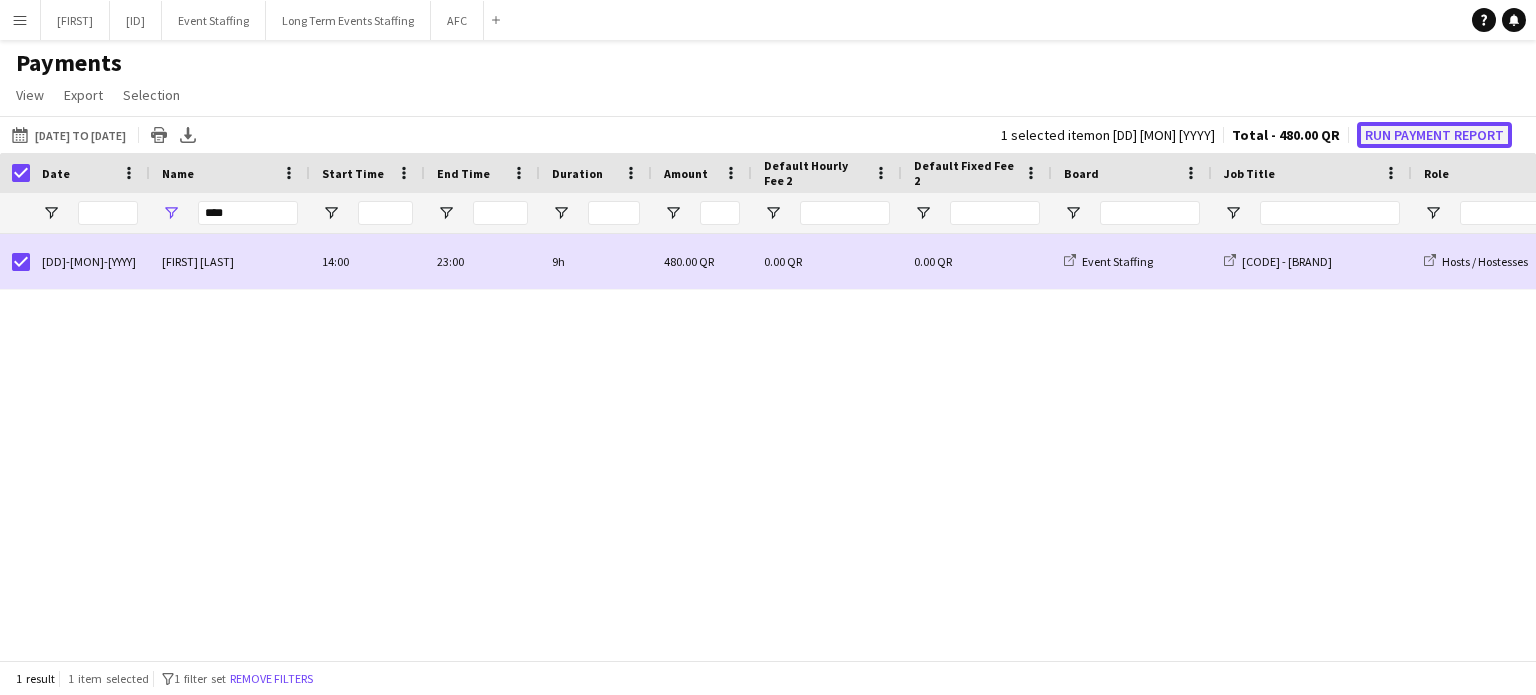 click on "Run Payment Report" 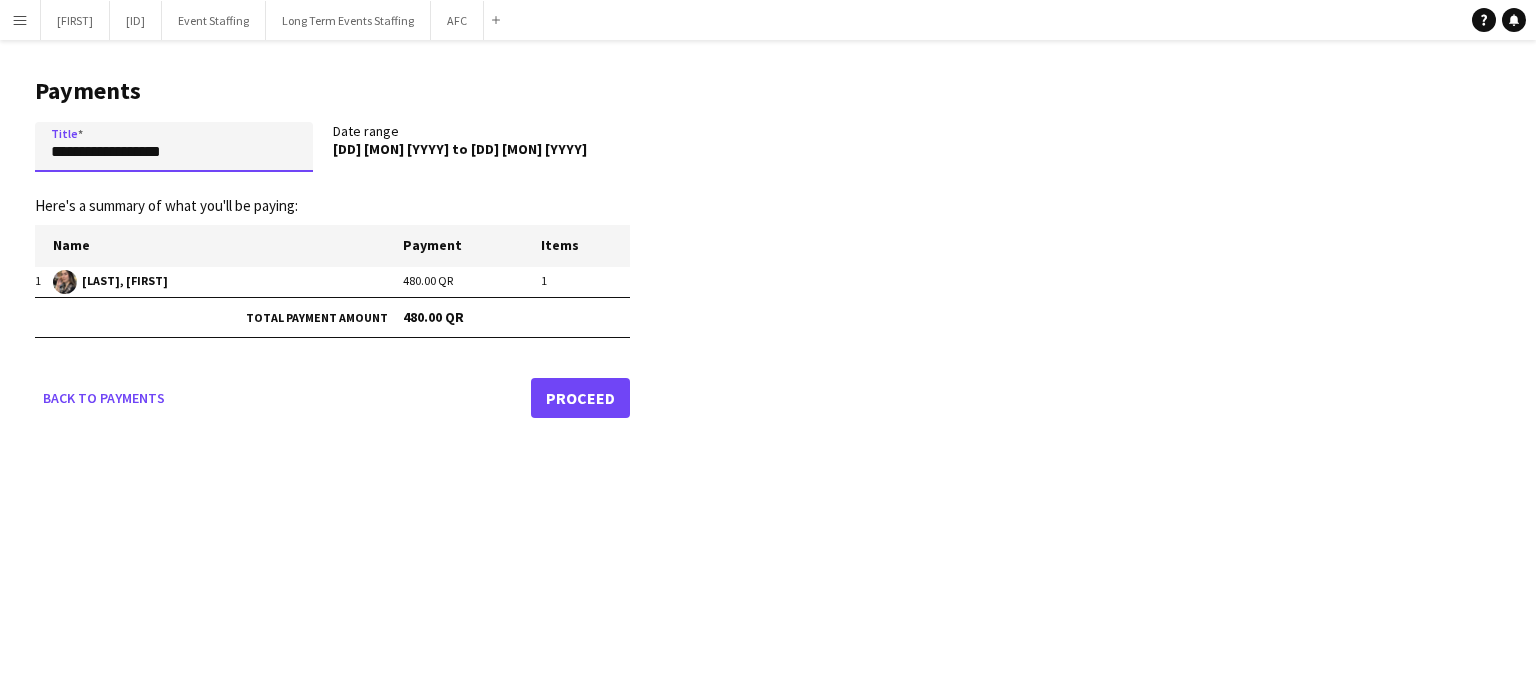 drag, startPoint x: 199, startPoint y: 144, endPoint x: 0, endPoint y: 152, distance: 199.16074 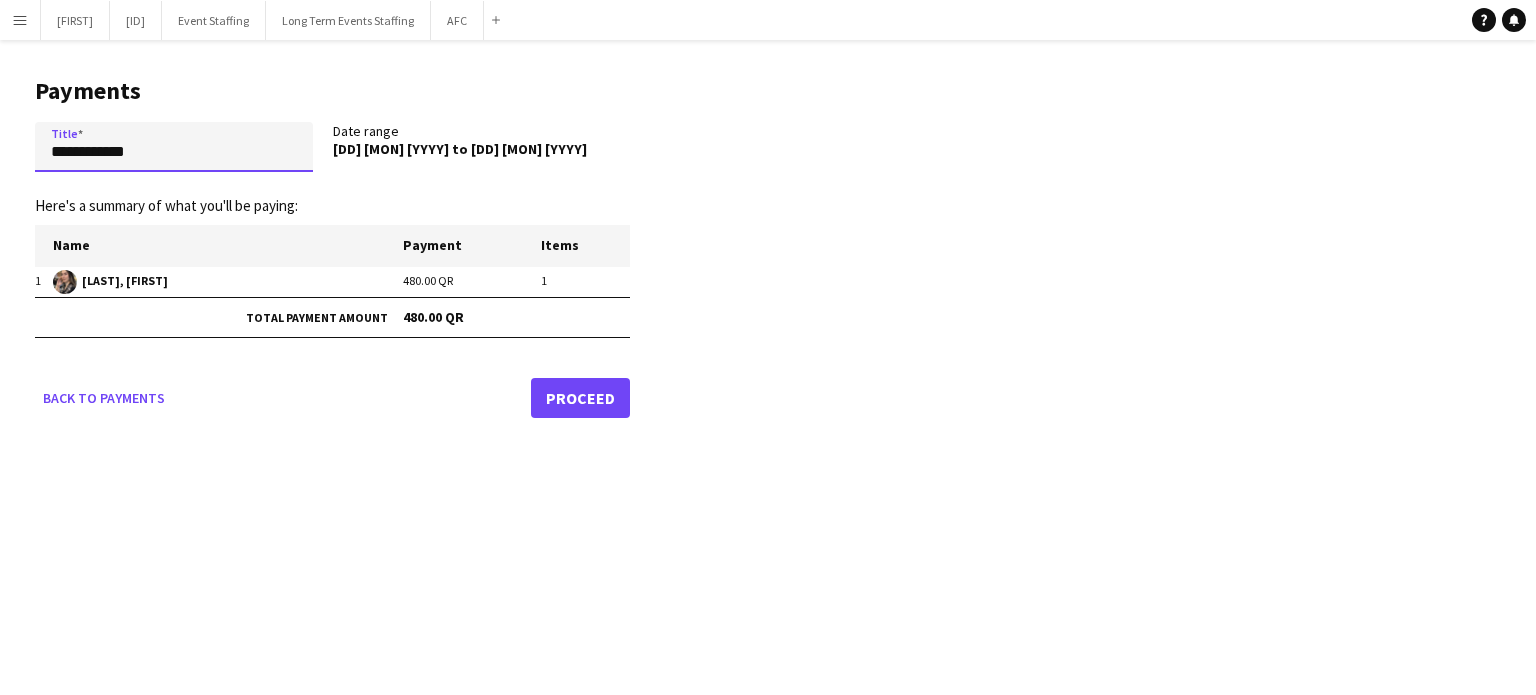 paste on "**********" 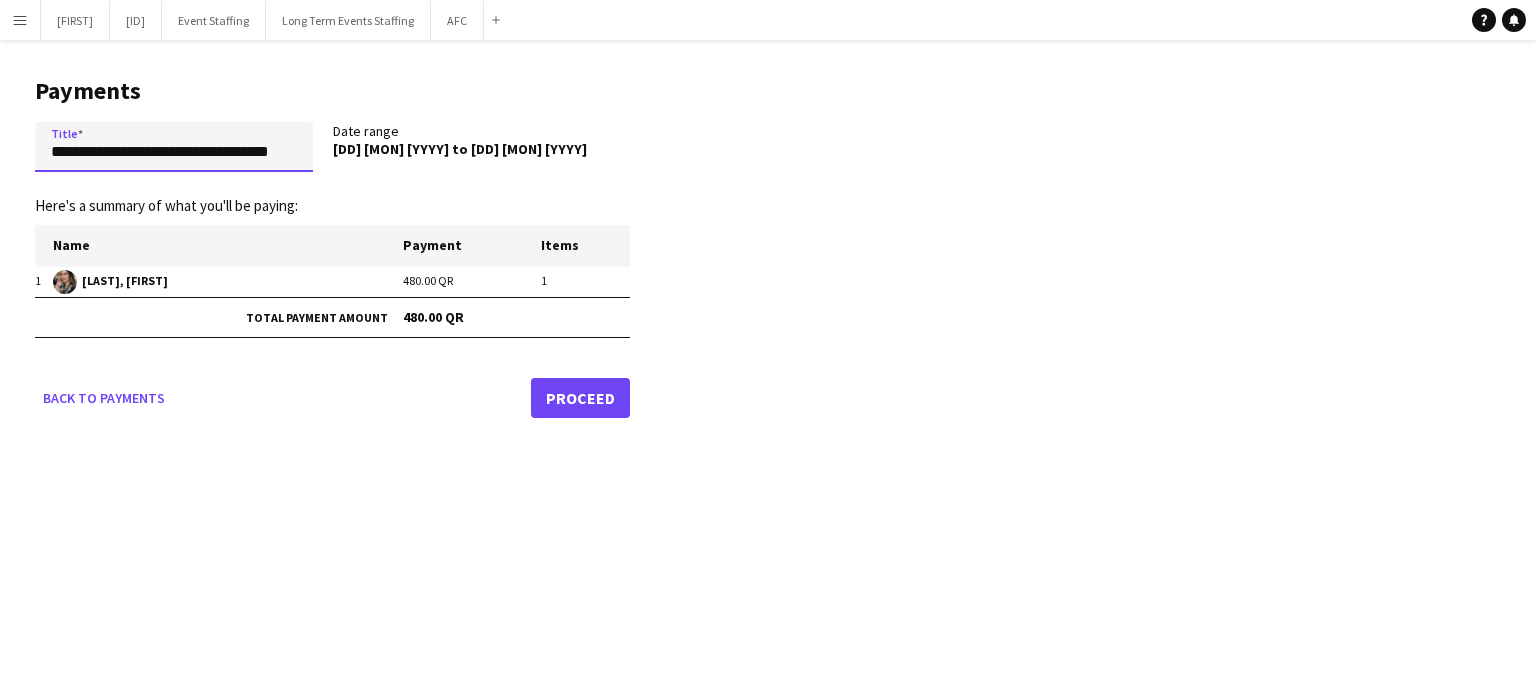 scroll, scrollTop: 0, scrollLeft: 8, axis: horizontal 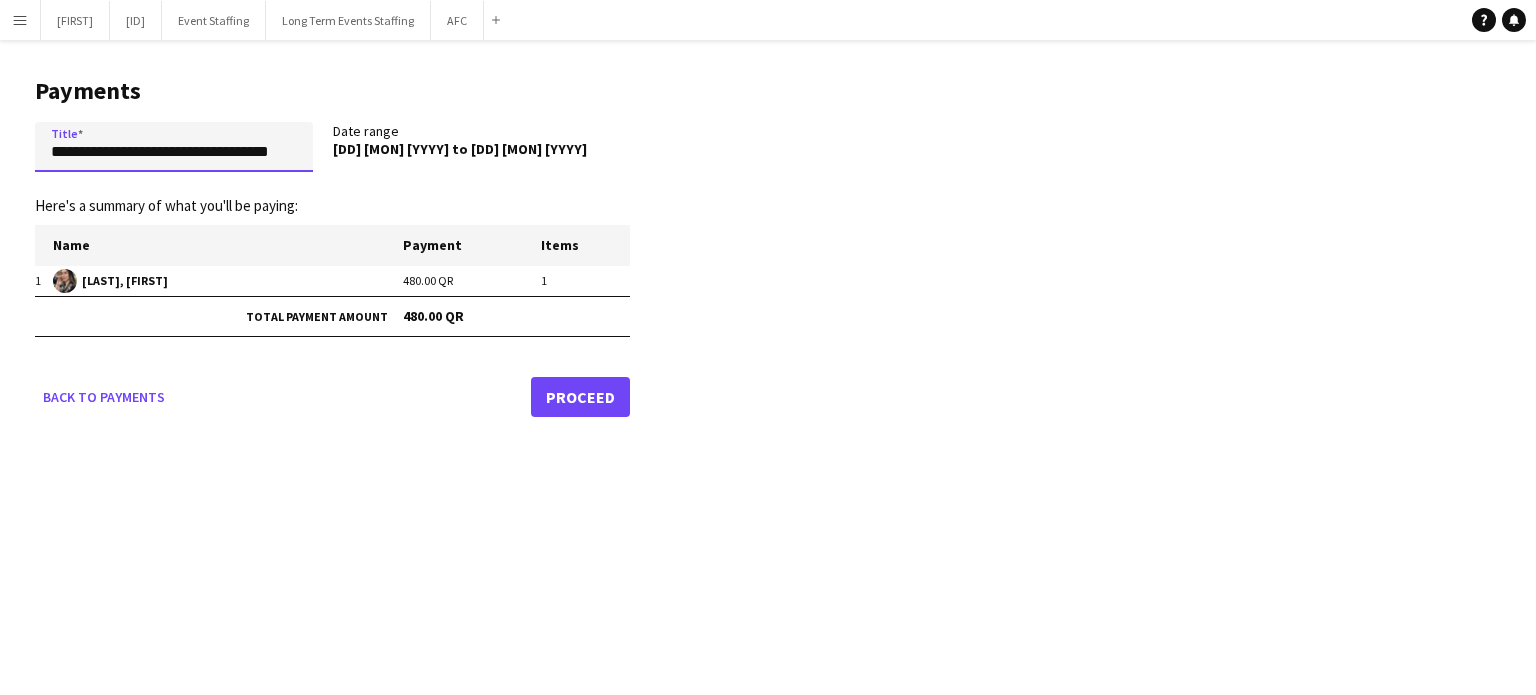 type on "**********" 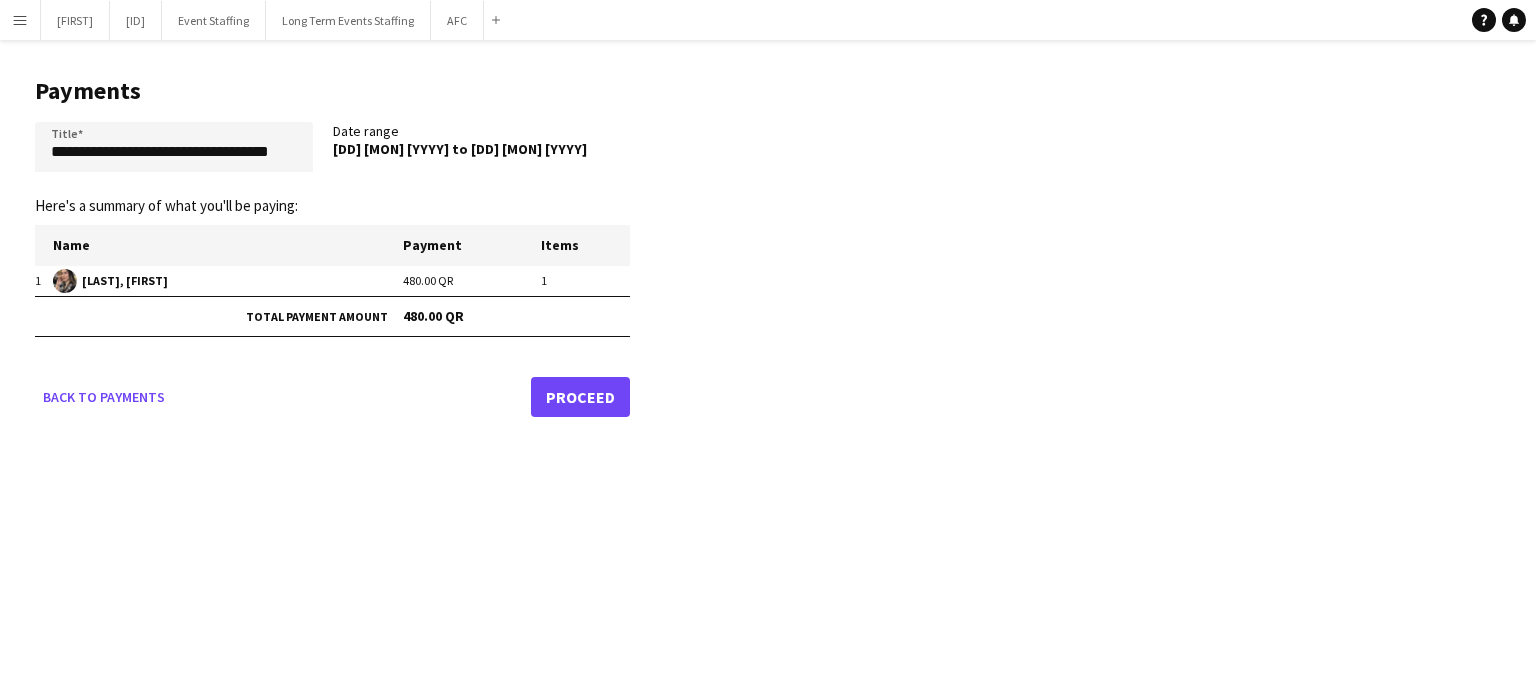 scroll, scrollTop: 0, scrollLeft: 0, axis: both 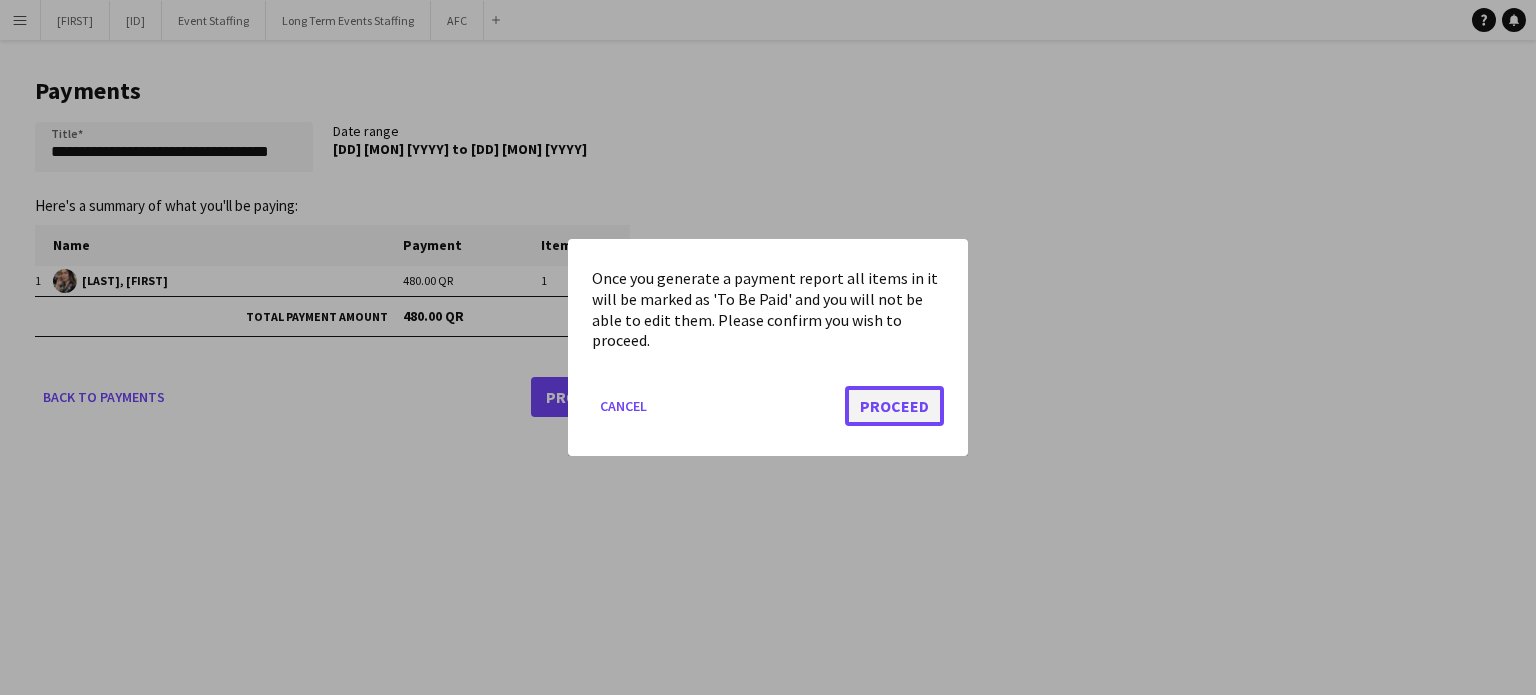 click on "Proceed" 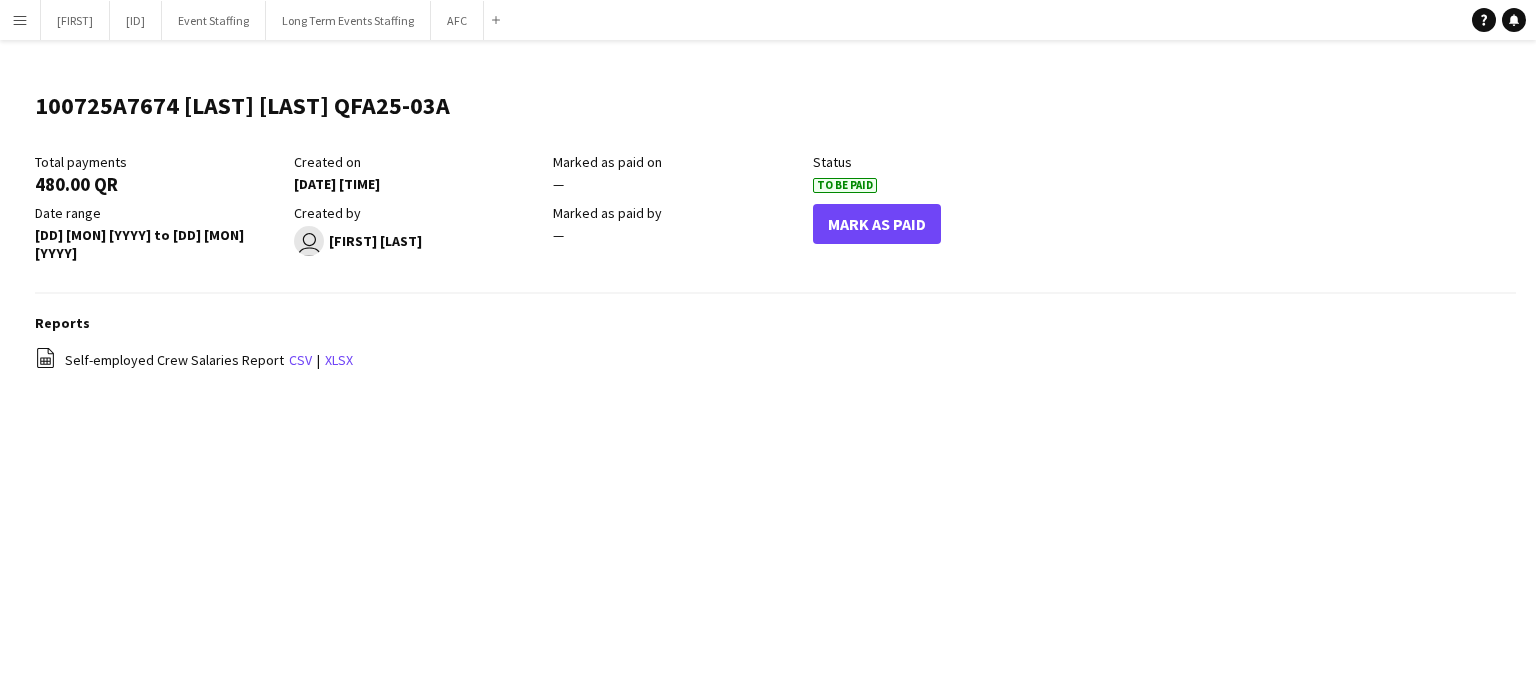 click on "Menu" at bounding box center (20, 20) 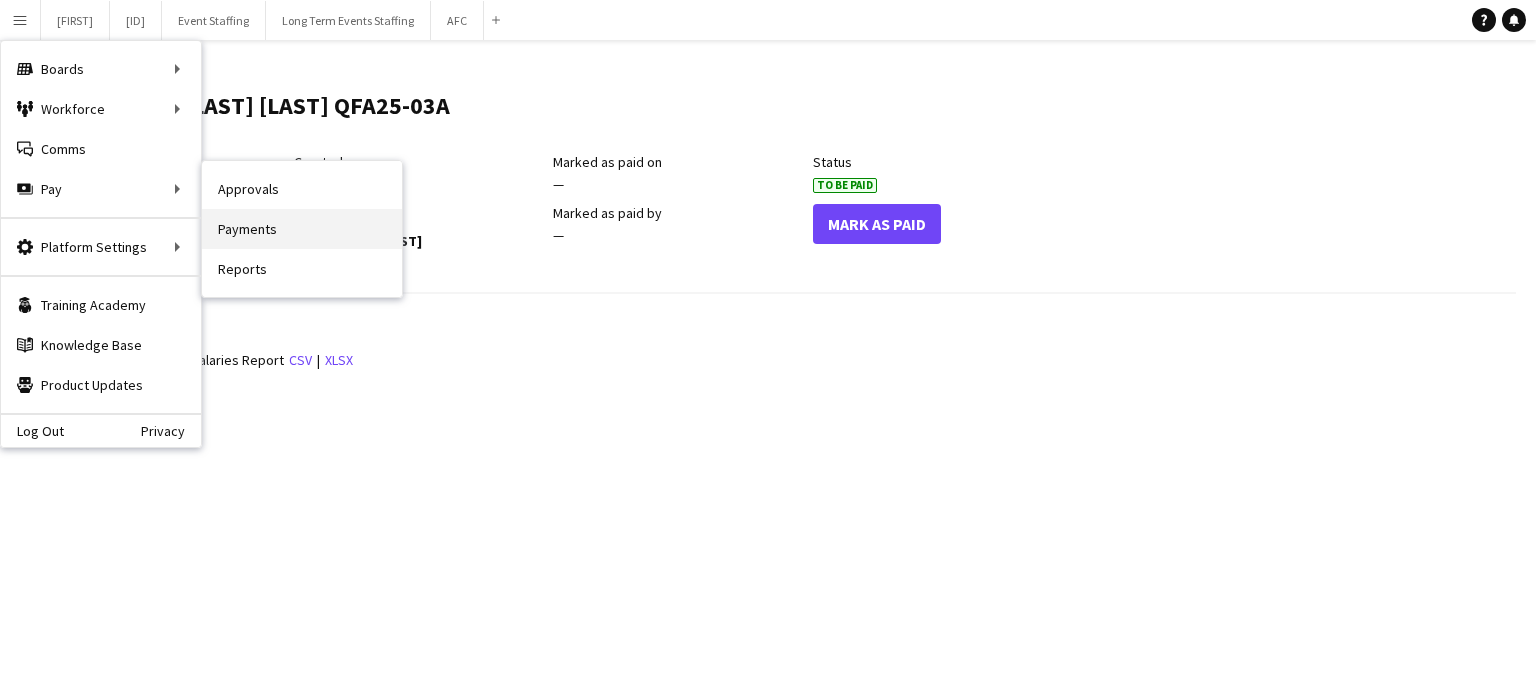 click on "Payments" at bounding box center (302, 229) 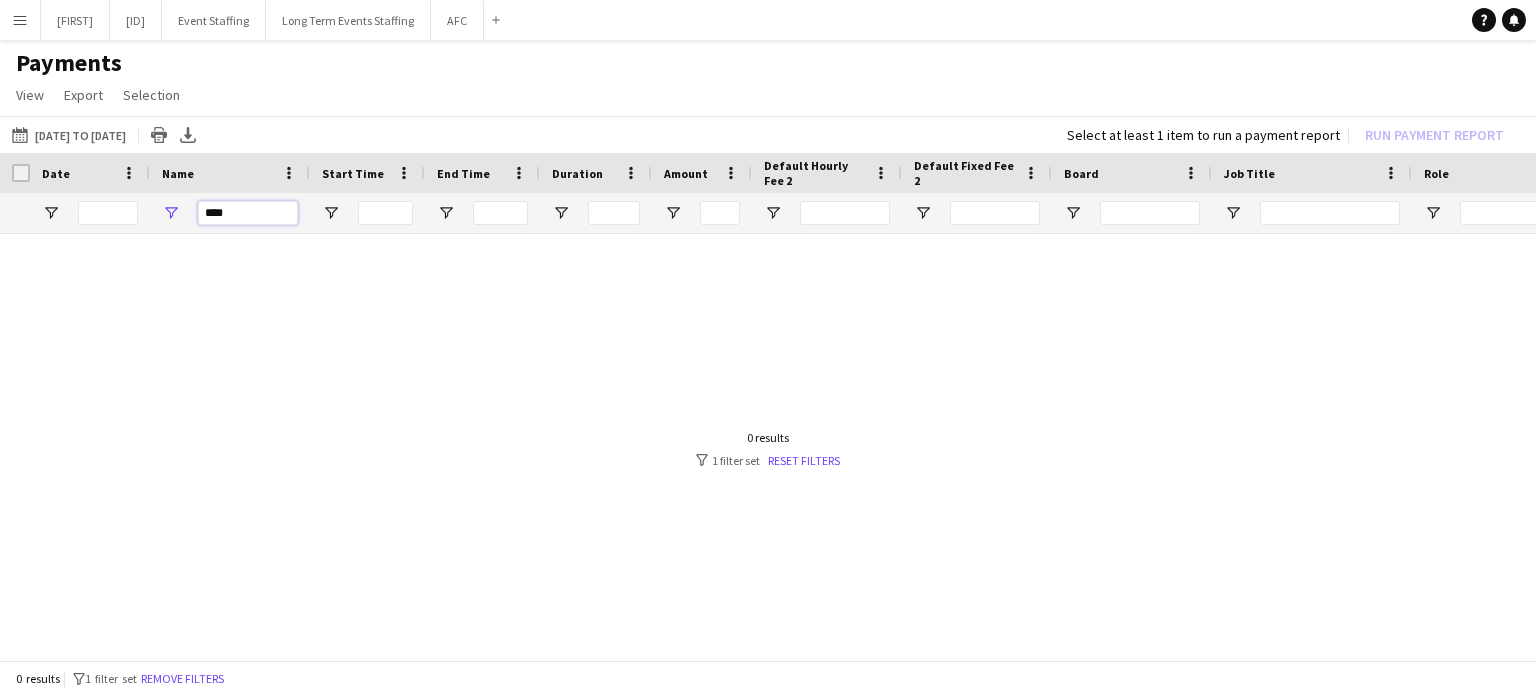 drag, startPoint x: 257, startPoint y: 211, endPoint x: 146, endPoint y: 235, distance: 113.56496 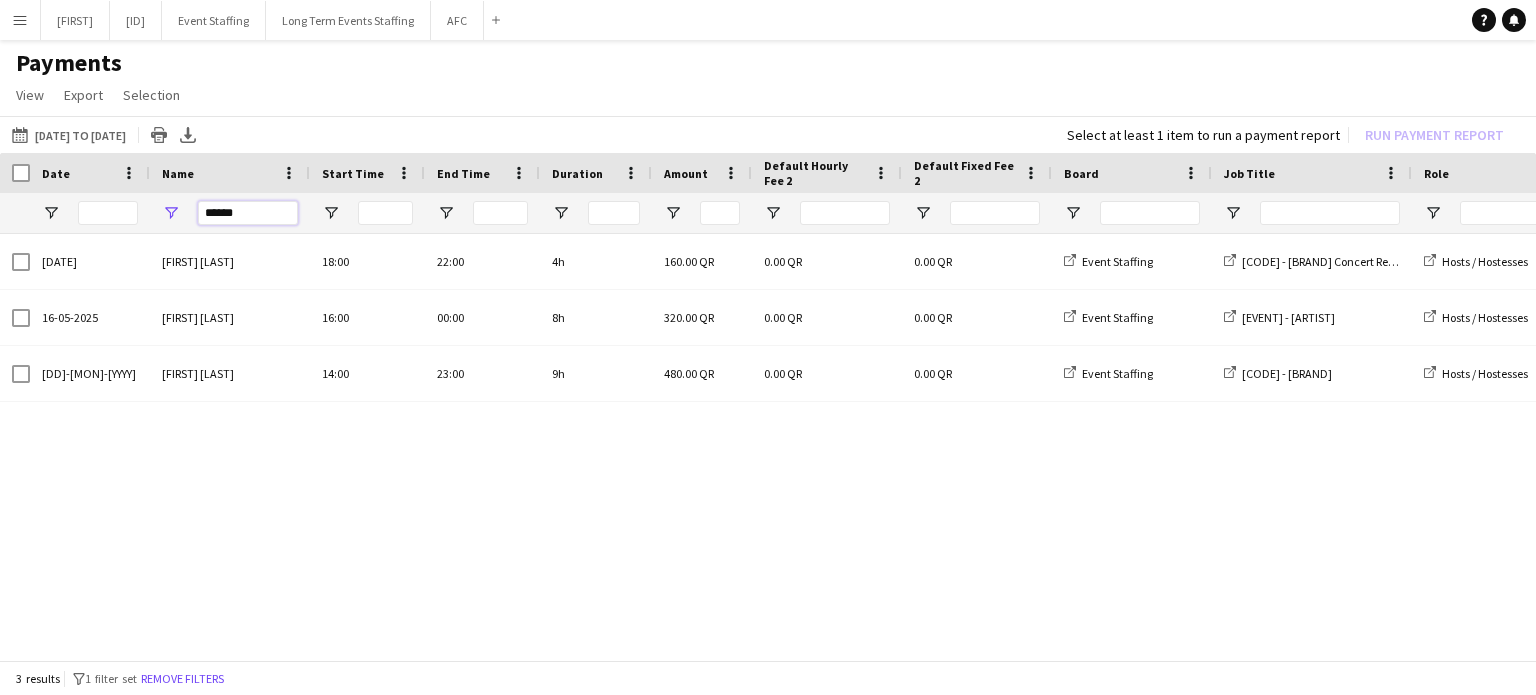 type on "******" 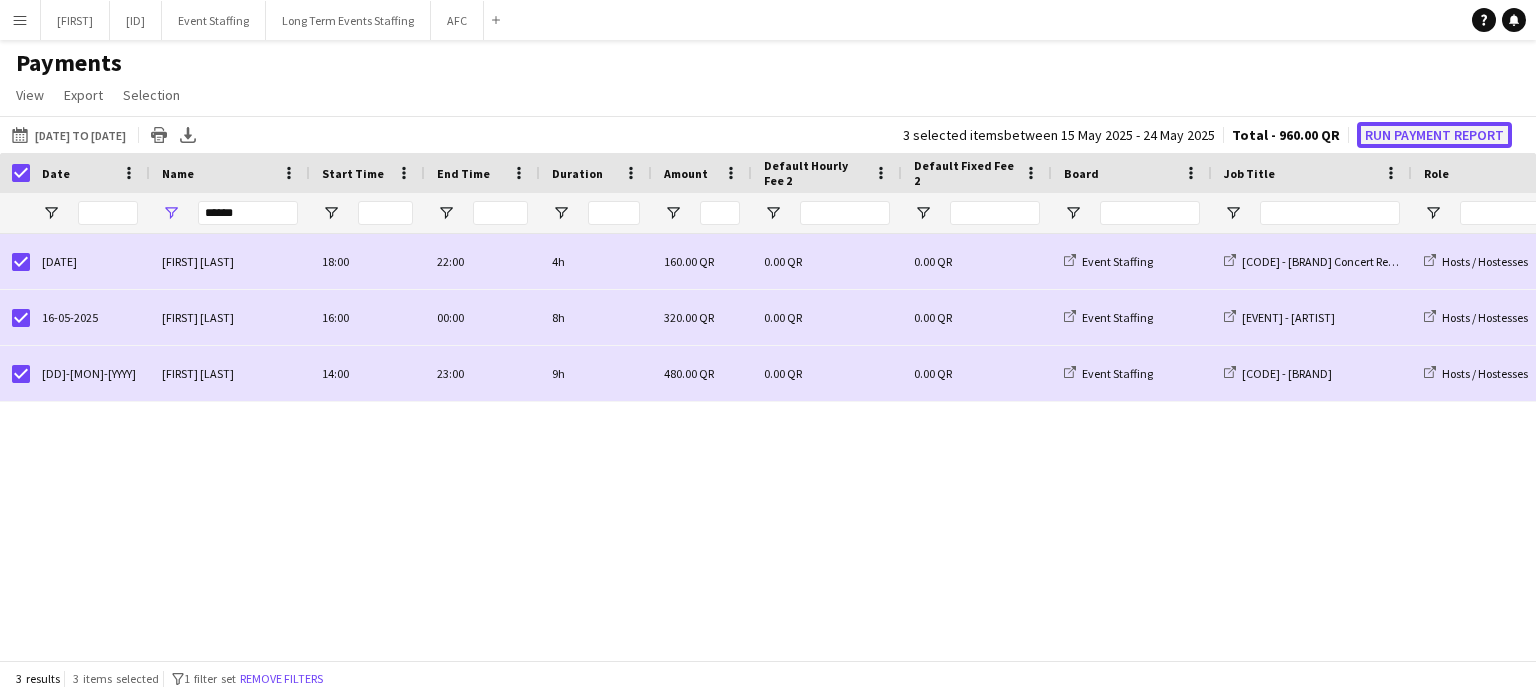 click on "Run Payment Report" 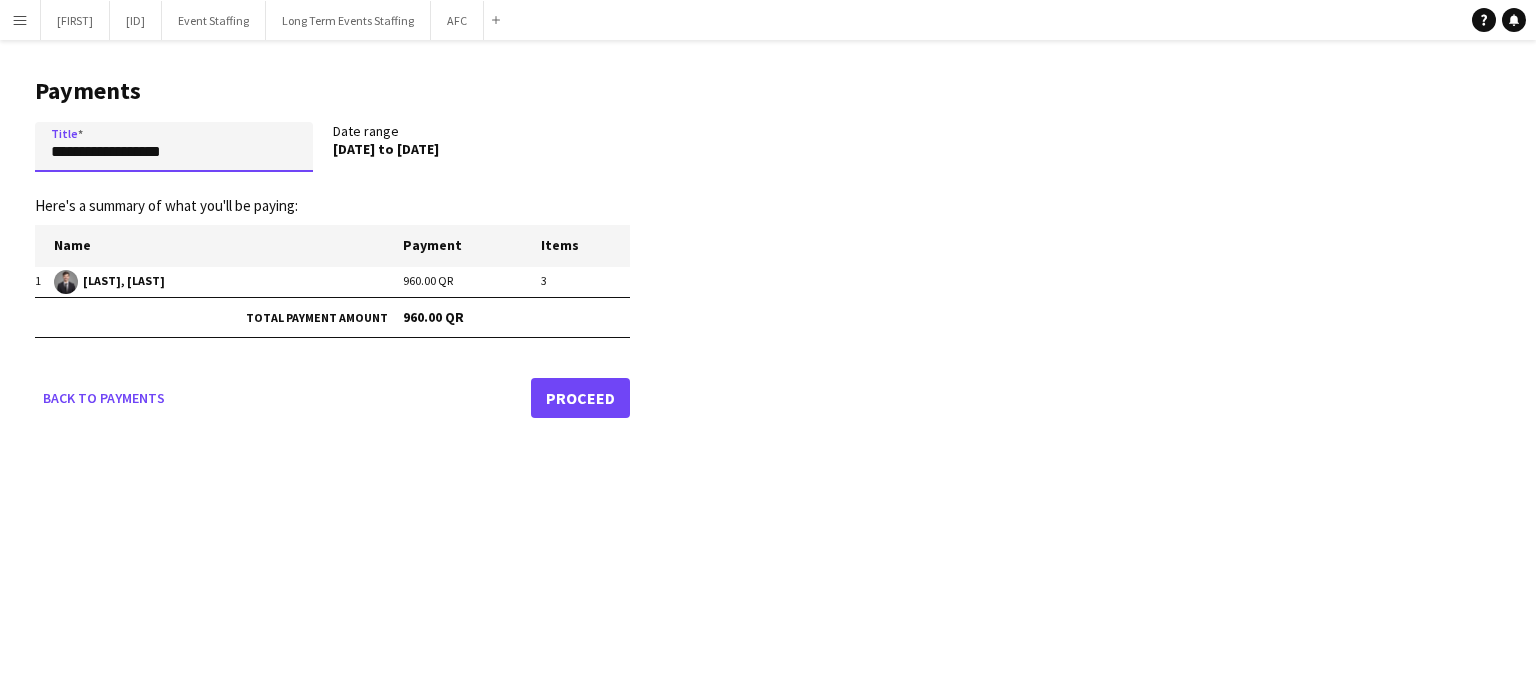 drag, startPoint x: 206, startPoint y: 161, endPoint x: 10, endPoint y: 180, distance: 196.91876 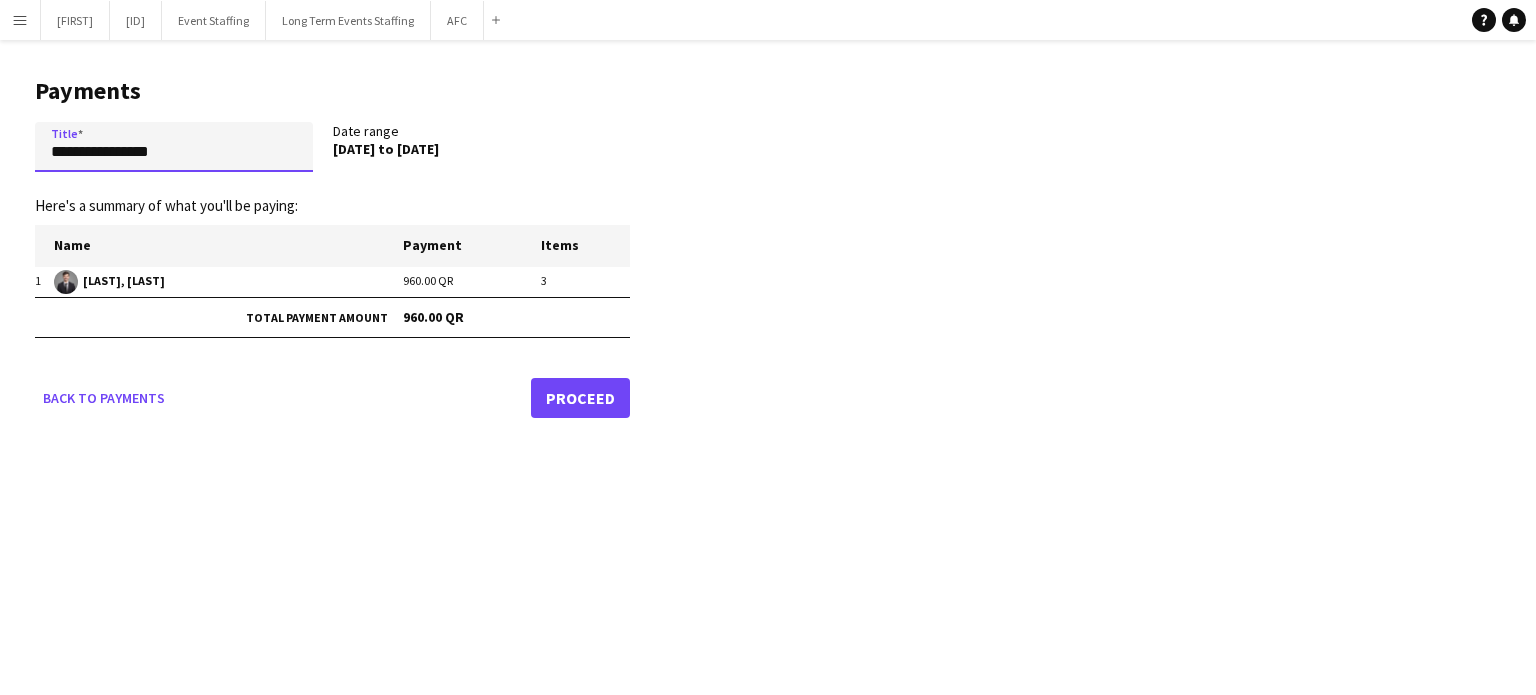 click on "**********" at bounding box center (174, 147) 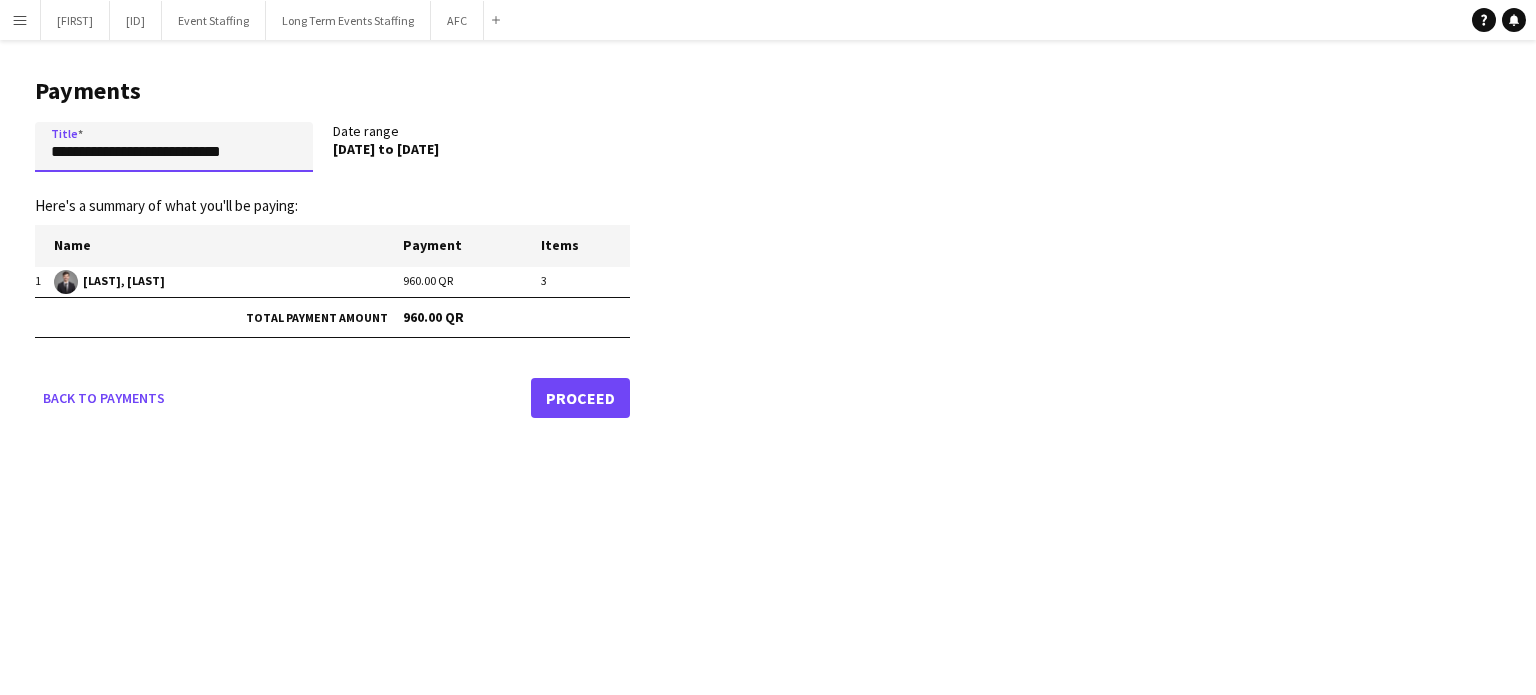 click on "**********" at bounding box center [174, 147] 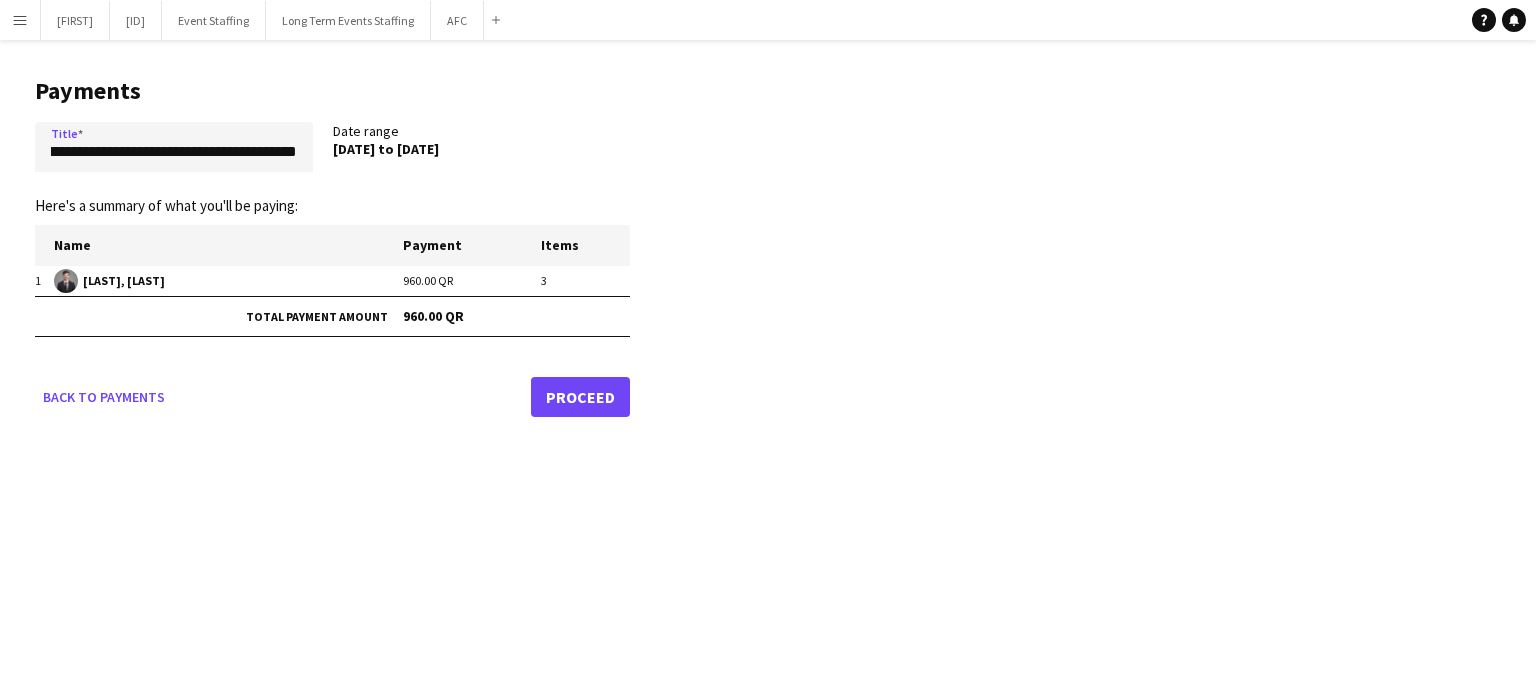 scroll, scrollTop: 0, scrollLeft: 0, axis: both 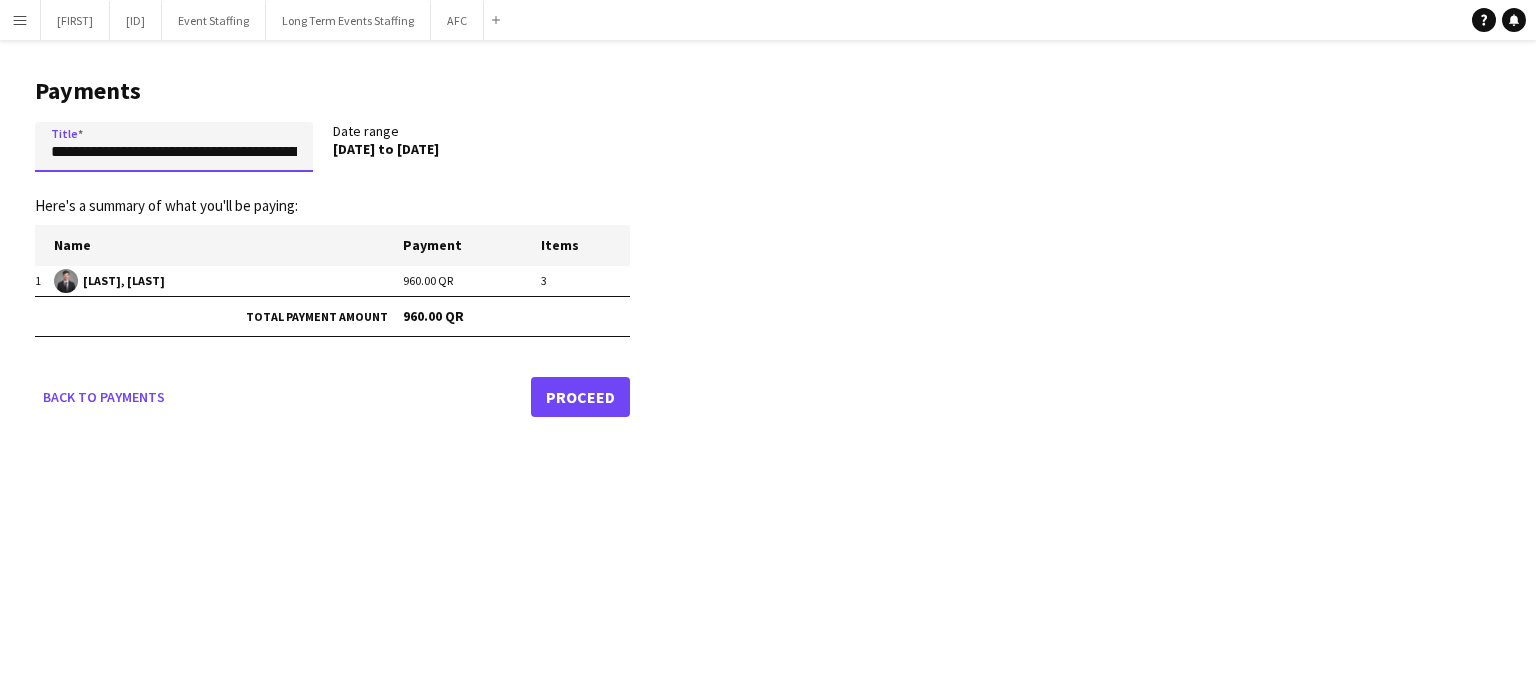 click on "**********" at bounding box center [174, 147] 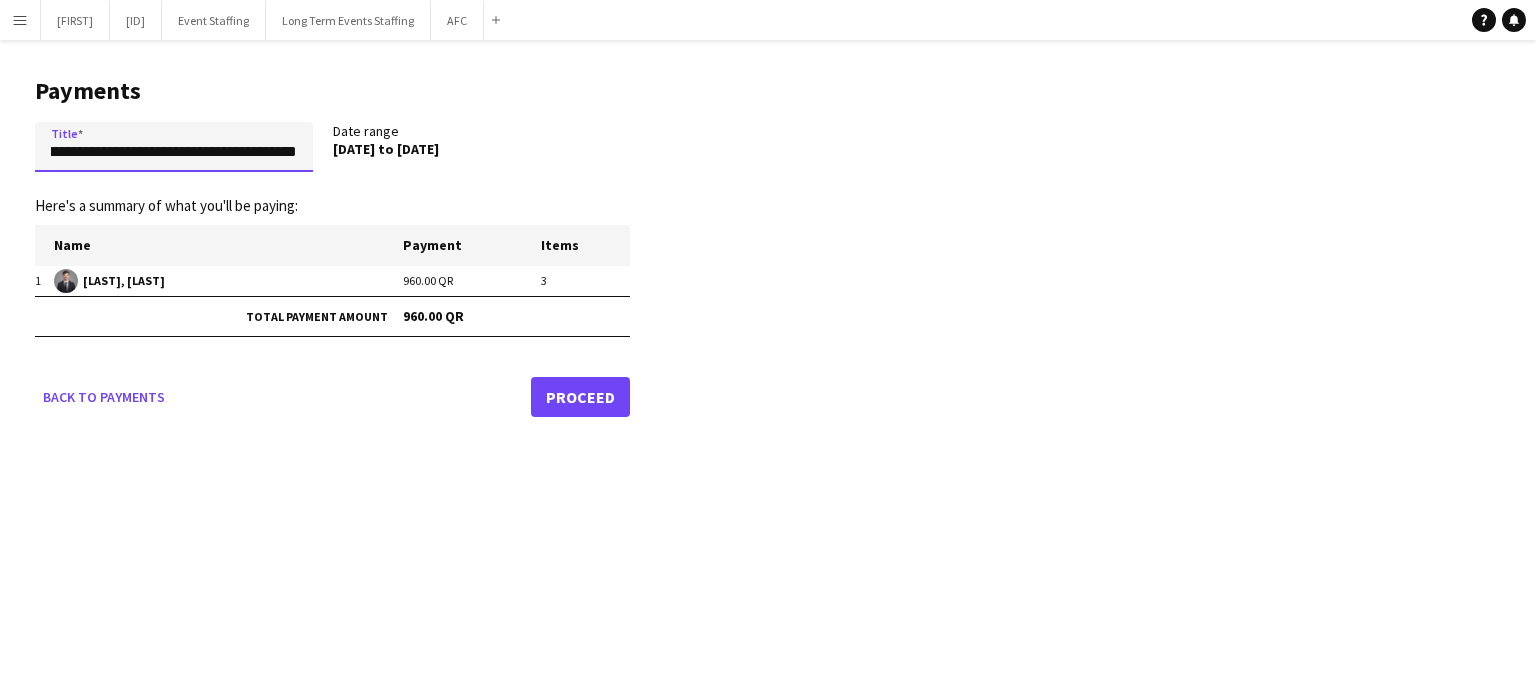 scroll, scrollTop: 0, scrollLeft: 121, axis: horizontal 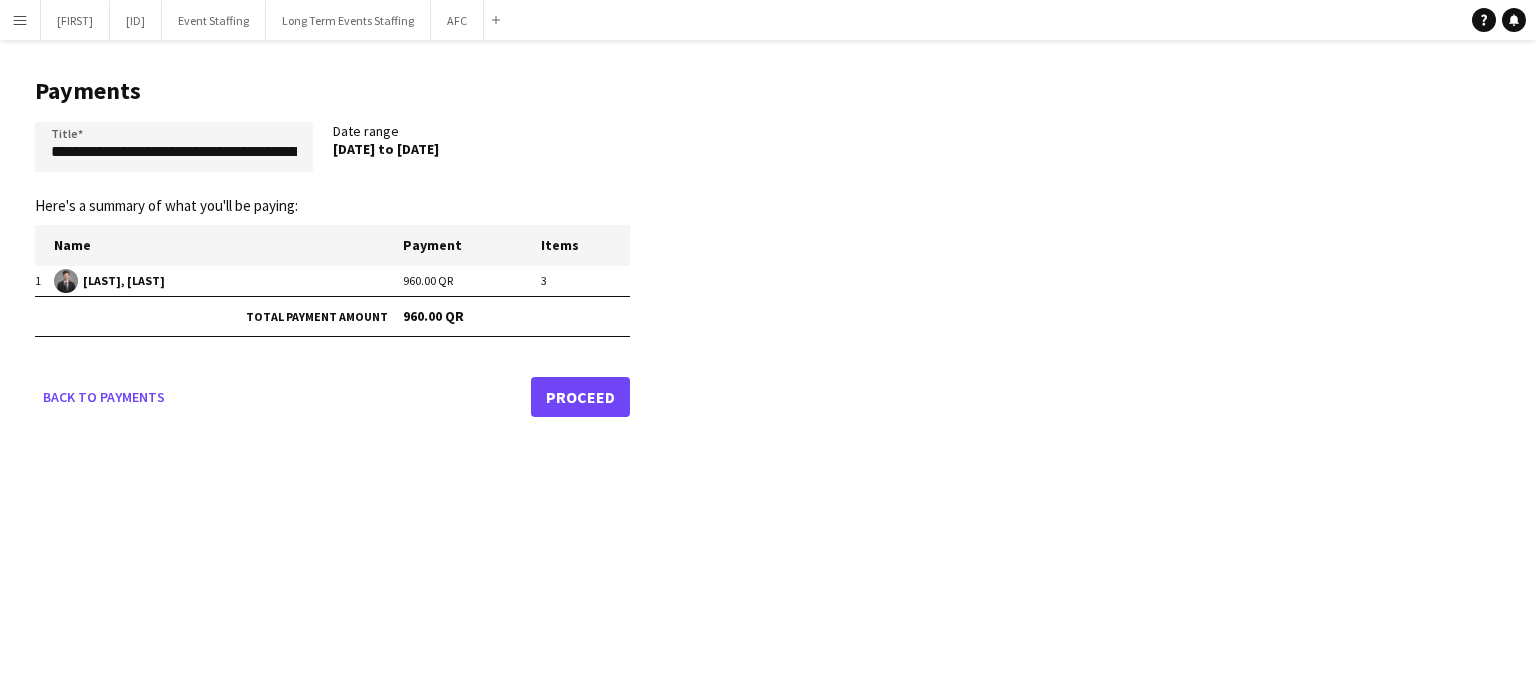 click on "Proceed" 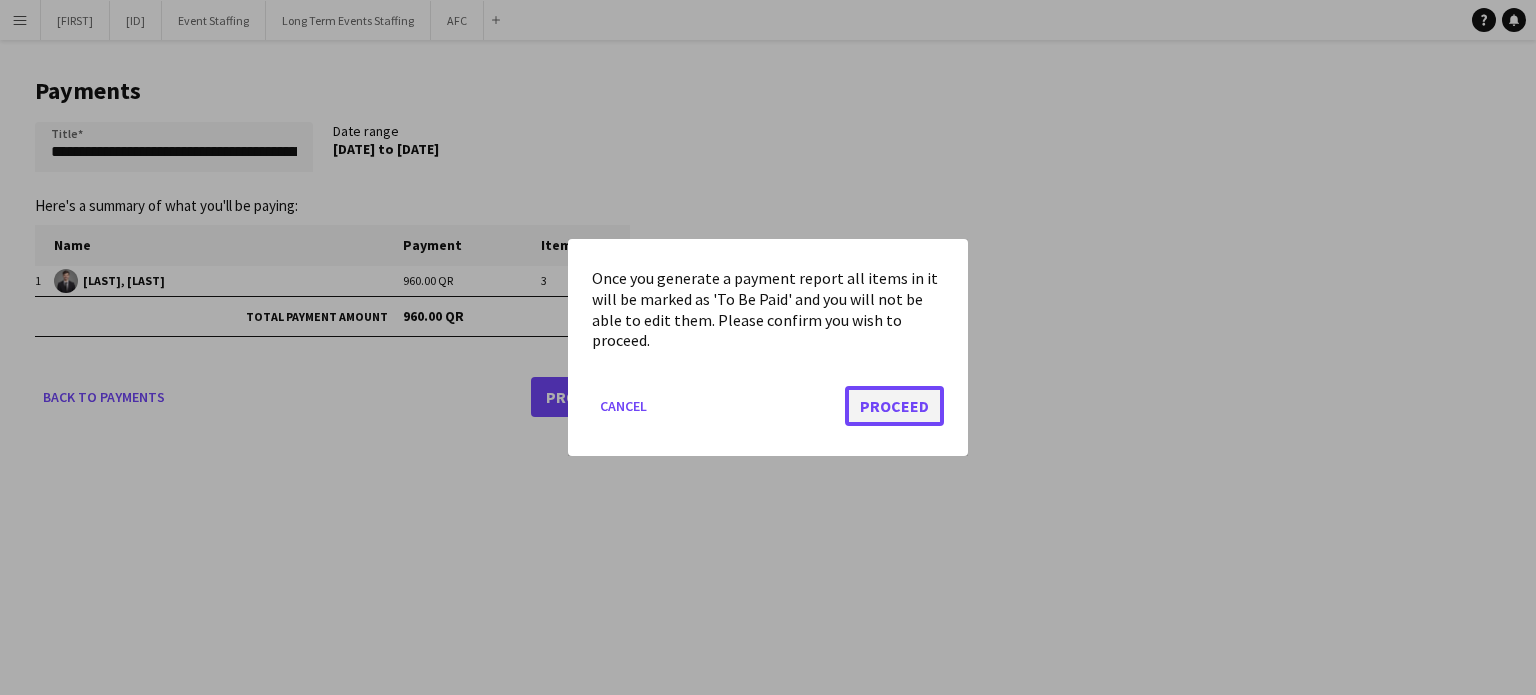 click on "Proceed" 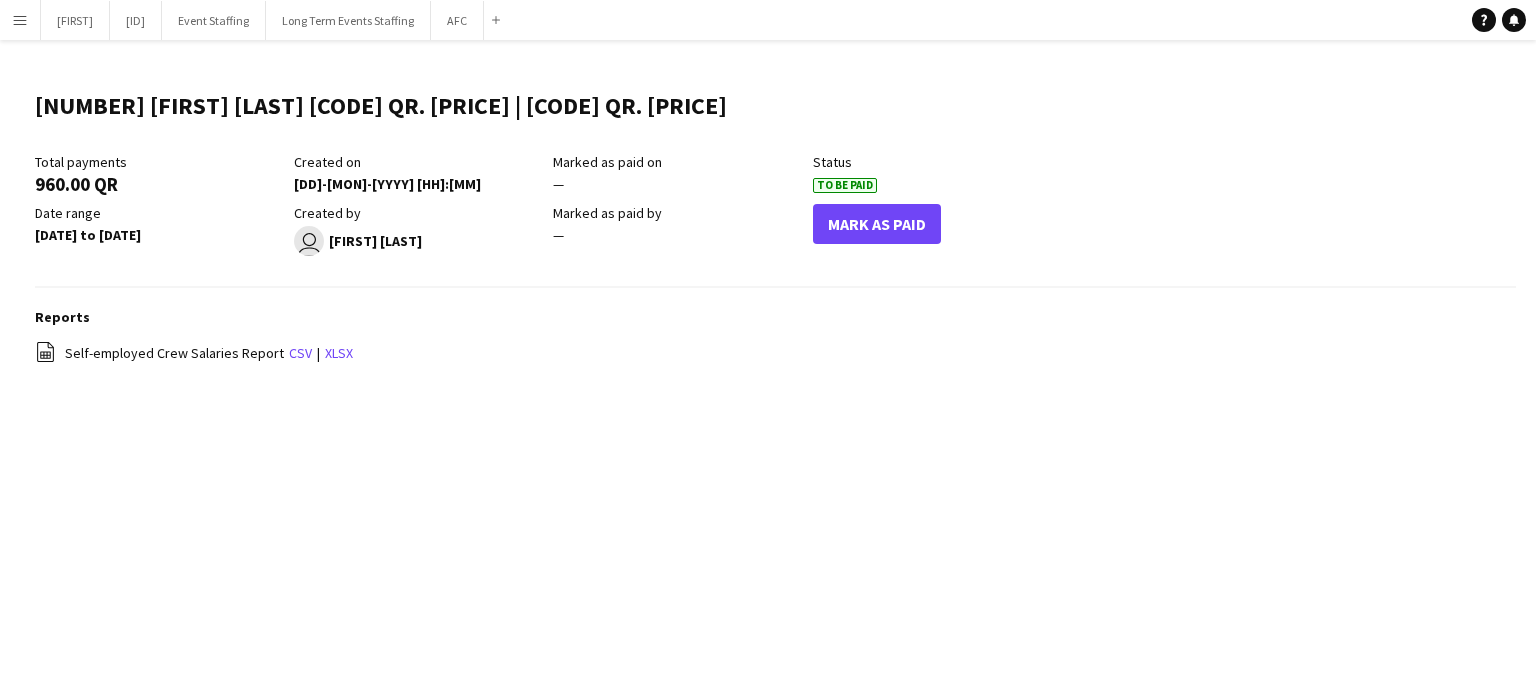 click on "Menu" at bounding box center (20, 20) 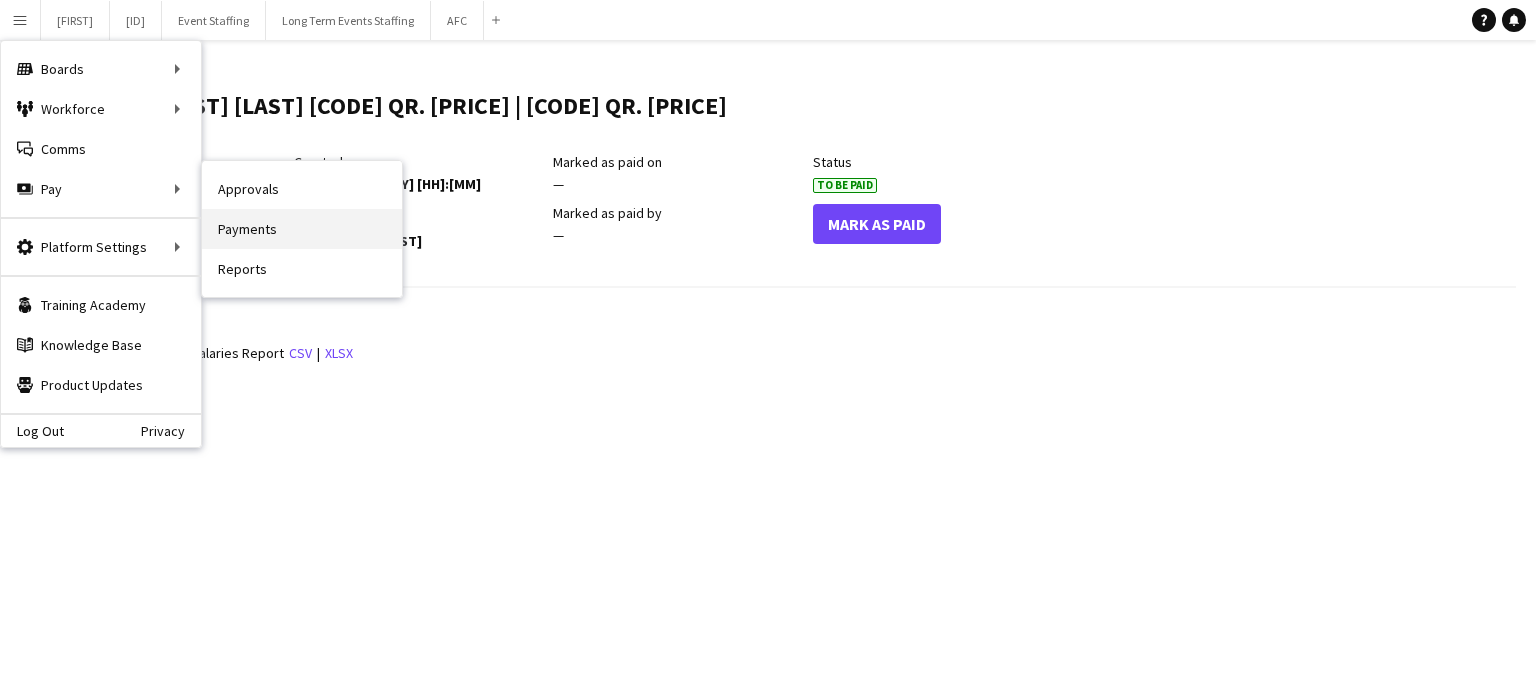 click on "Payments" at bounding box center [302, 229] 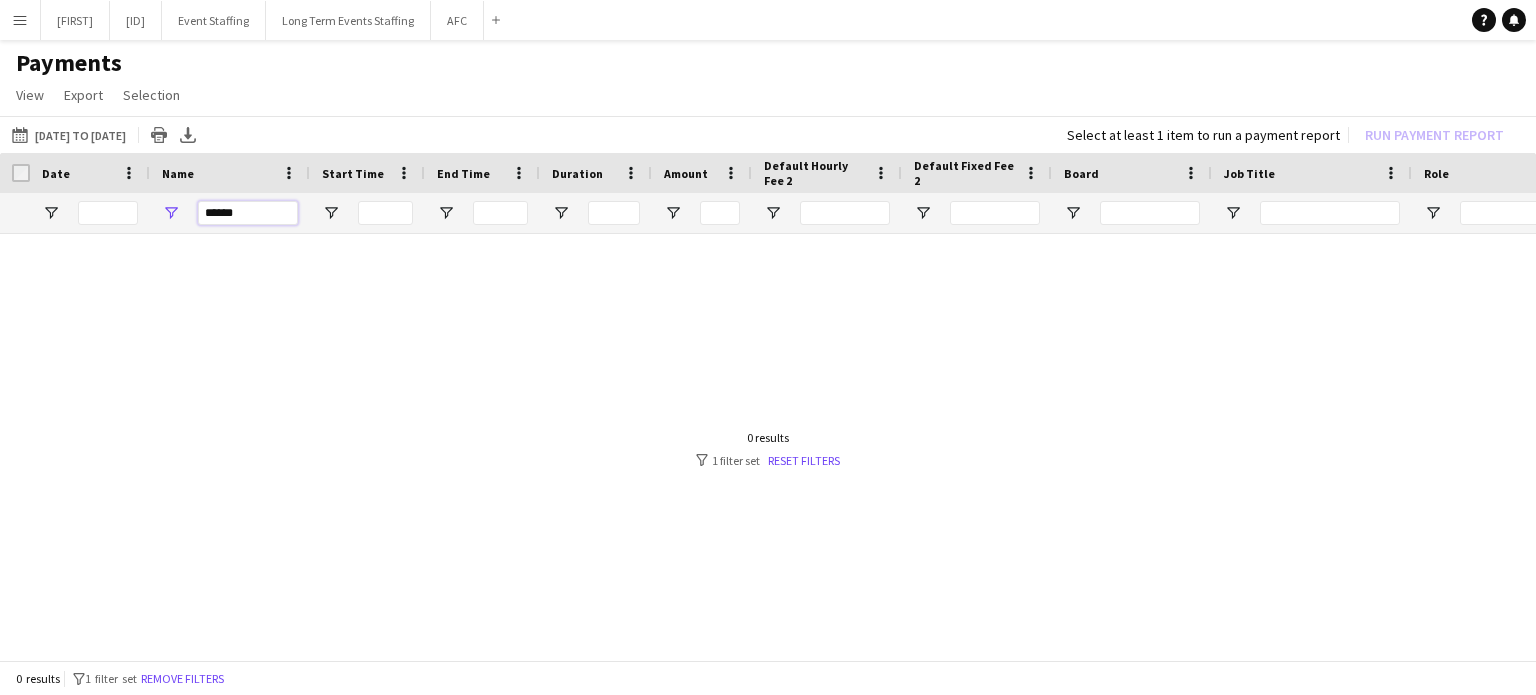 drag, startPoint x: 253, startPoint y: 211, endPoint x: 176, endPoint y: 231, distance: 79.555016 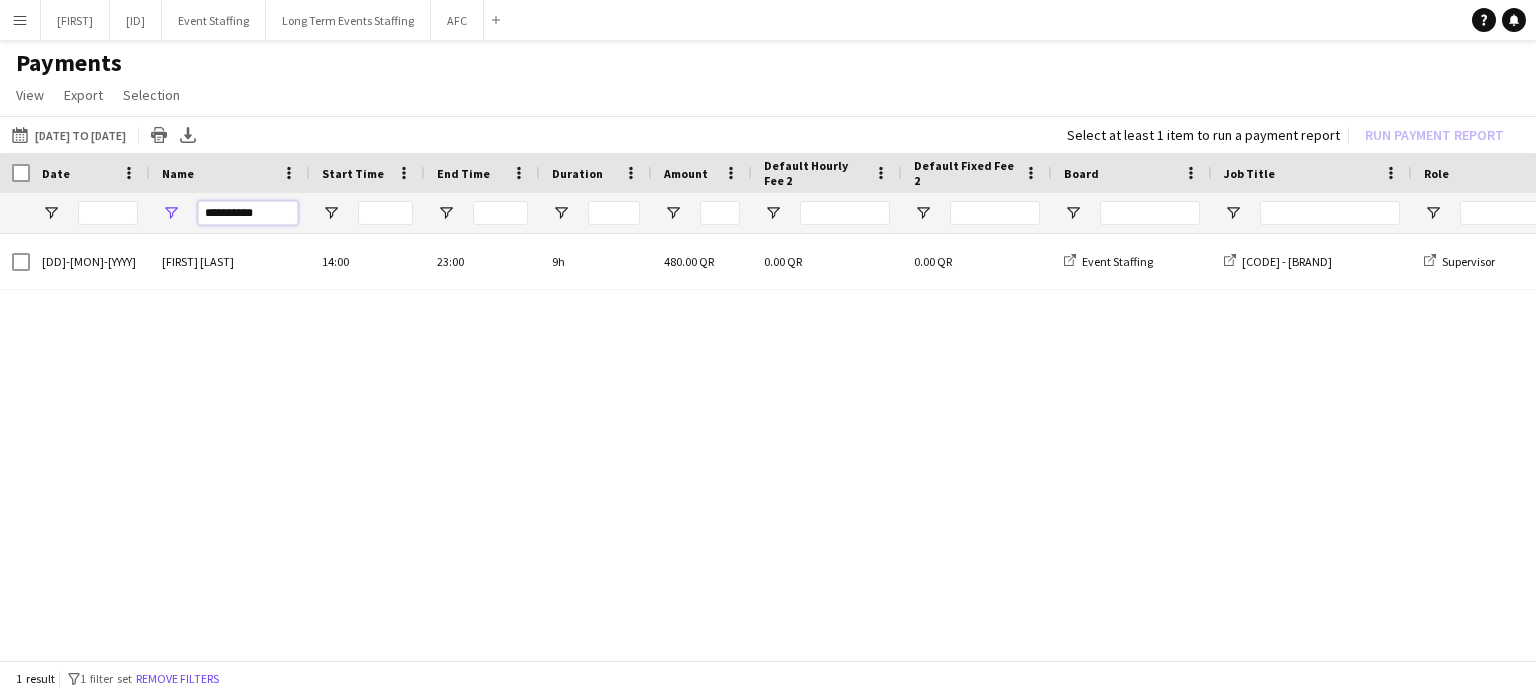 type on "**********" 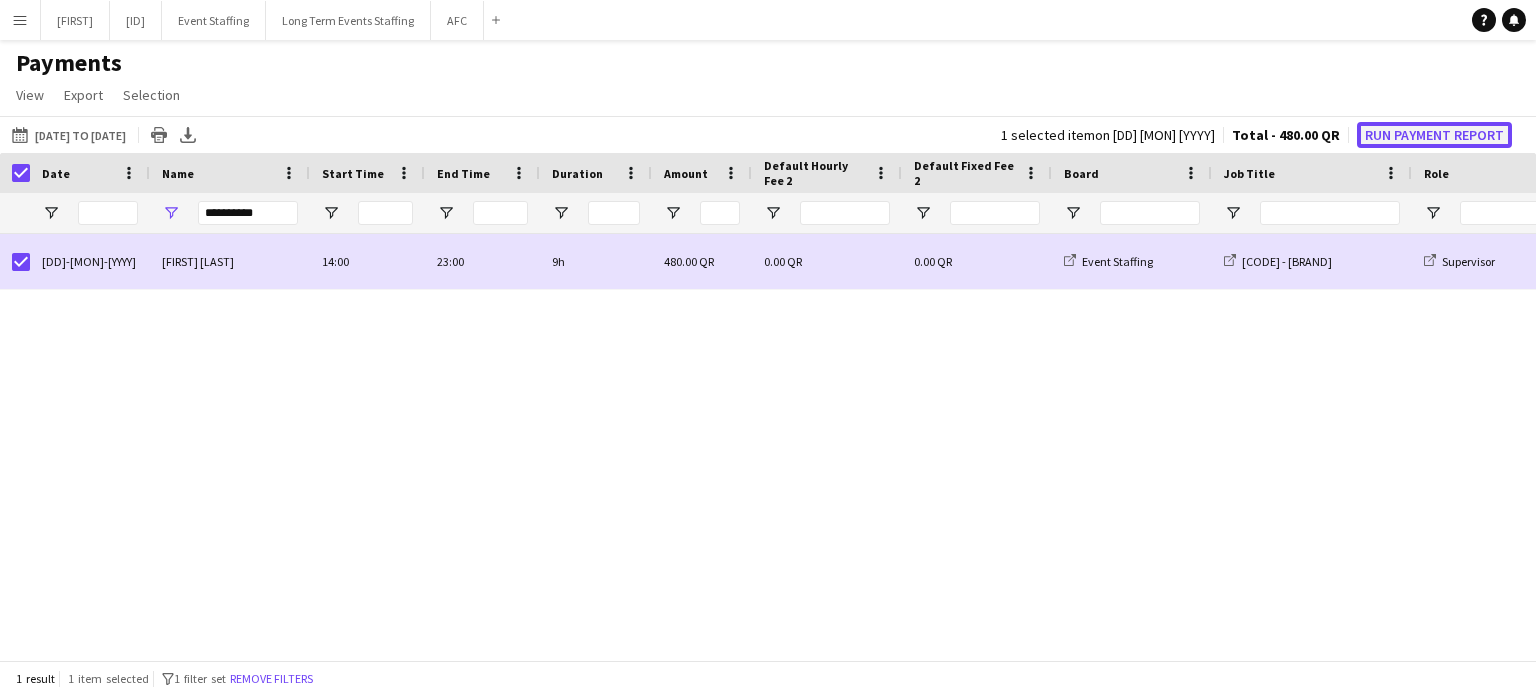 click on "Run Payment Report" 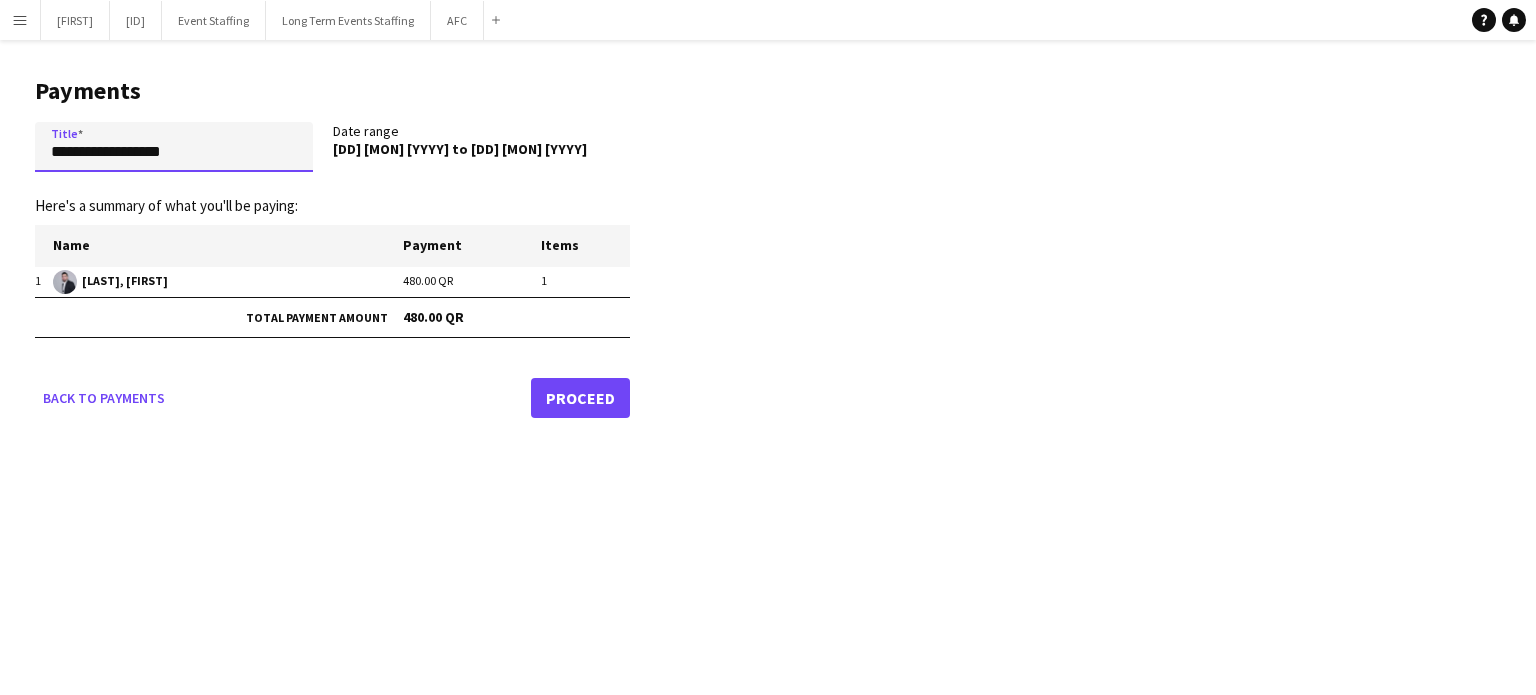drag, startPoint x: 197, startPoint y: 149, endPoint x: 0, endPoint y: 175, distance: 198.70833 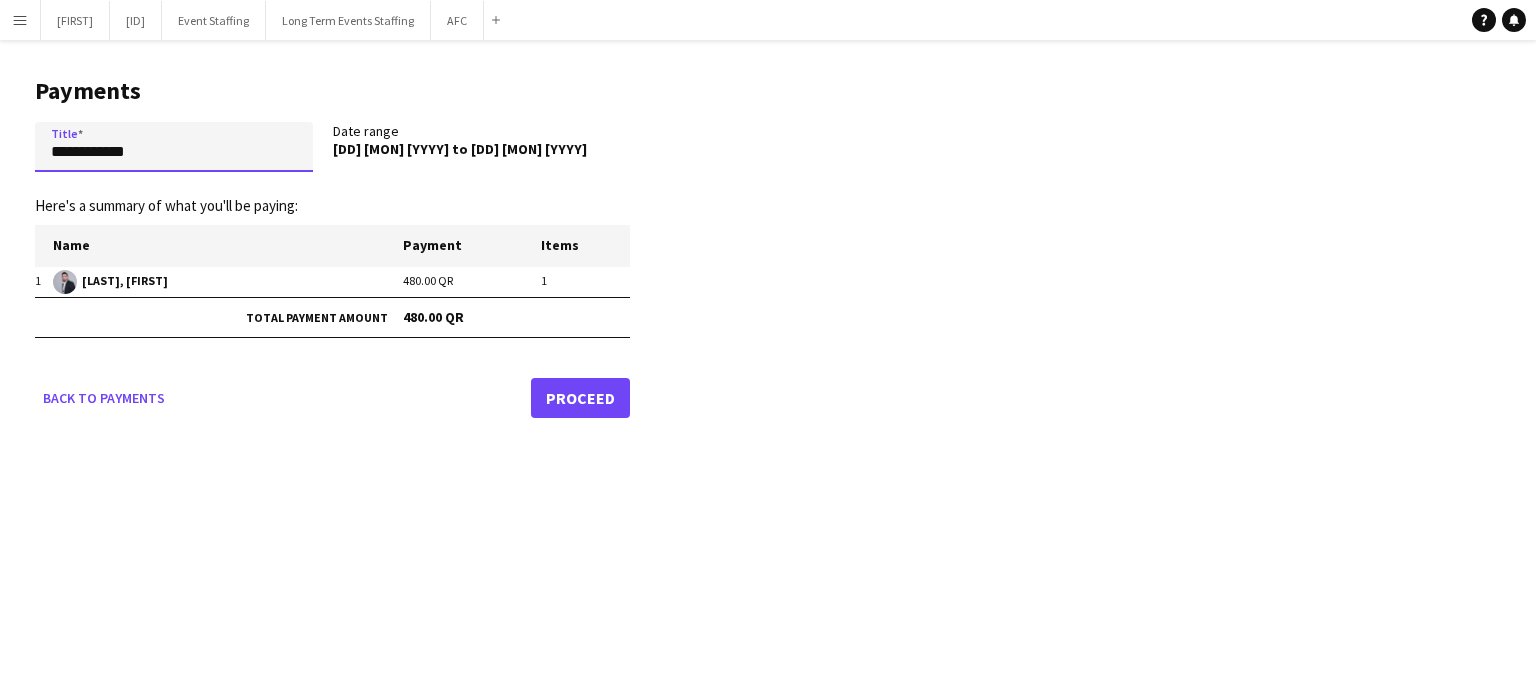 paste on "**********" 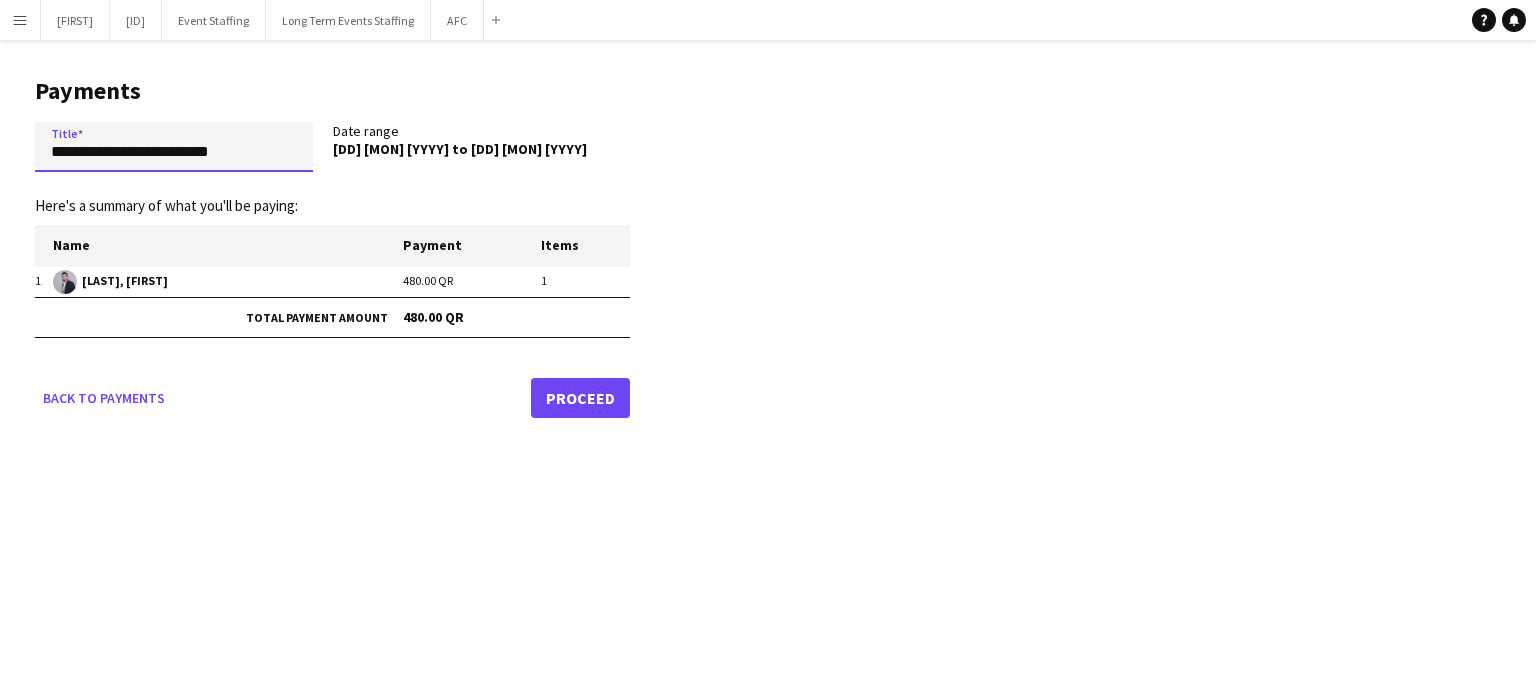 paste on "**********" 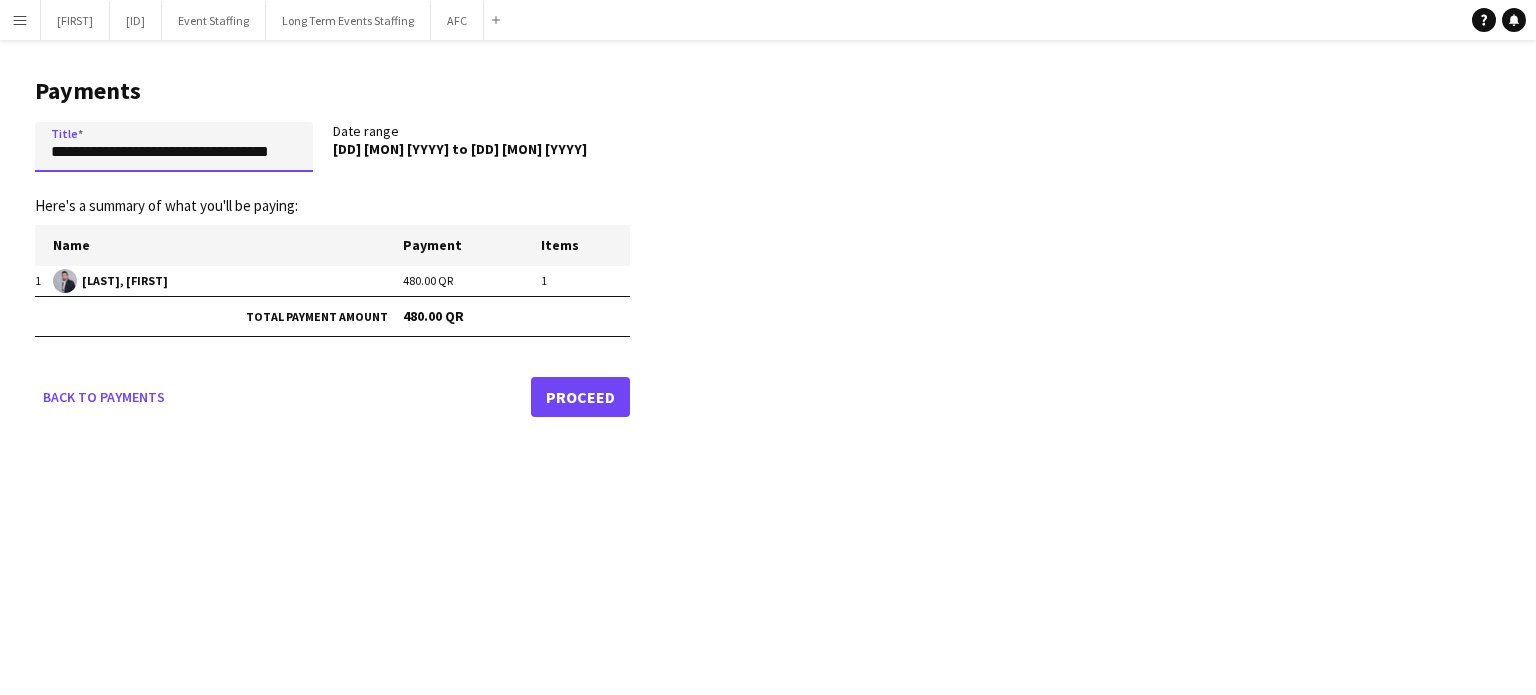 scroll, scrollTop: 0, scrollLeft: 20, axis: horizontal 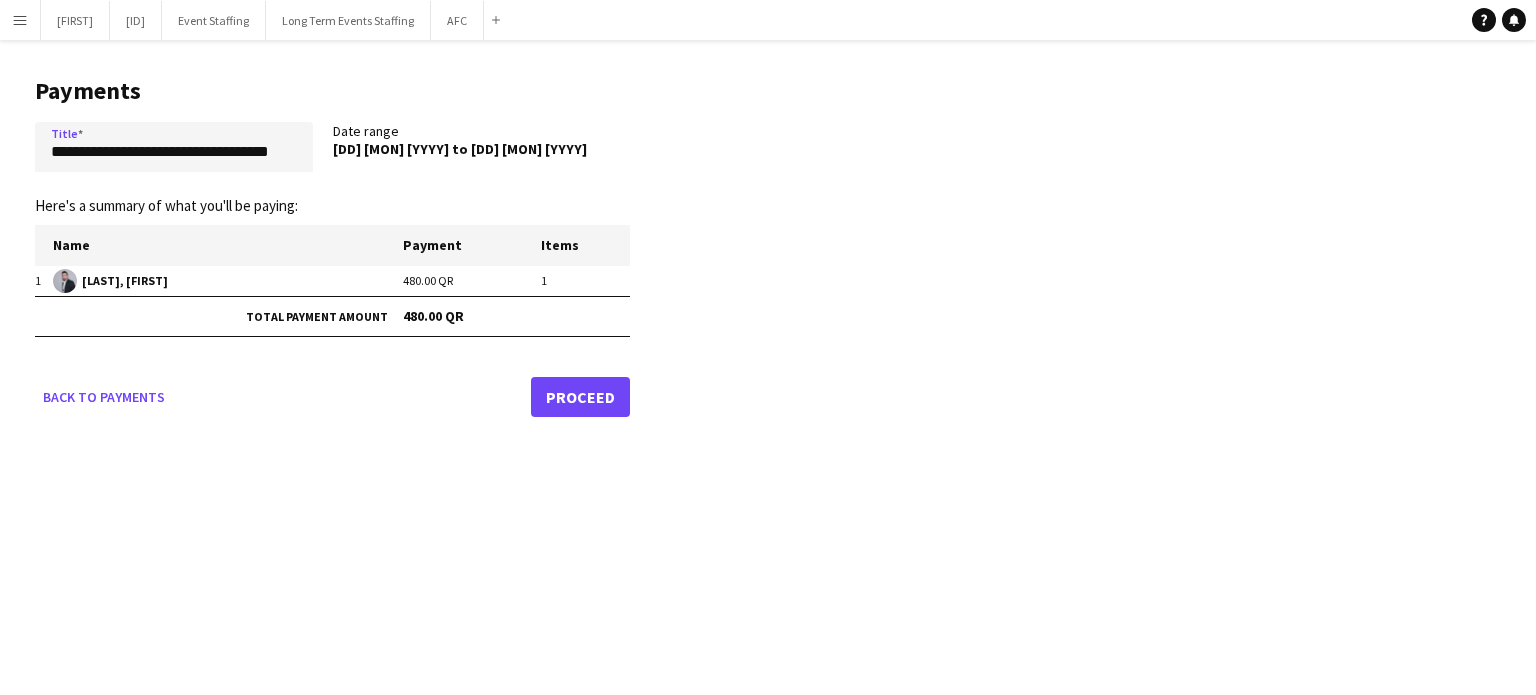 click on "Proceed" 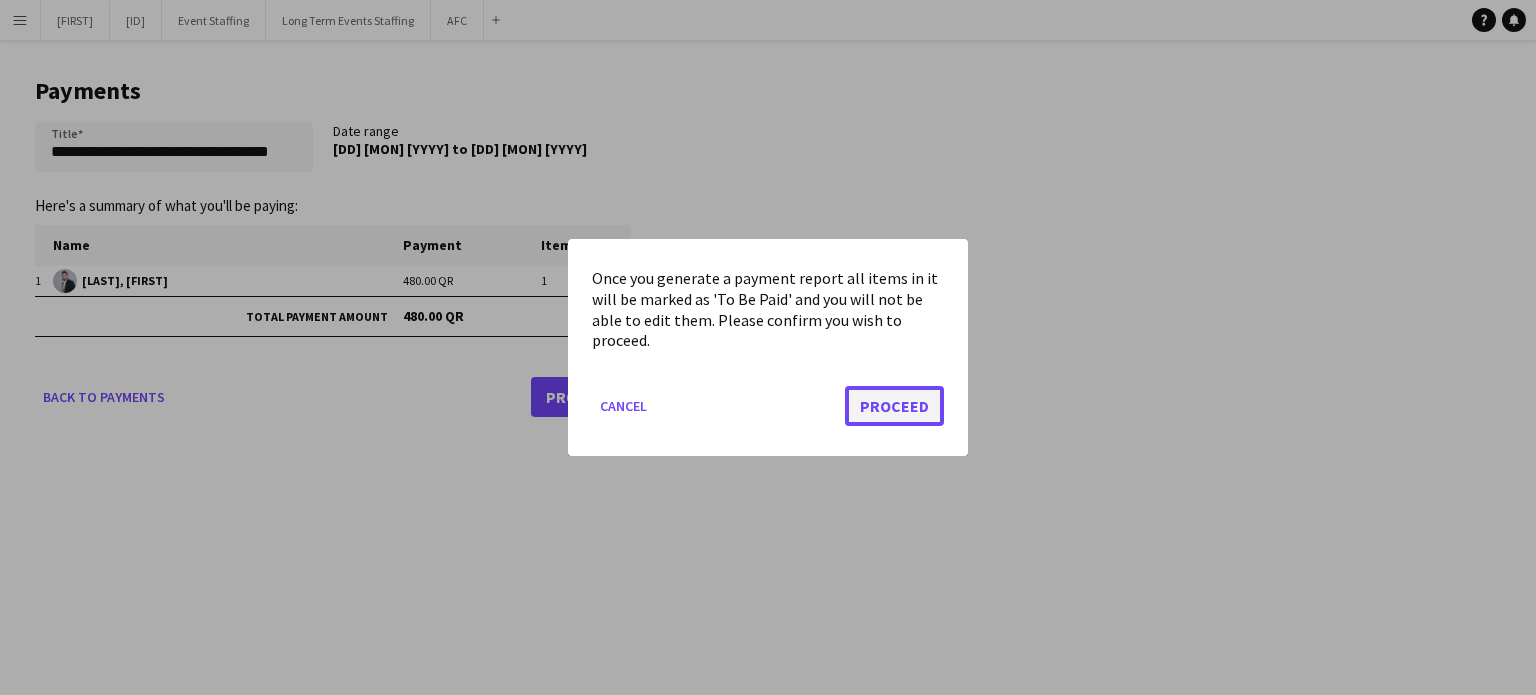 click on "Proceed" 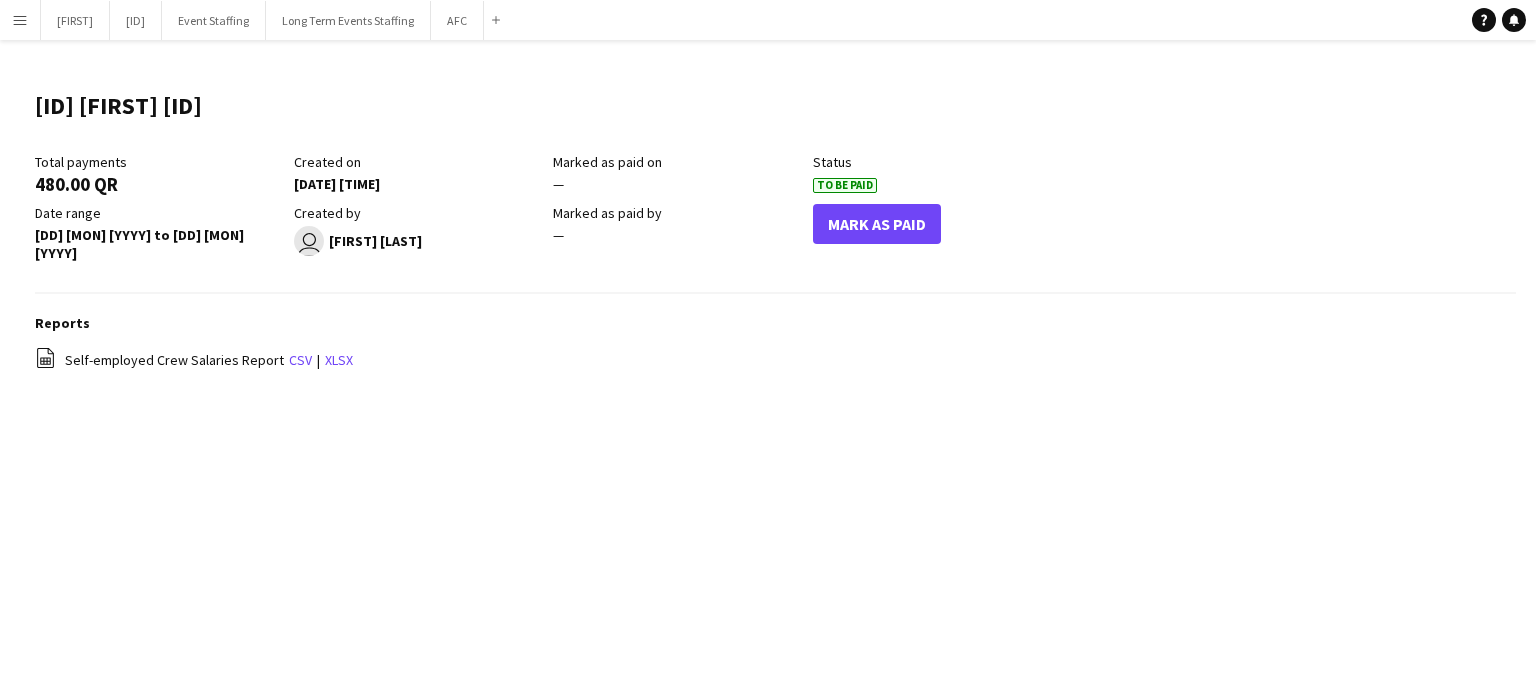 click on "Menu" at bounding box center (20, 20) 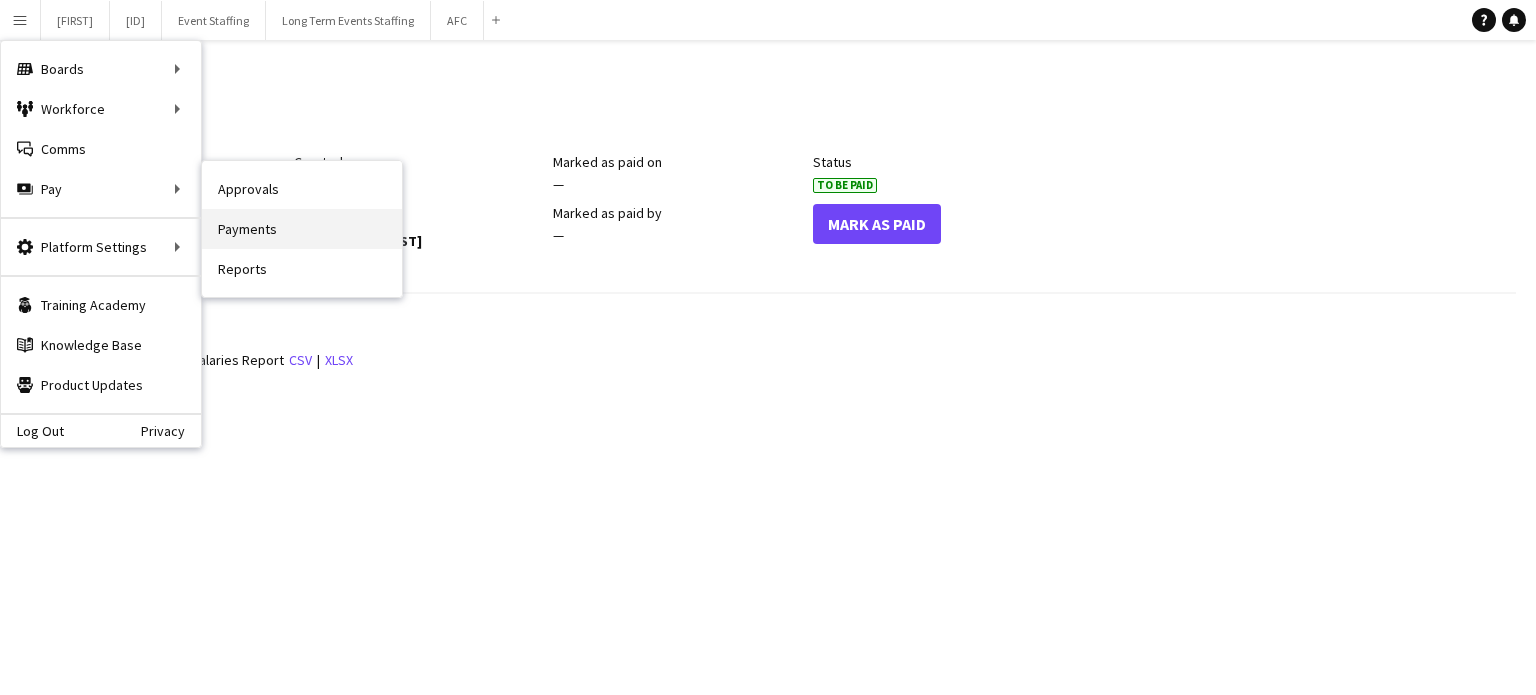 click on "Payments" at bounding box center (302, 229) 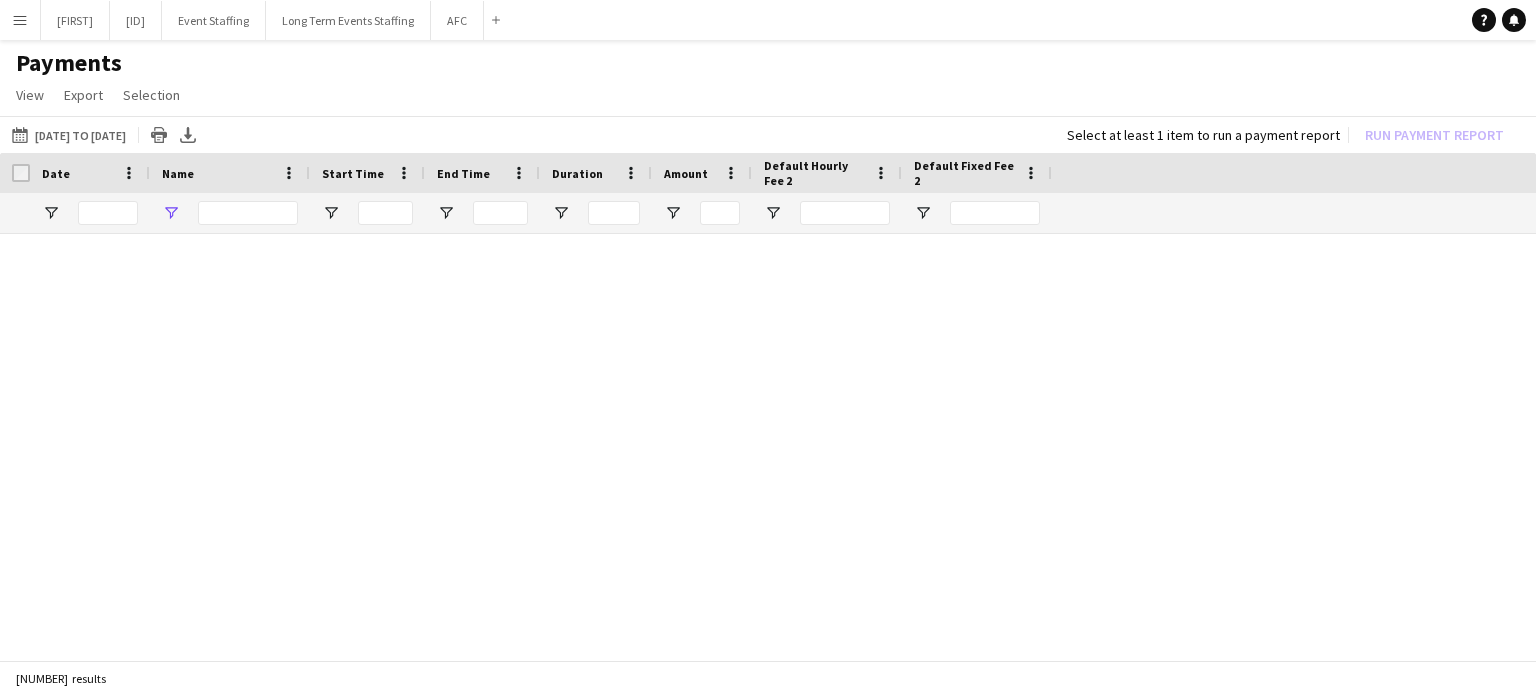 type on "**********" 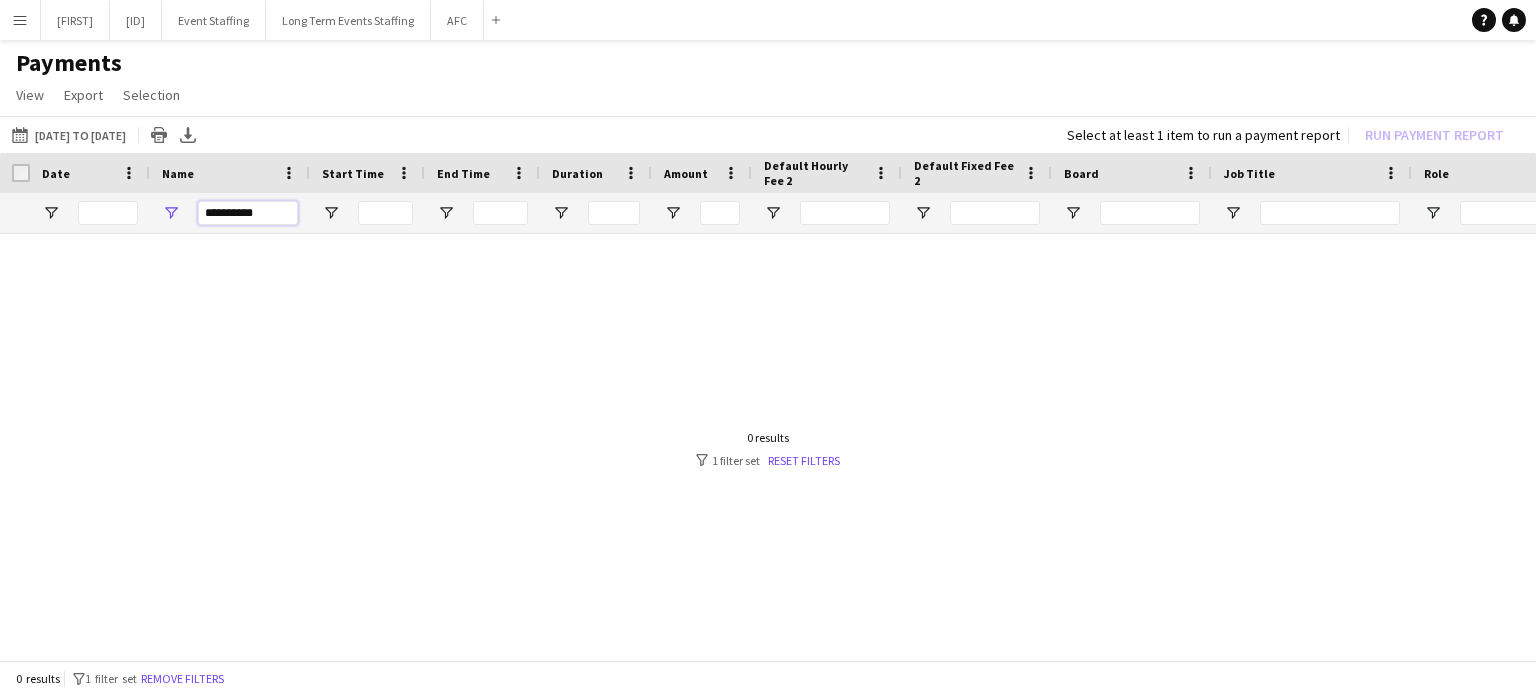 drag, startPoint x: 264, startPoint y: 207, endPoint x: 166, endPoint y: 205, distance: 98.02041 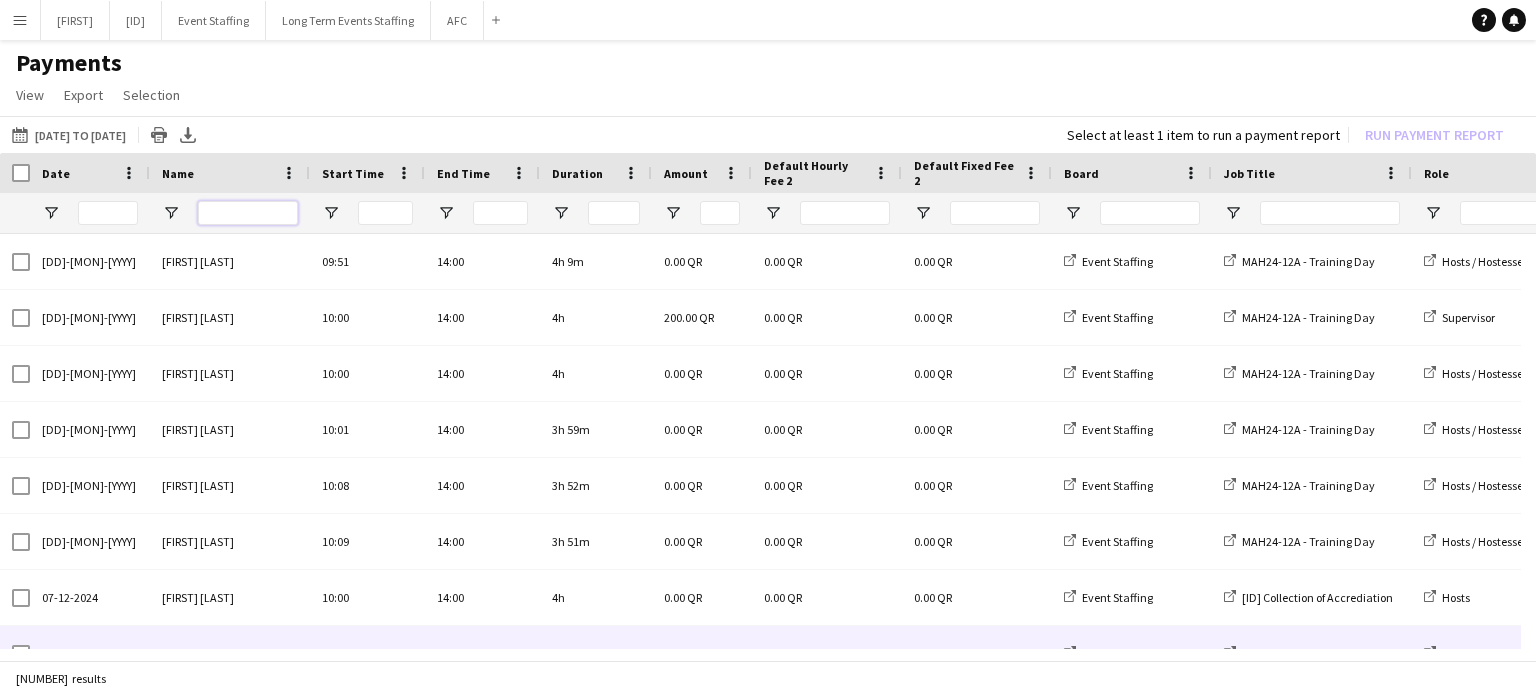 scroll, scrollTop: 310, scrollLeft: 0, axis: vertical 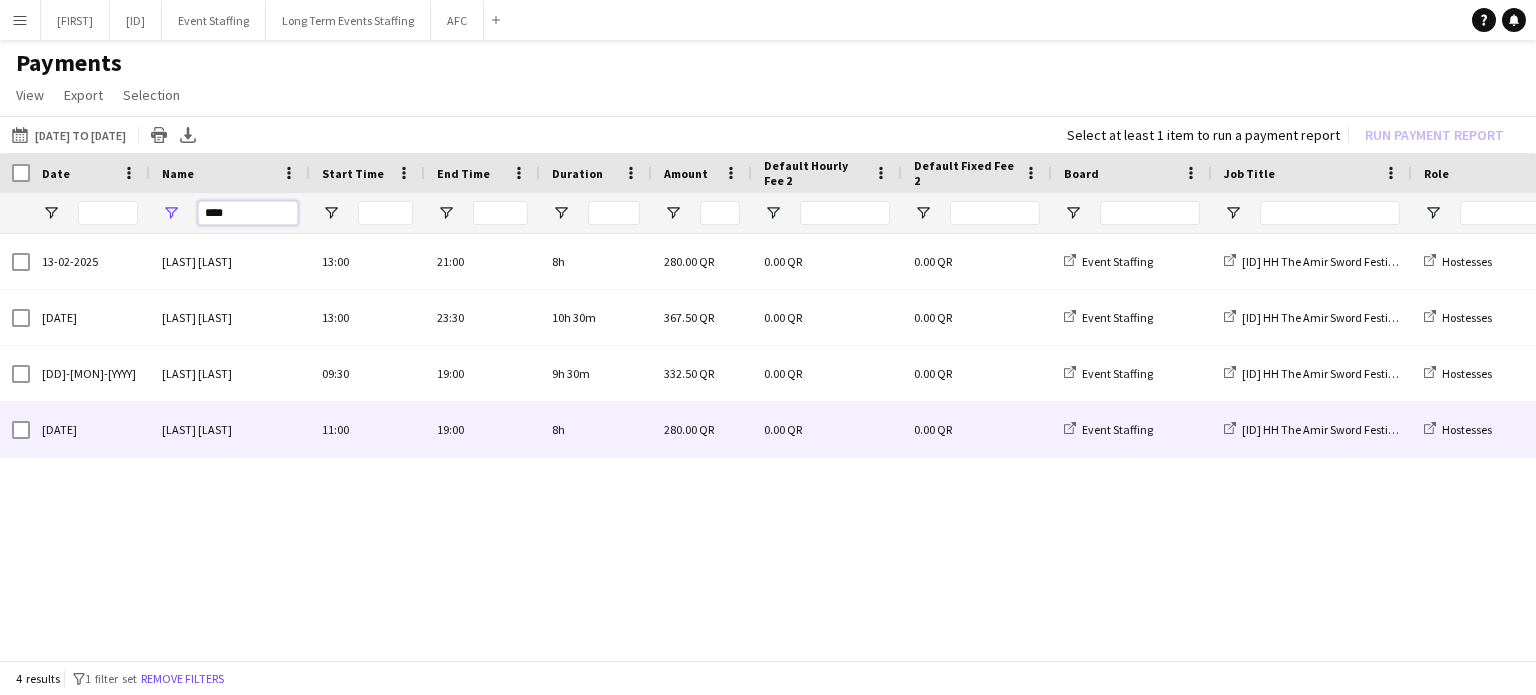 type on "****" 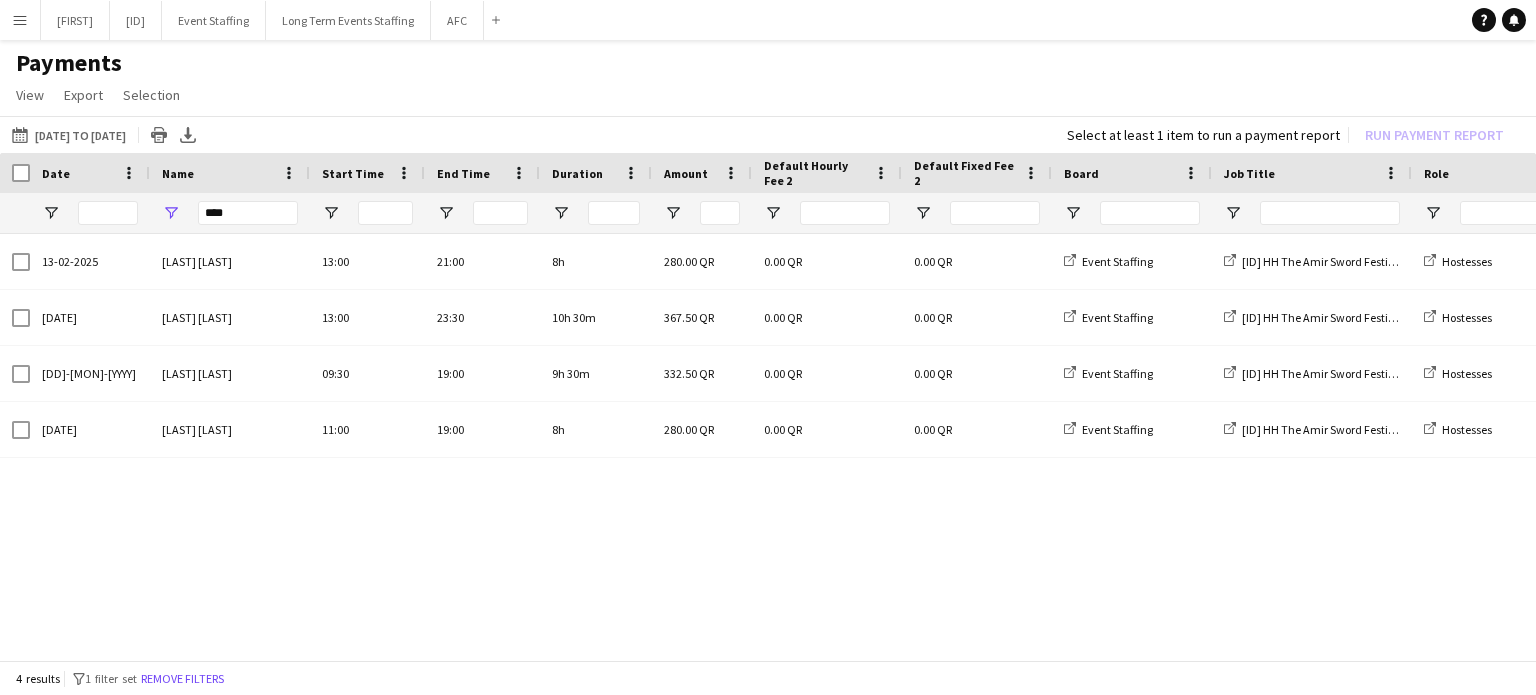 click at bounding box center (15, 173) 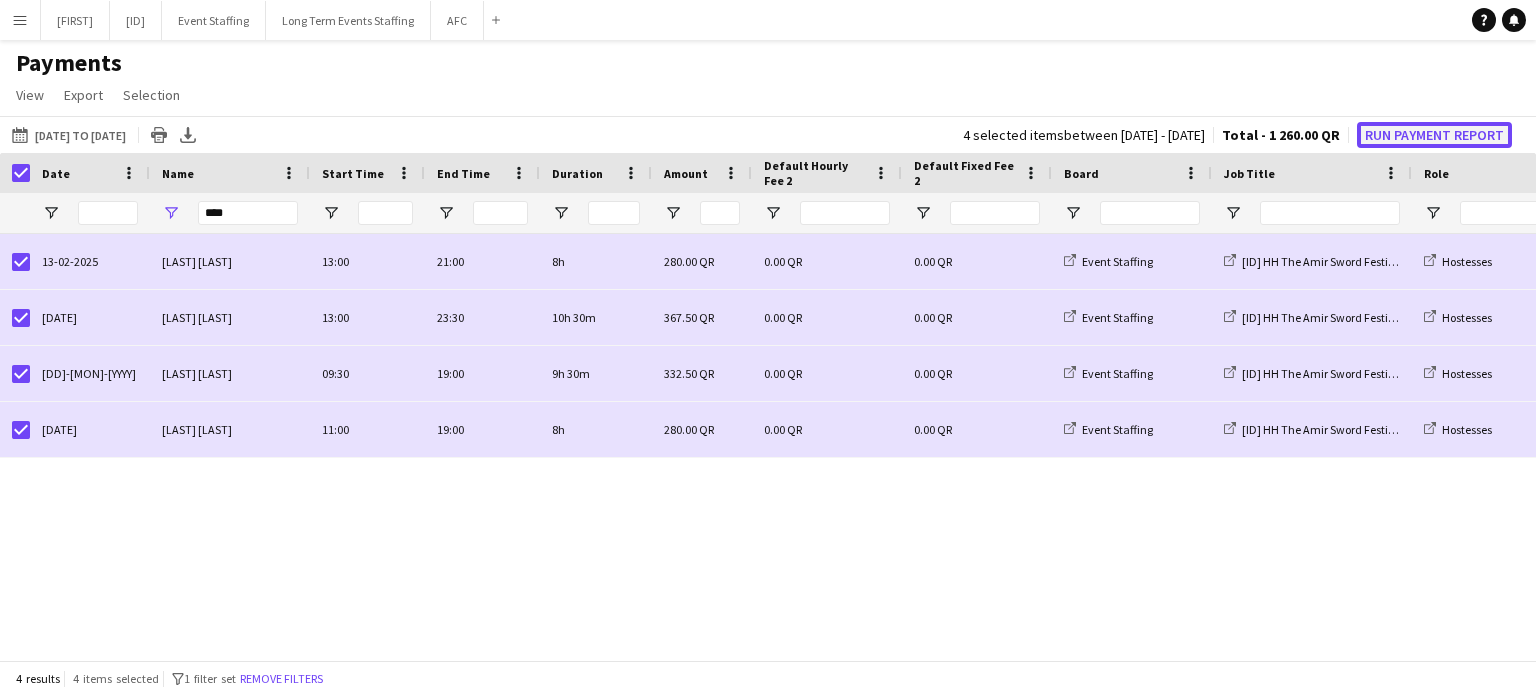click on "Run Payment Report" 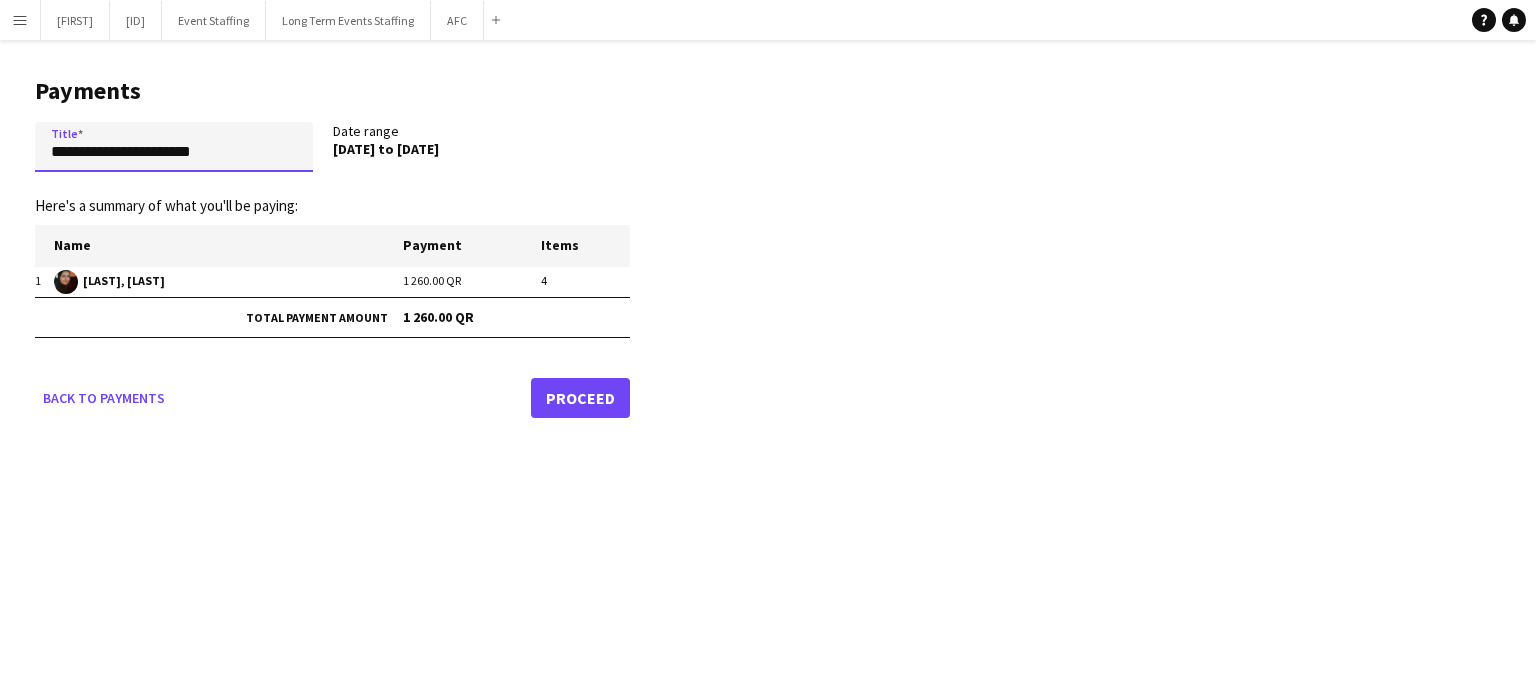 drag, startPoint x: 236, startPoint y: 152, endPoint x: 12, endPoint y: 162, distance: 224.2231 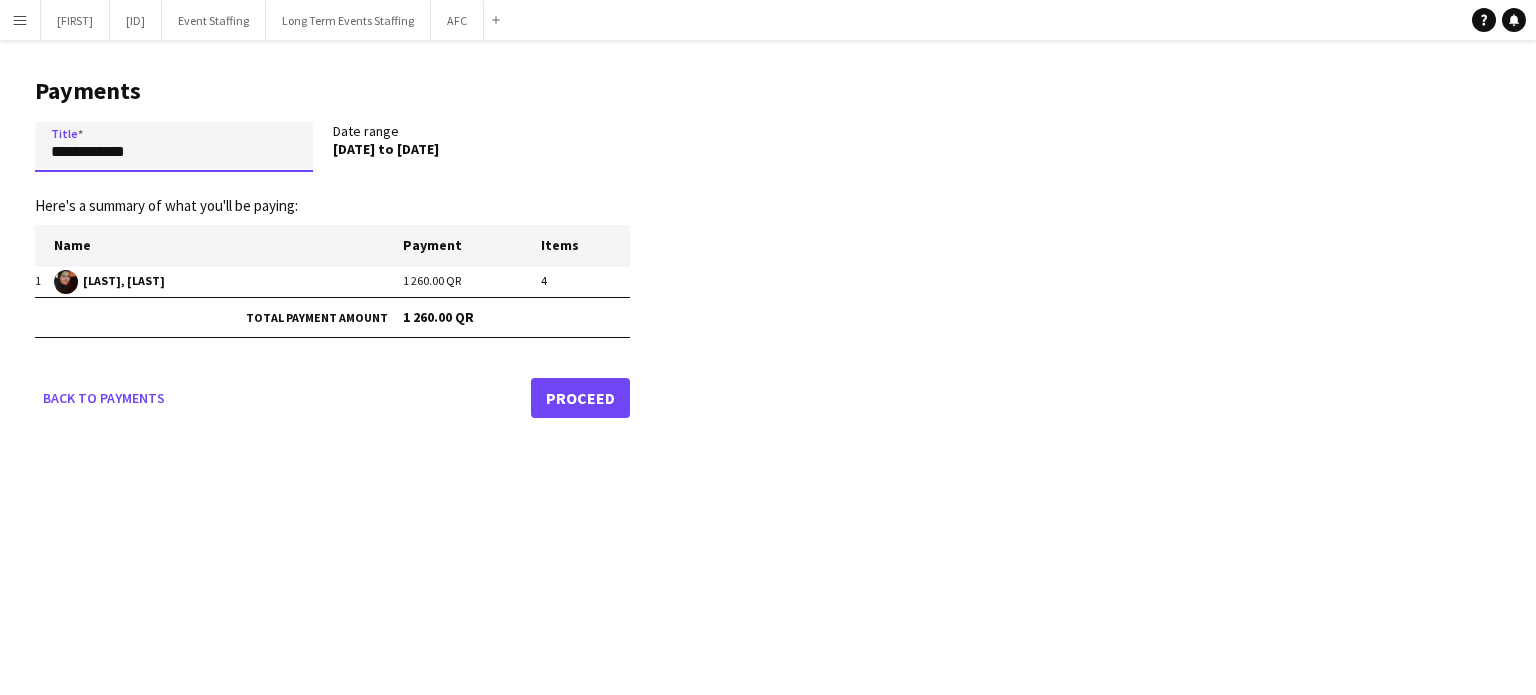 paste on "**********" 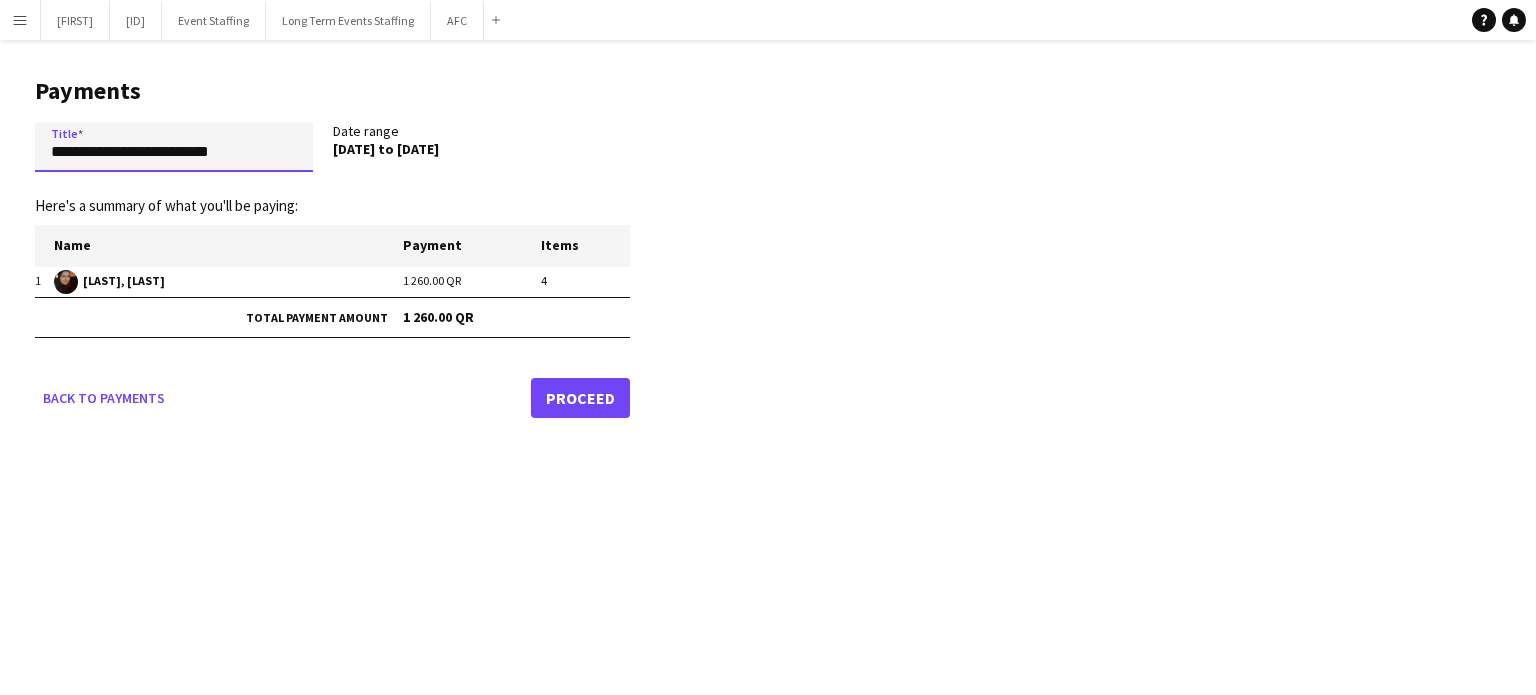 paste on "**********" 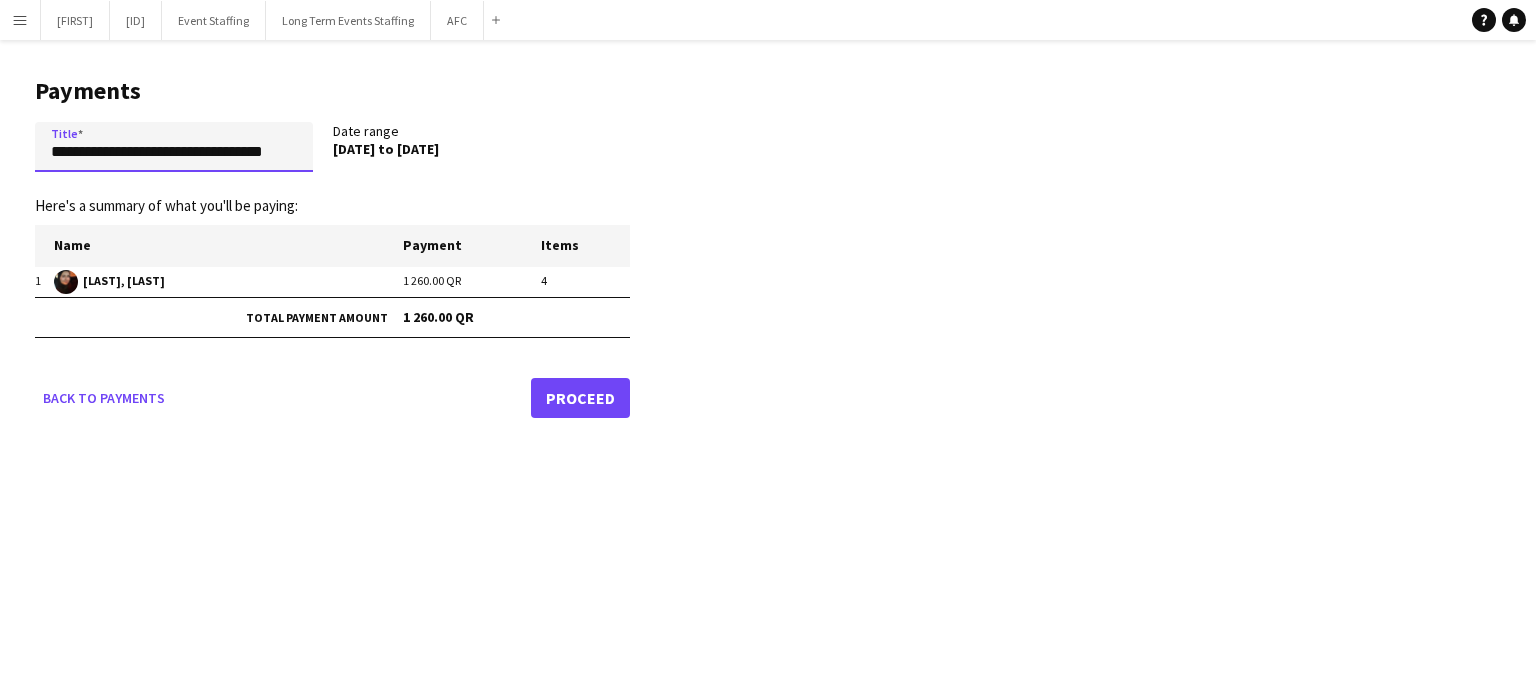 scroll, scrollTop: 0, scrollLeft: 27, axis: horizontal 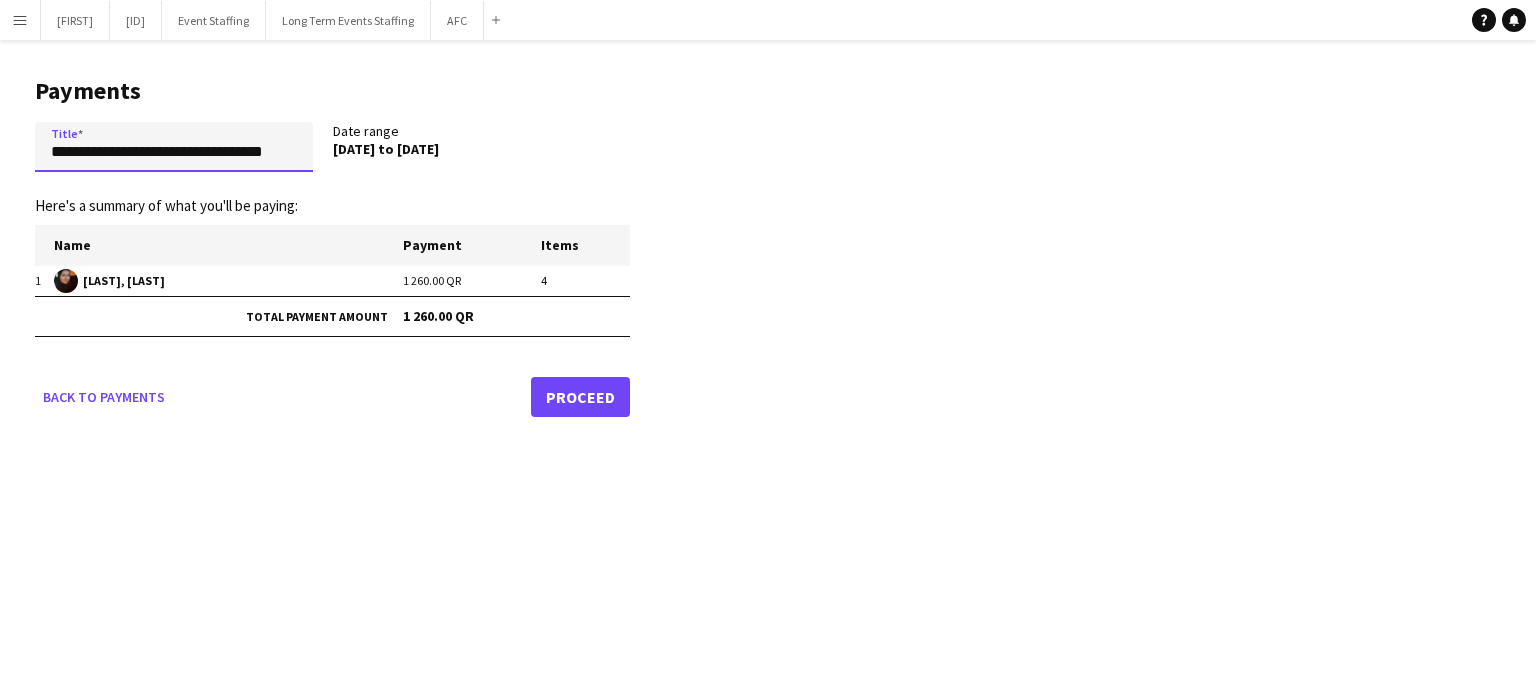 type on "**********" 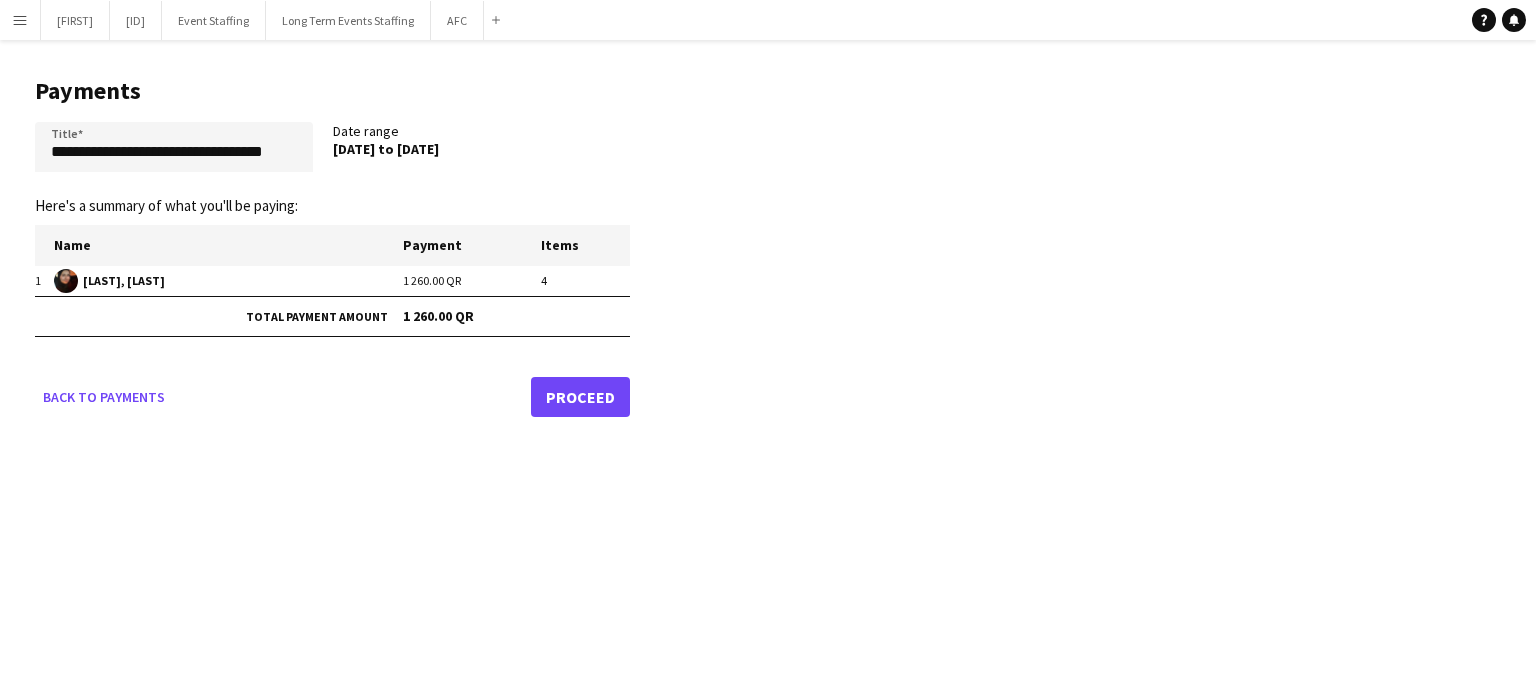 scroll, scrollTop: 0, scrollLeft: 0, axis: both 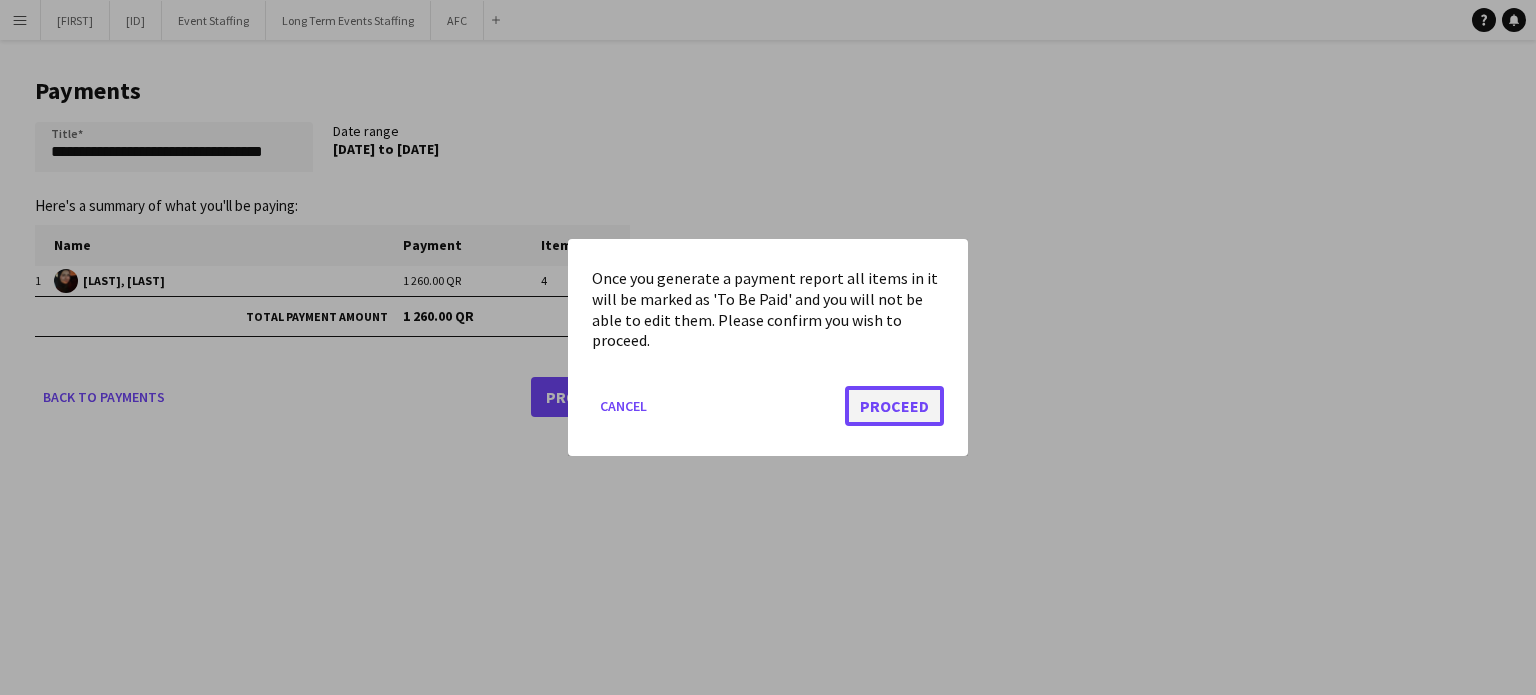 click on "Proceed" 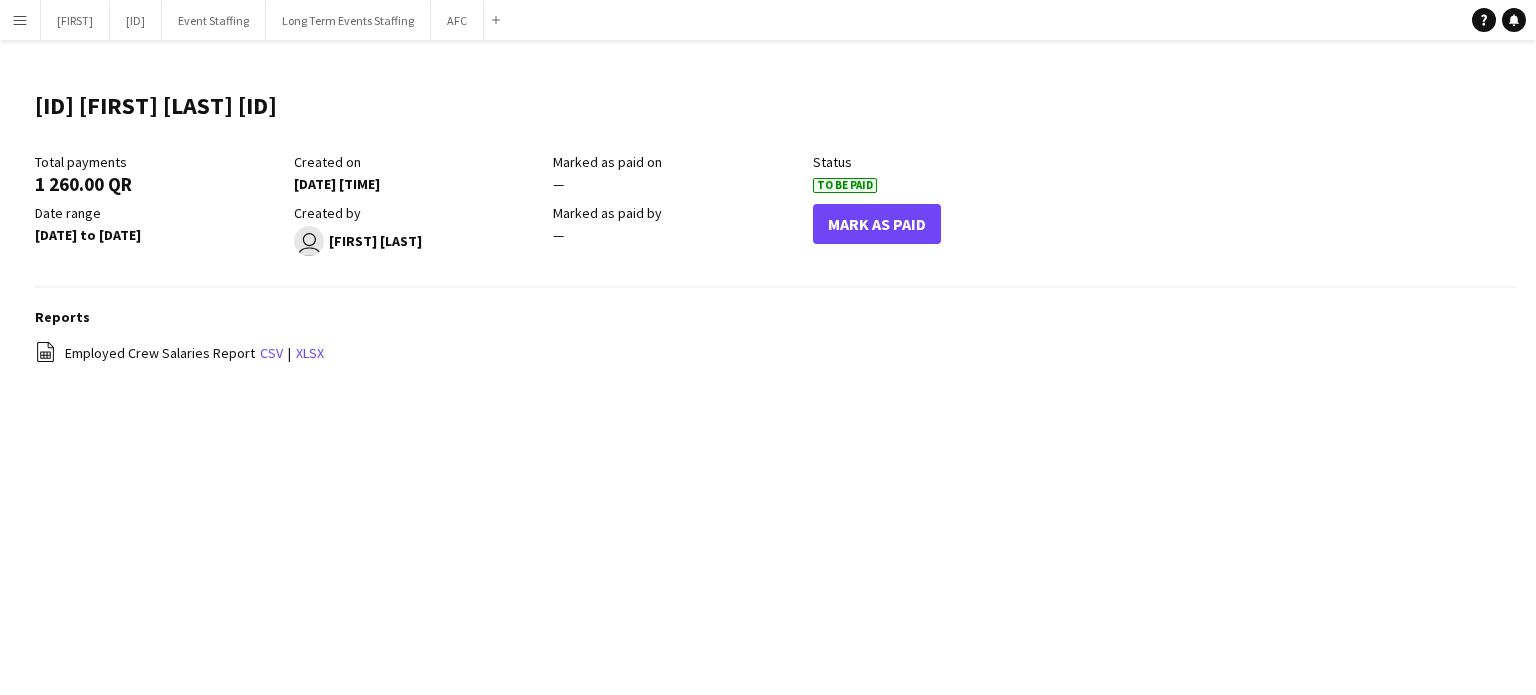 click on "Menu" at bounding box center [20, 20] 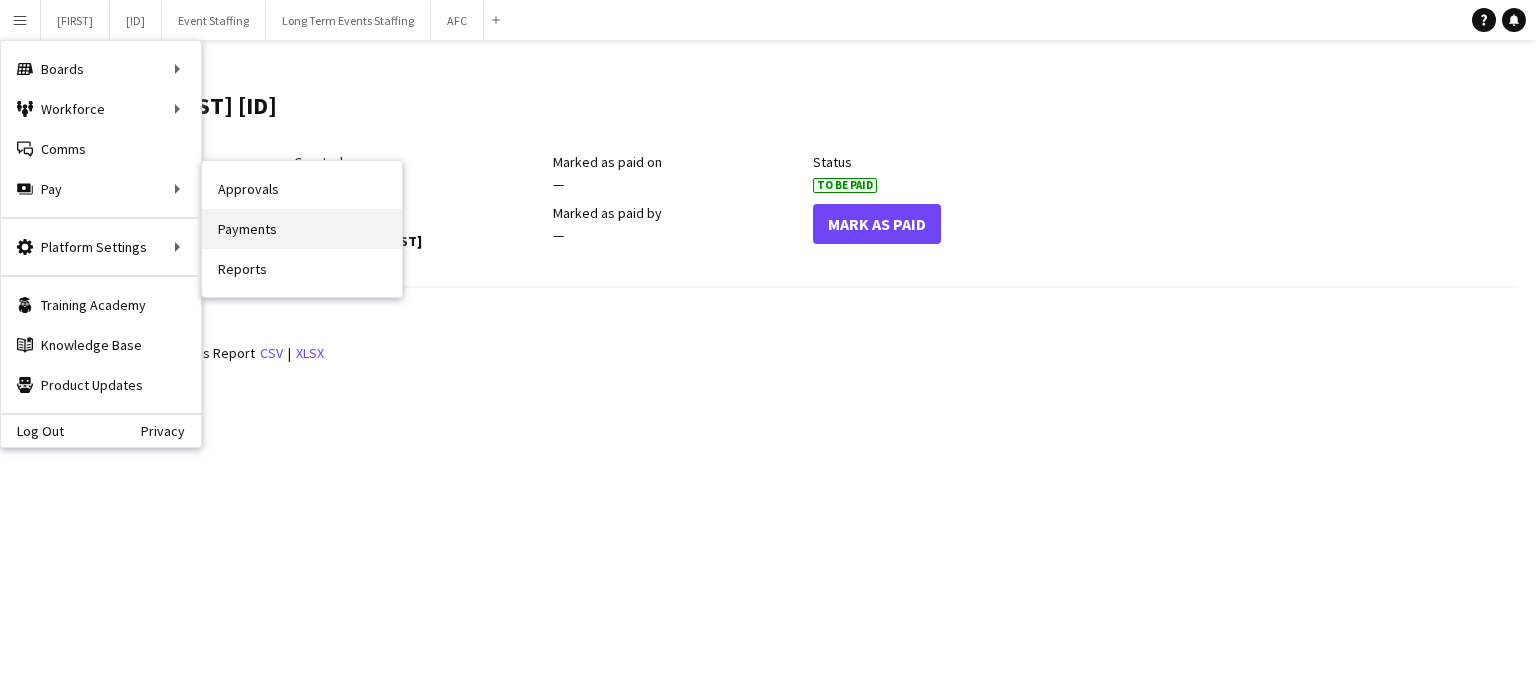 click on "Payments" at bounding box center (302, 229) 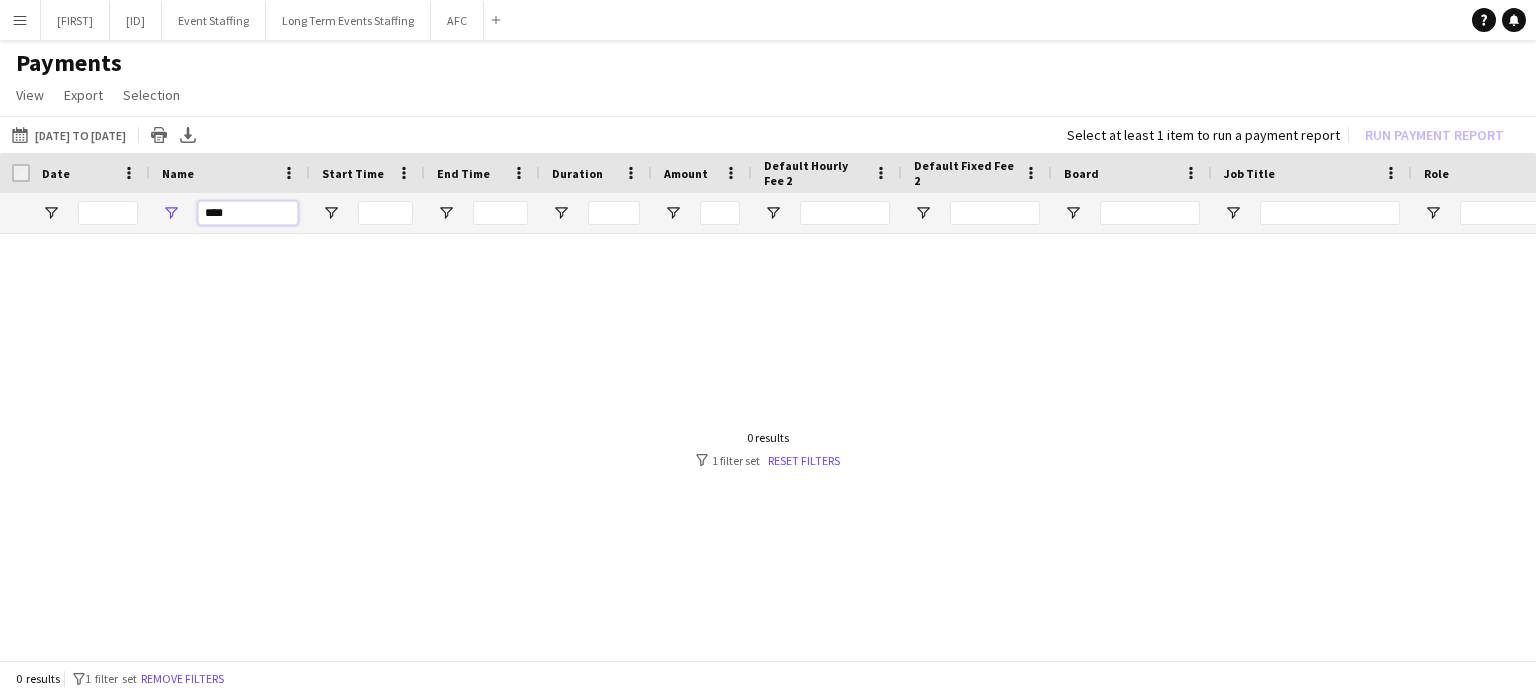 drag, startPoint x: 248, startPoint y: 207, endPoint x: 157, endPoint y: 214, distance: 91.26884 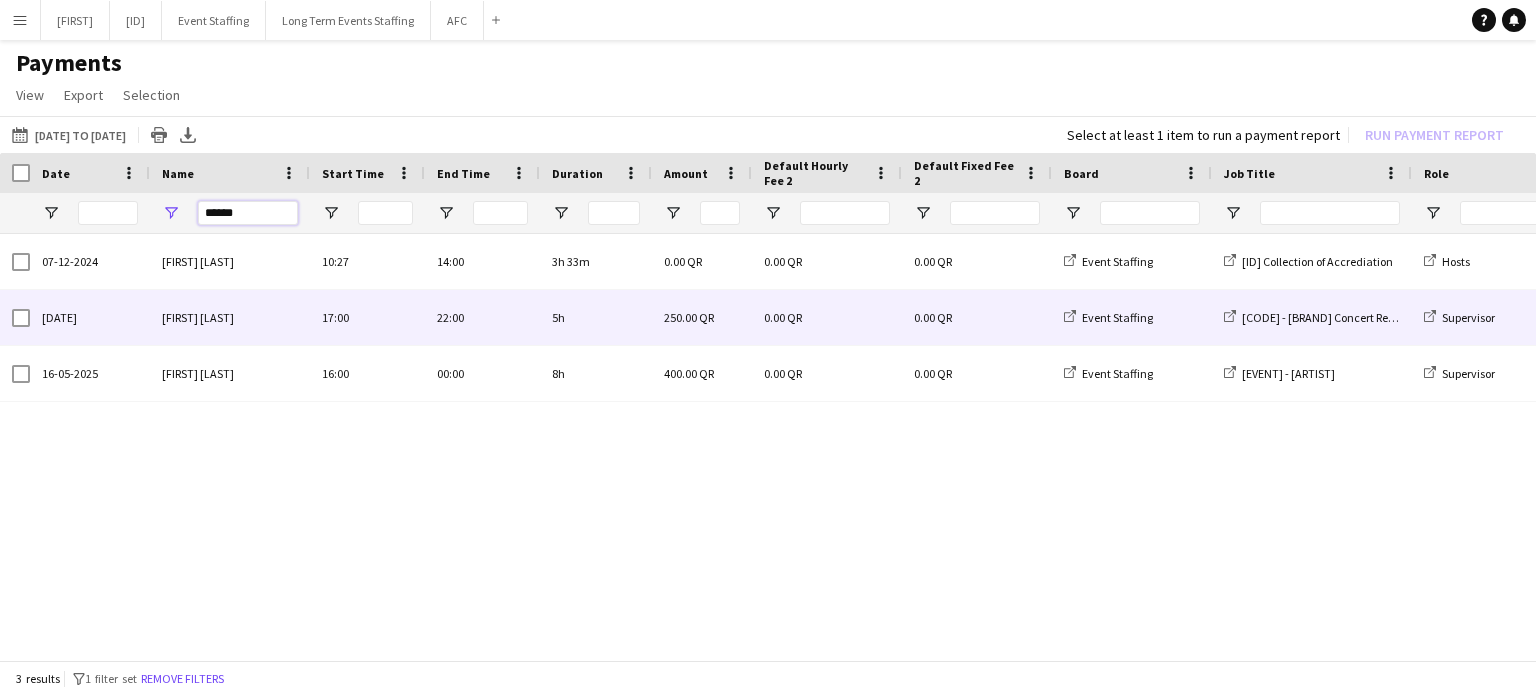 type on "******" 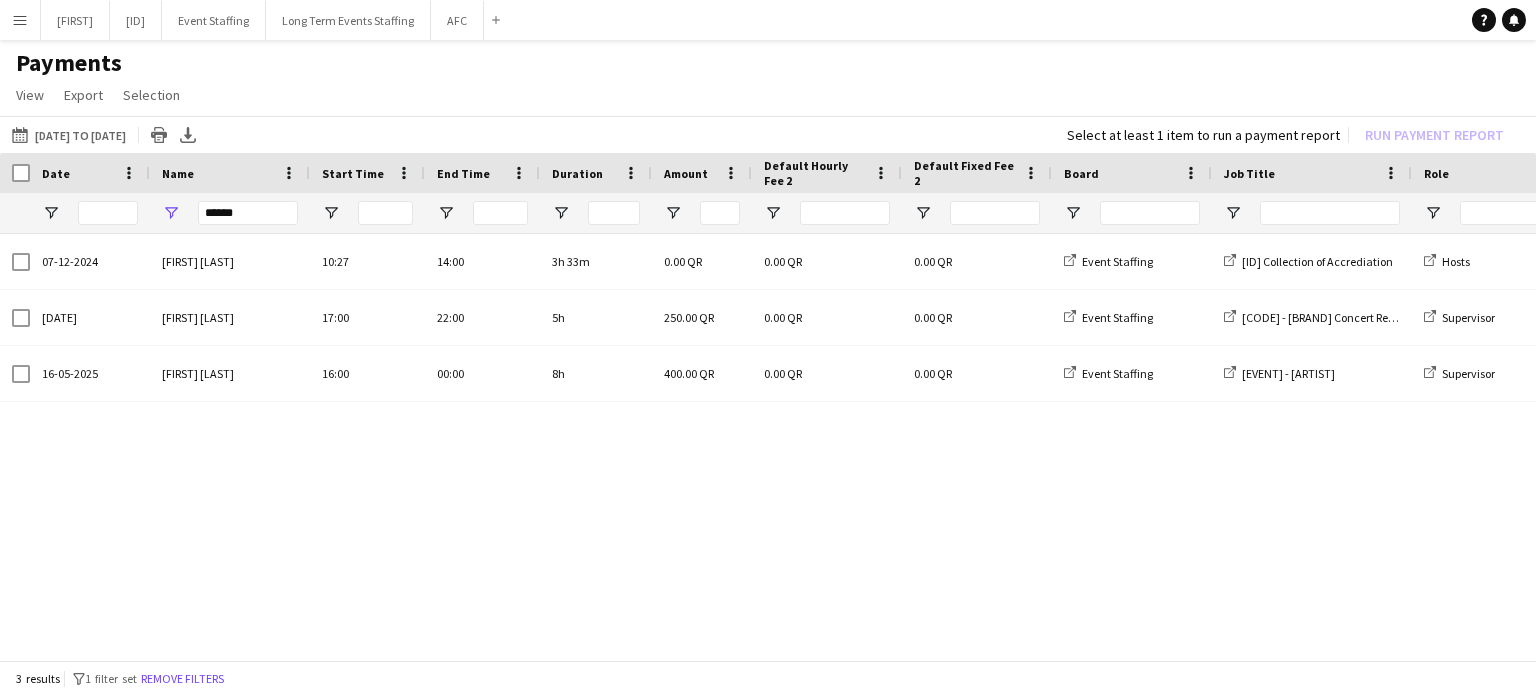 click on "Menu" at bounding box center (20, 20) 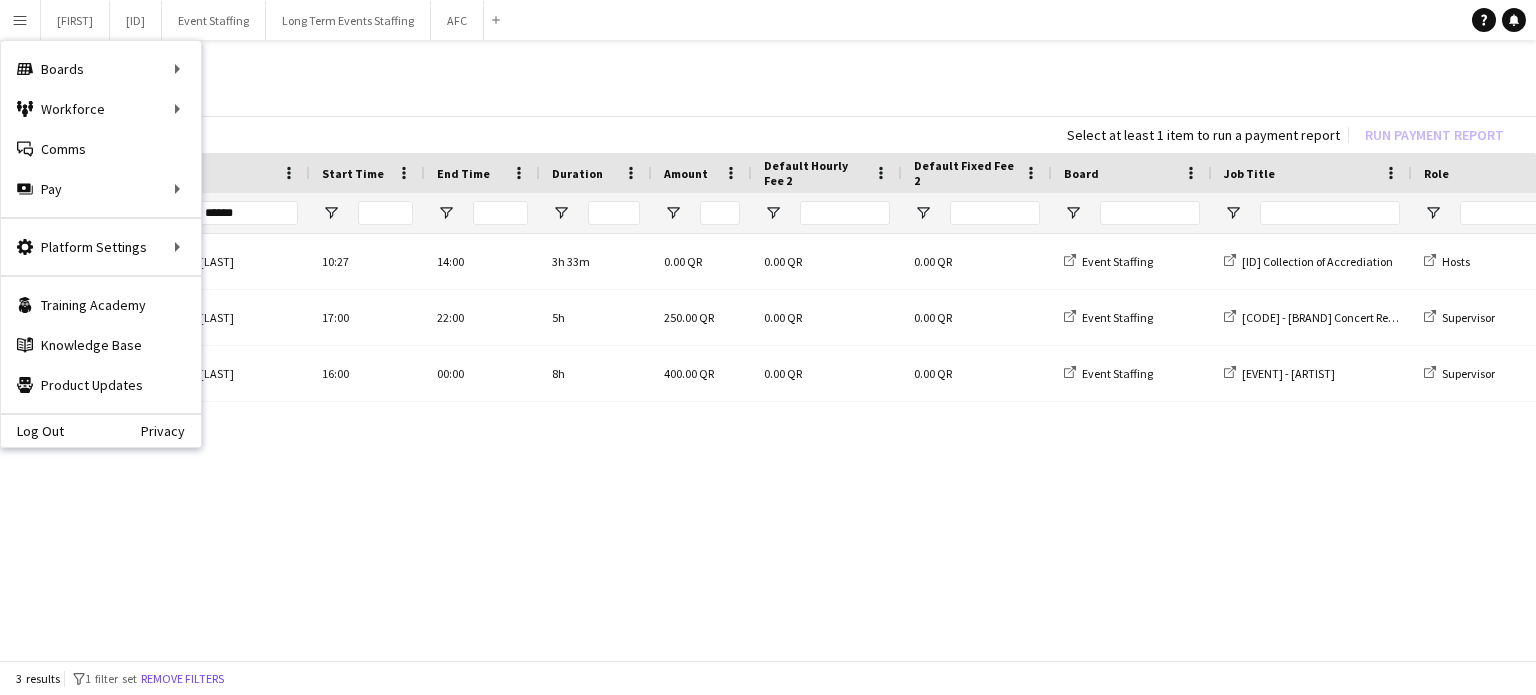 click on "[DD]-[MON]-[YYYY] [FIRST] [LAST] [HH]:[MM] [HH]:[MM] [AMOUNT] QR [AMOUNT] QR
Event Staffing
[ID] Collection of Accrediation
Hosts
[BRAND] Talent Office
[DD]-[MON]-[YYYY] [FIRST] [LAST] [HH]:[MM] [HH]:[MM] [AMOUNT] QR [AMOUNT] QR
Event Staffing
[ID] - [BRAND] Rehearsal [HH]:[MM] [HH]" at bounding box center (768, 441) 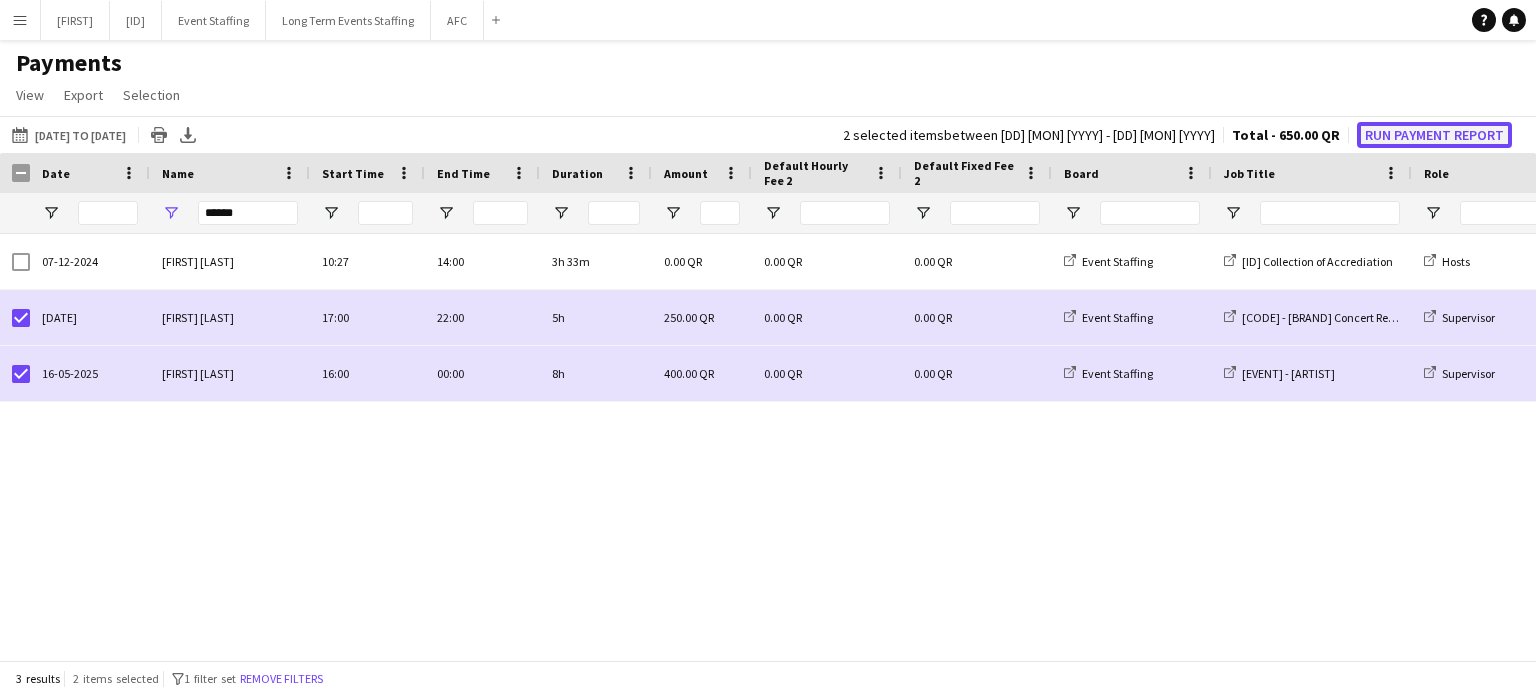 click on "Run Payment Report" 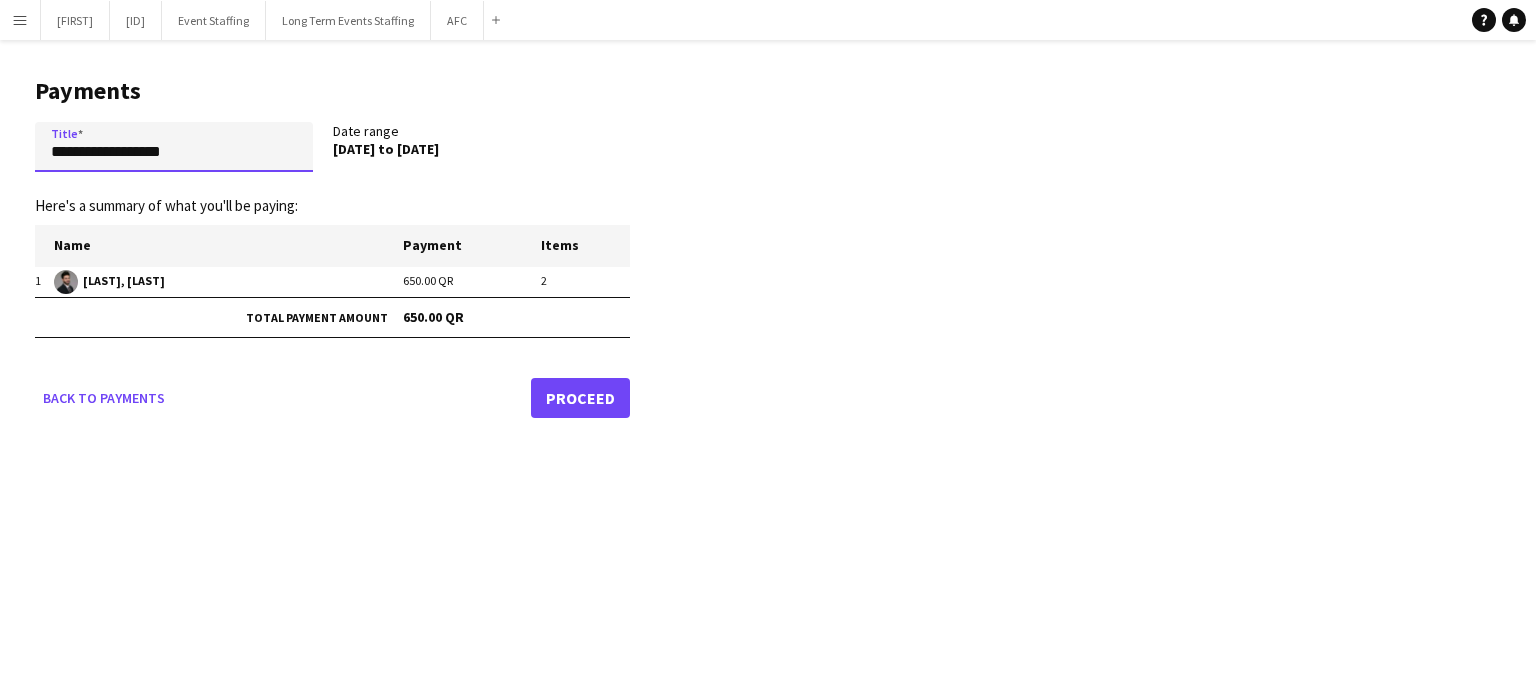 drag, startPoint x: 196, startPoint y: 150, endPoint x: 38, endPoint y: 172, distance: 159.52429 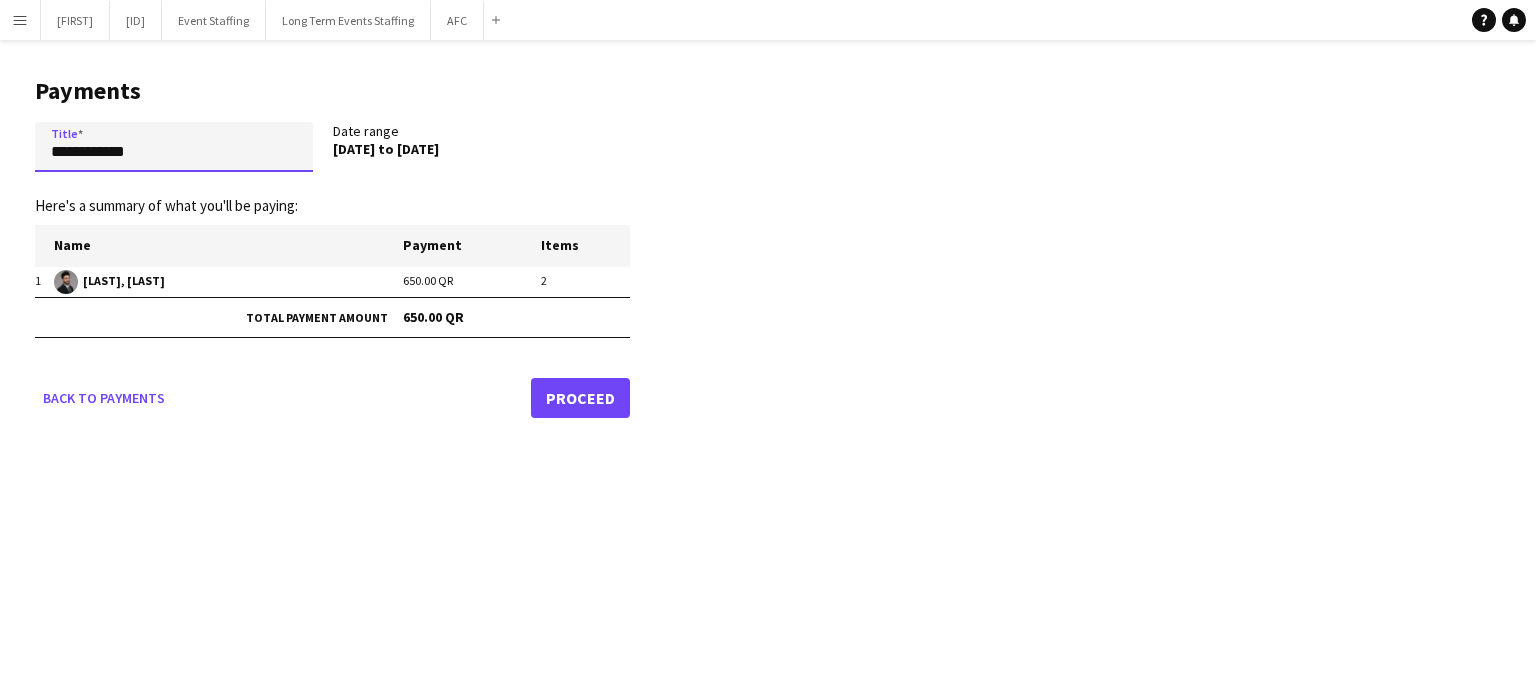 paste on "**********" 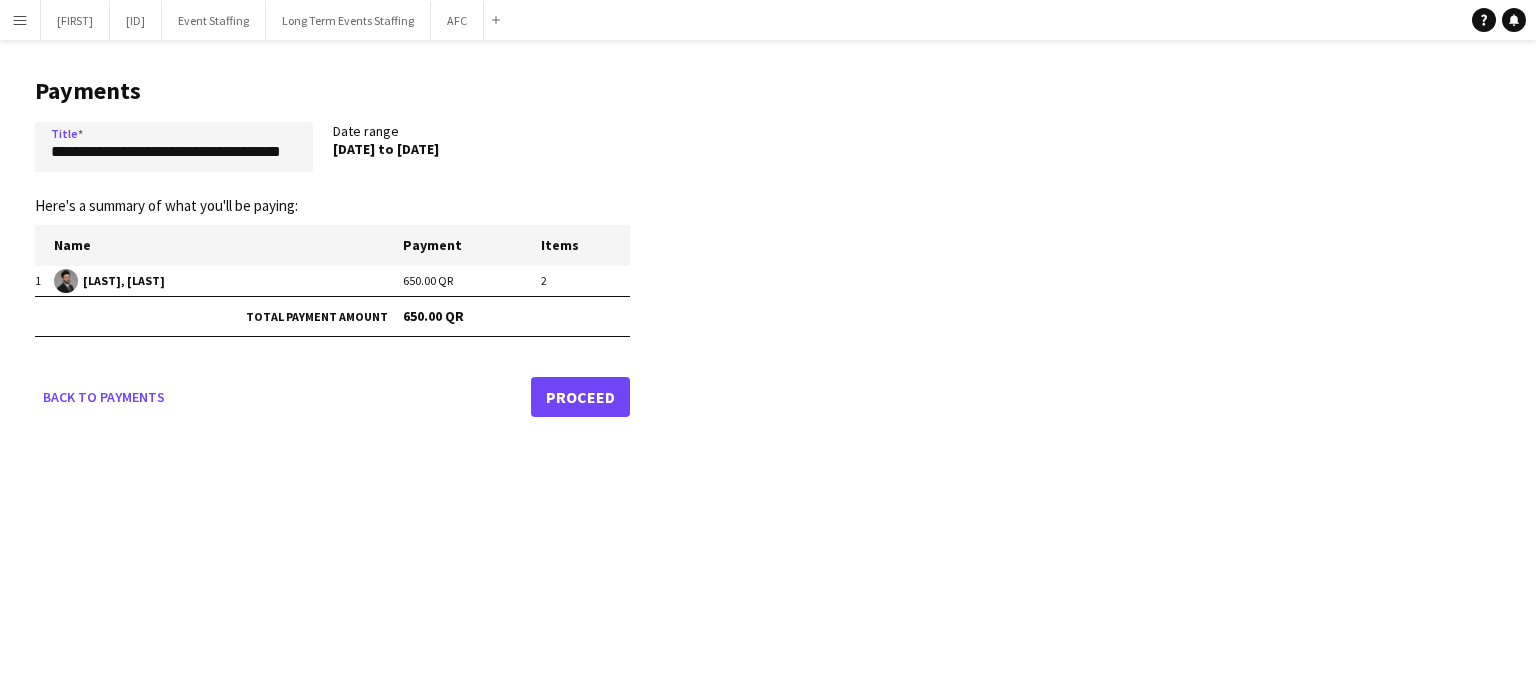 scroll, scrollTop: 0, scrollLeft: 0, axis: both 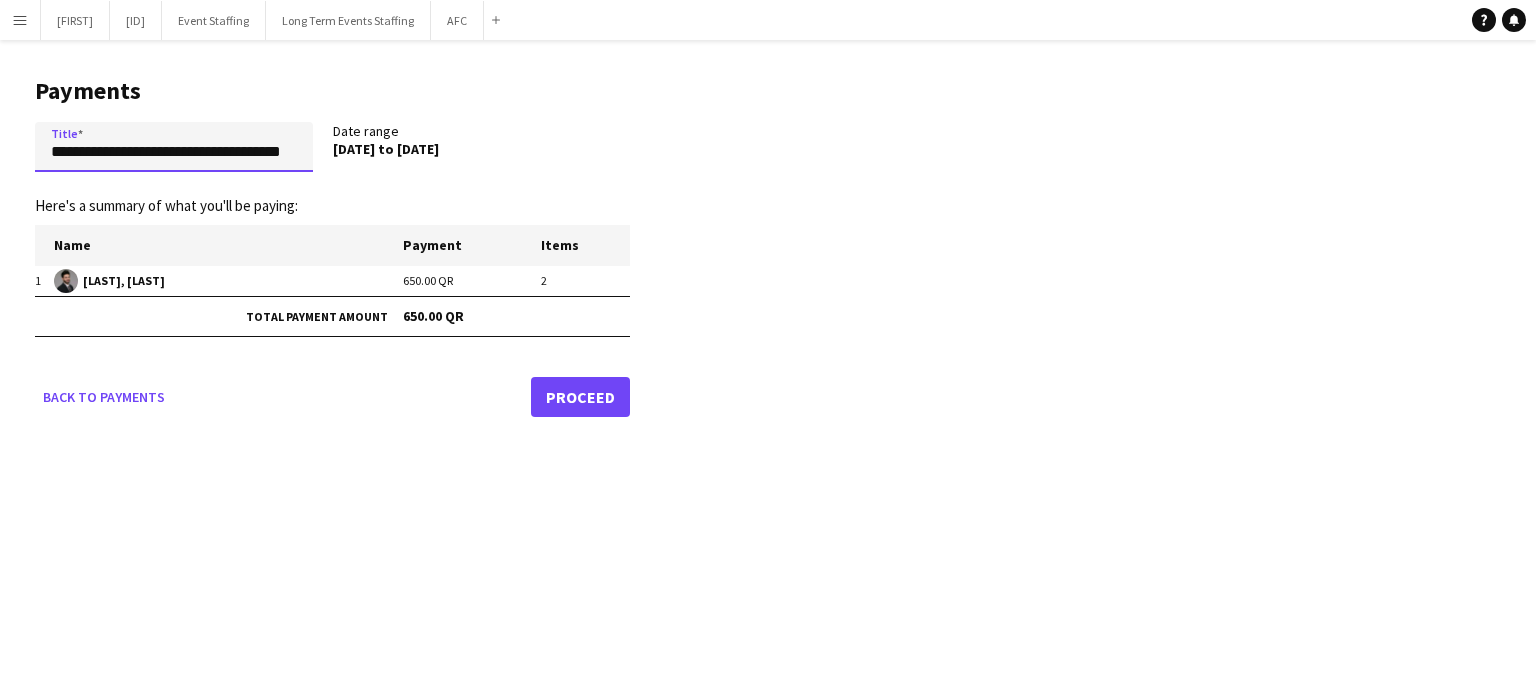 click on "**********" at bounding box center [174, 147] 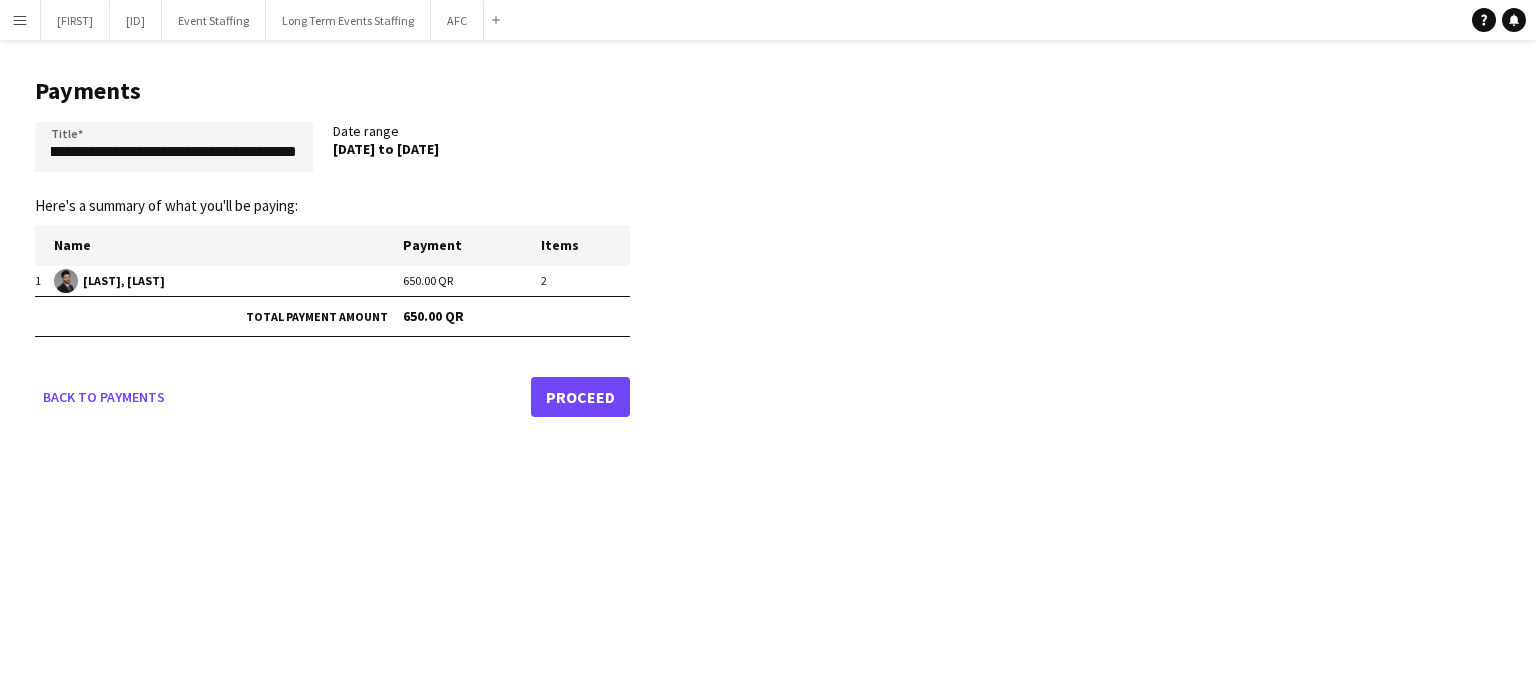 scroll, scrollTop: 0, scrollLeft: 0, axis: both 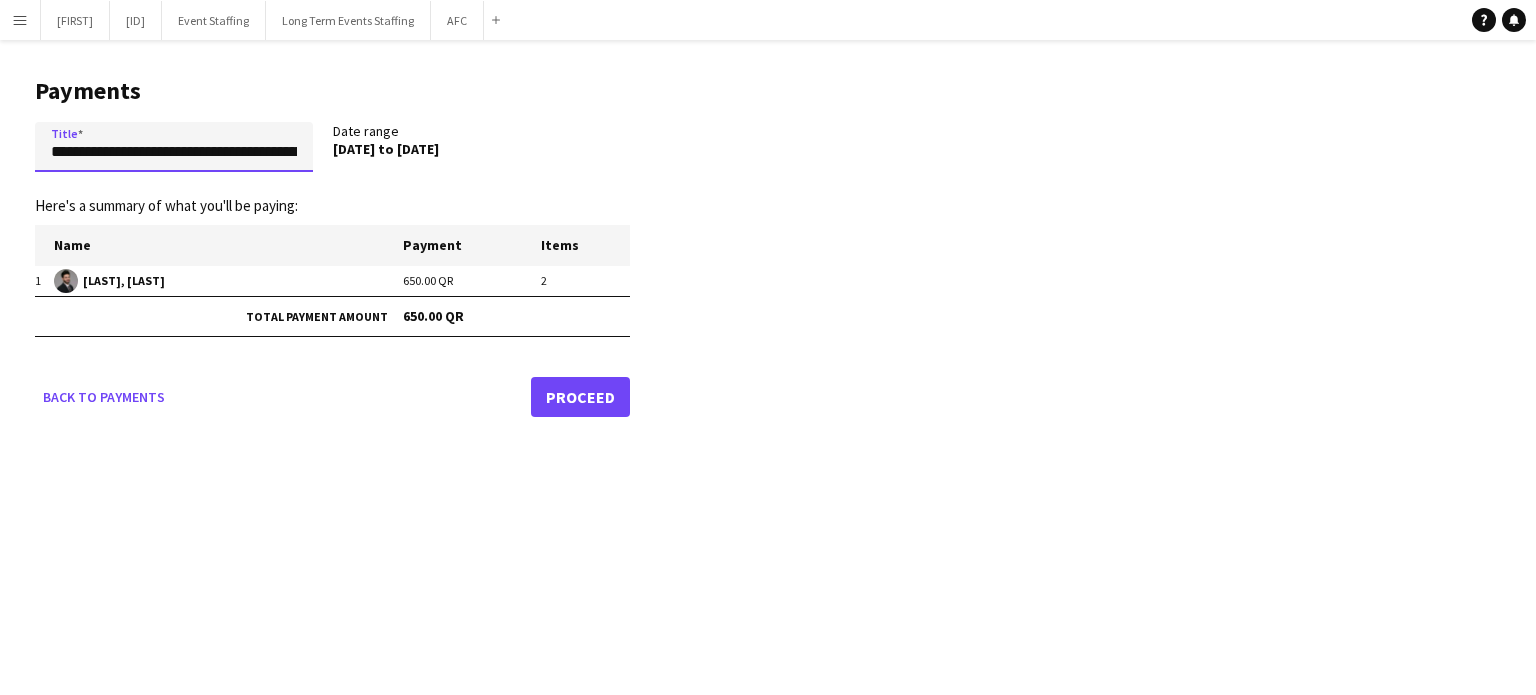 click on "**********" at bounding box center (174, 147) 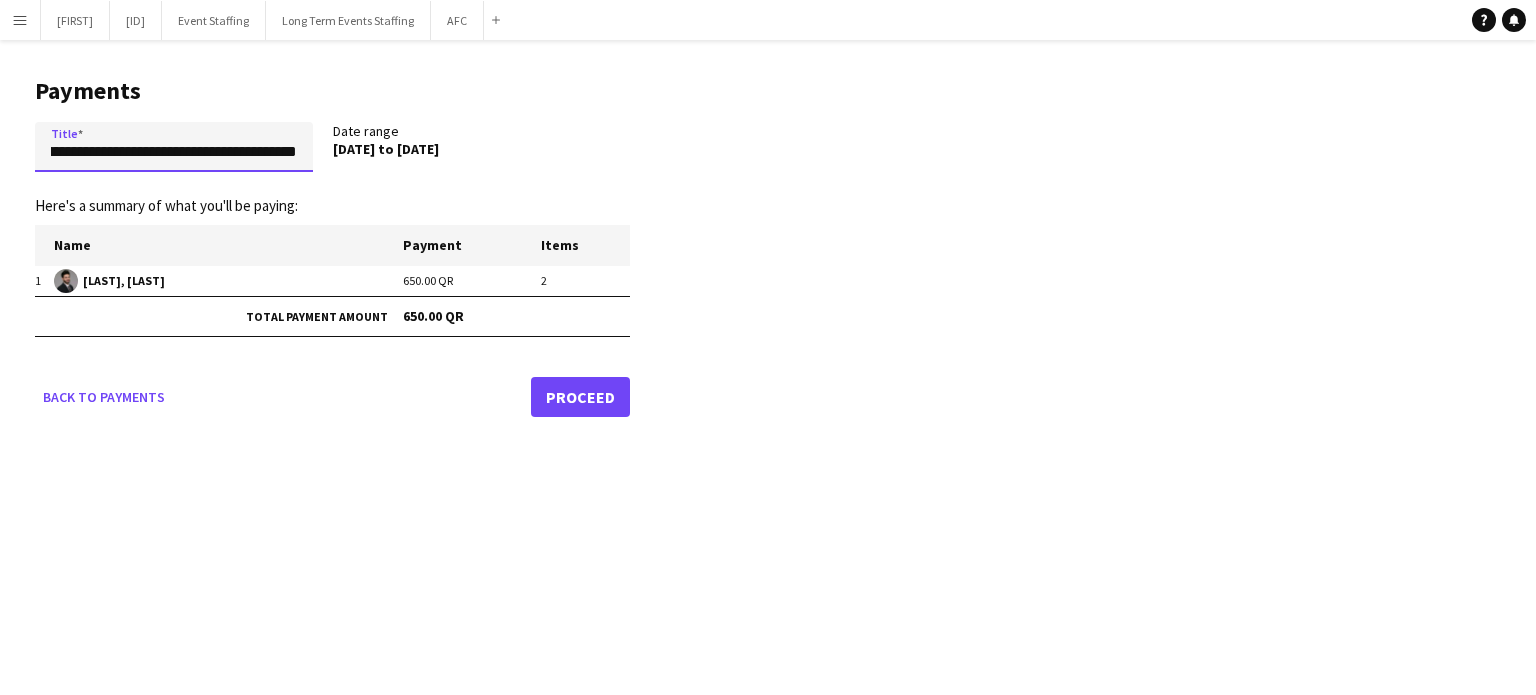 scroll, scrollTop: 0, scrollLeft: 297, axis: horizontal 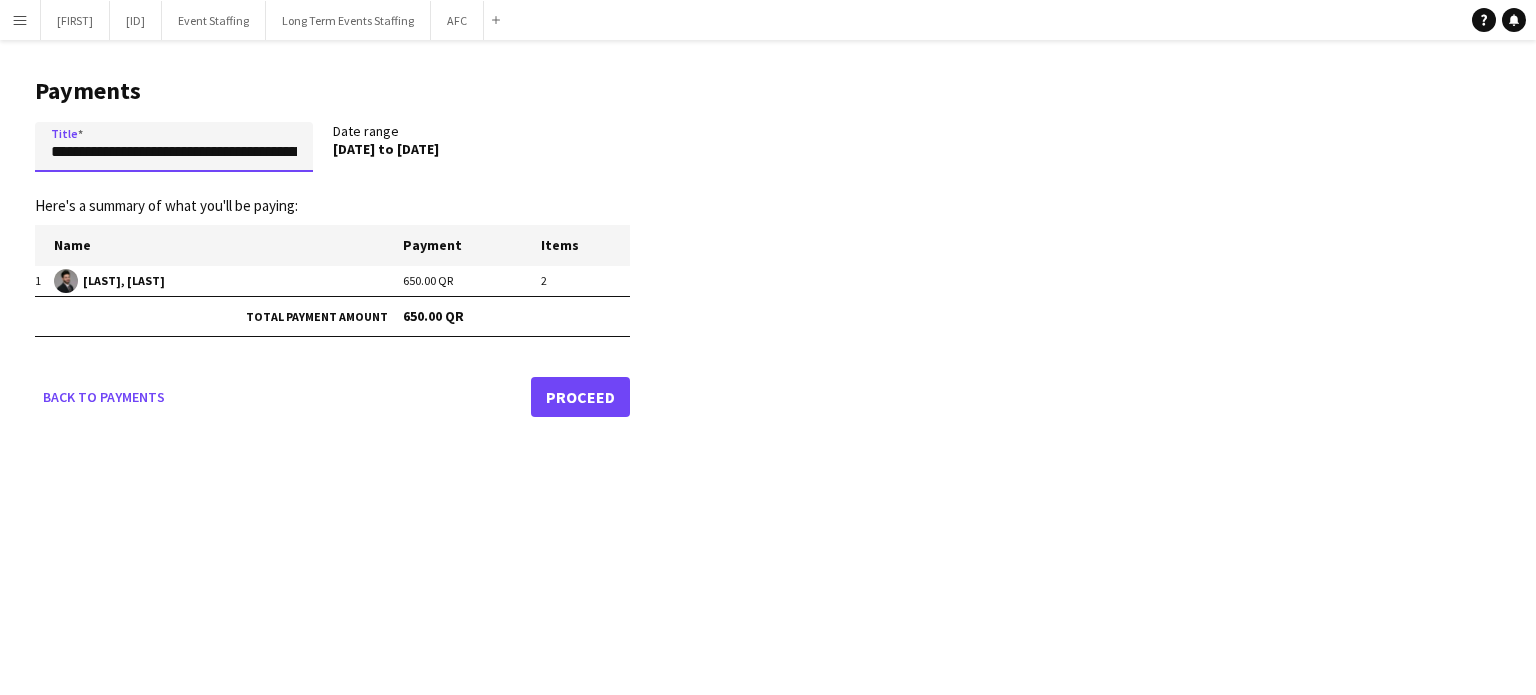 click on "**********" at bounding box center (174, 147) 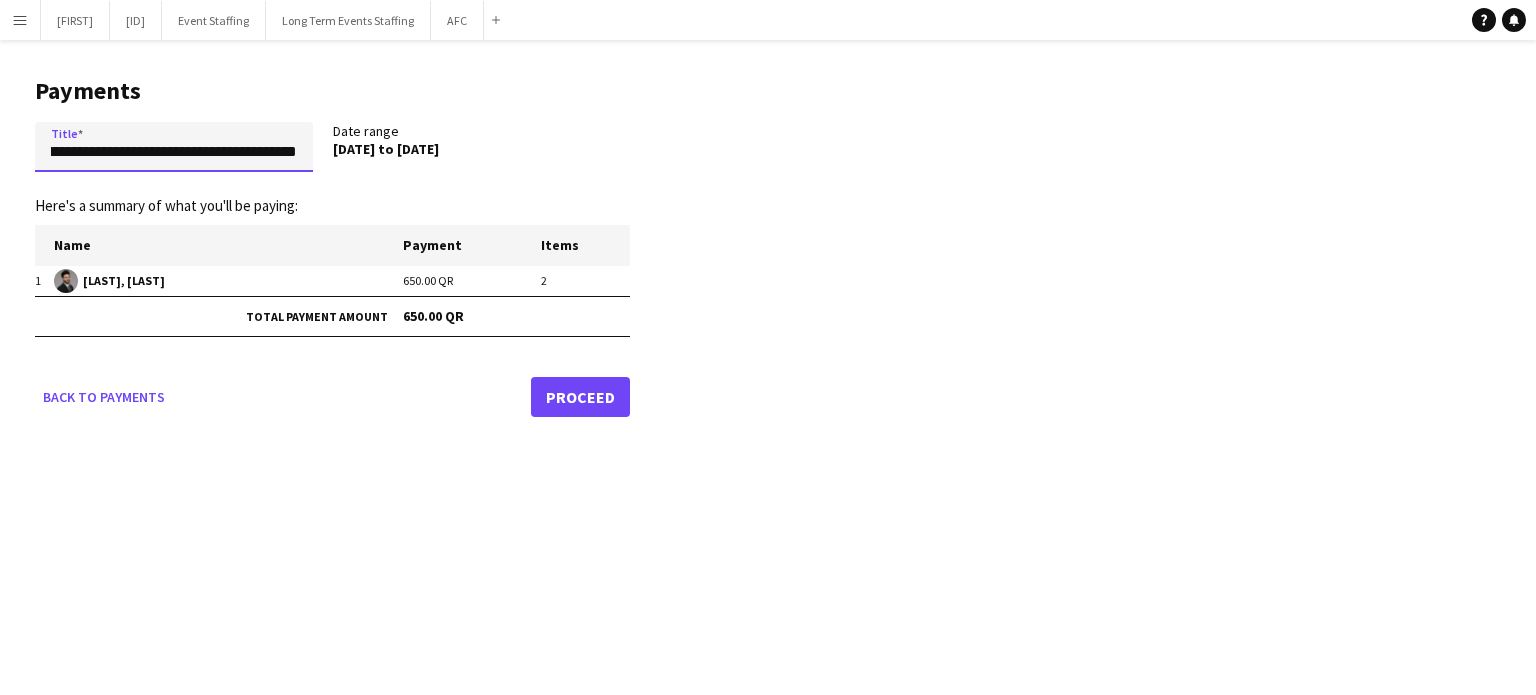 scroll, scrollTop: 0, scrollLeft: 467, axis: horizontal 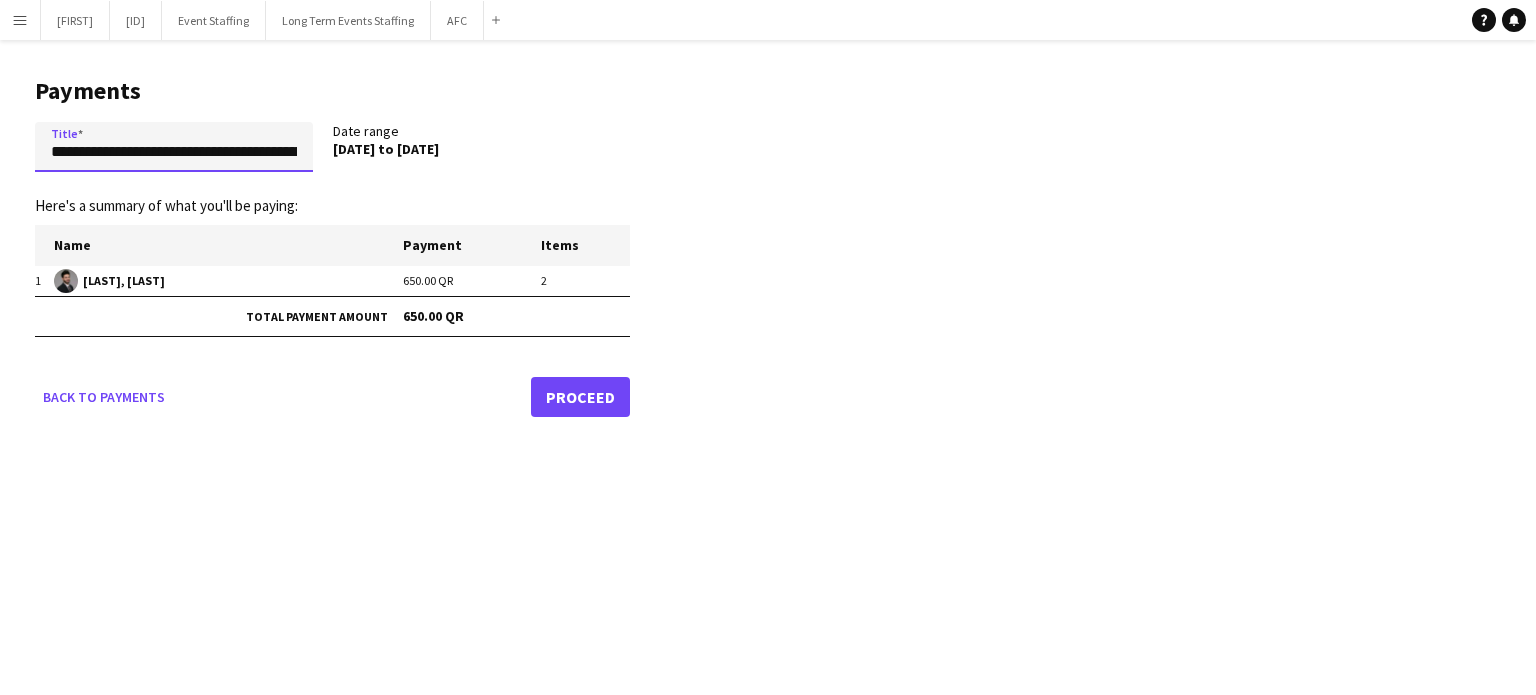 click on "**********" at bounding box center (174, 147) 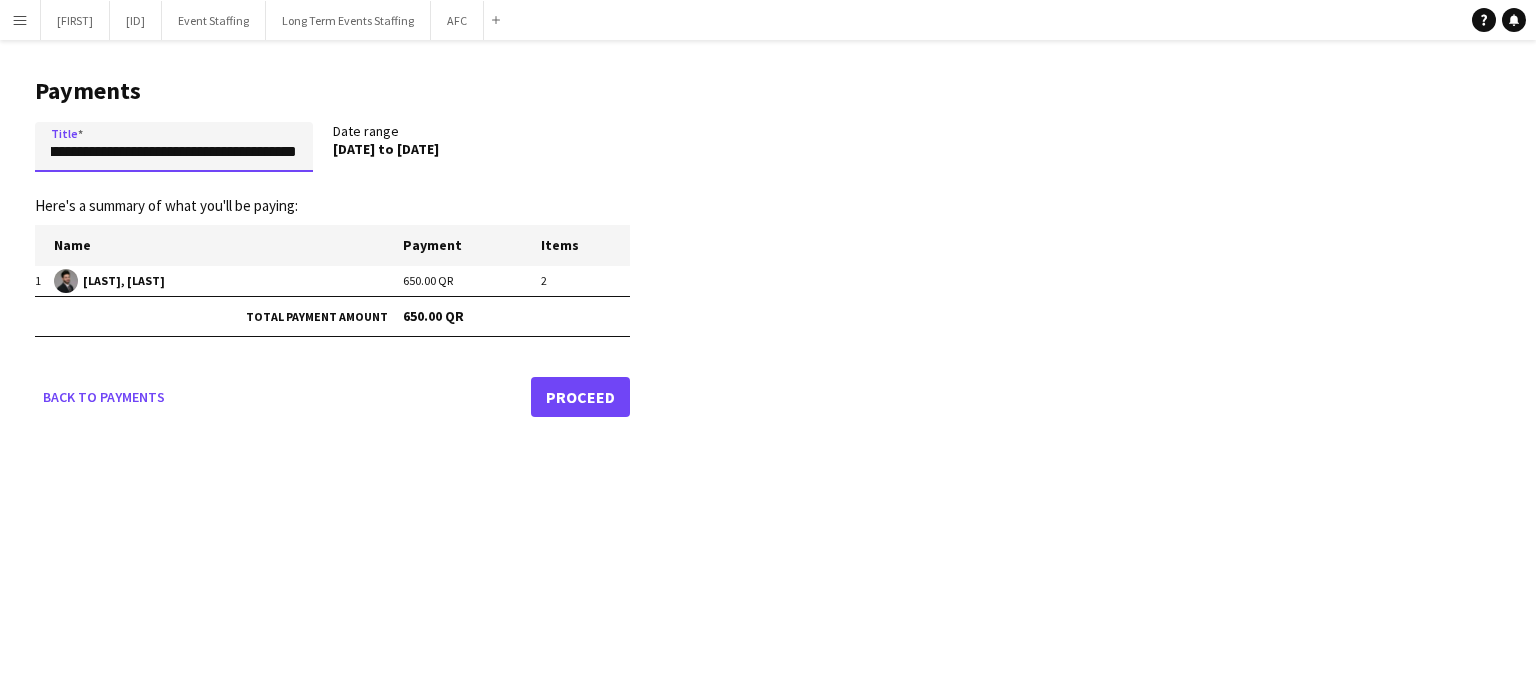 scroll, scrollTop: 0, scrollLeft: 635, axis: horizontal 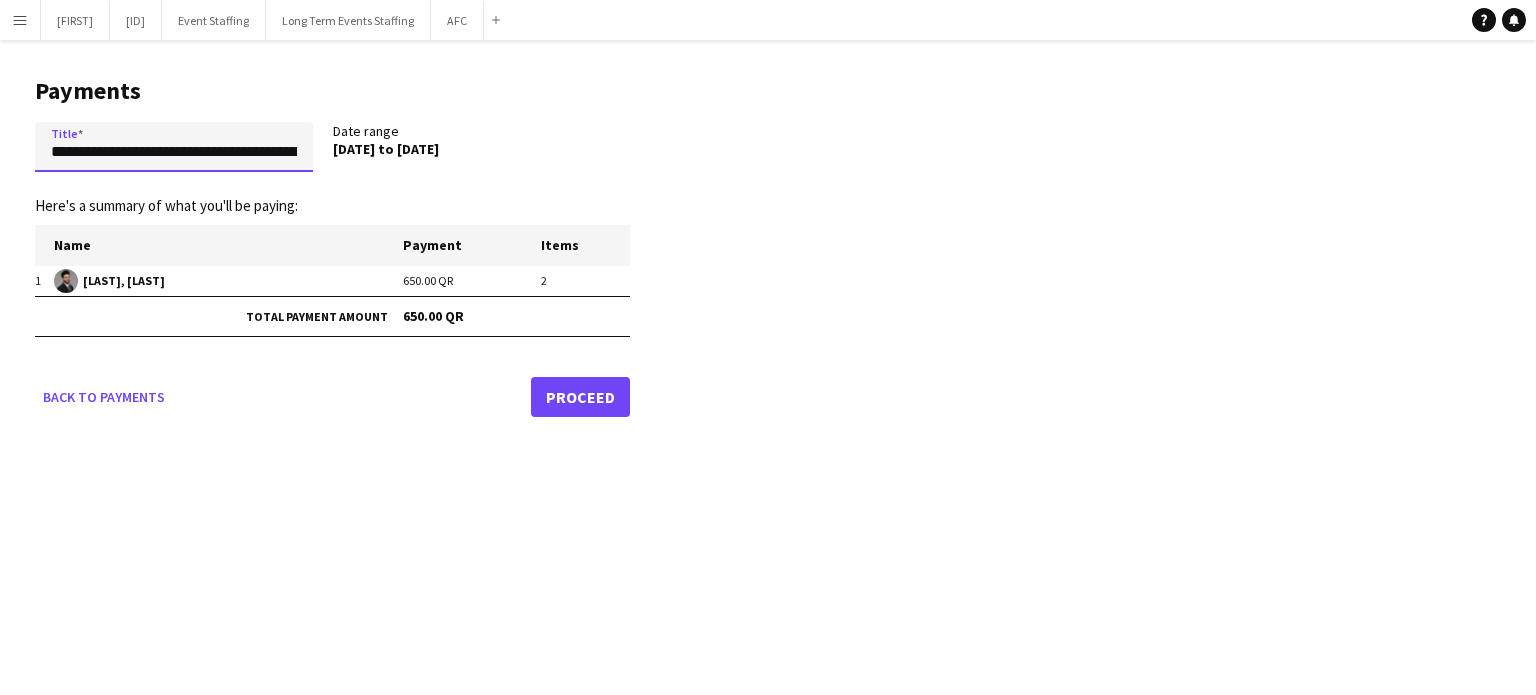 click on "**********" at bounding box center (174, 147) 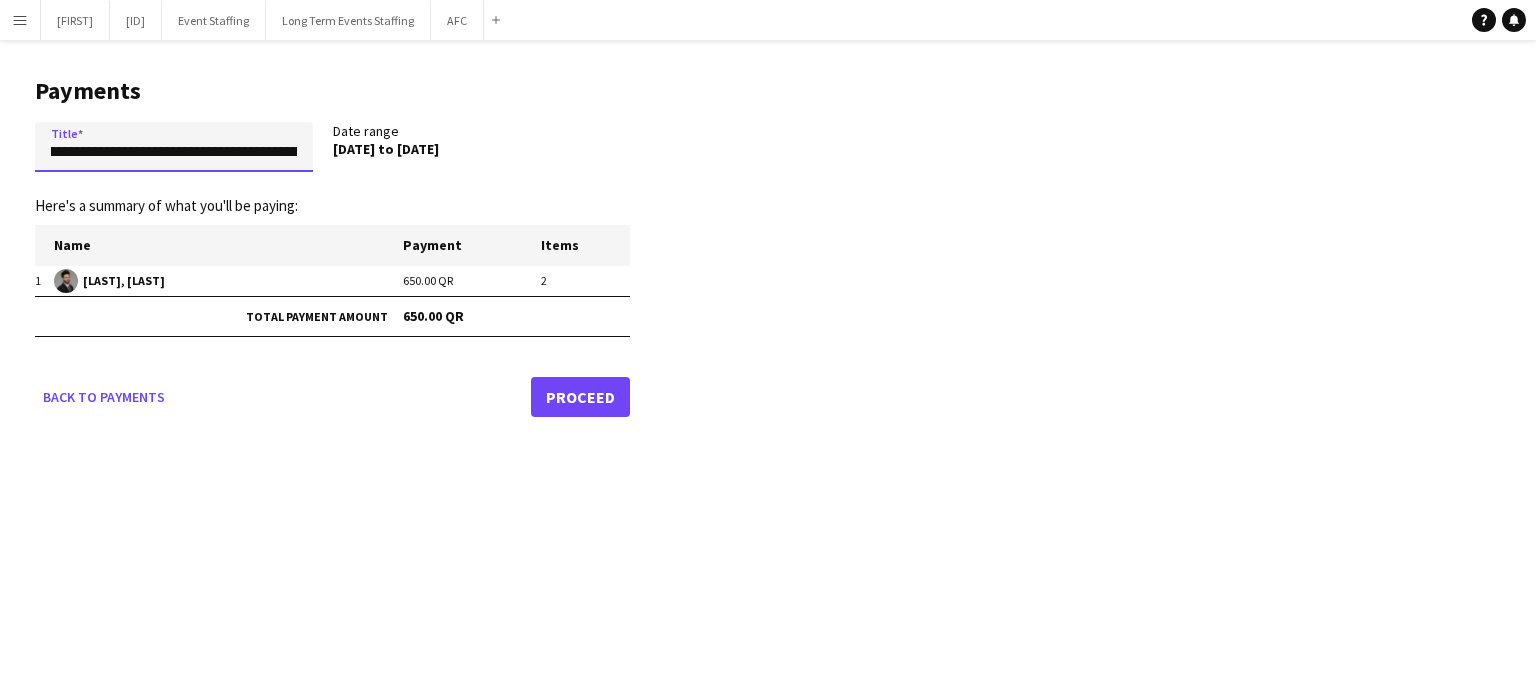 scroll, scrollTop: 0, scrollLeft: 409, axis: horizontal 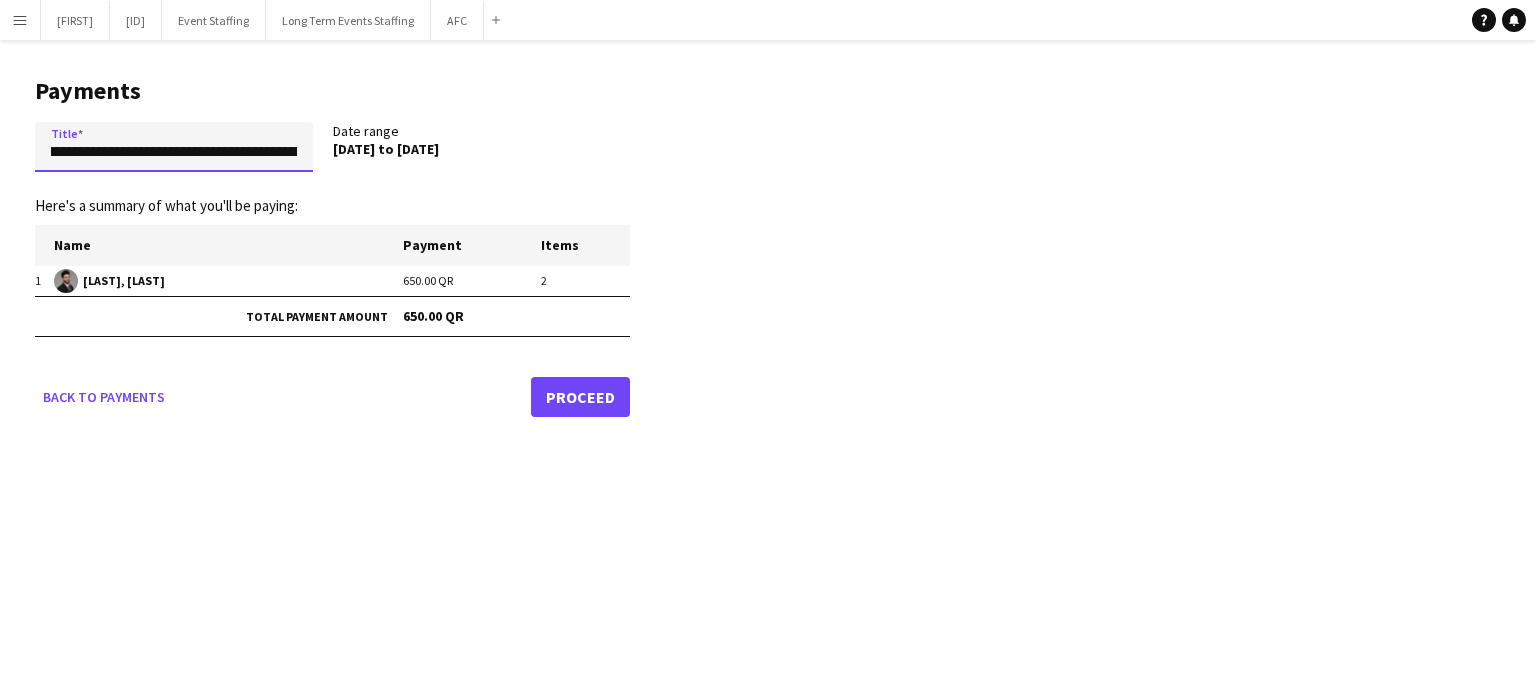 type on "**********" 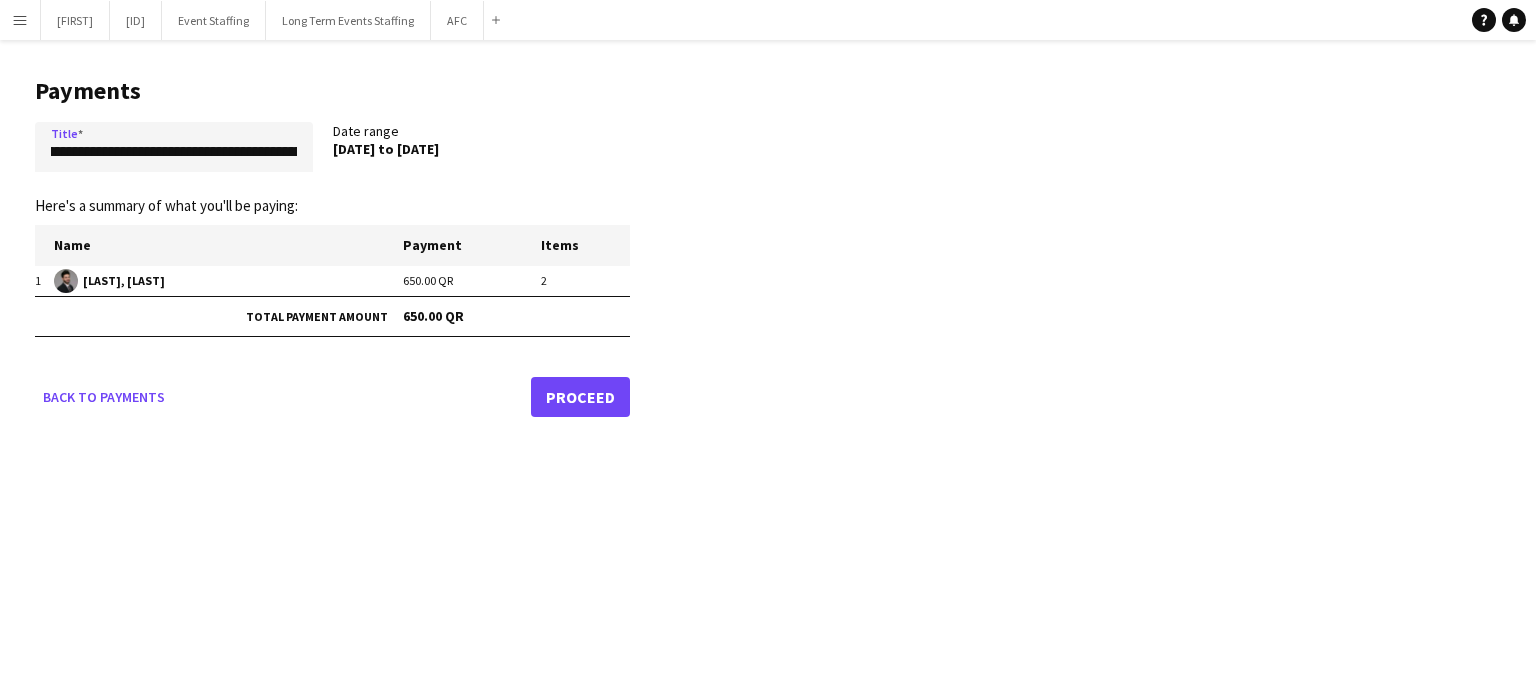 scroll, scrollTop: 0, scrollLeft: 0, axis: both 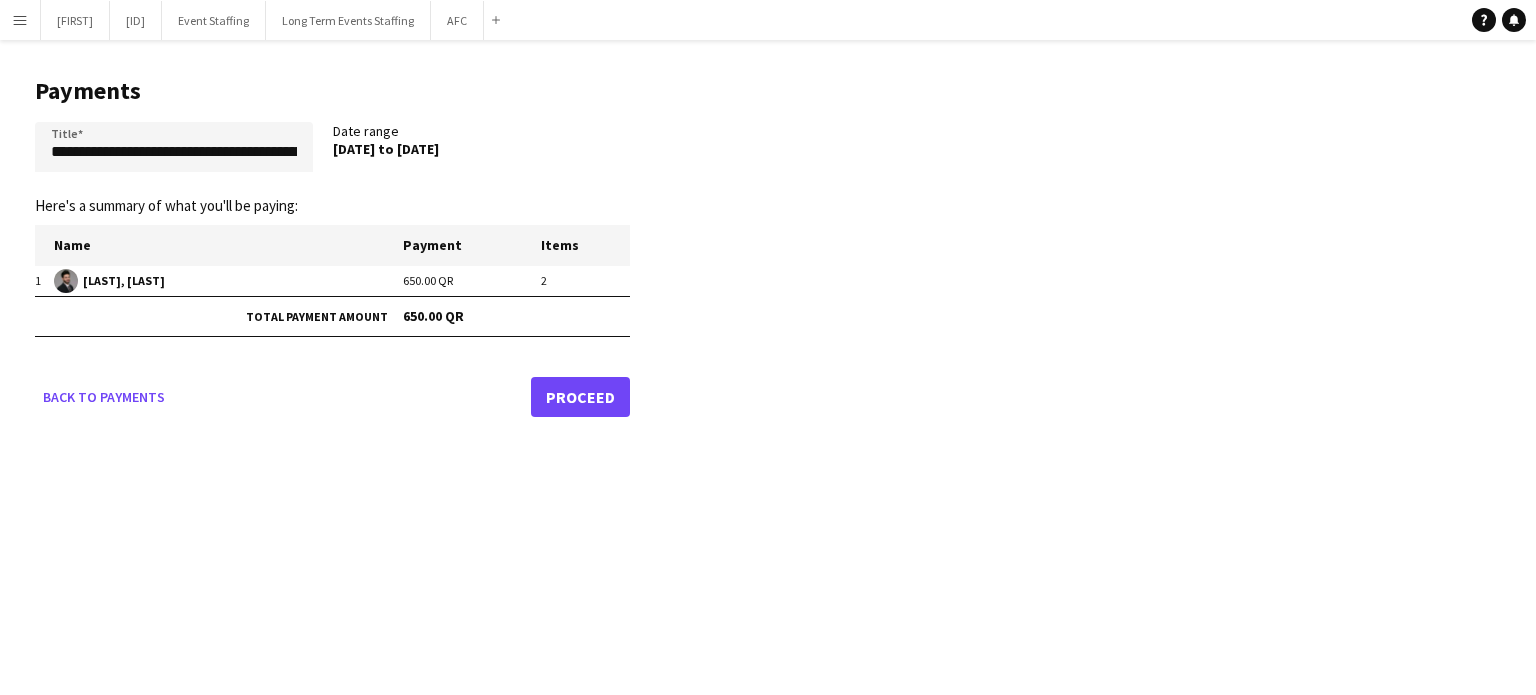 click on "Proceed" 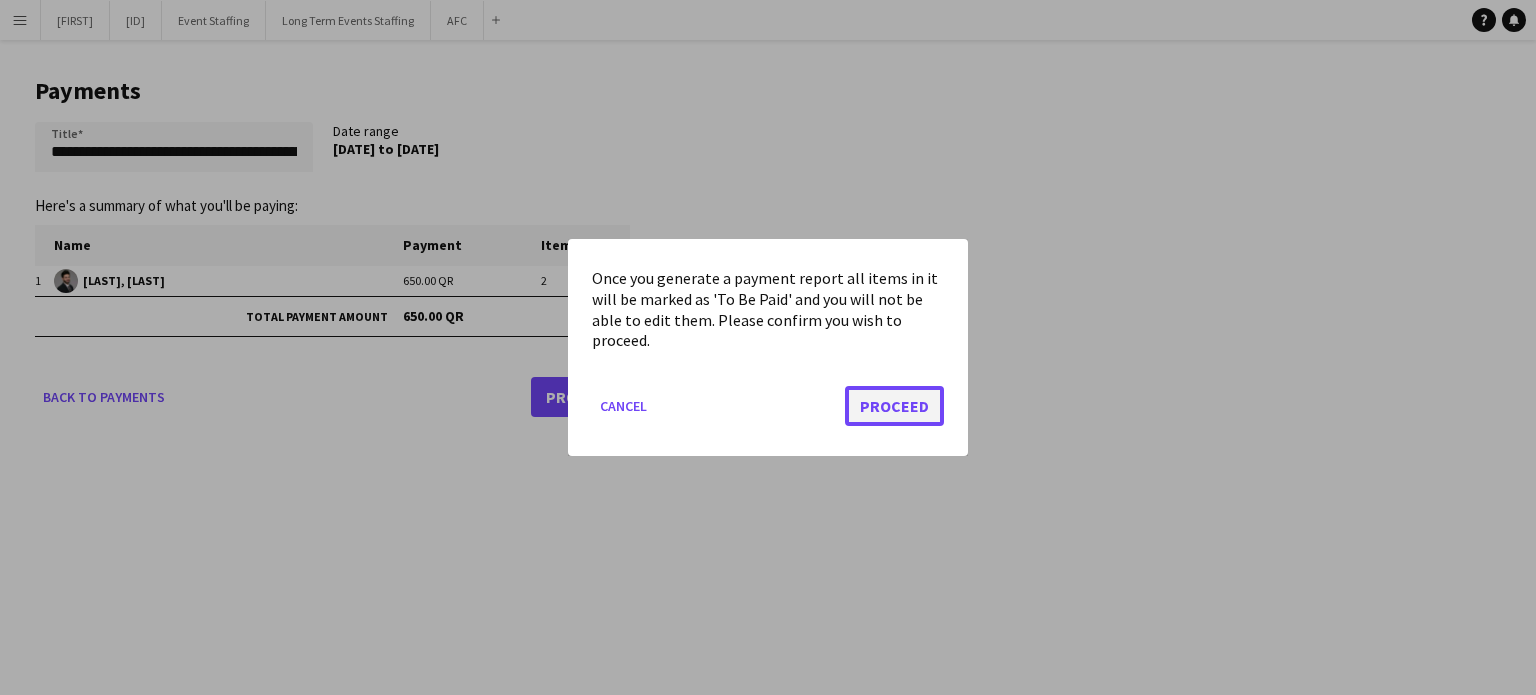 click on "Proceed" 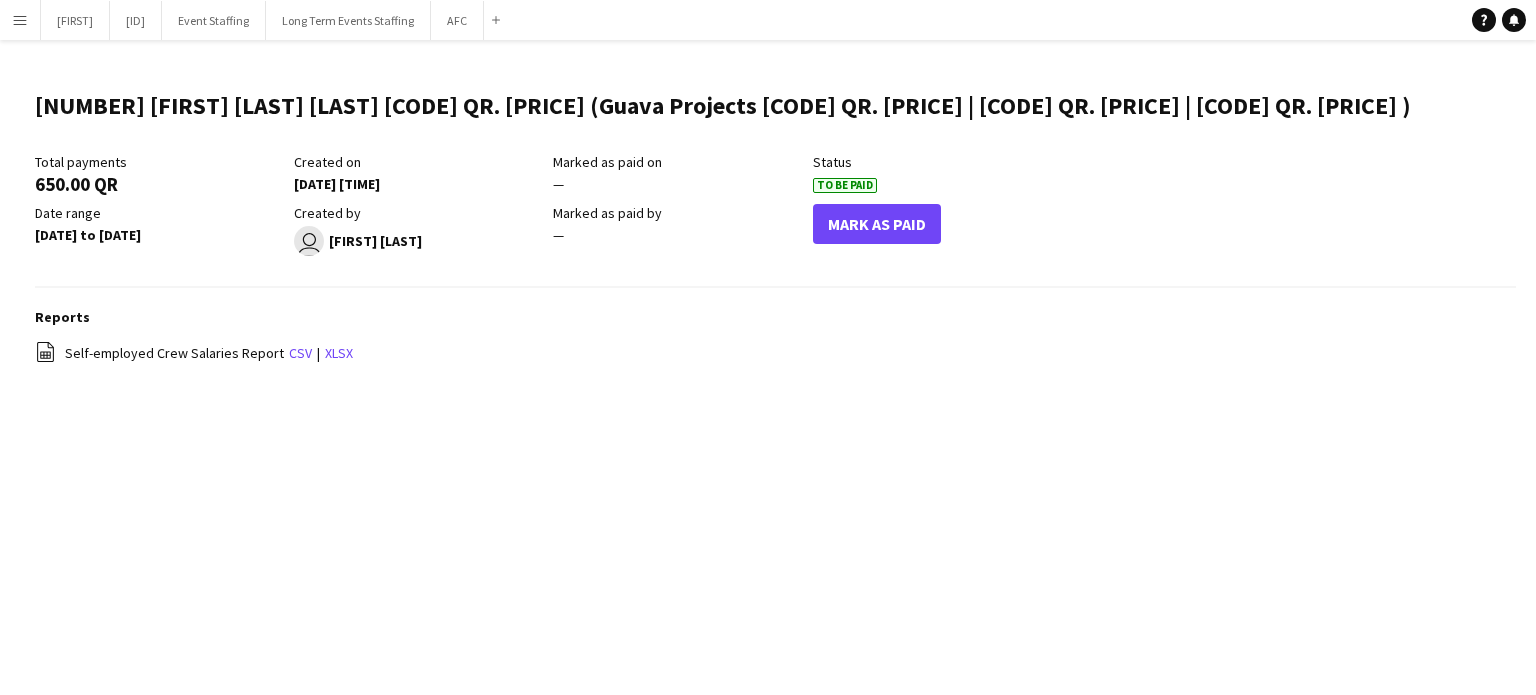 click on "Menu" at bounding box center [20, 20] 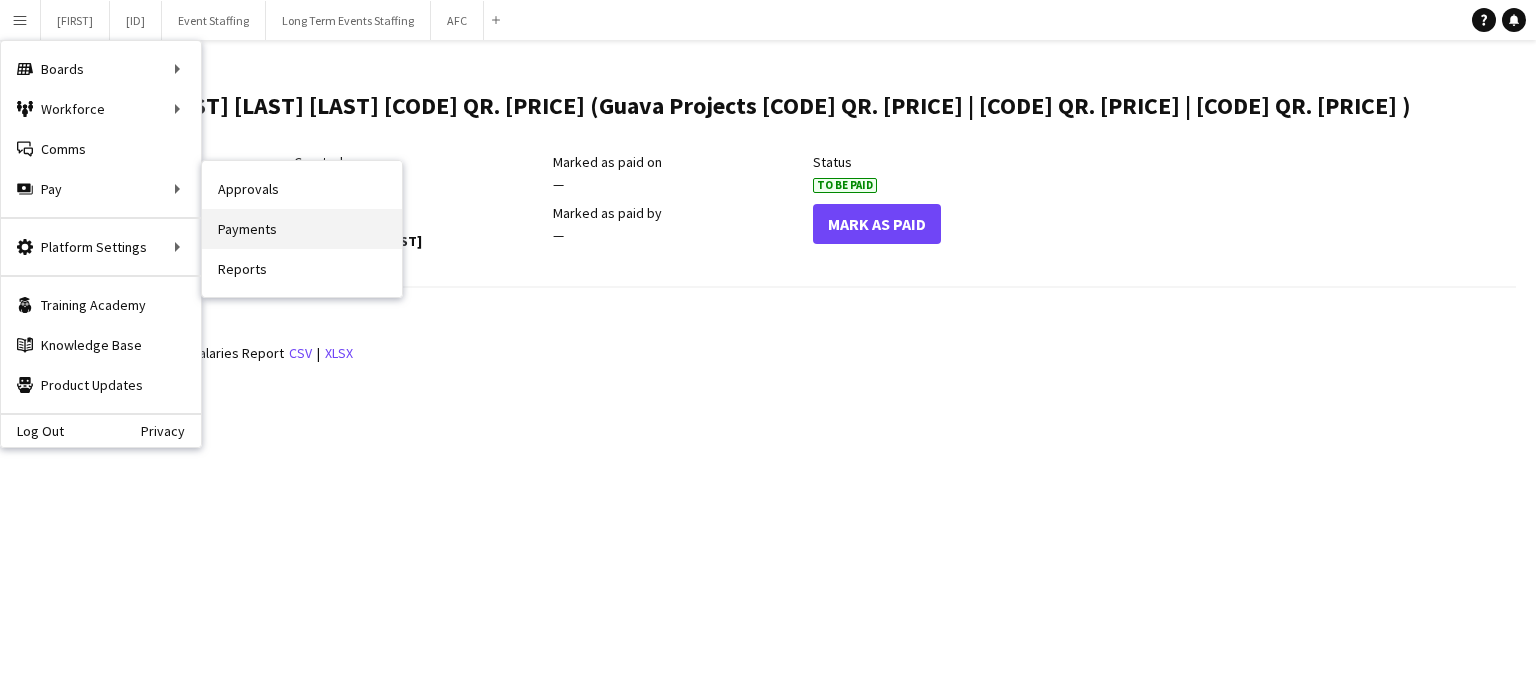 click on "Payments" at bounding box center [302, 229] 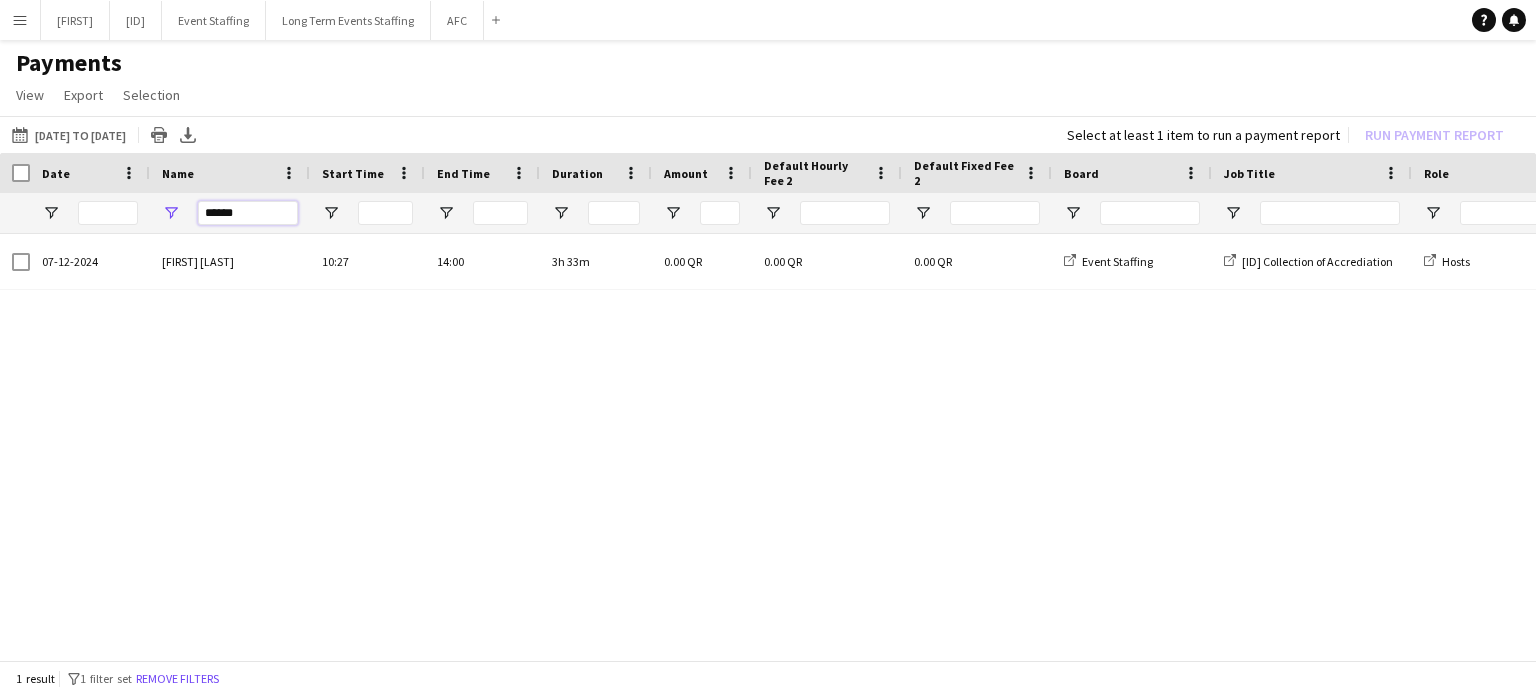 drag, startPoint x: 256, startPoint y: 205, endPoint x: 169, endPoint y: 217, distance: 87.823685 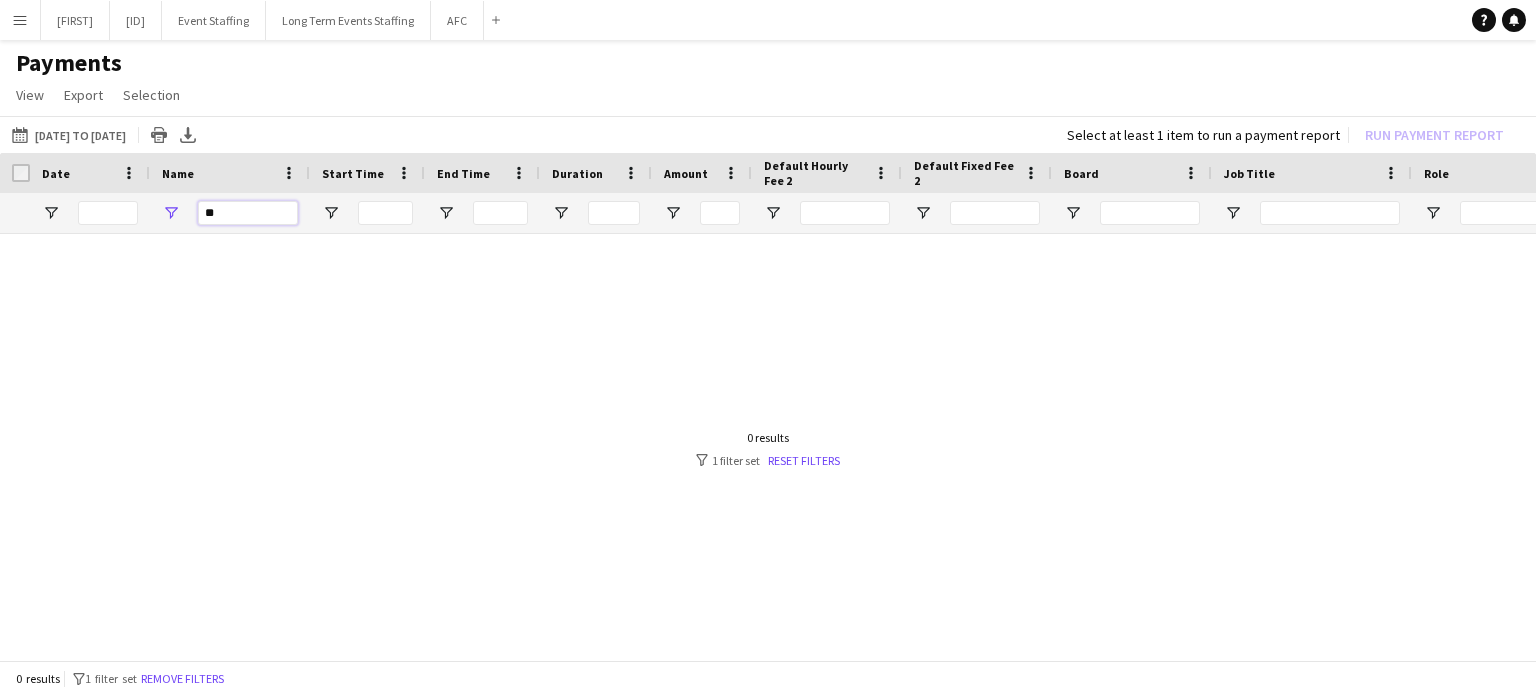 type on "*" 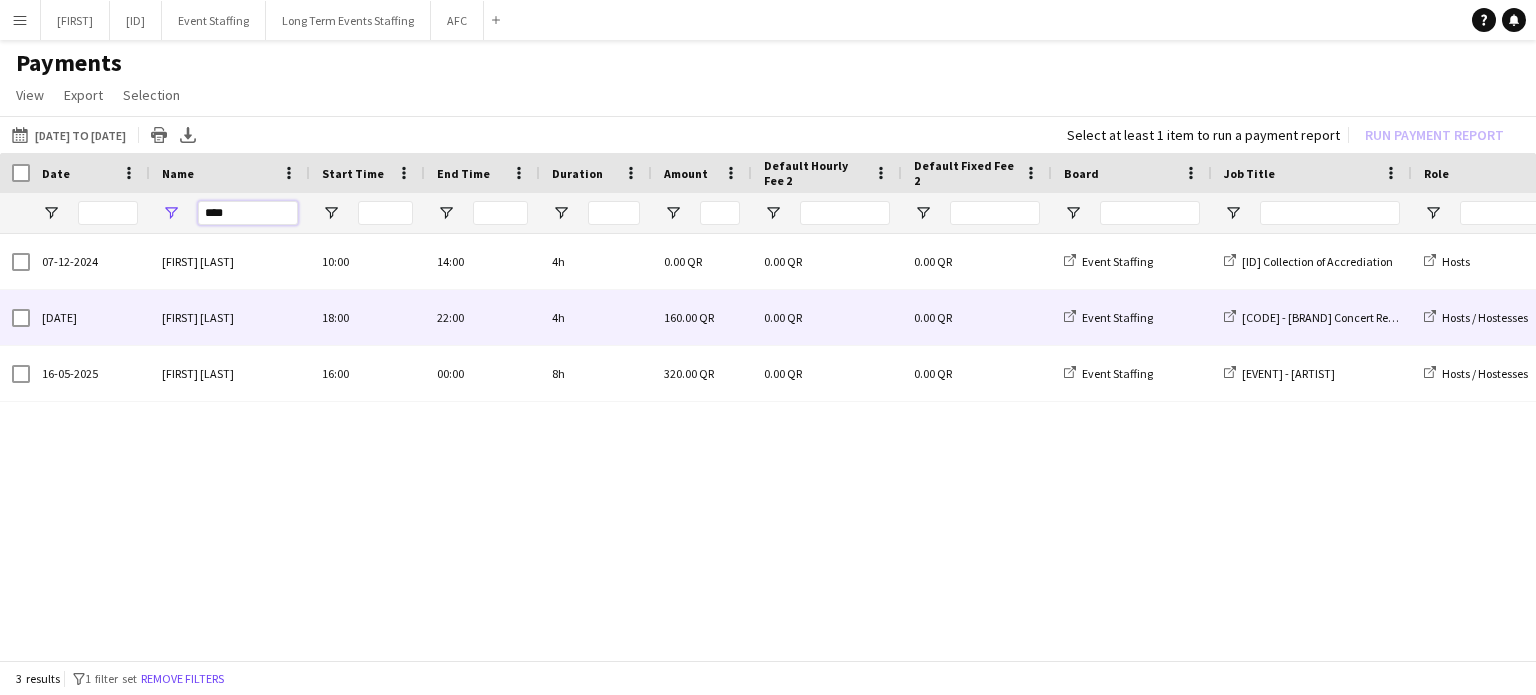 type on "****" 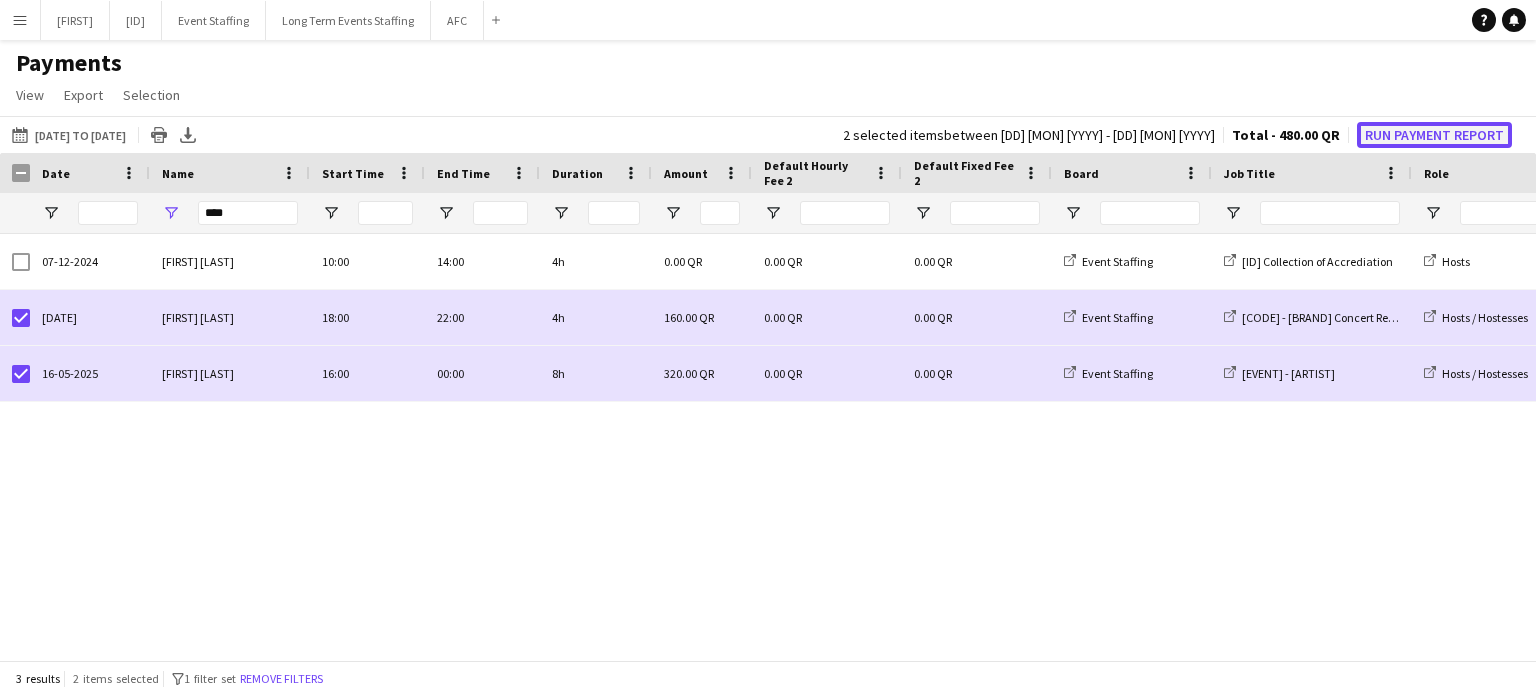 click on "Run Payment Report" 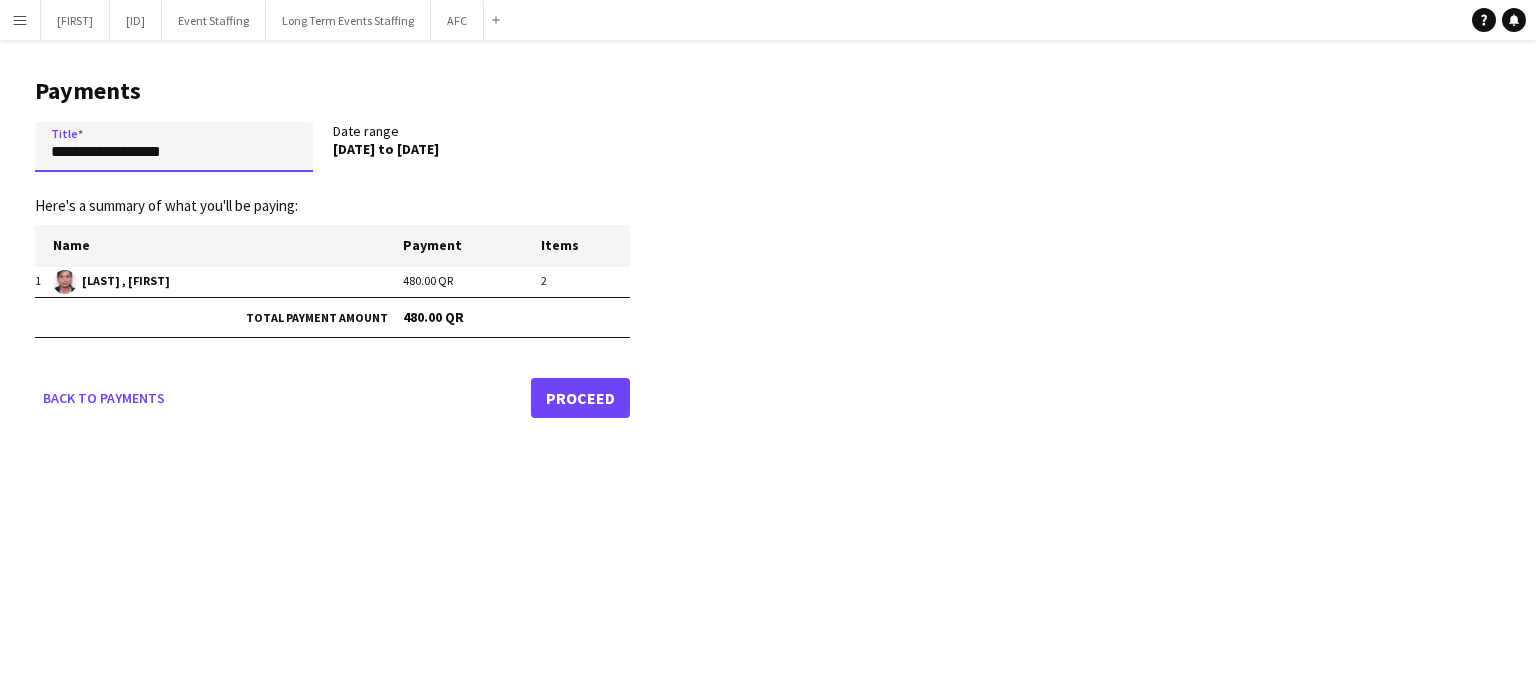 drag, startPoint x: 216, startPoint y: 159, endPoint x: 36, endPoint y: 165, distance: 180.09998 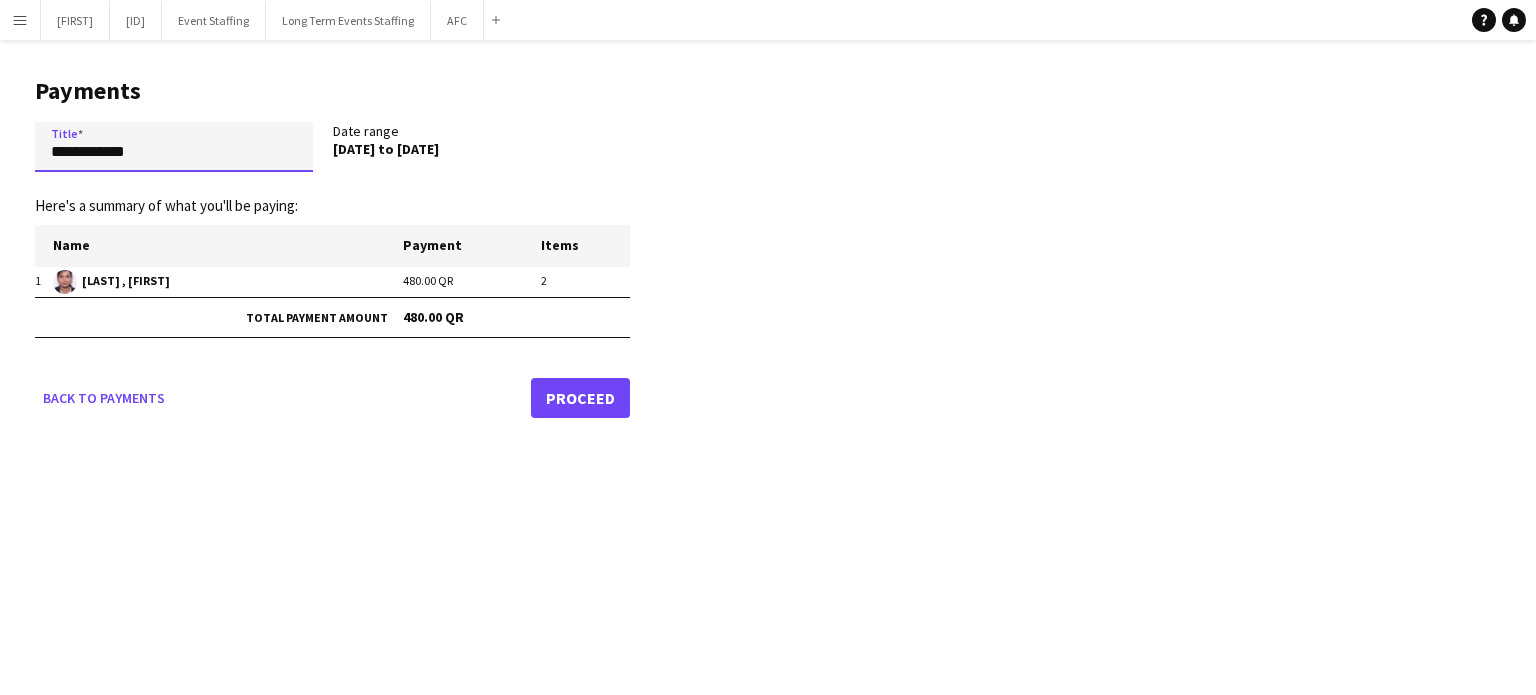 paste on "**********" 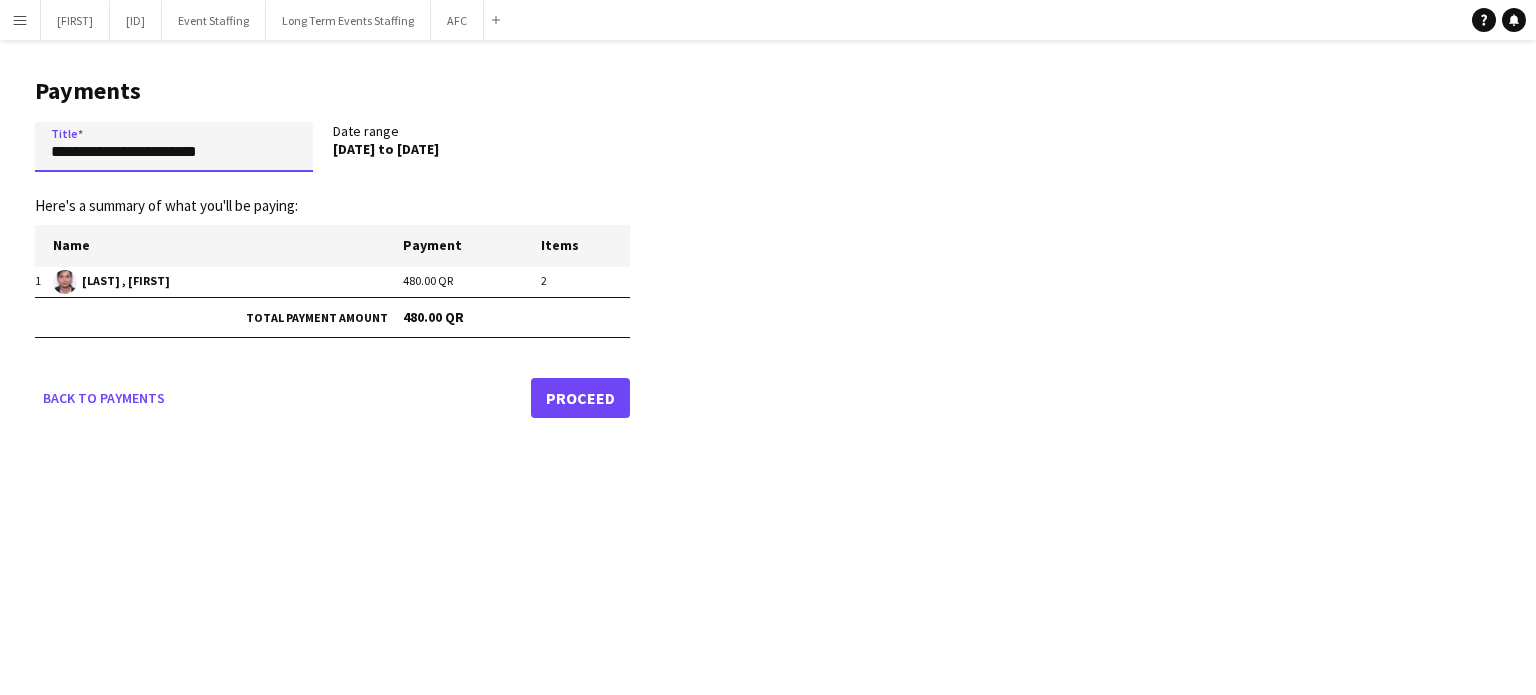 paste on "**********" 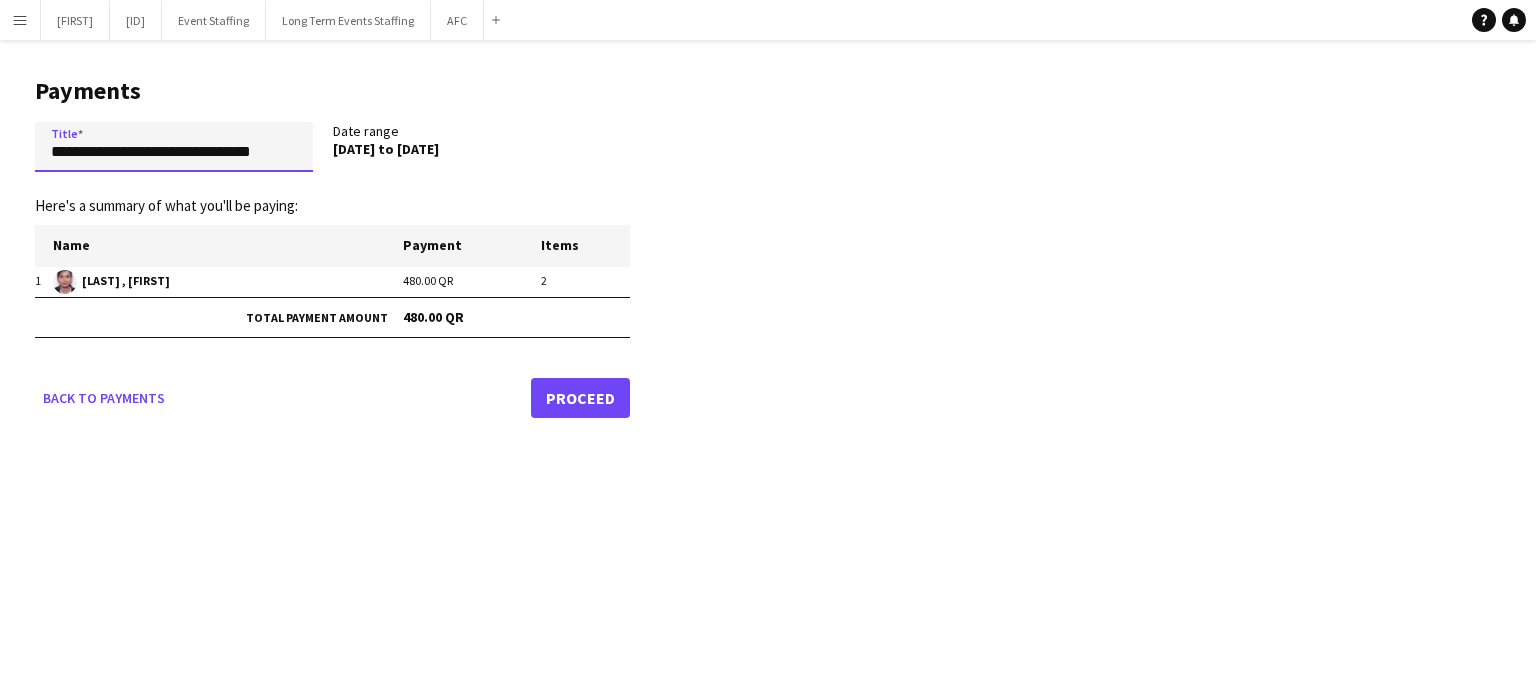 scroll, scrollTop: 0, scrollLeft: 5, axis: horizontal 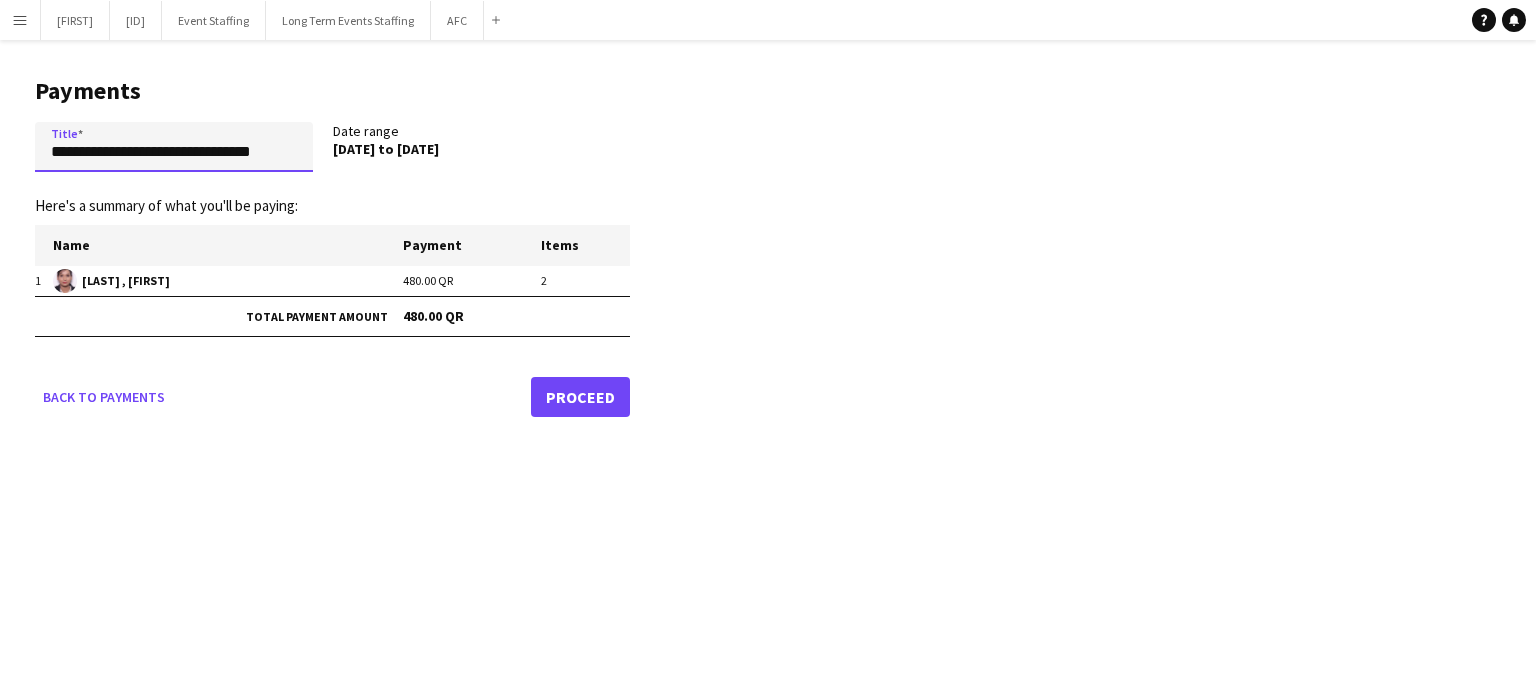 type on "**********" 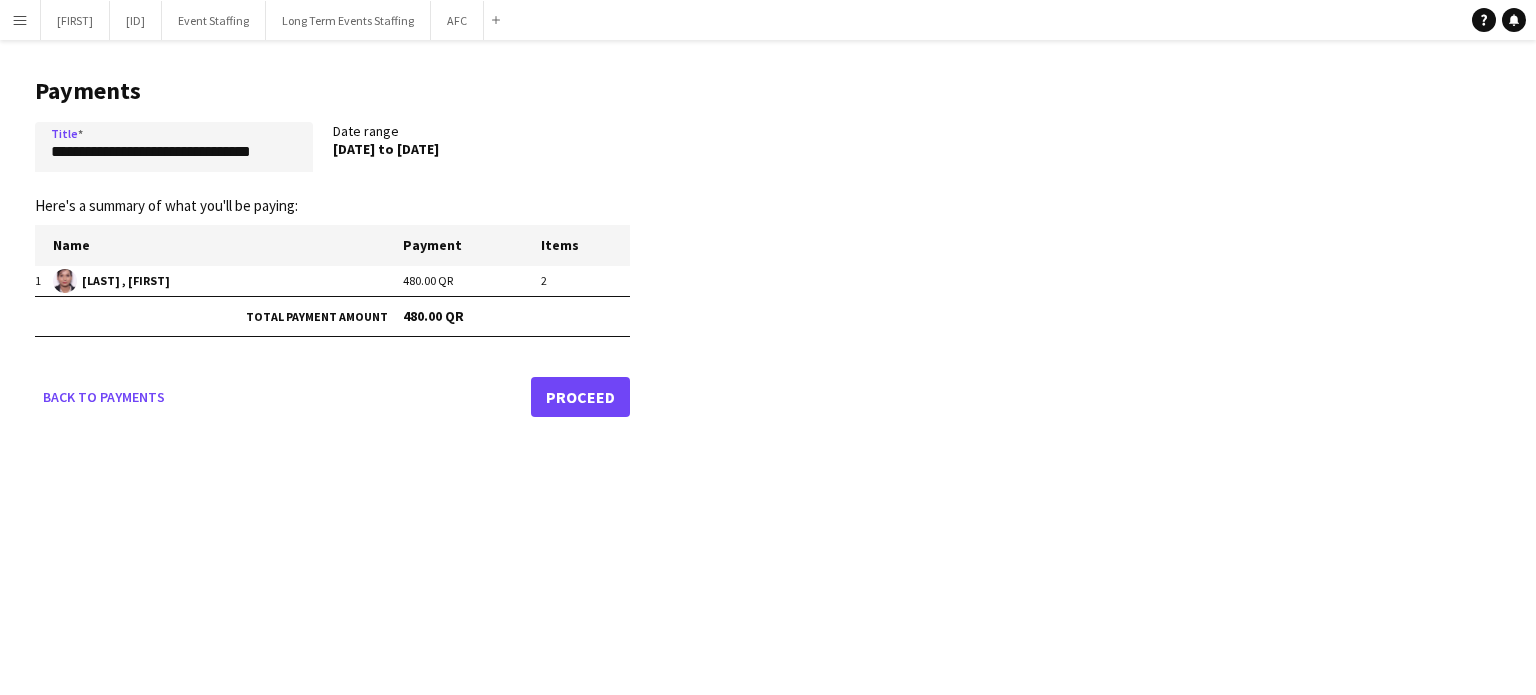 scroll, scrollTop: 0, scrollLeft: 0, axis: both 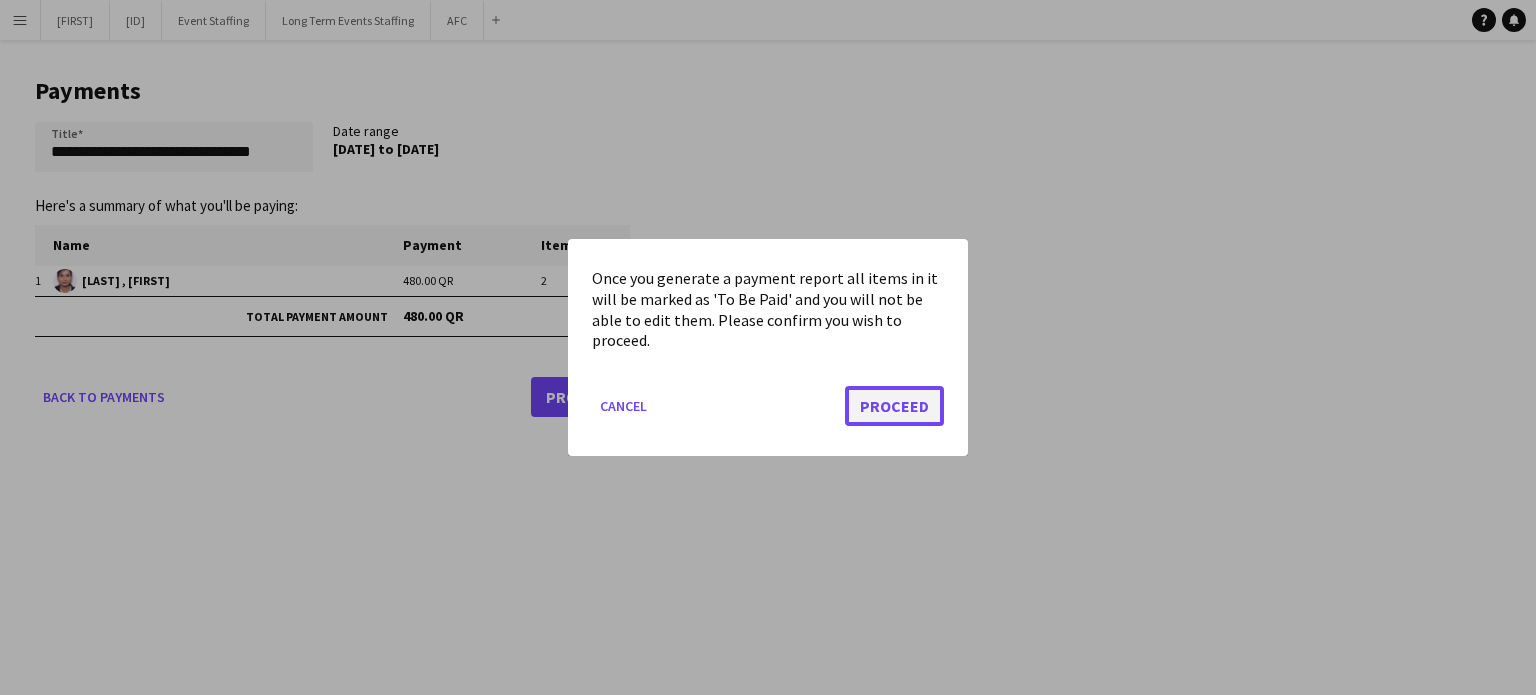 click on "Proceed" 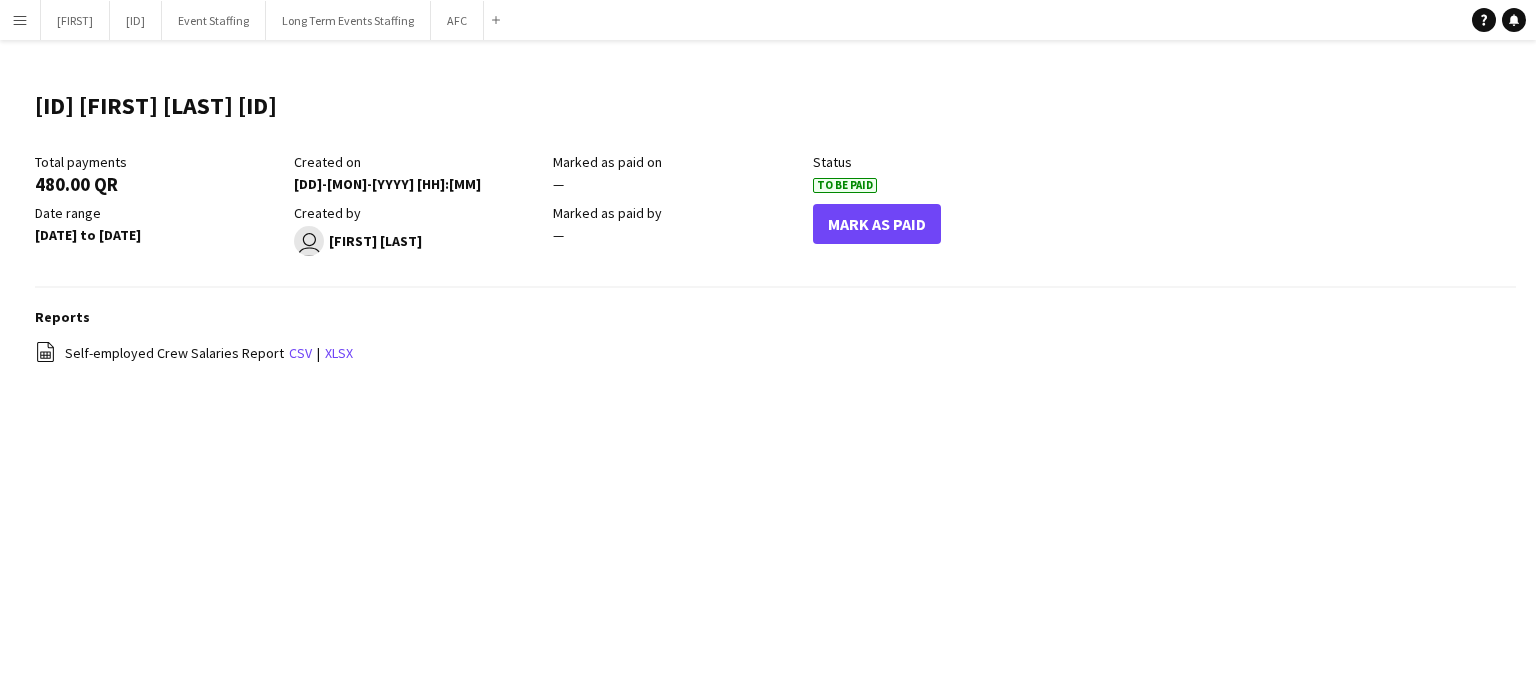click on "Menu" at bounding box center (20, 20) 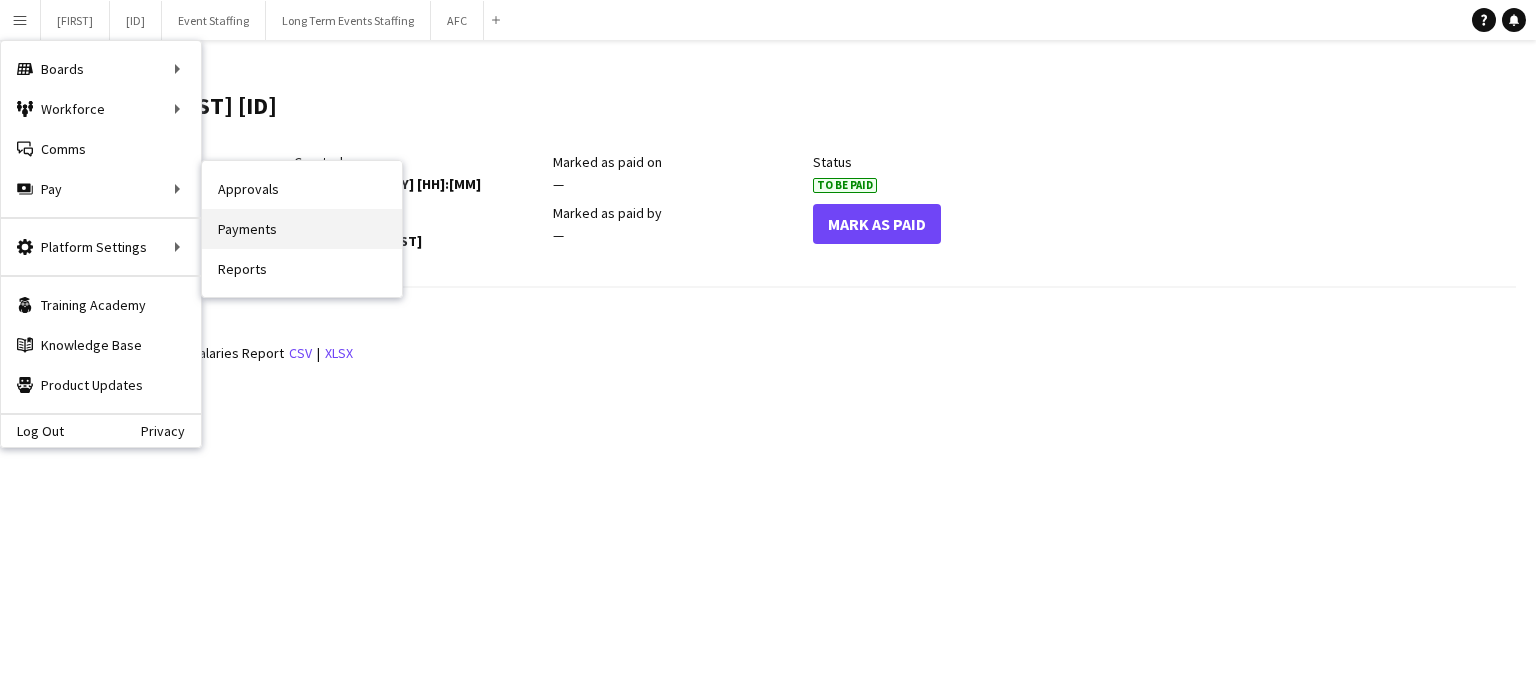 click on "Payments" at bounding box center (302, 229) 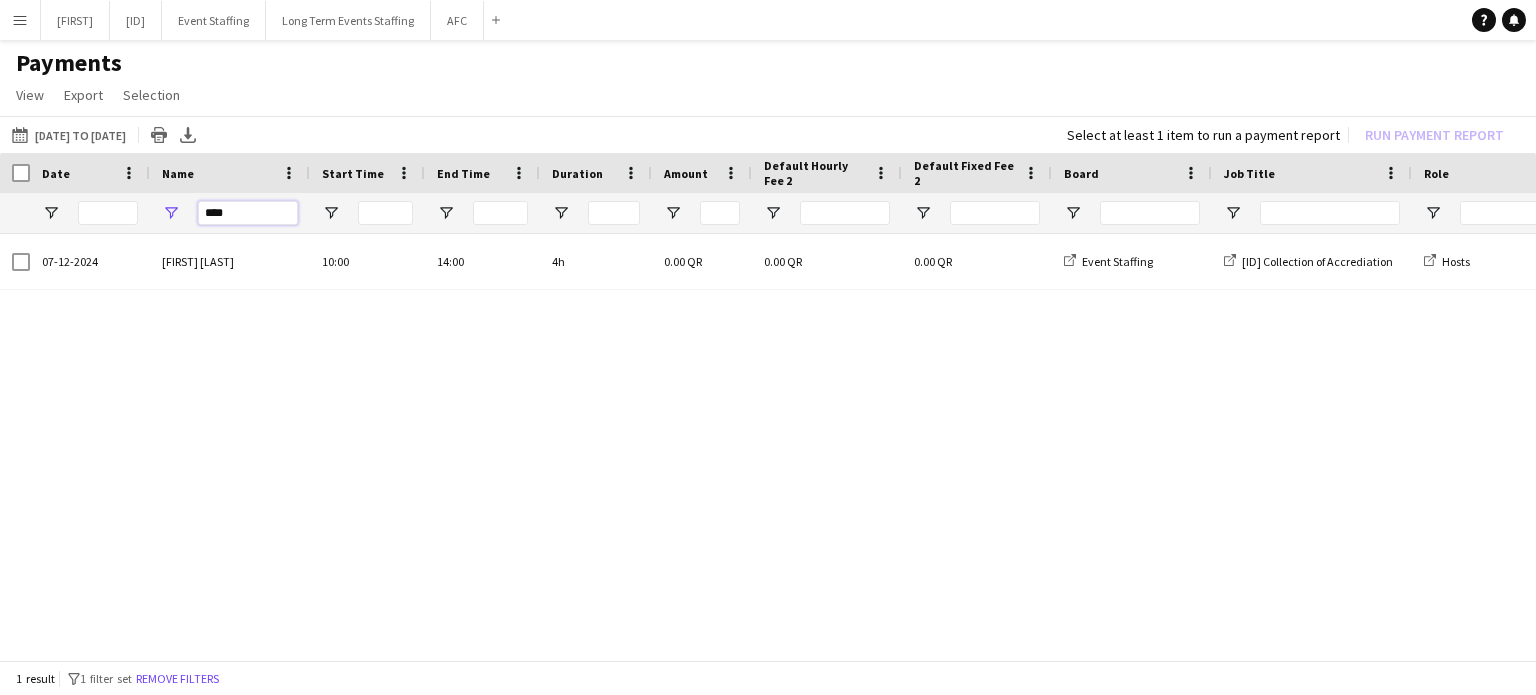 click on "****" at bounding box center [248, 213] 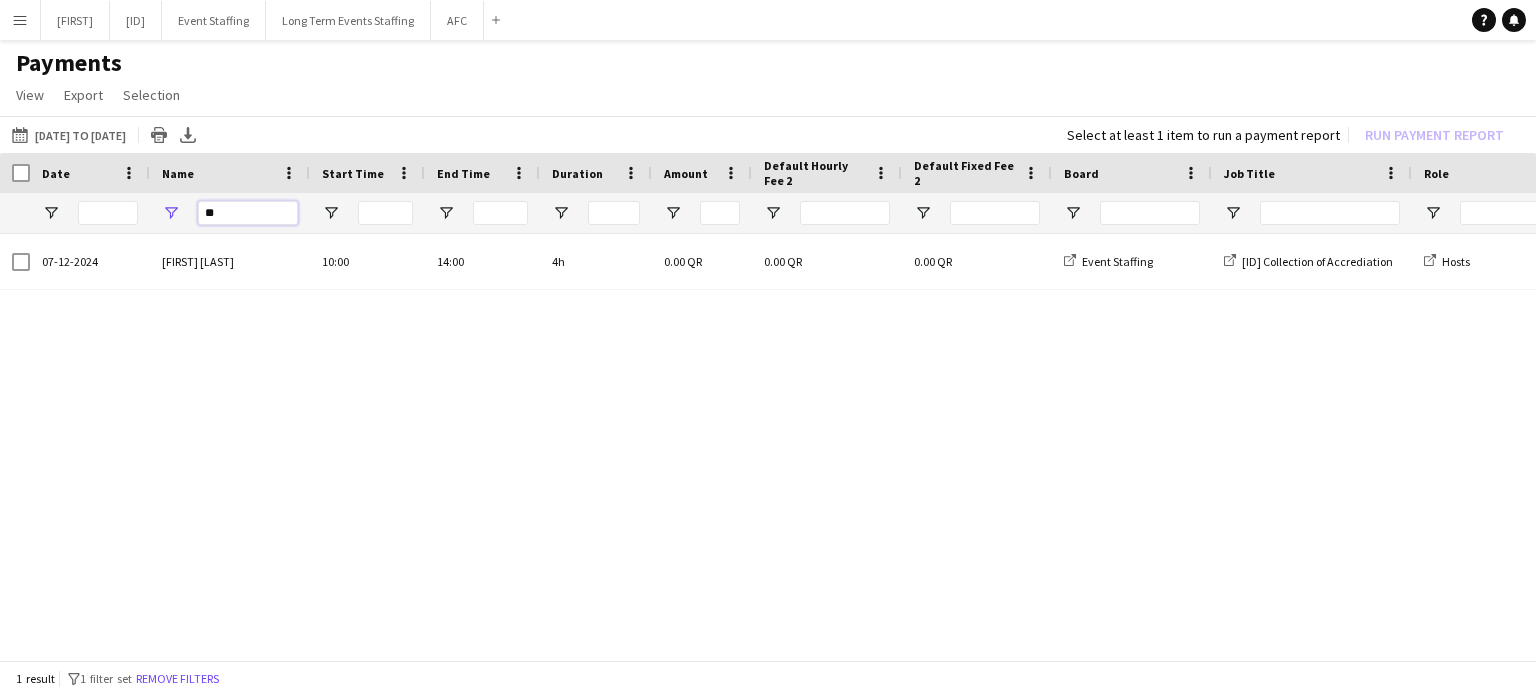 type on "*" 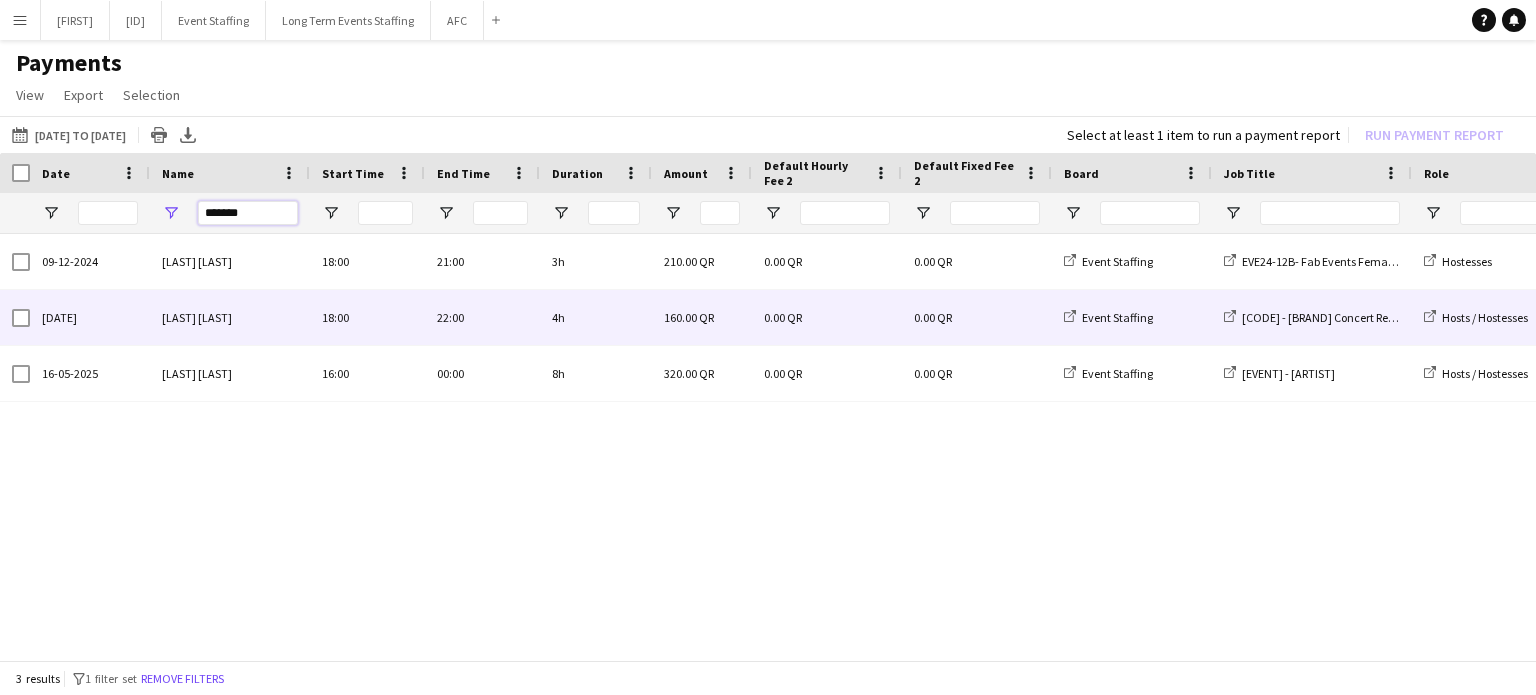 type on "*******" 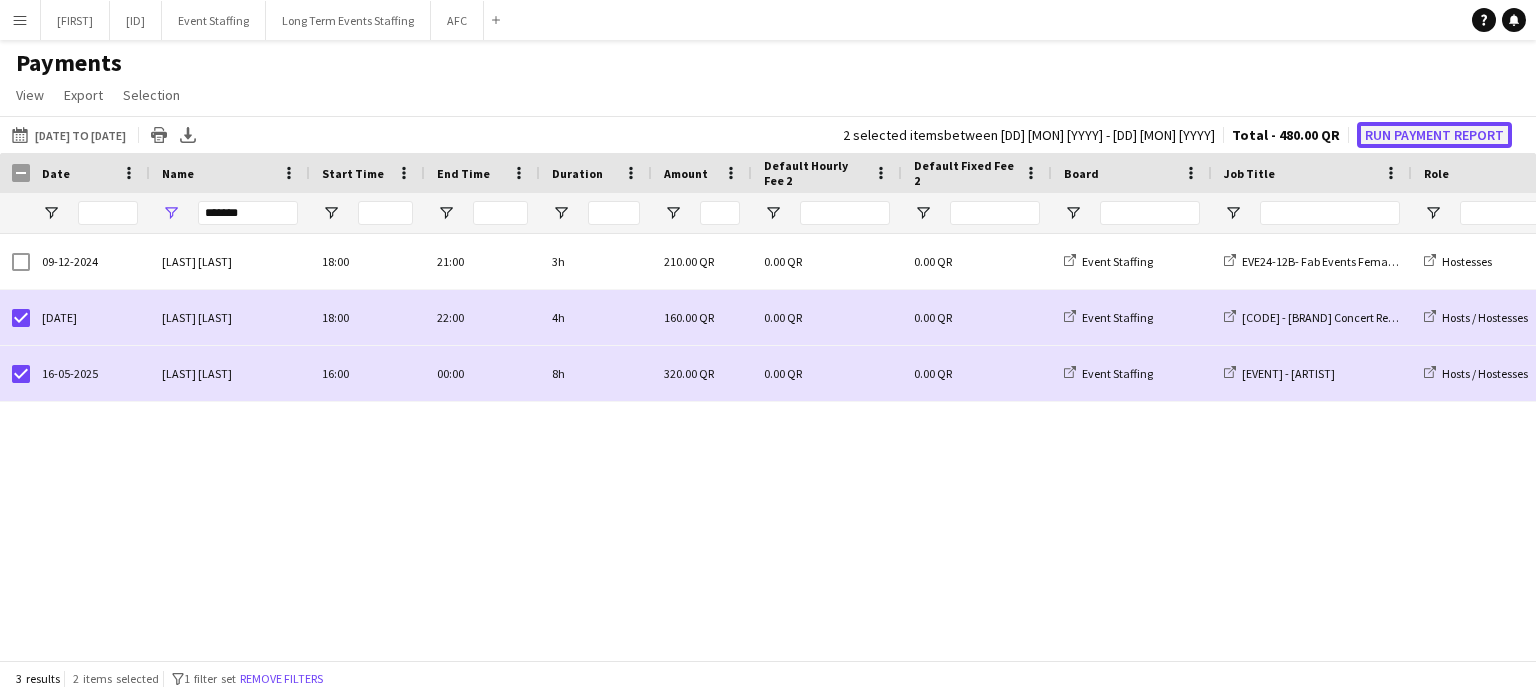 click on "Run Payment Report" 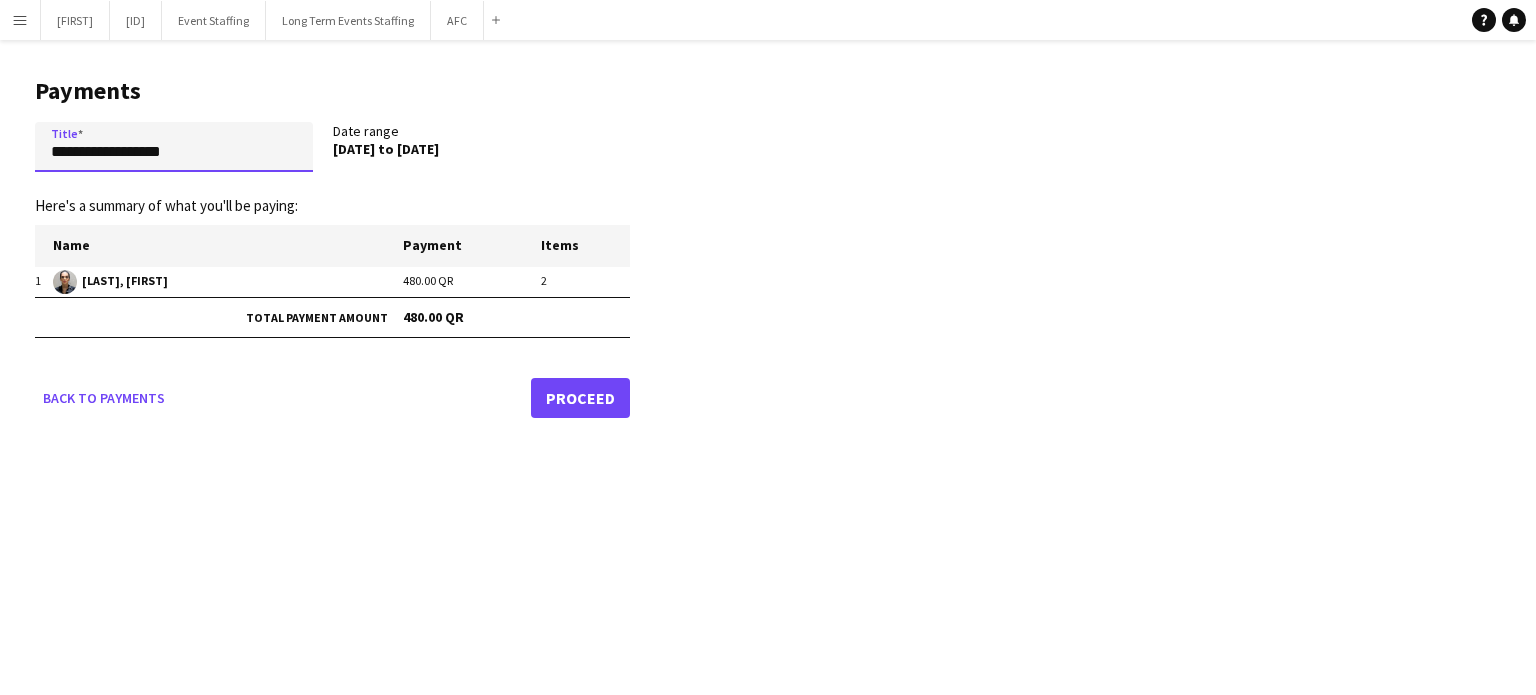 drag, startPoint x: 198, startPoint y: 153, endPoint x: 28, endPoint y: 175, distance: 171.41762 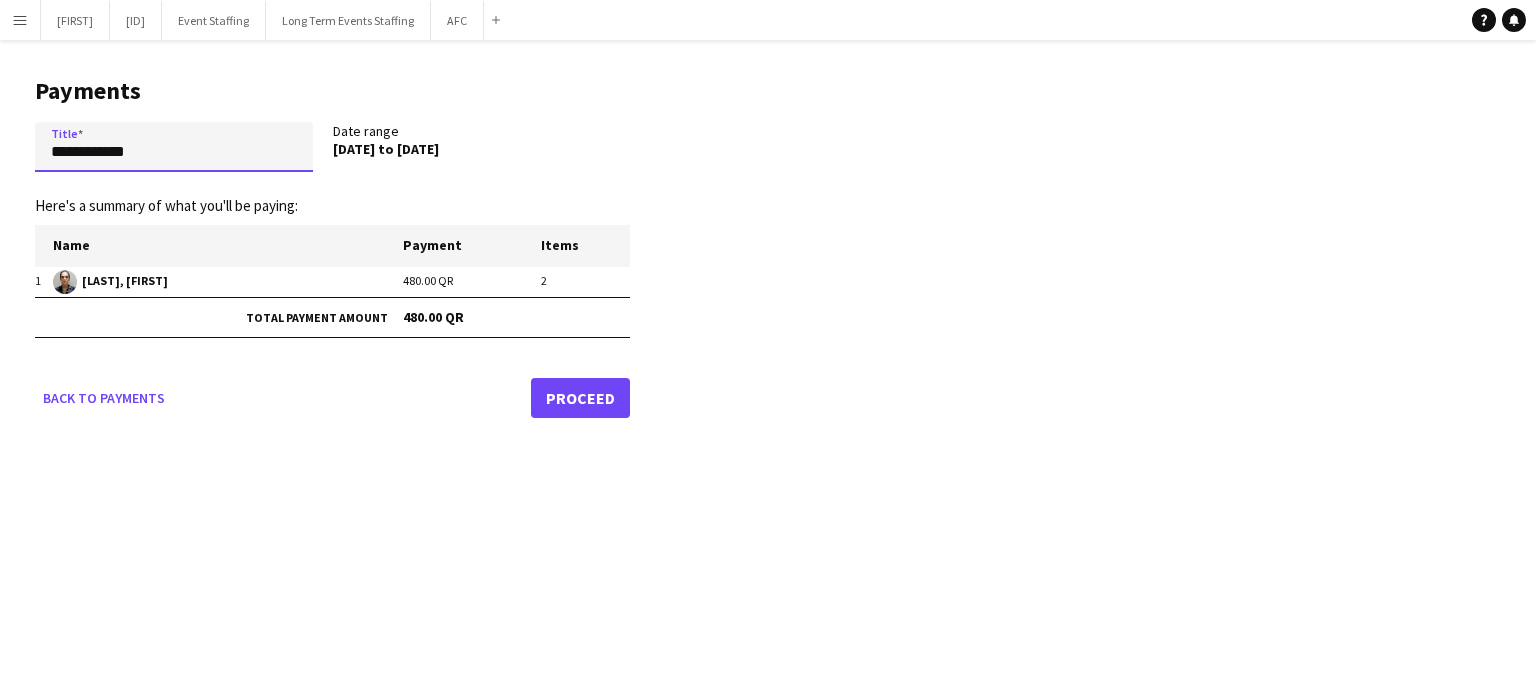 paste on "**********" 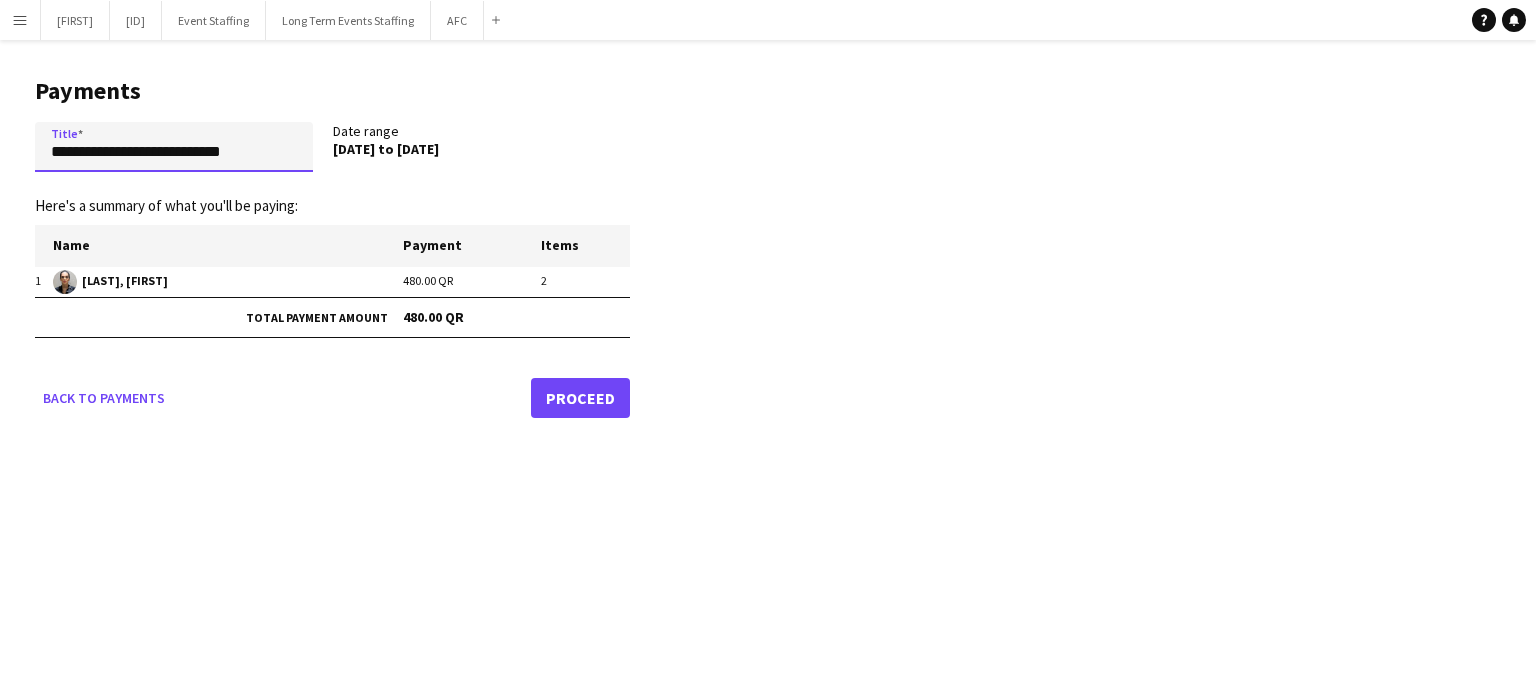 paste on "**********" 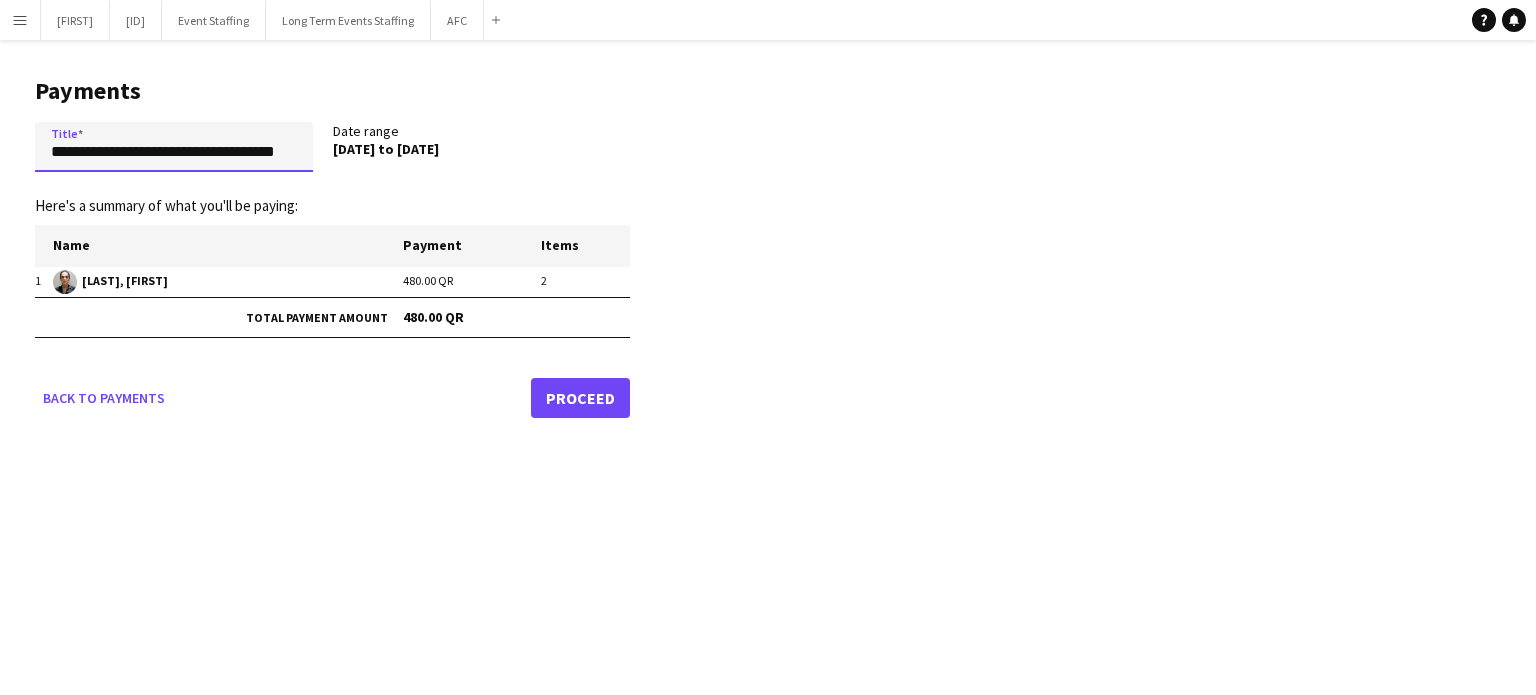 scroll, scrollTop: 0, scrollLeft: 40, axis: horizontal 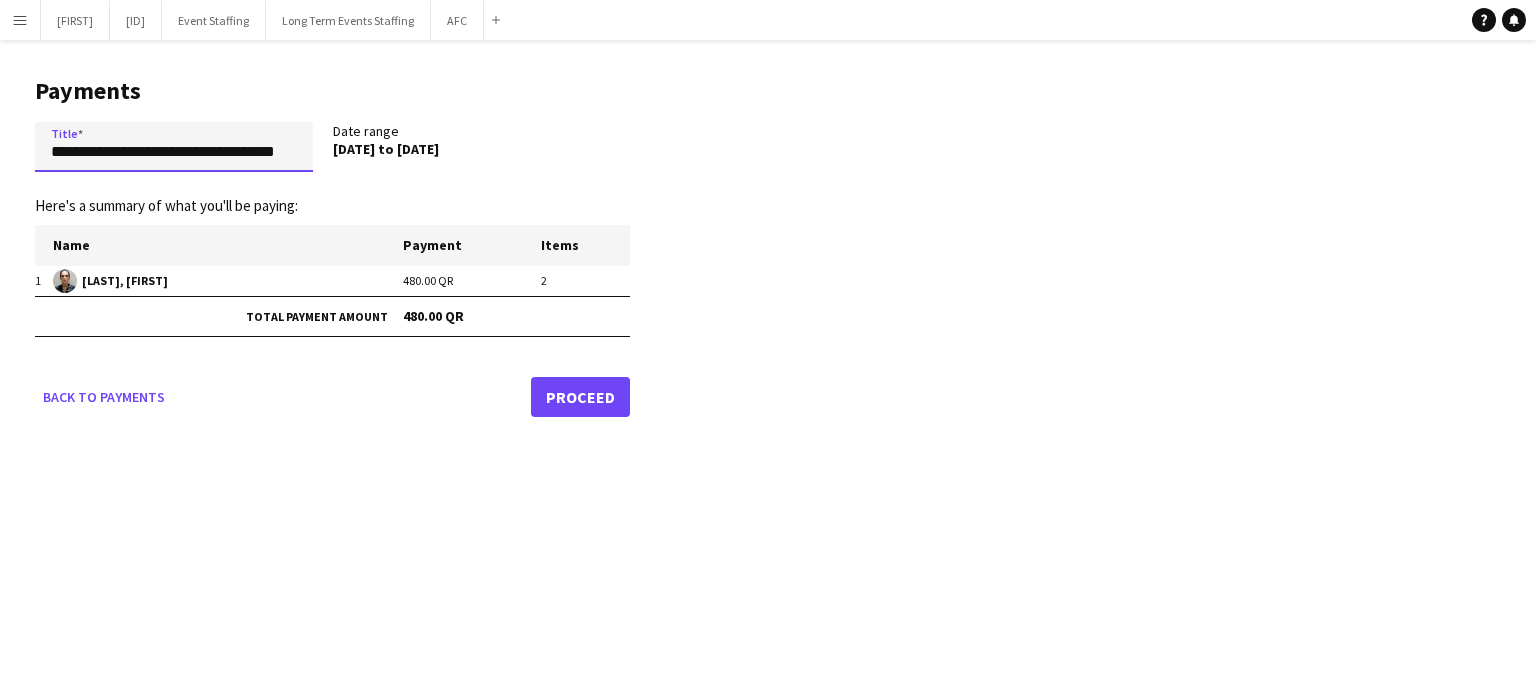 type on "**********" 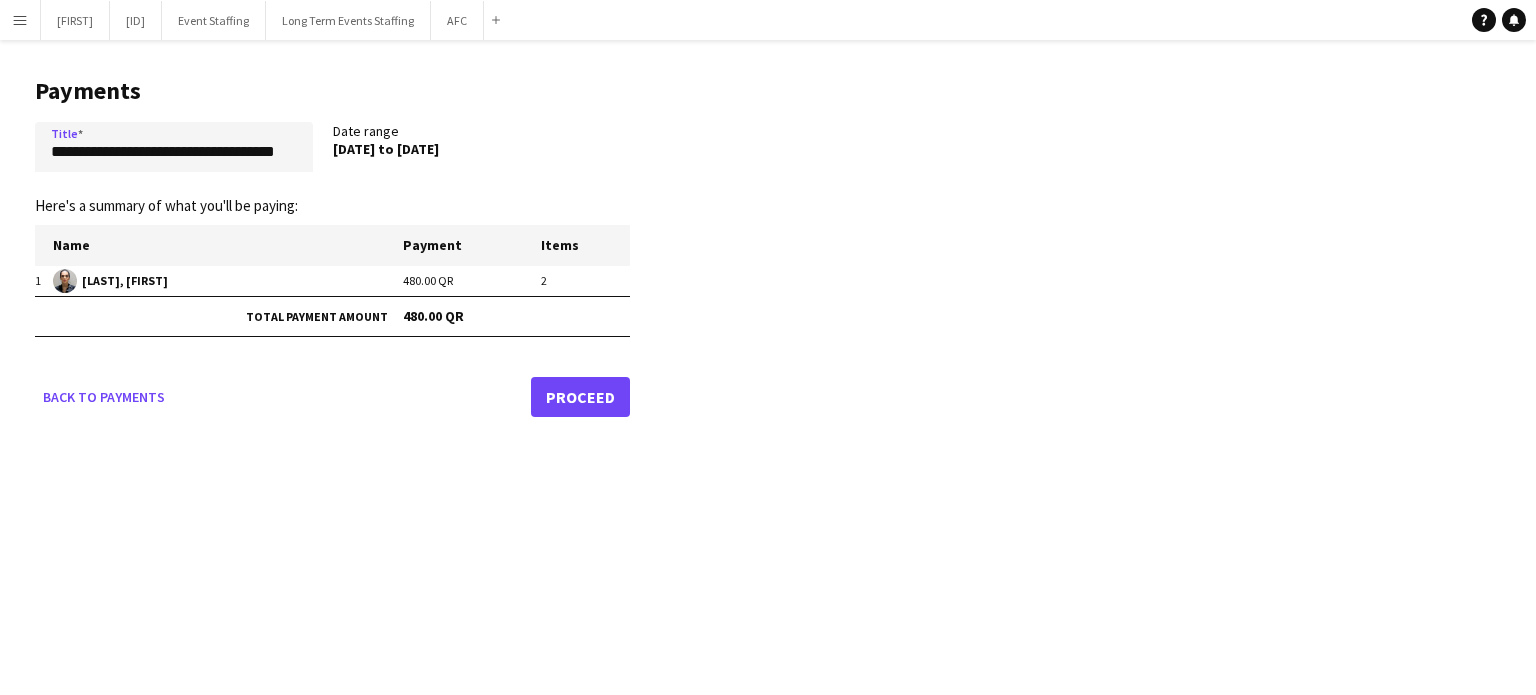 scroll, scrollTop: 0, scrollLeft: 0, axis: both 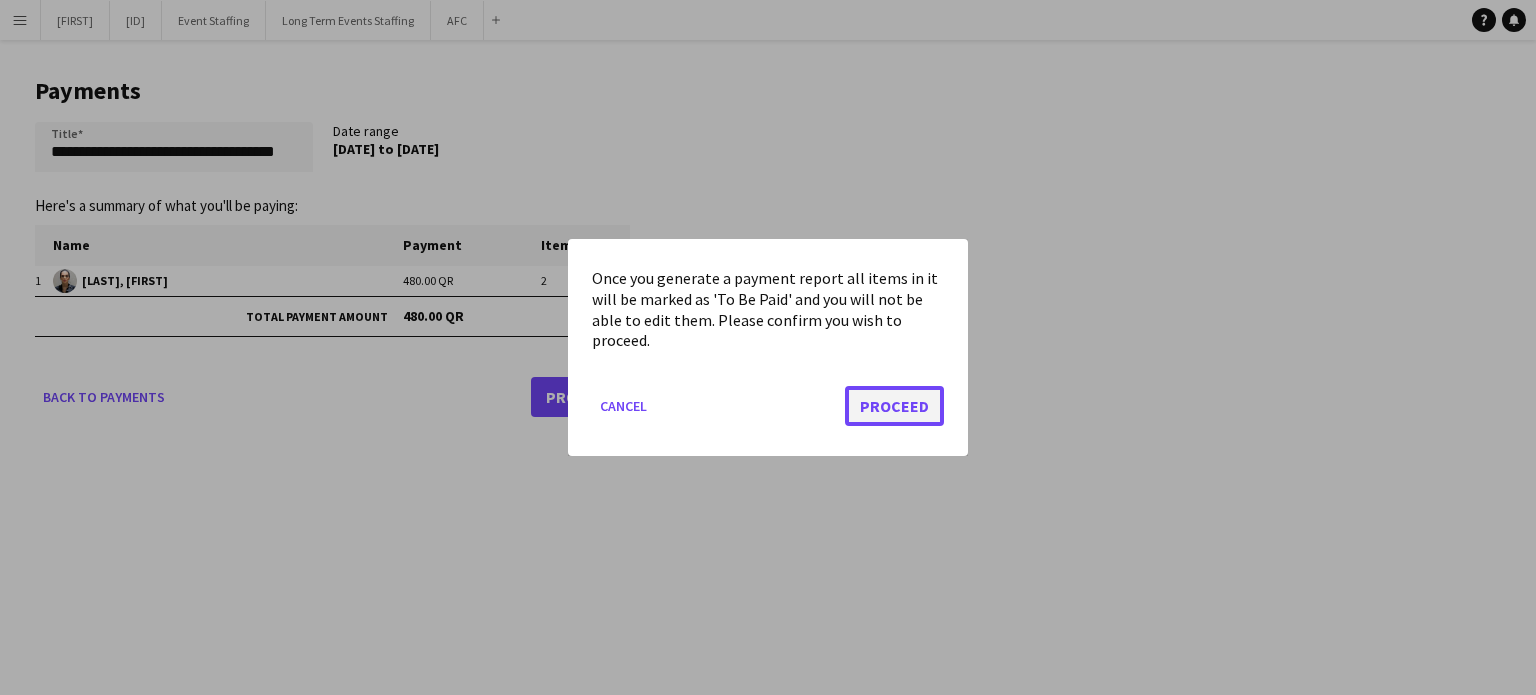 click on "Proceed" 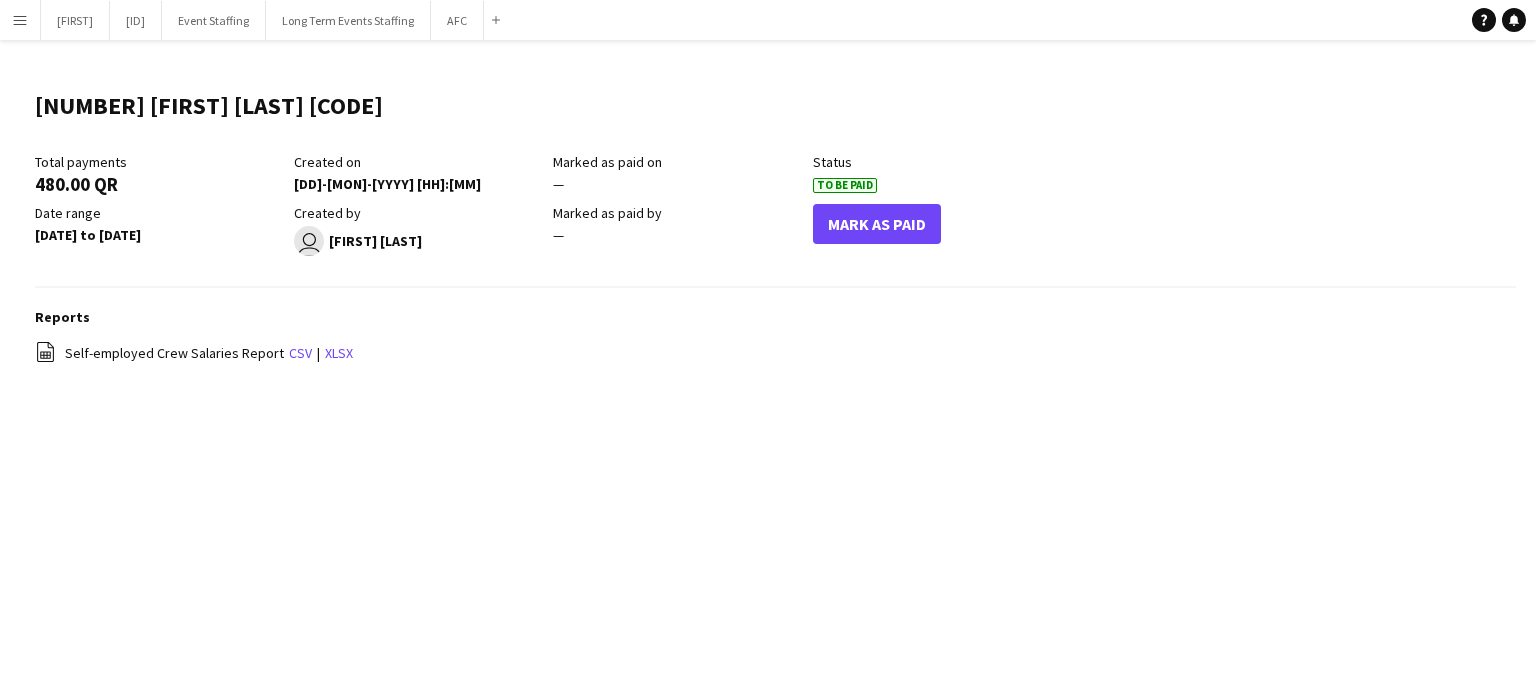 click on "Menu" at bounding box center [20, 20] 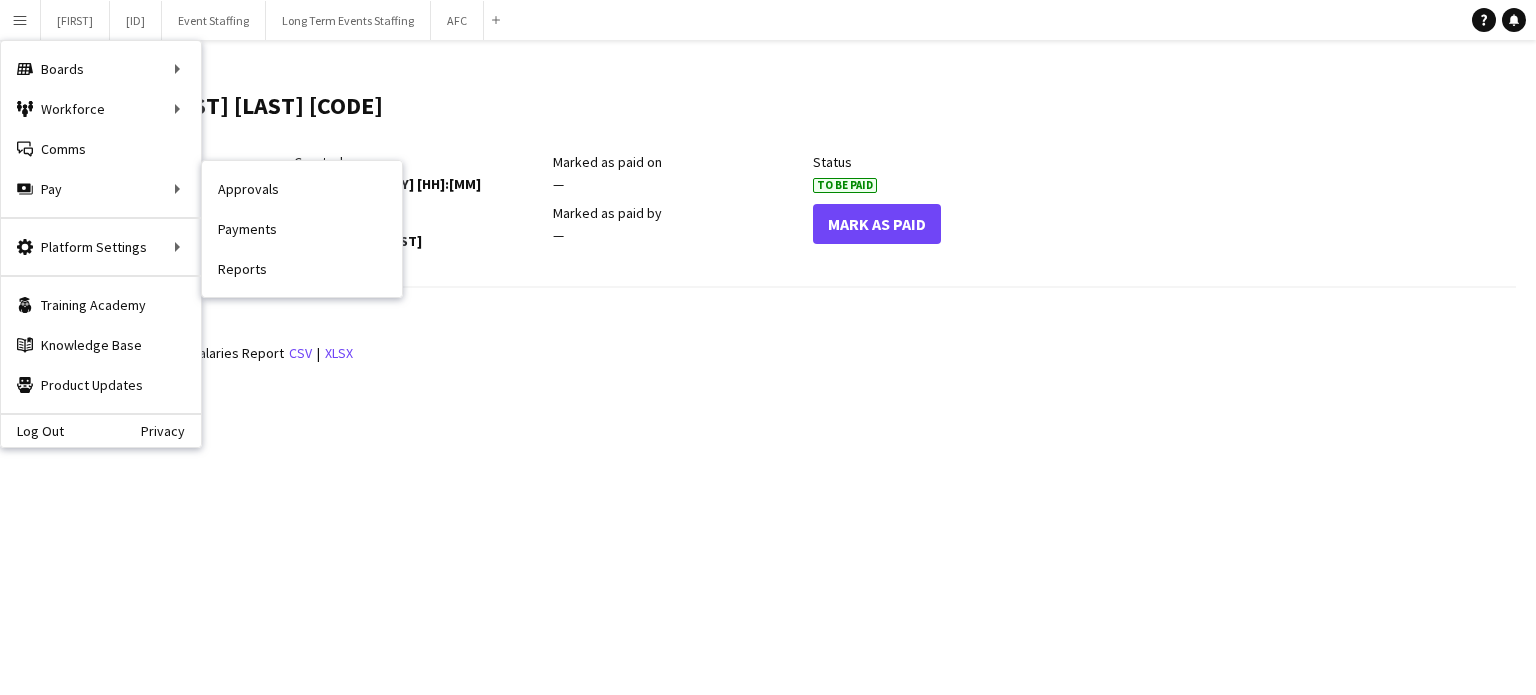 click on "Payments" at bounding box center [302, 229] 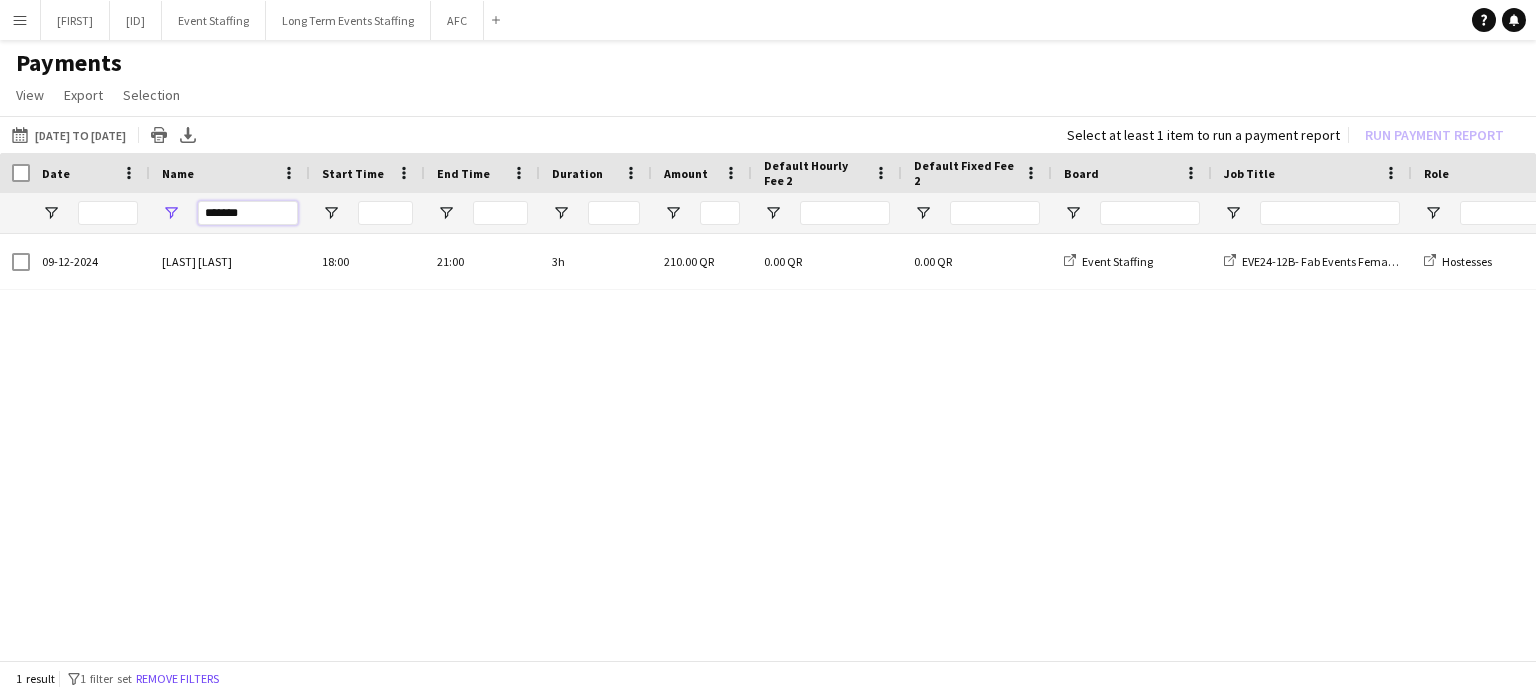 drag, startPoint x: 253, startPoint y: 215, endPoint x: 181, endPoint y: 211, distance: 72.11102 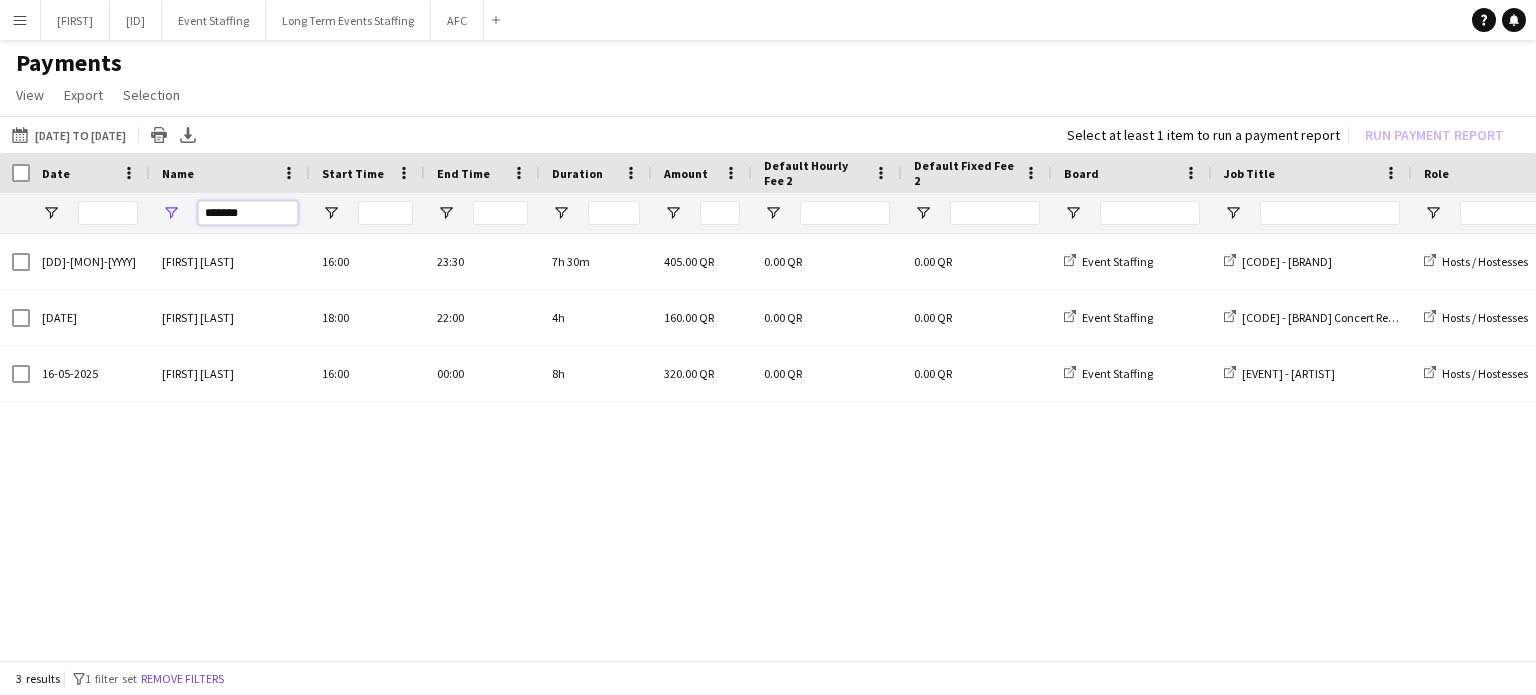 type on "*******" 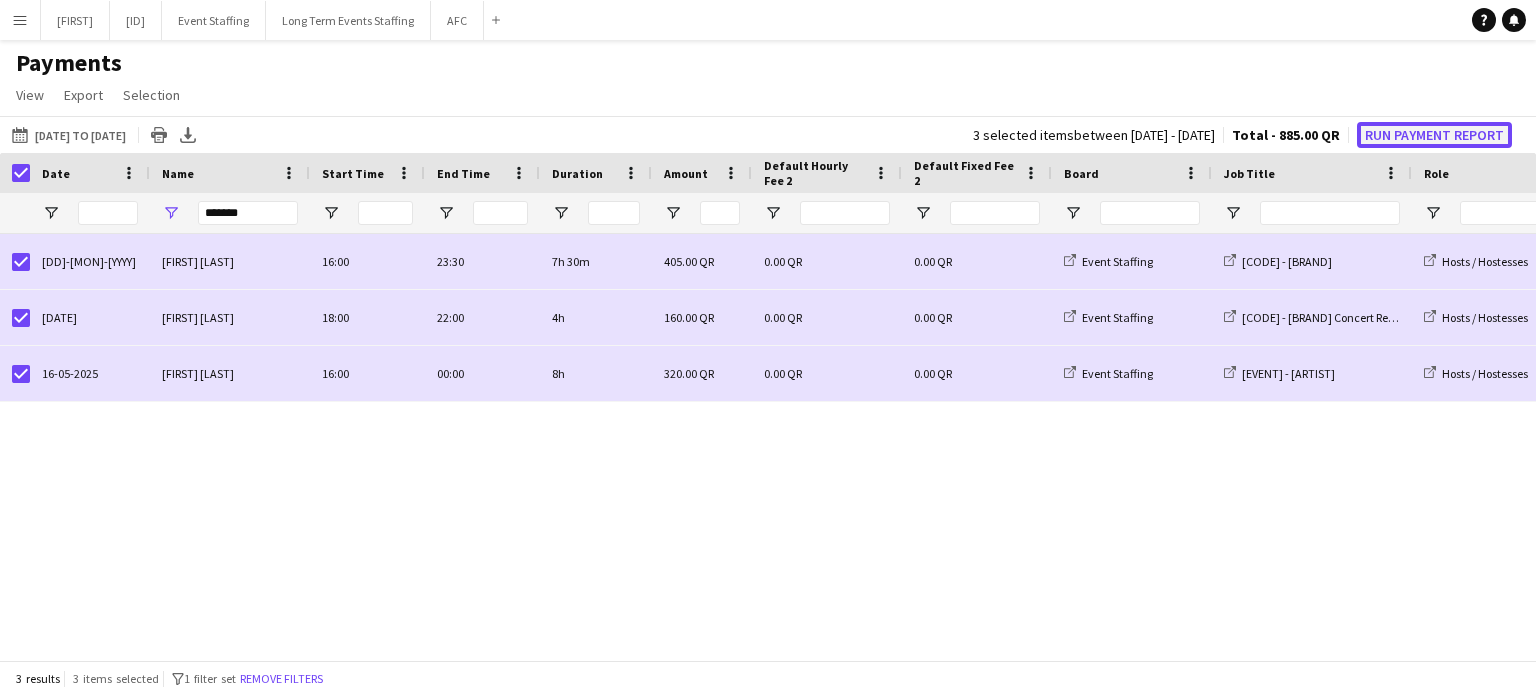 click on "Run Payment Report" 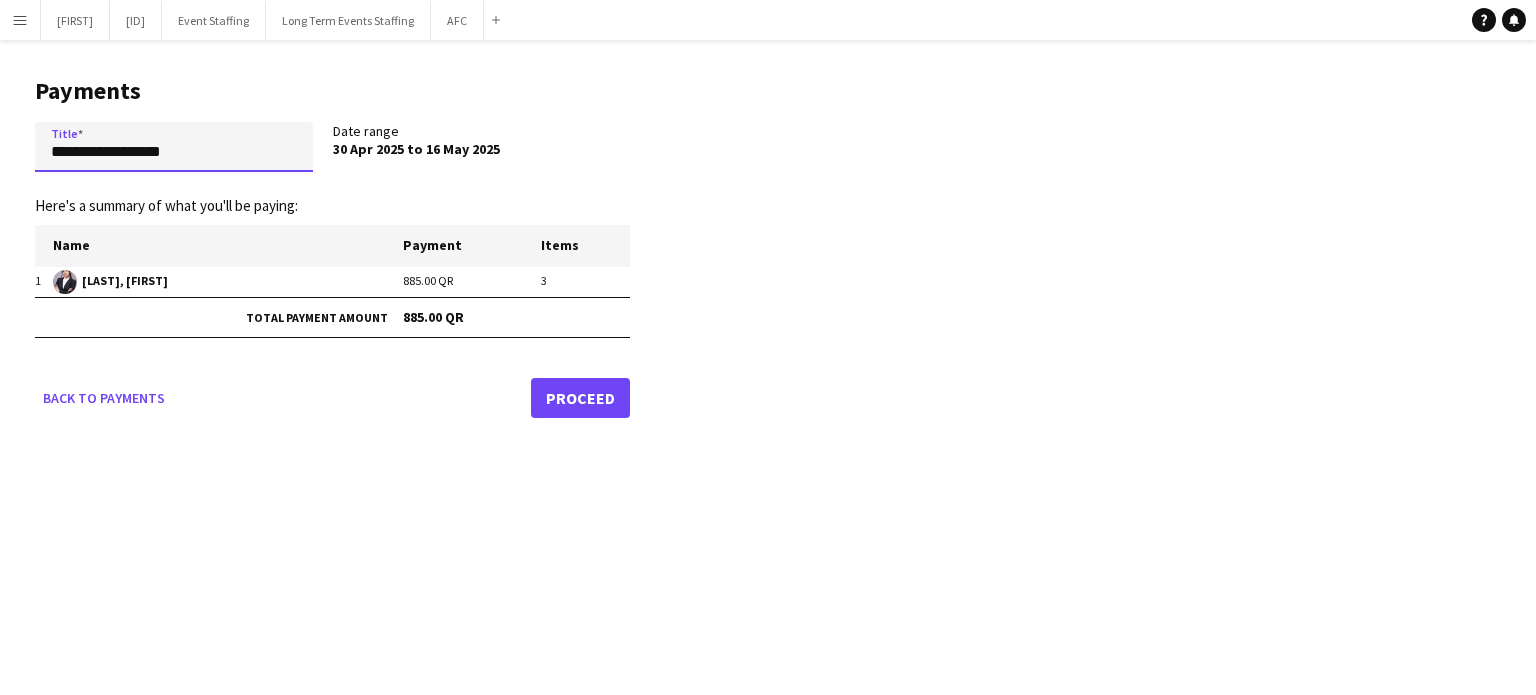 drag, startPoint x: 208, startPoint y: 147, endPoint x: 1, endPoint y: 151, distance: 207.03865 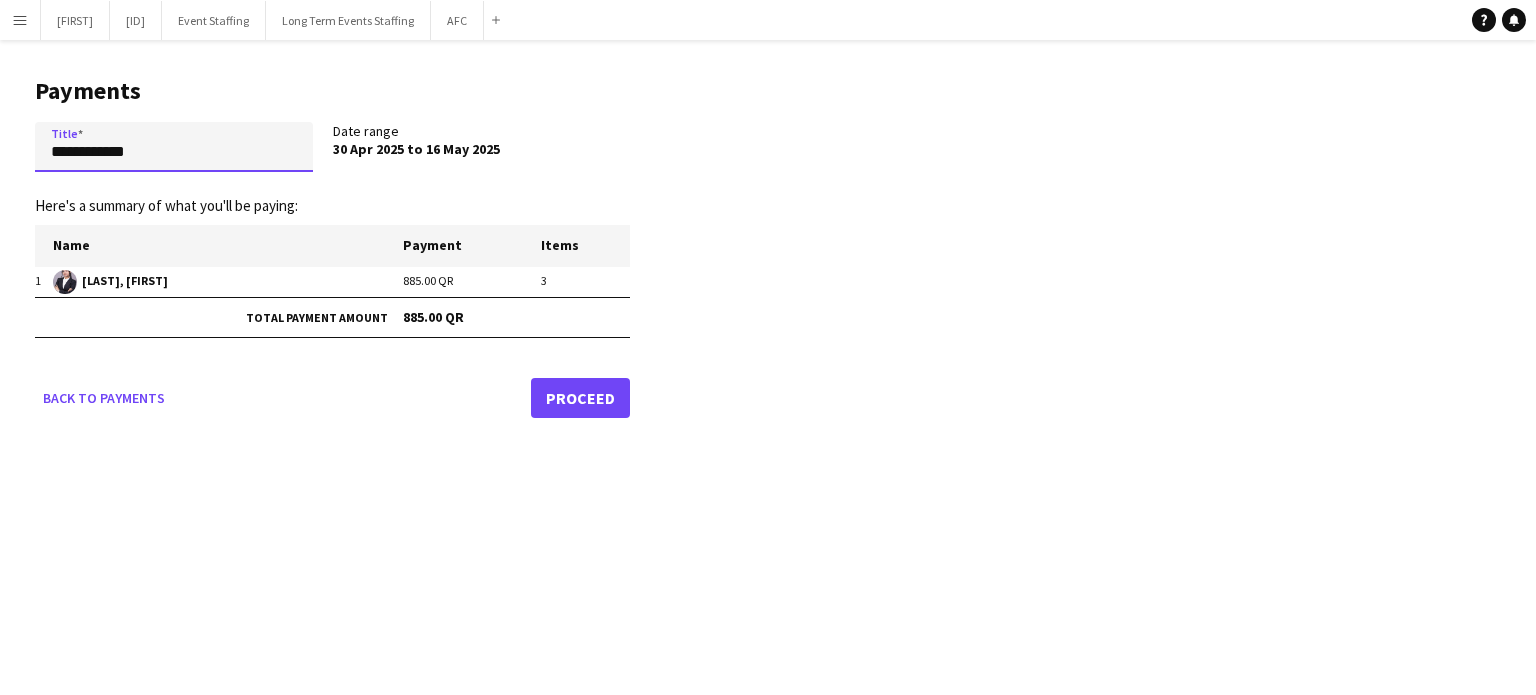 paste on "**********" 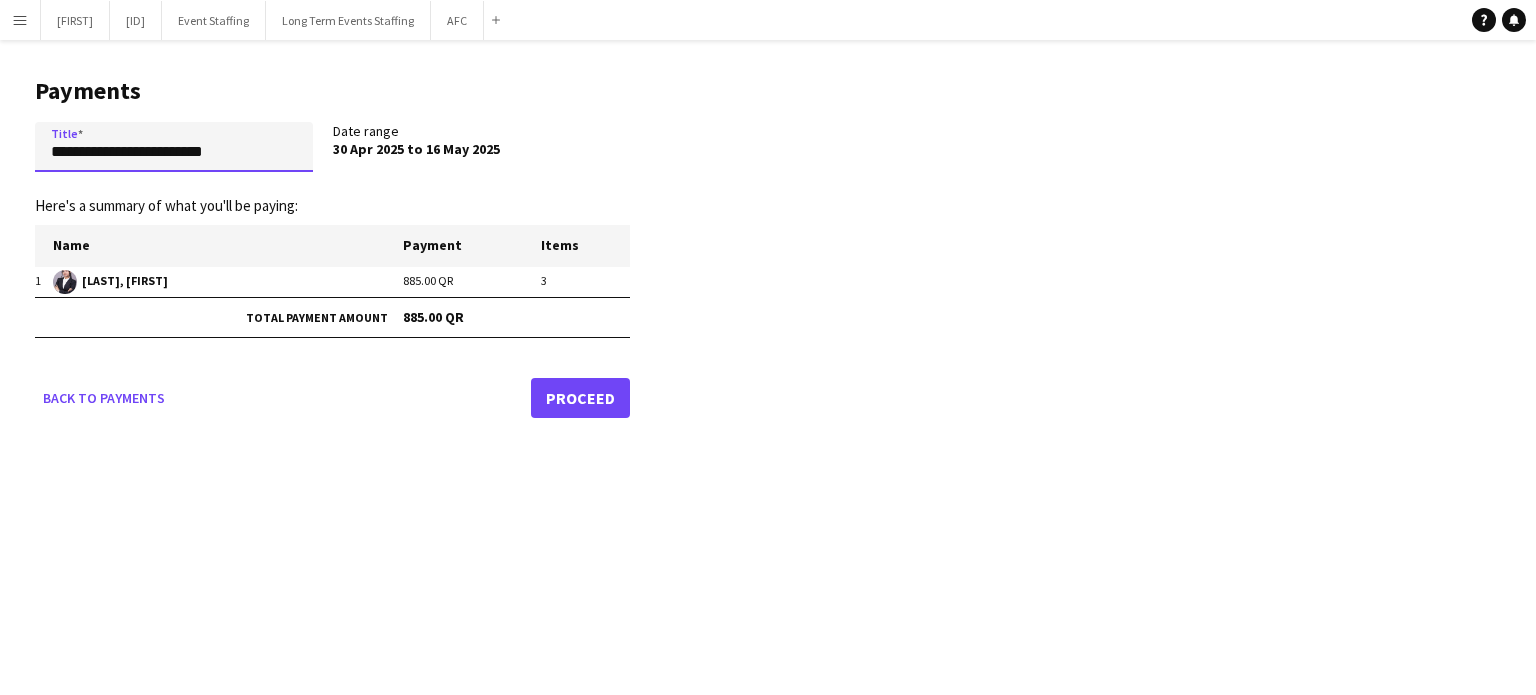 paste on "**********" 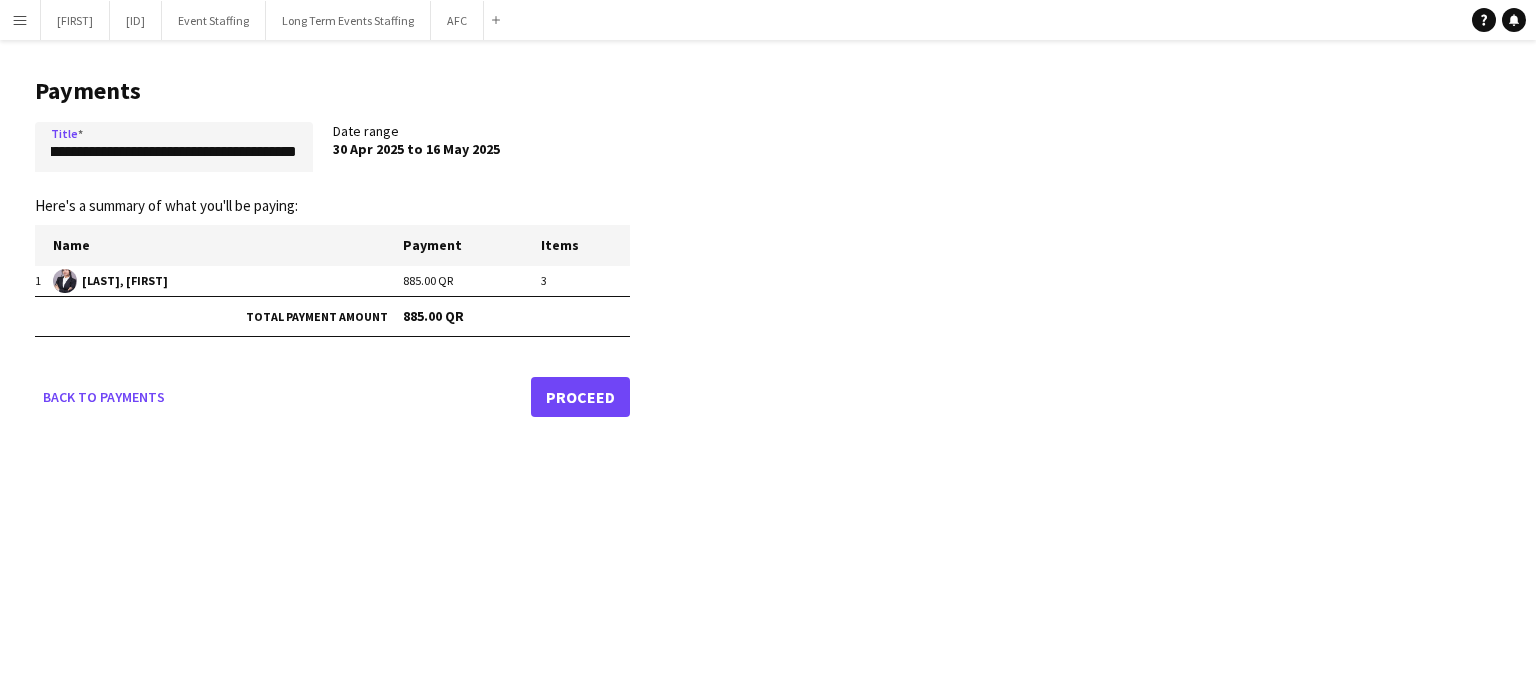 scroll, scrollTop: 0, scrollLeft: 0, axis: both 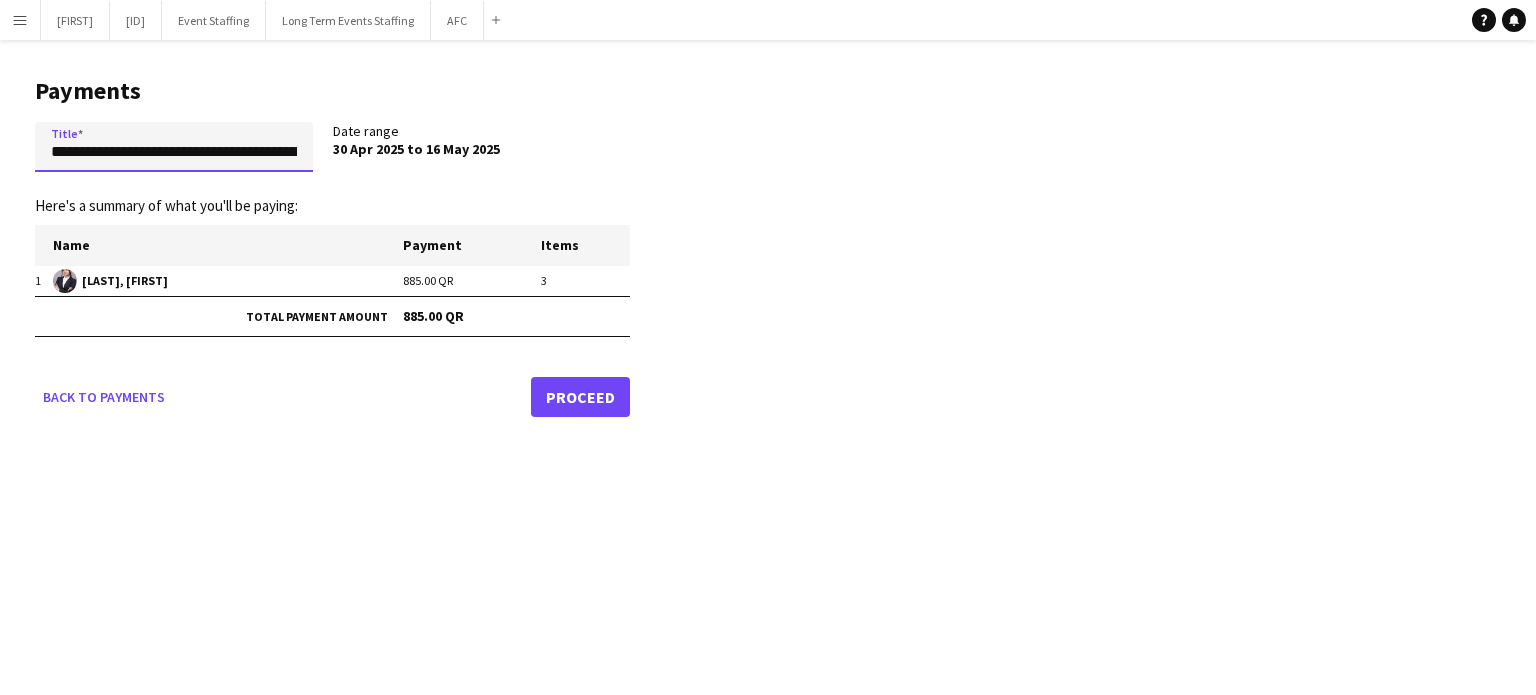 click on "**********" at bounding box center (174, 147) 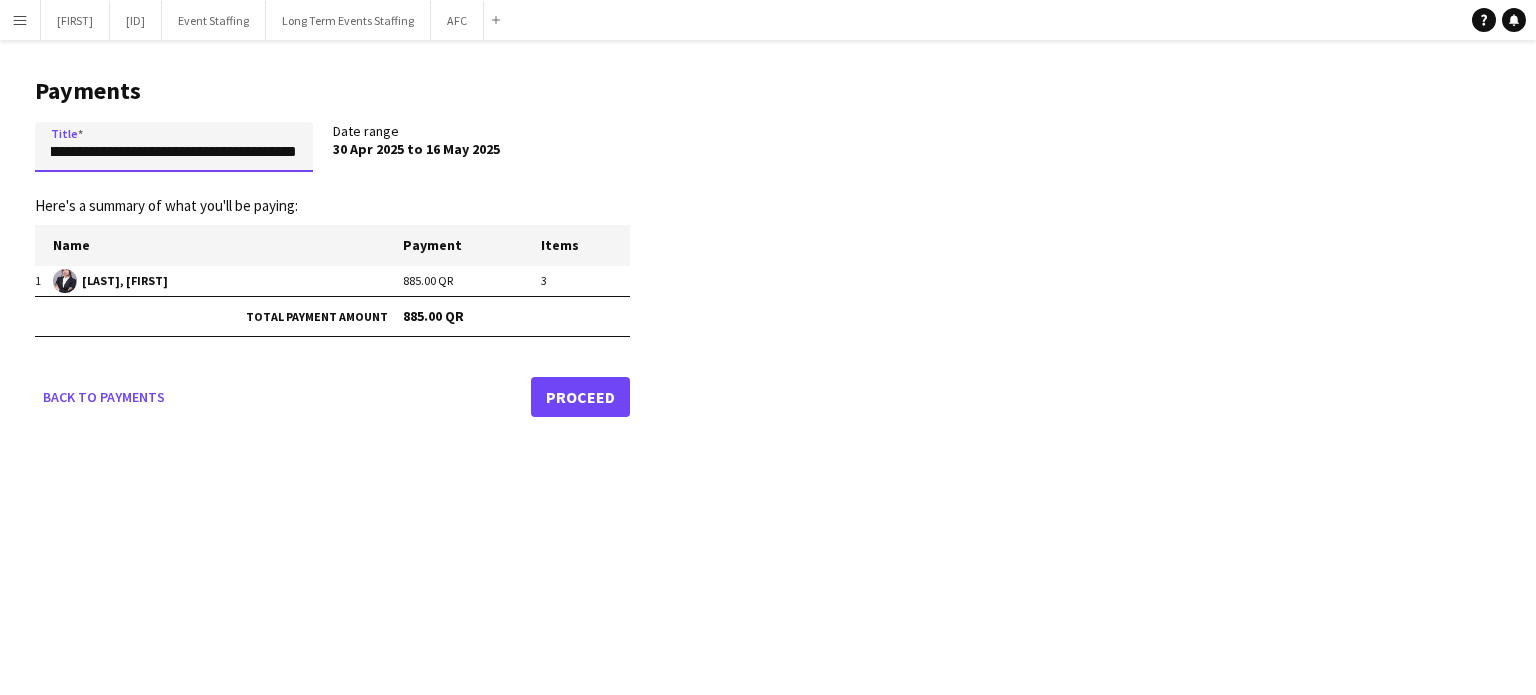 scroll, scrollTop: 0, scrollLeft: 103, axis: horizontal 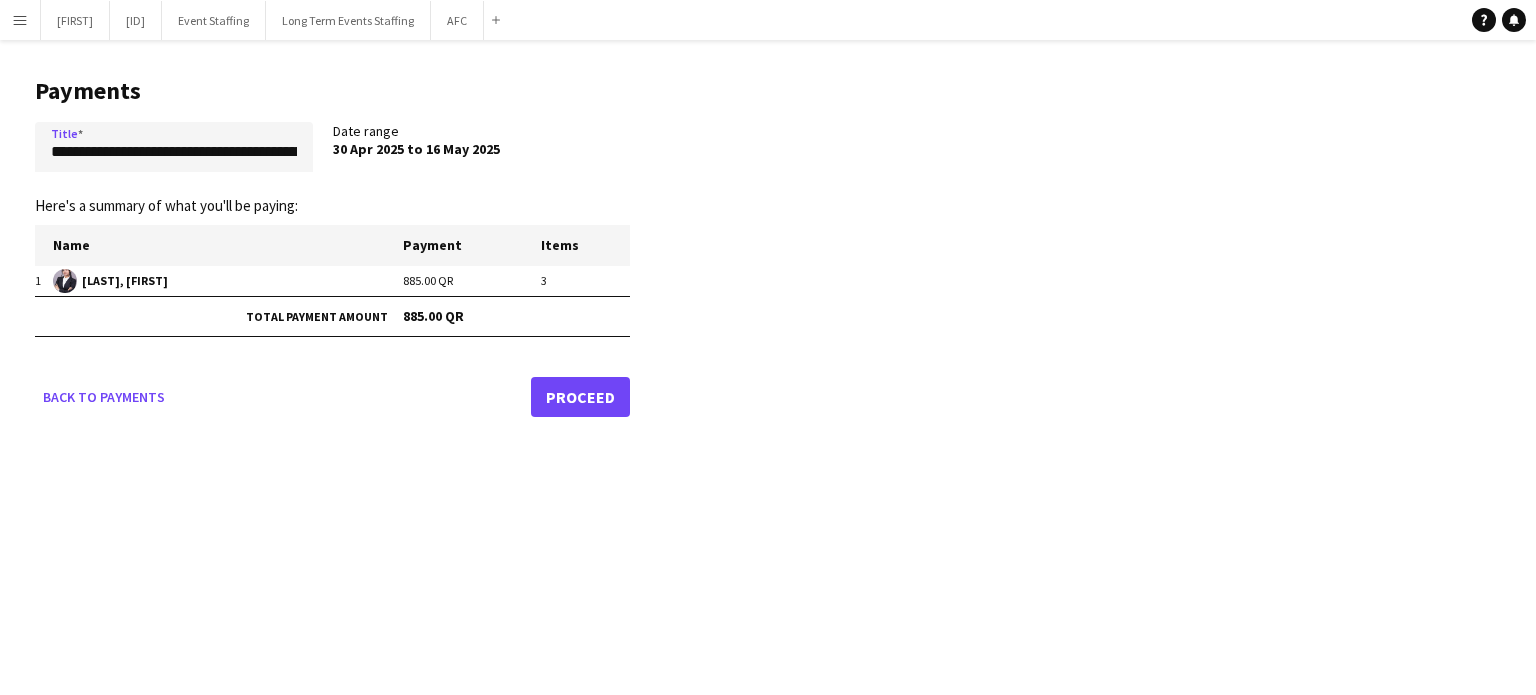 click on "Proceed" 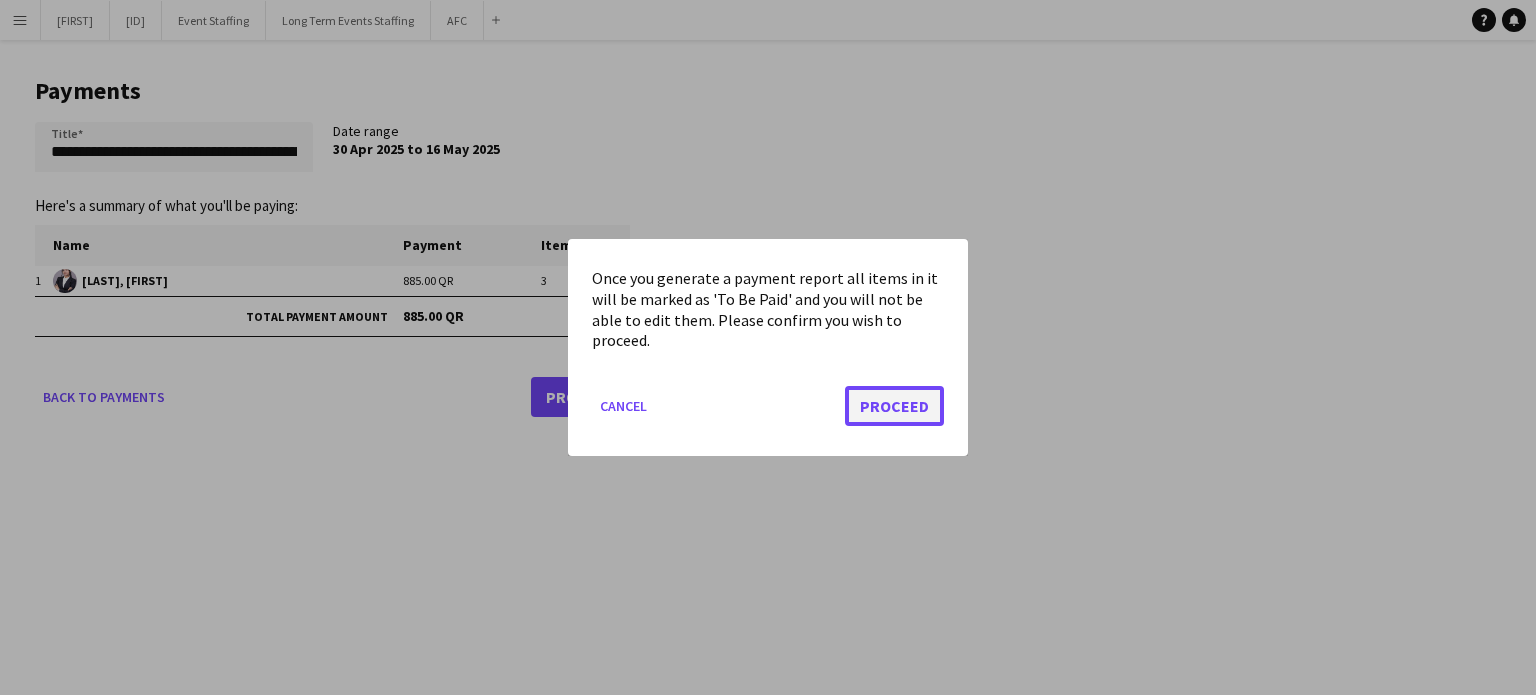 click on "Proceed" 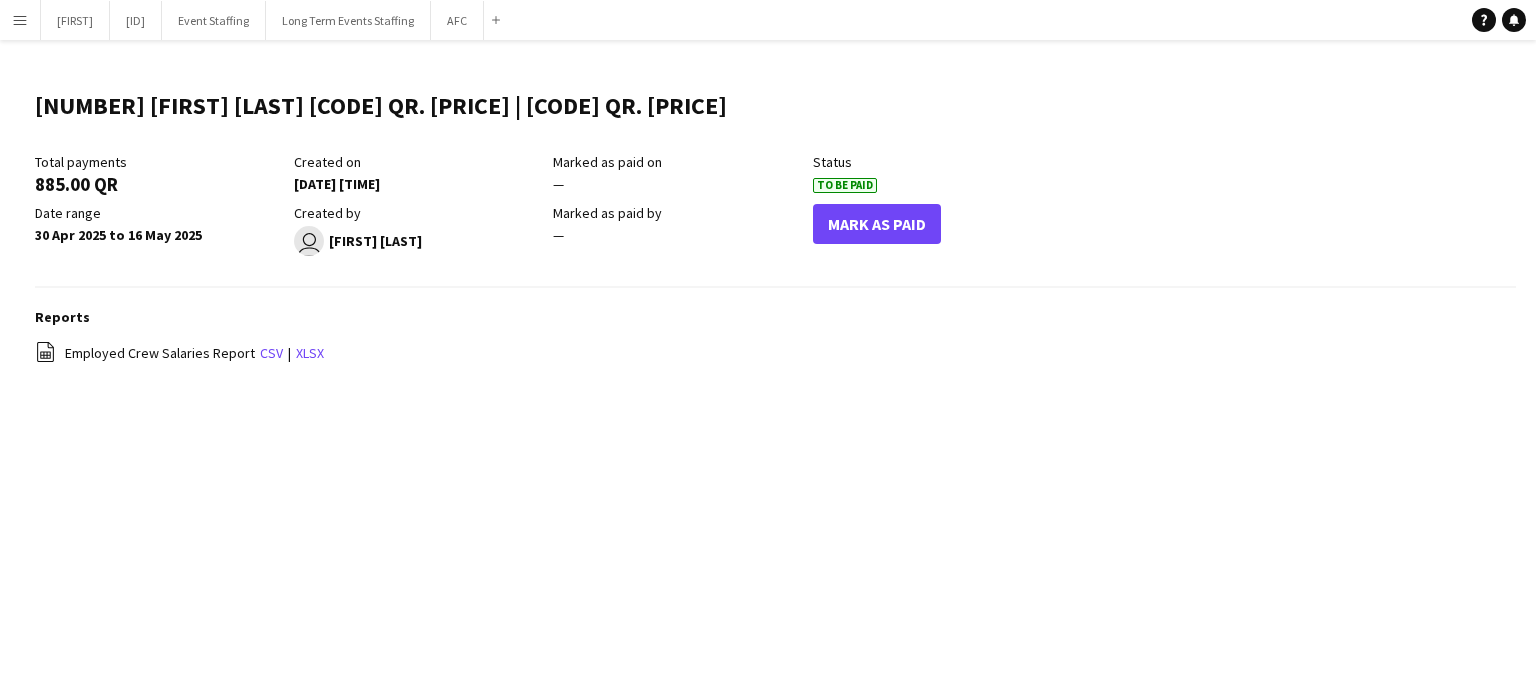 click on "Menu" at bounding box center (20, 20) 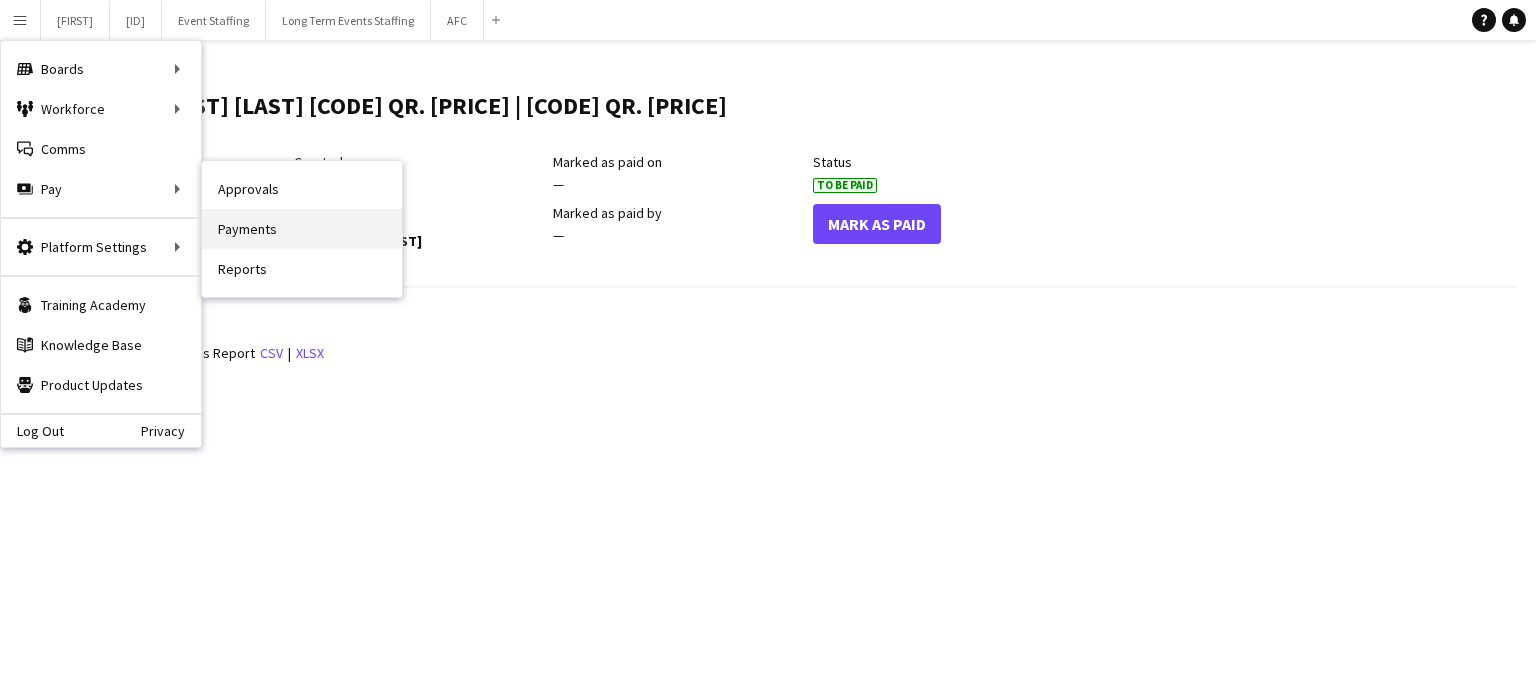 click on "Payments" at bounding box center [302, 229] 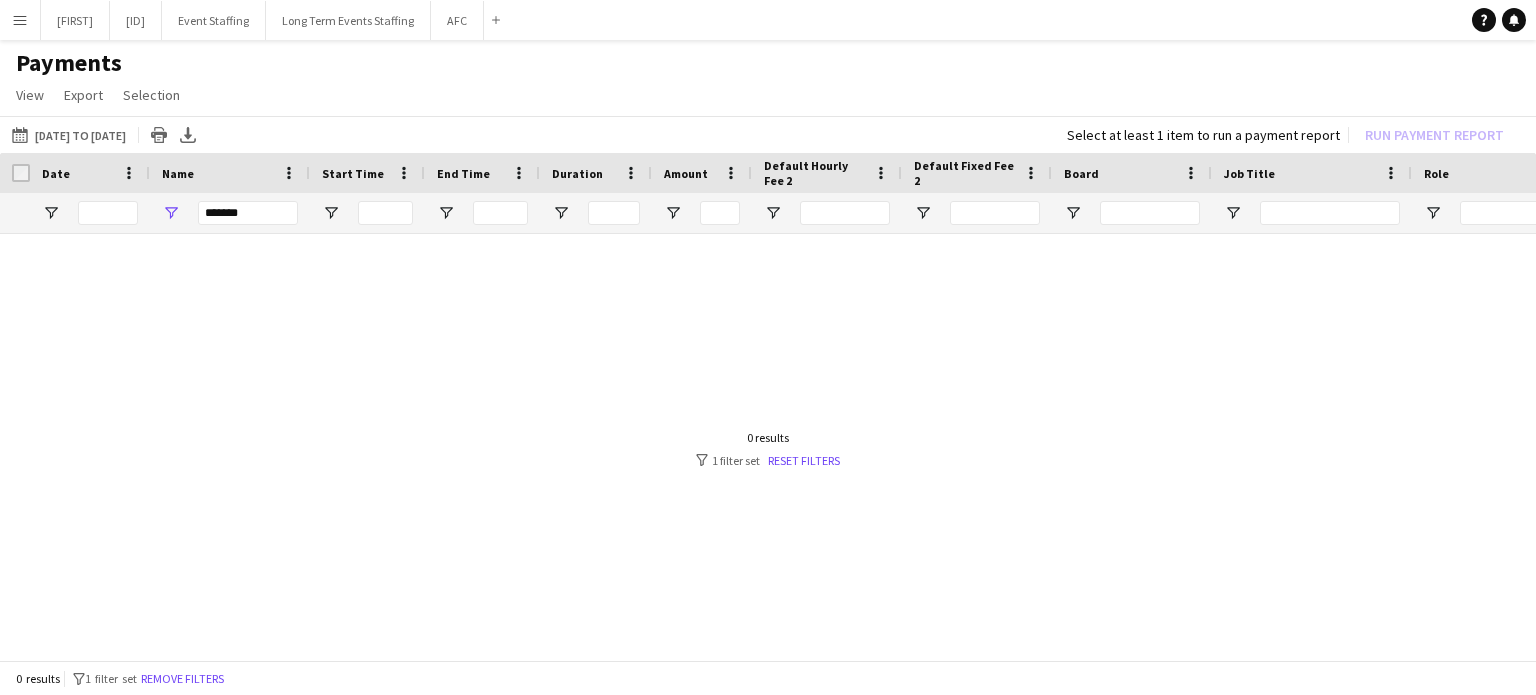 click at bounding box center (768, 441) 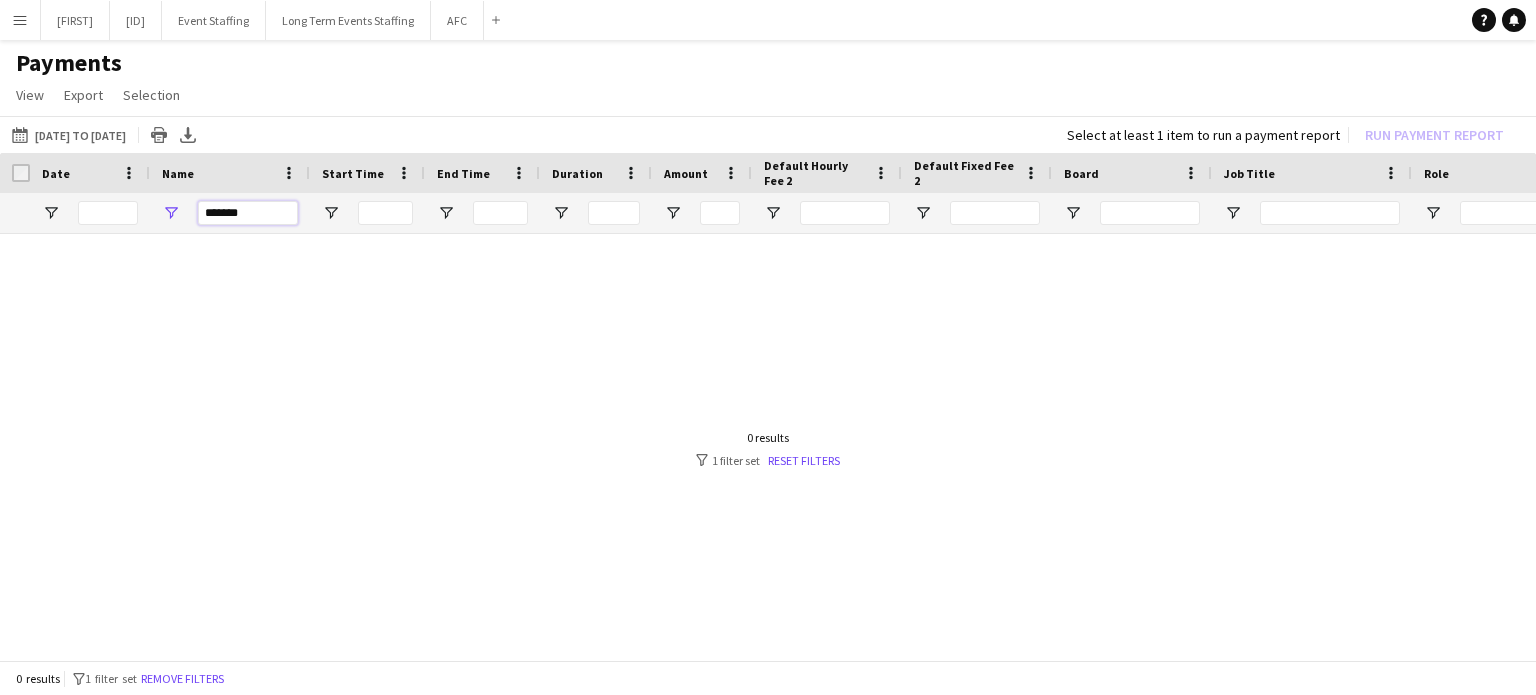 drag, startPoint x: 259, startPoint y: 214, endPoint x: 153, endPoint y: 207, distance: 106.23088 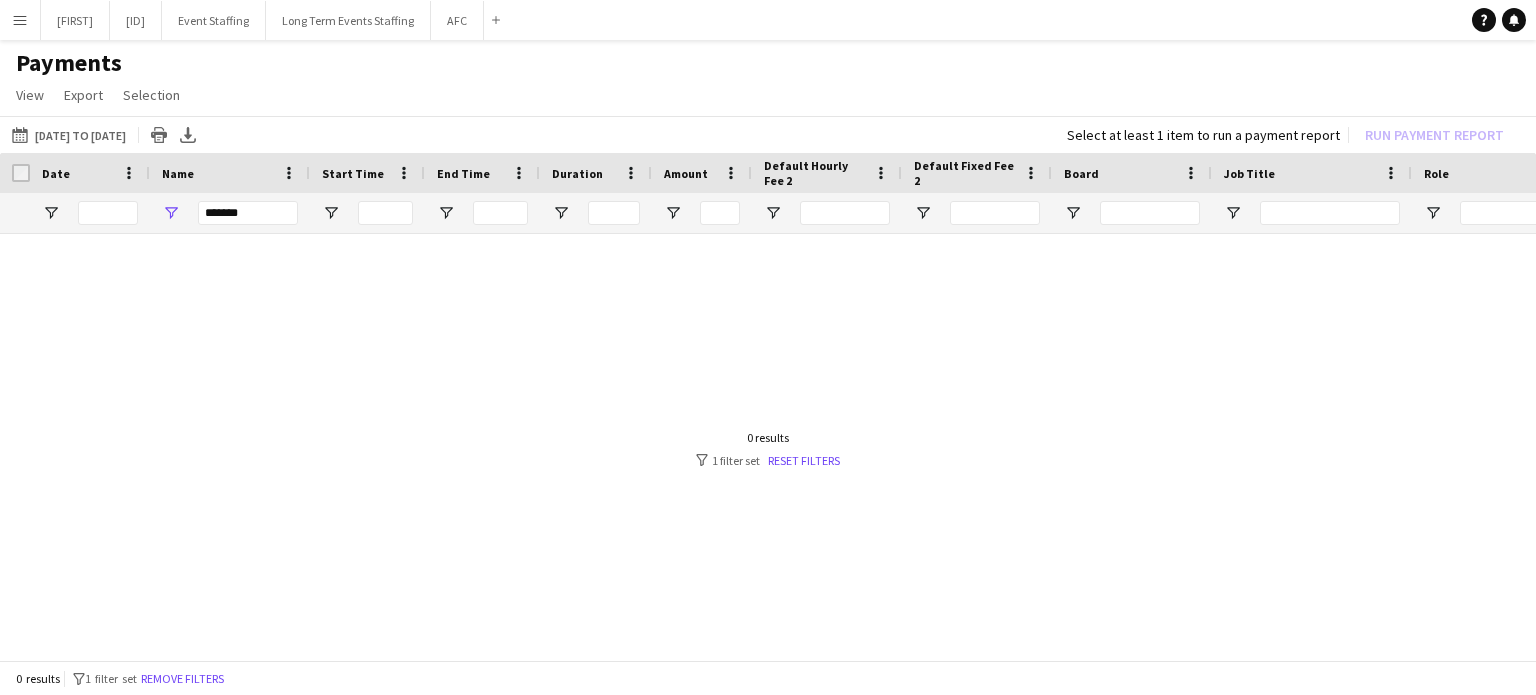 click at bounding box center (768, 441) 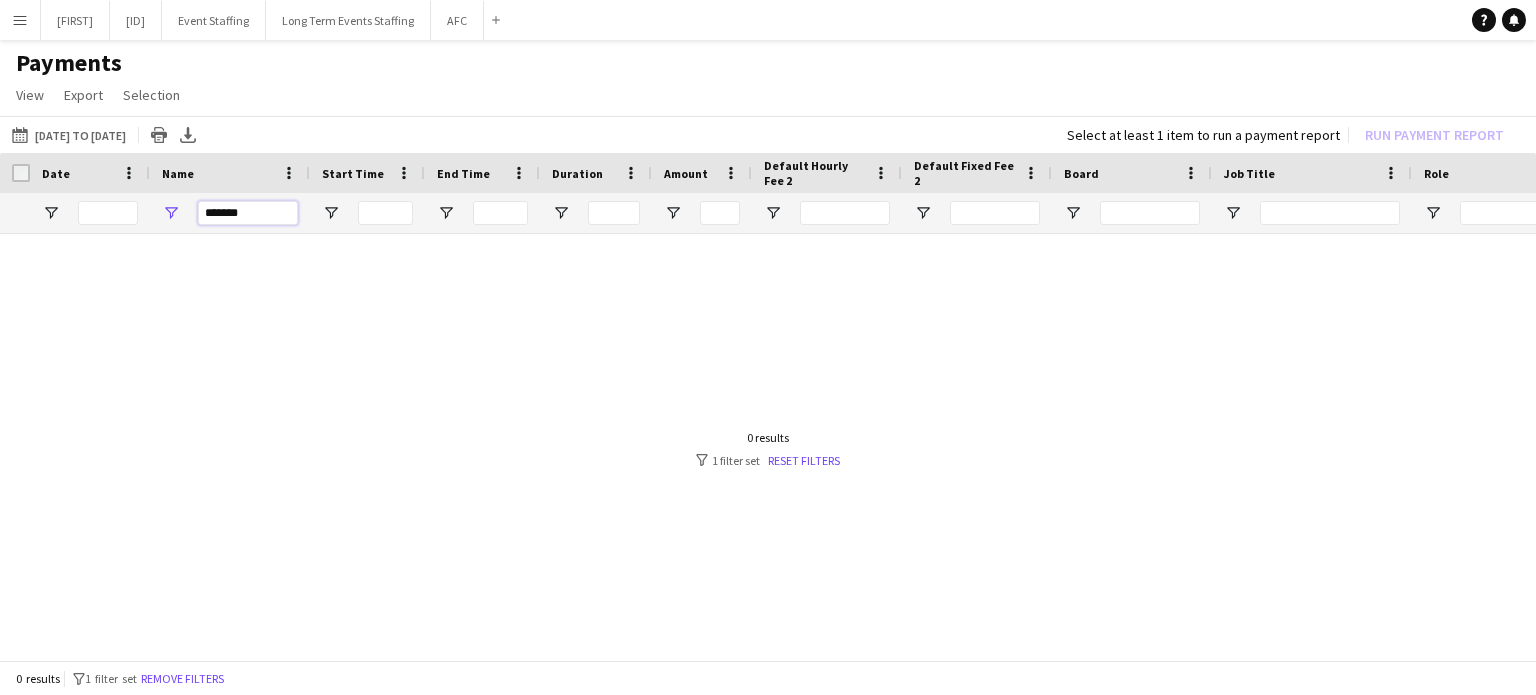 type on "*" 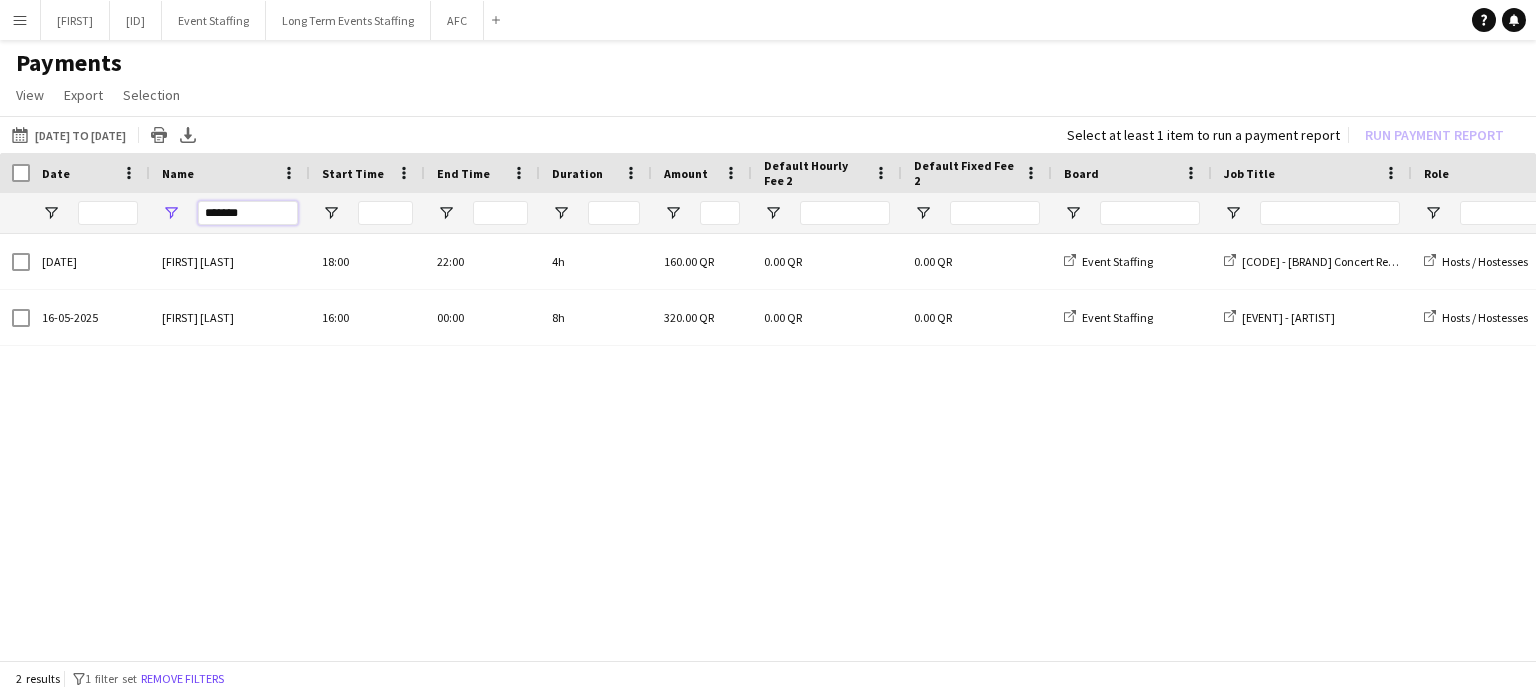 type on "*******" 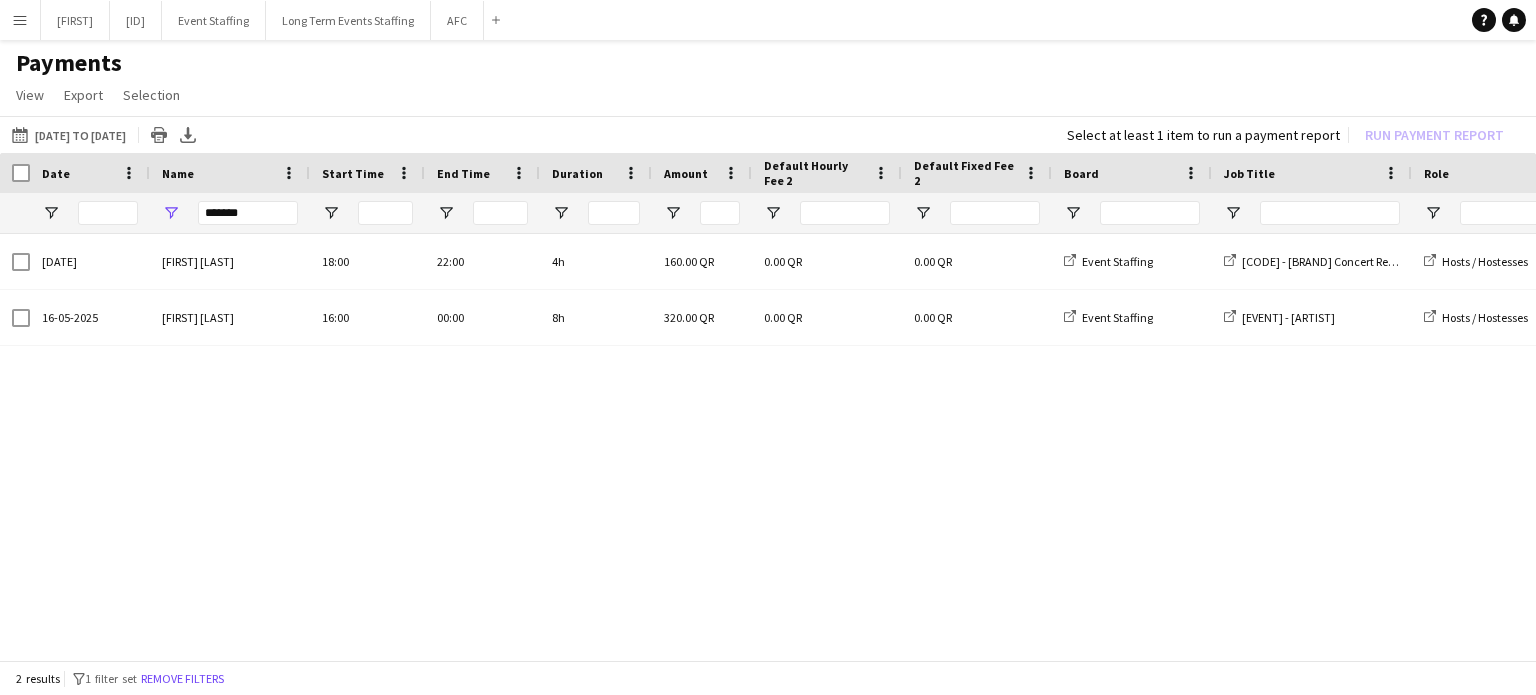 click at bounding box center (15, 173) 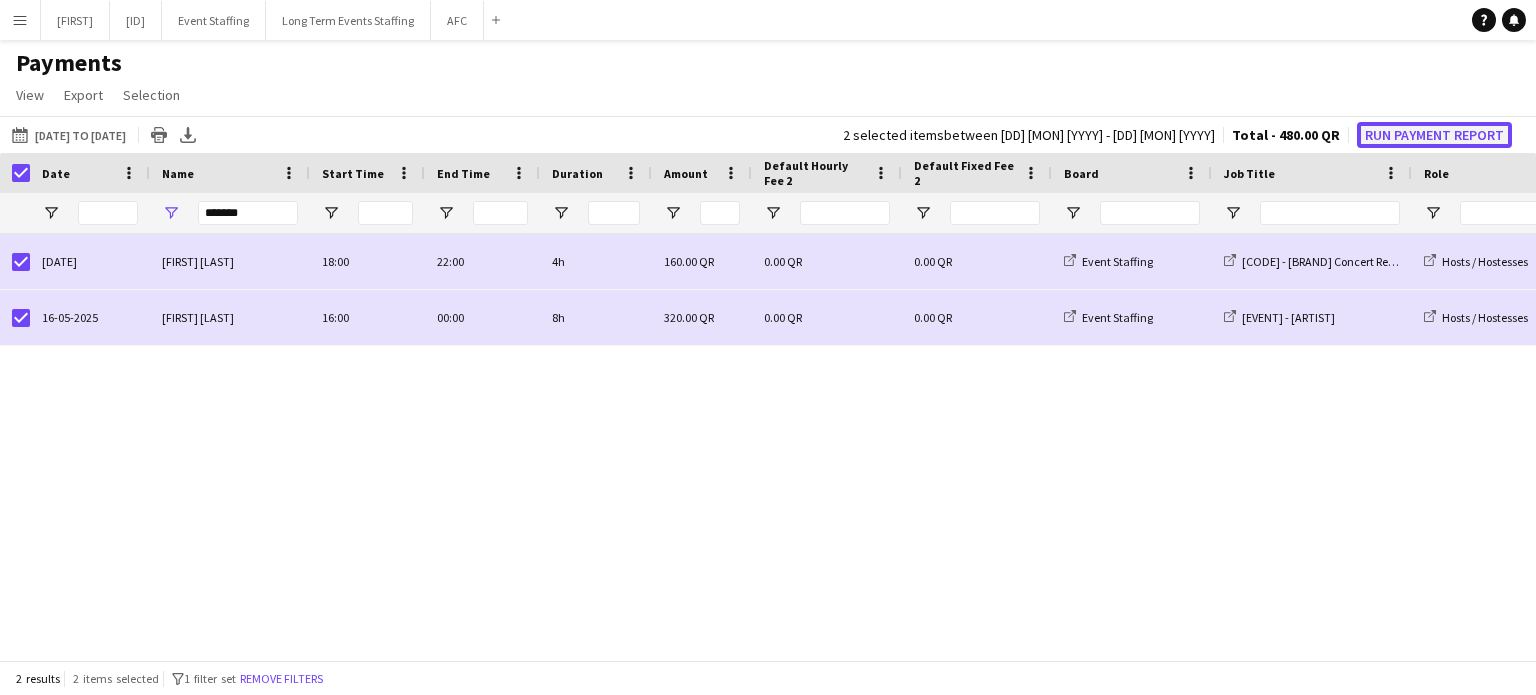 click on "Run Payment Report" 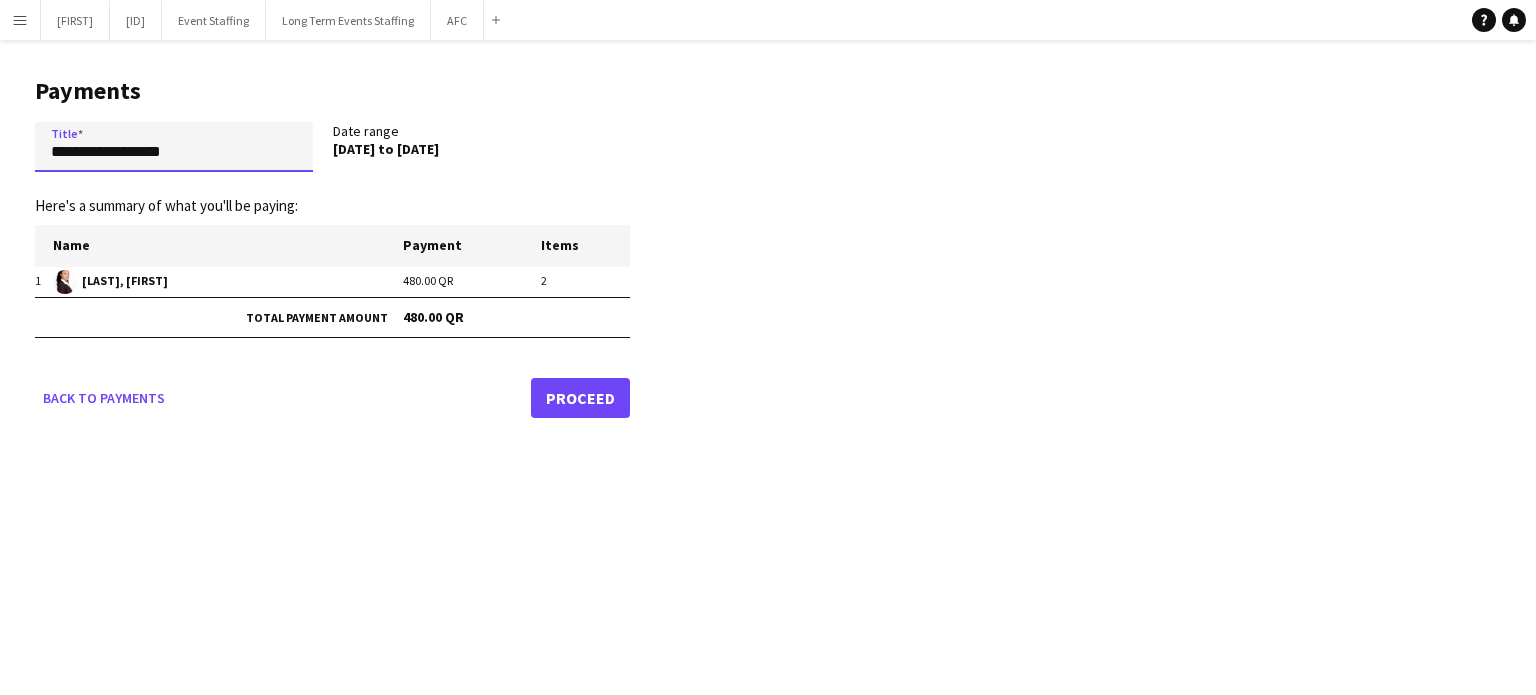 drag, startPoint x: 212, startPoint y: 154, endPoint x: 41, endPoint y: 167, distance: 171.49344 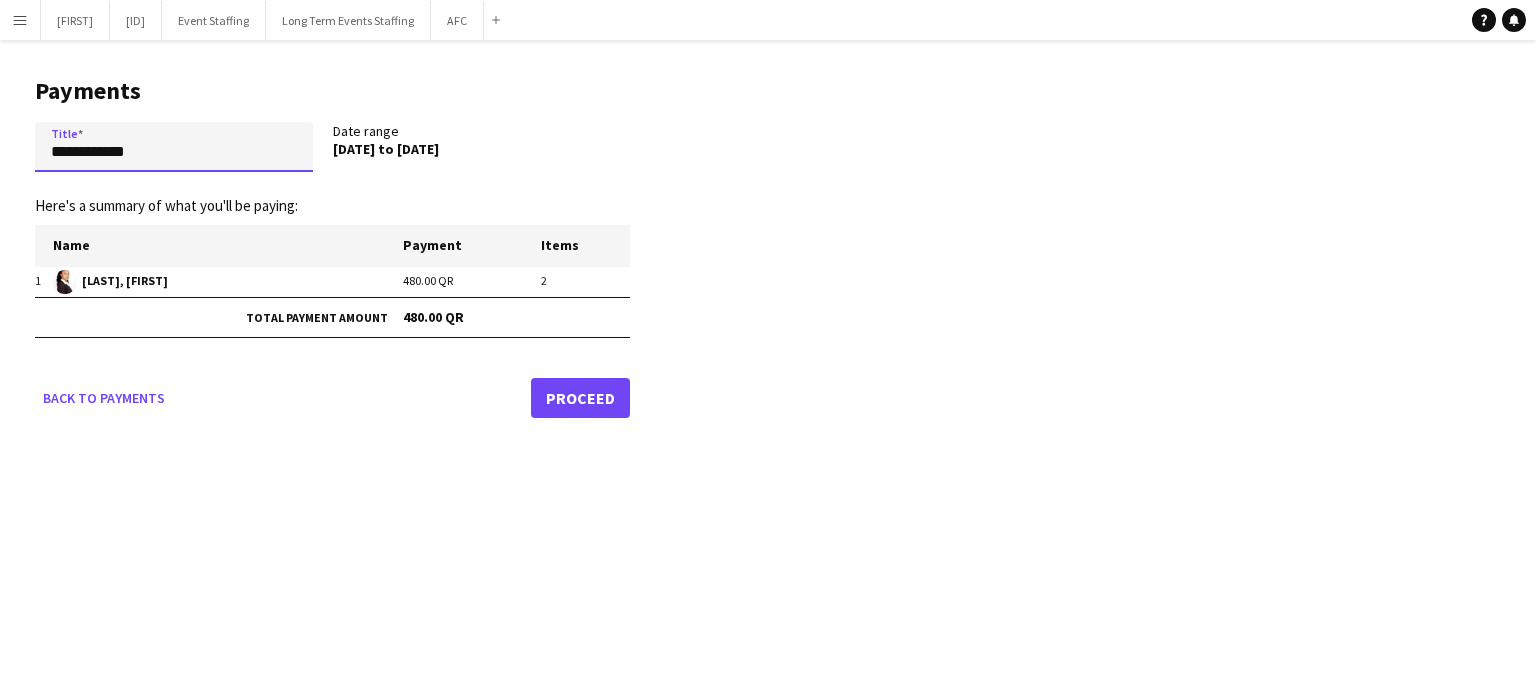 paste on "**********" 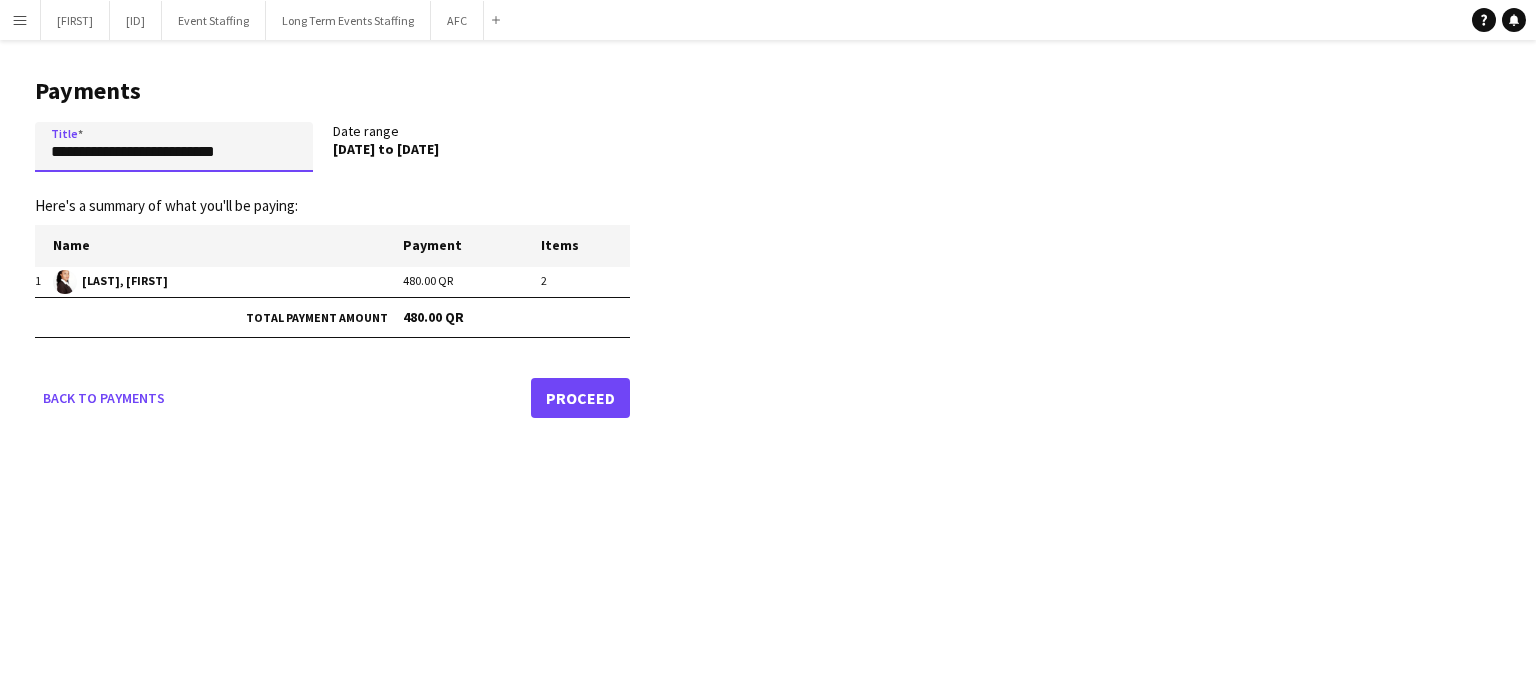 paste on "**********" 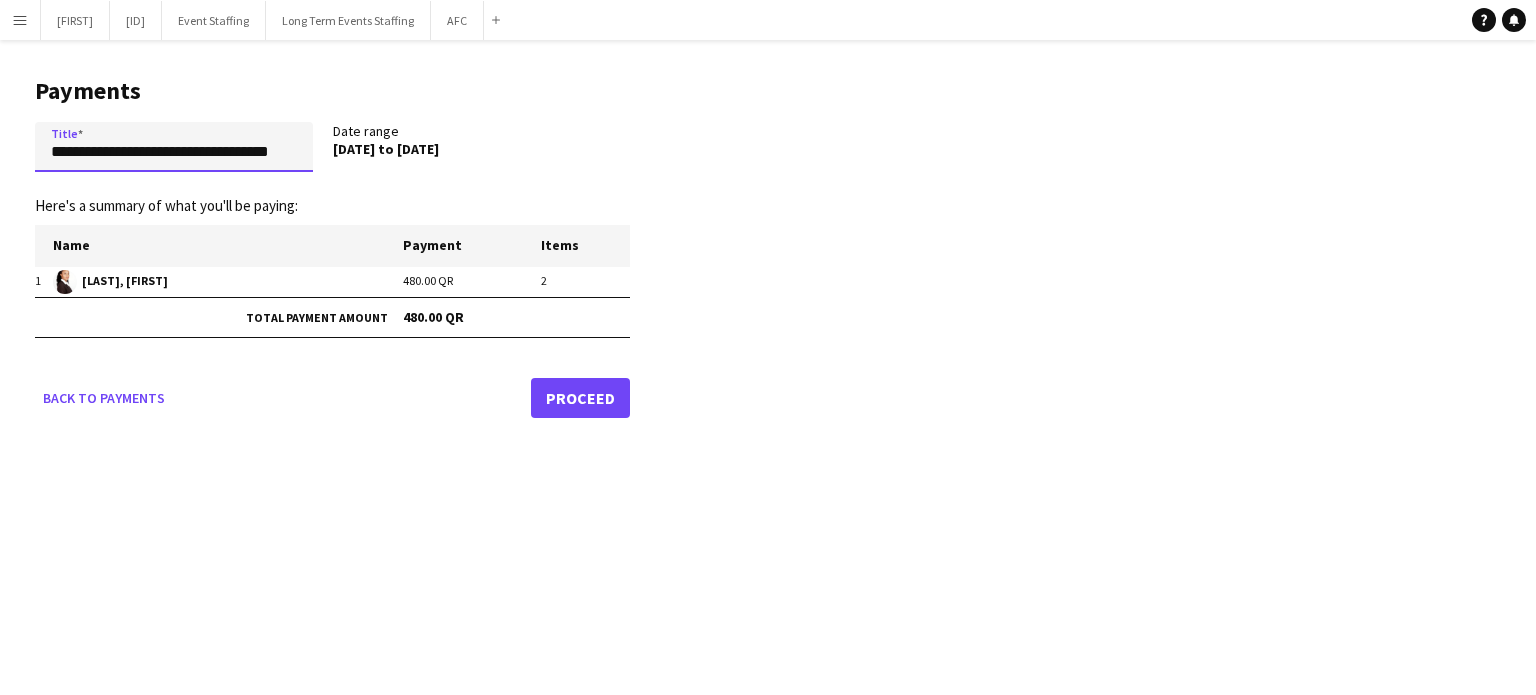 scroll, scrollTop: 0, scrollLeft: 24, axis: horizontal 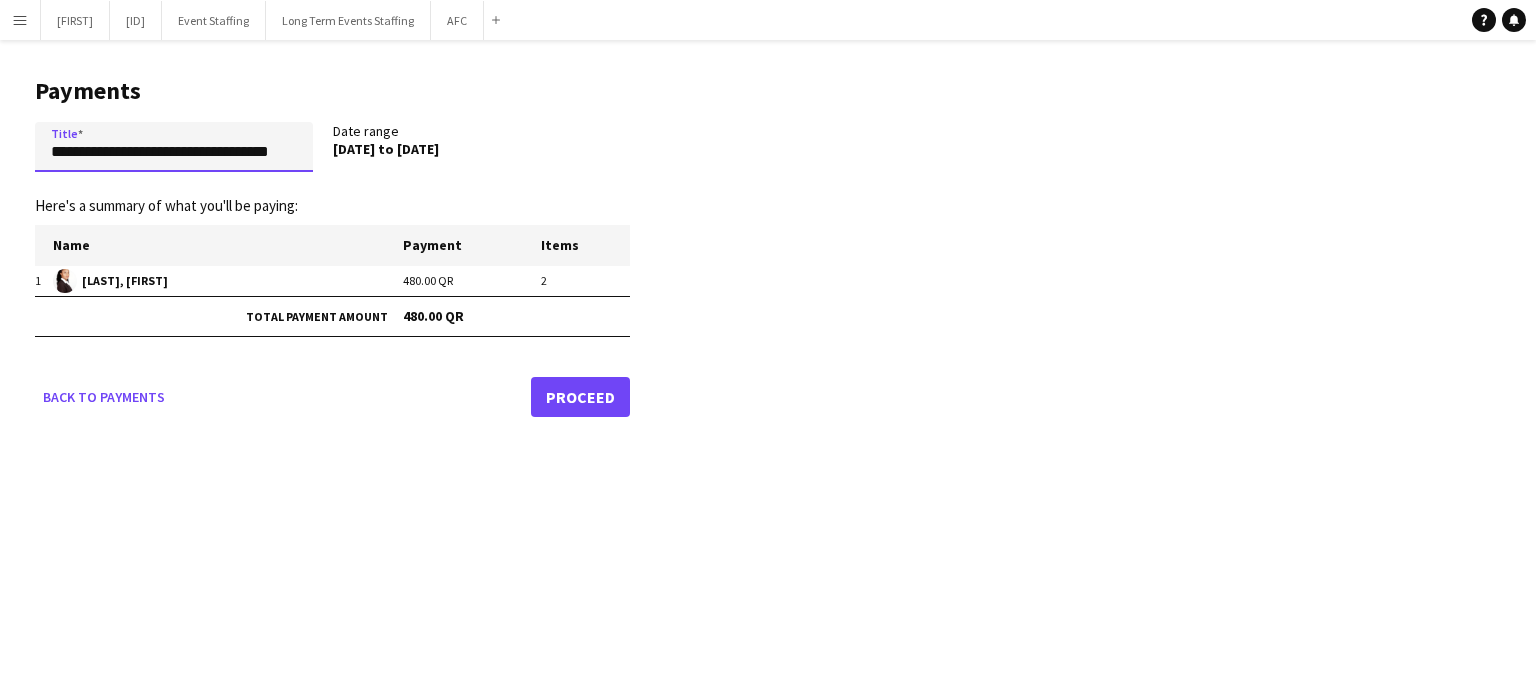 type on "**********" 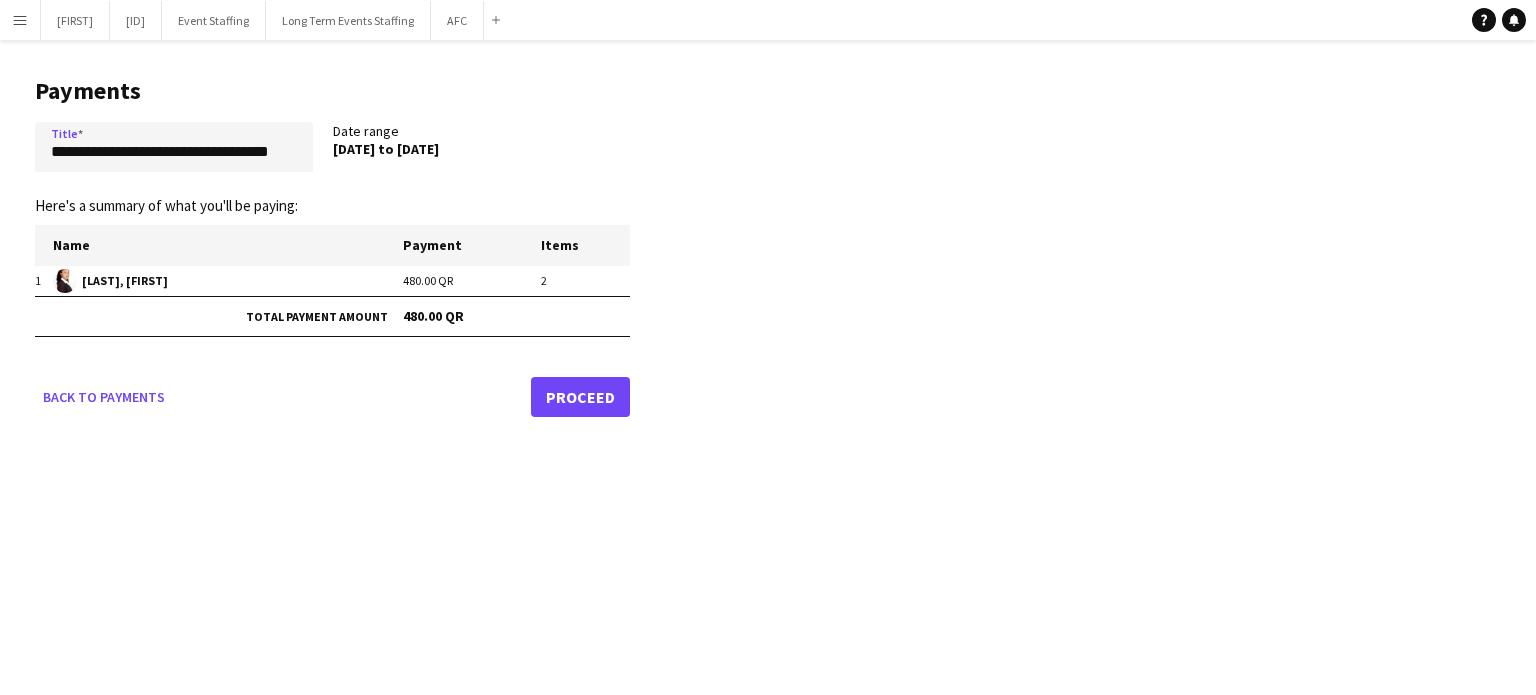 scroll, scrollTop: 0, scrollLeft: 0, axis: both 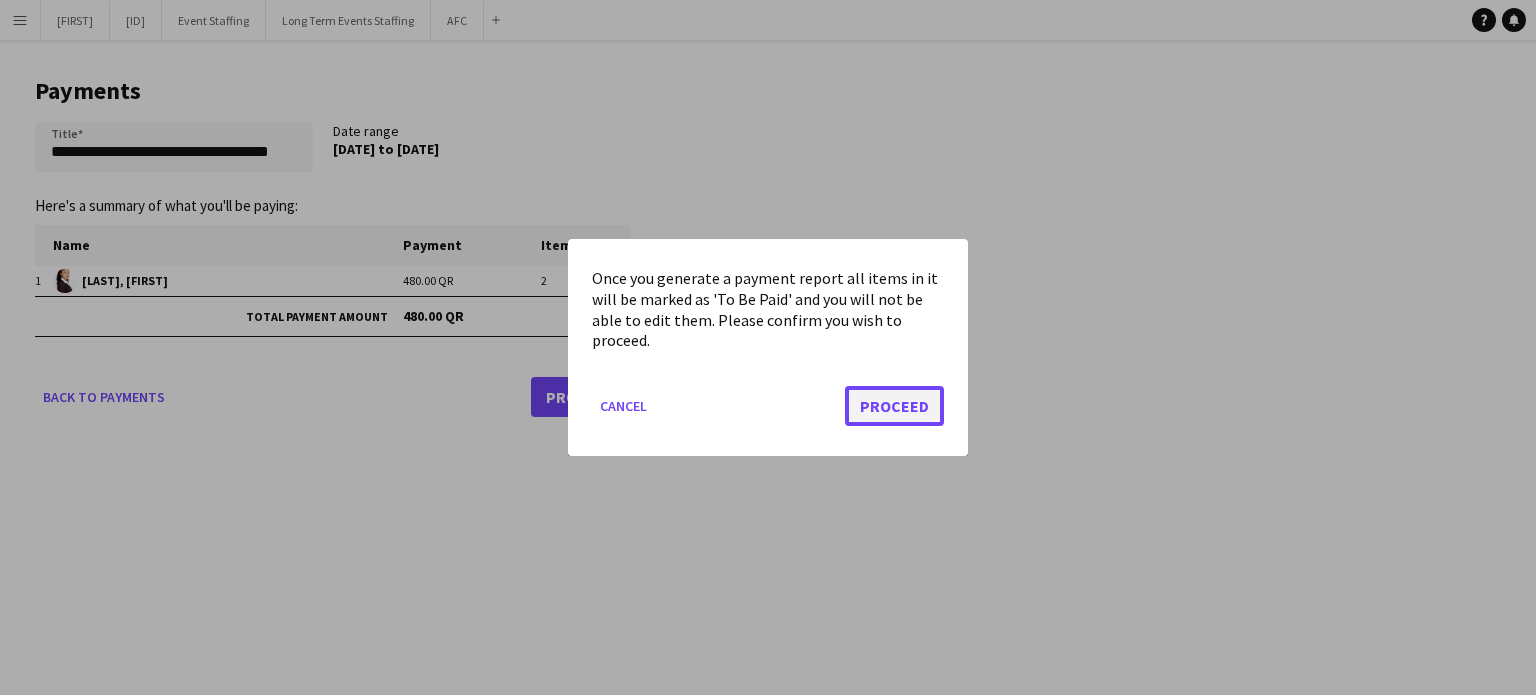 click on "Proceed" 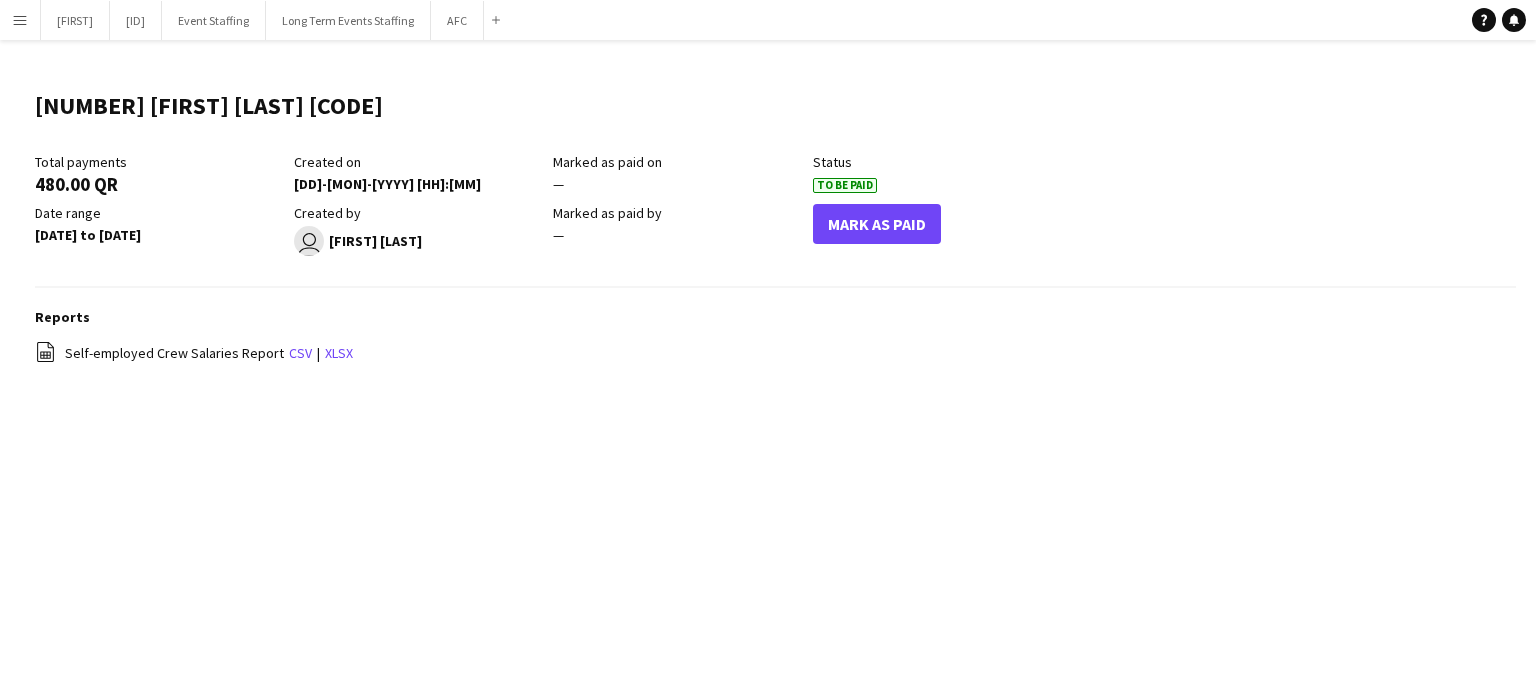 click on "Menu" at bounding box center (20, 20) 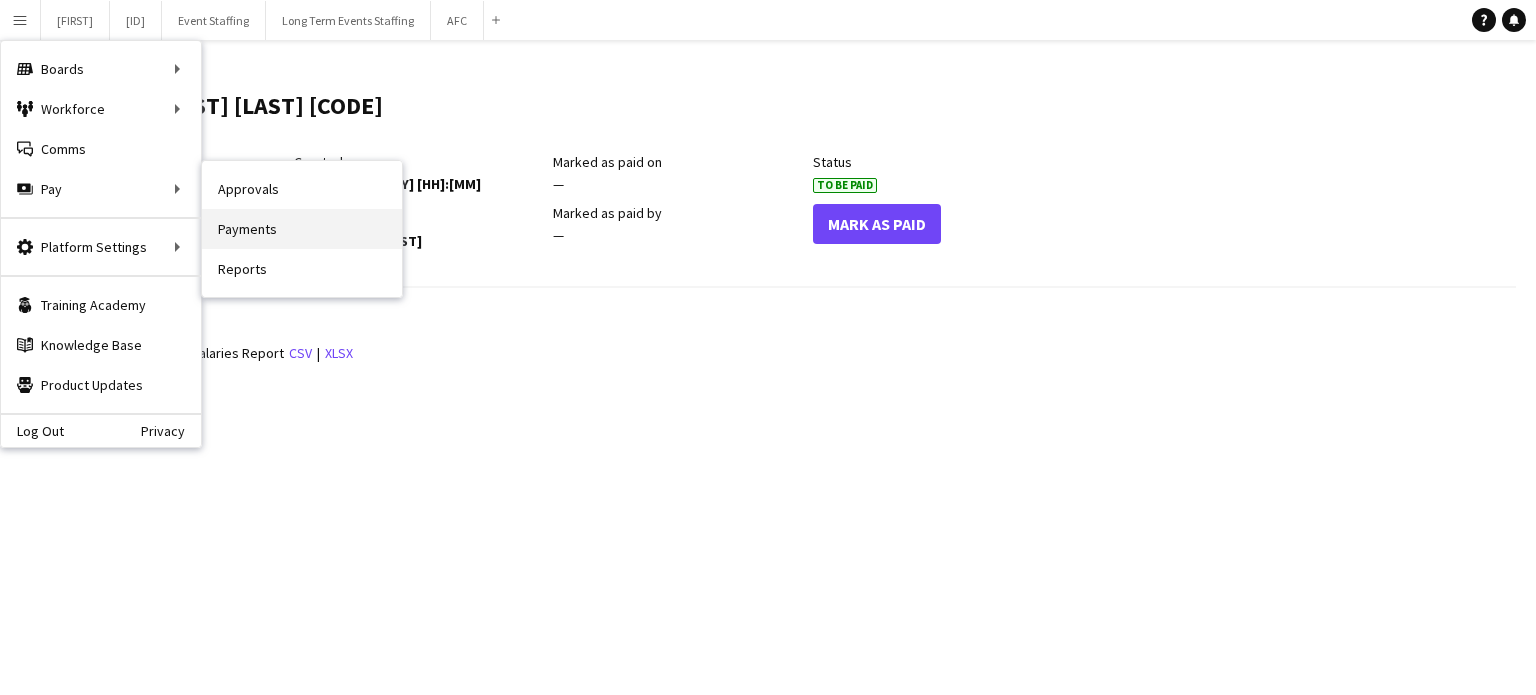 click on "Payments" at bounding box center (302, 229) 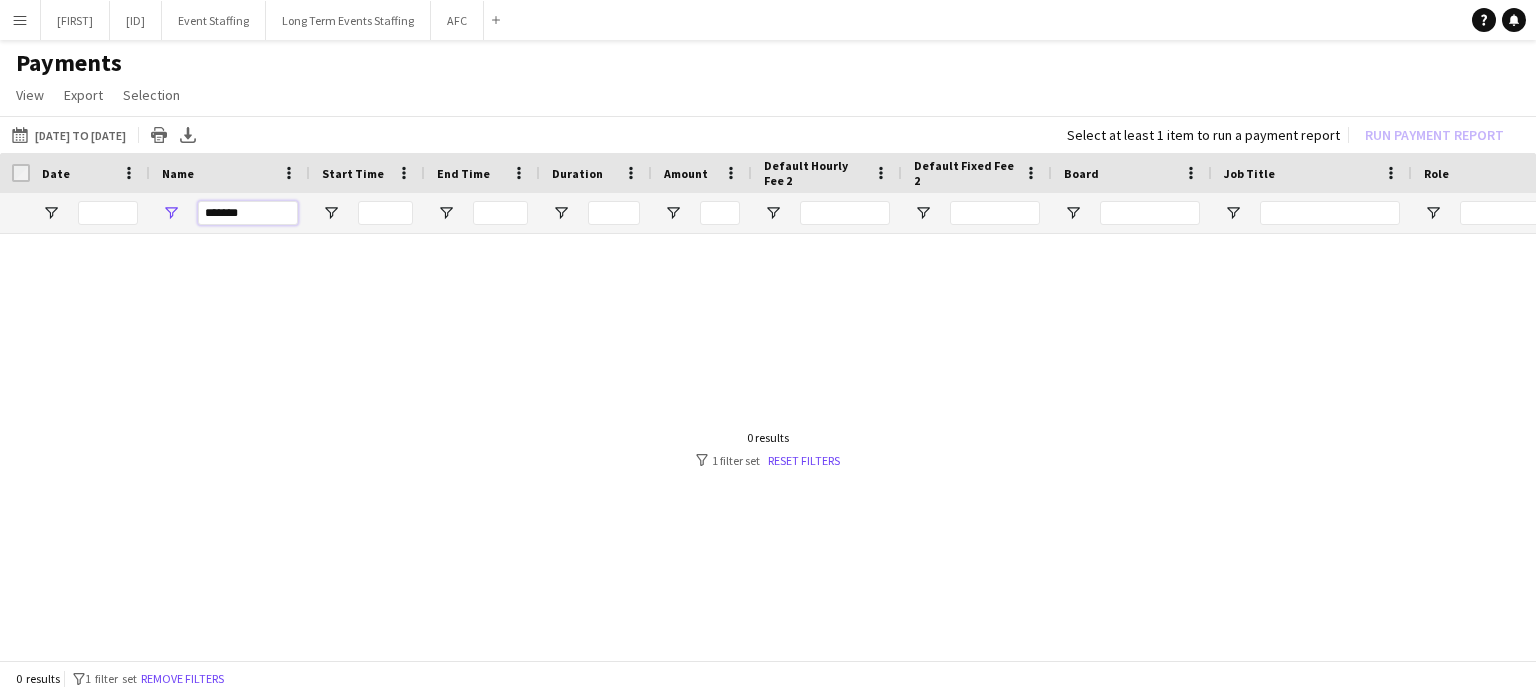 drag, startPoint x: 265, startPoint y: 213, endPoint x: 188, endPoint y: 199, distance: 78.26238 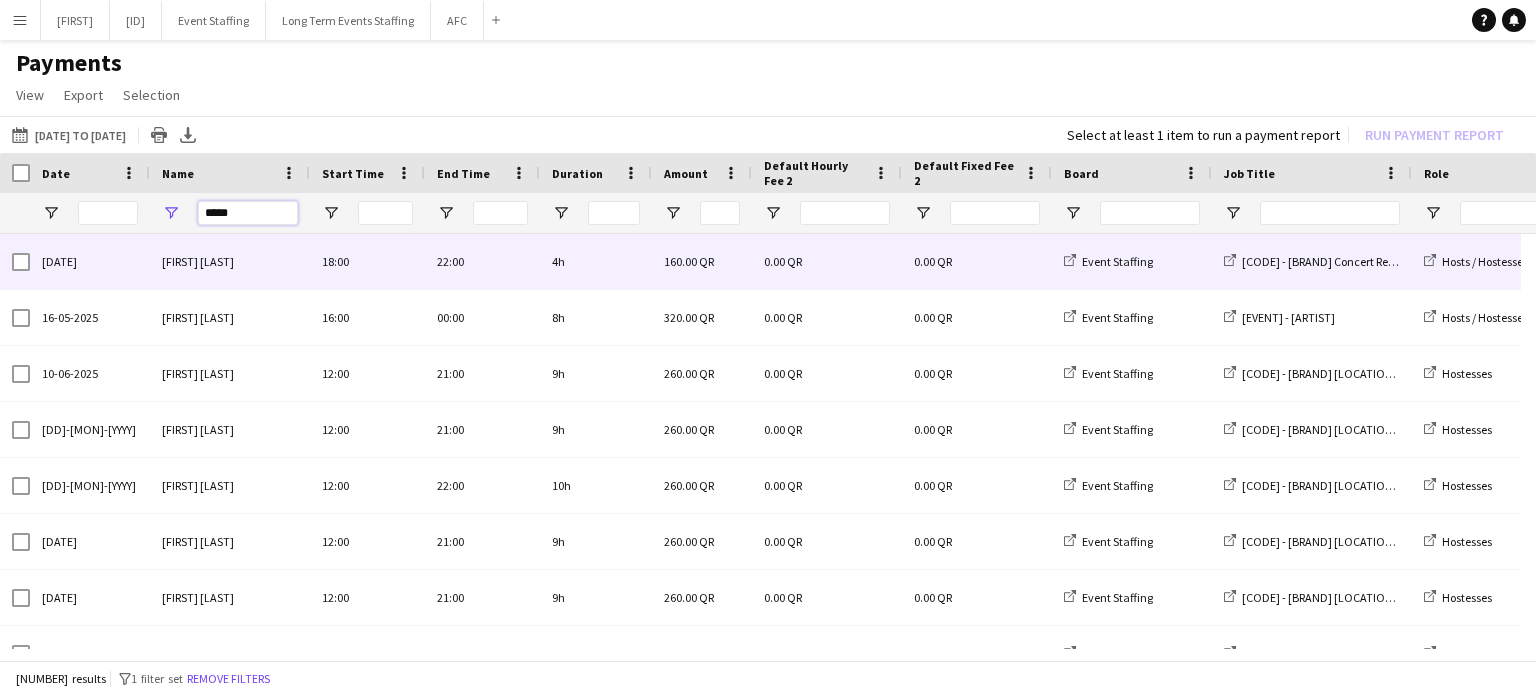 type on "*****" 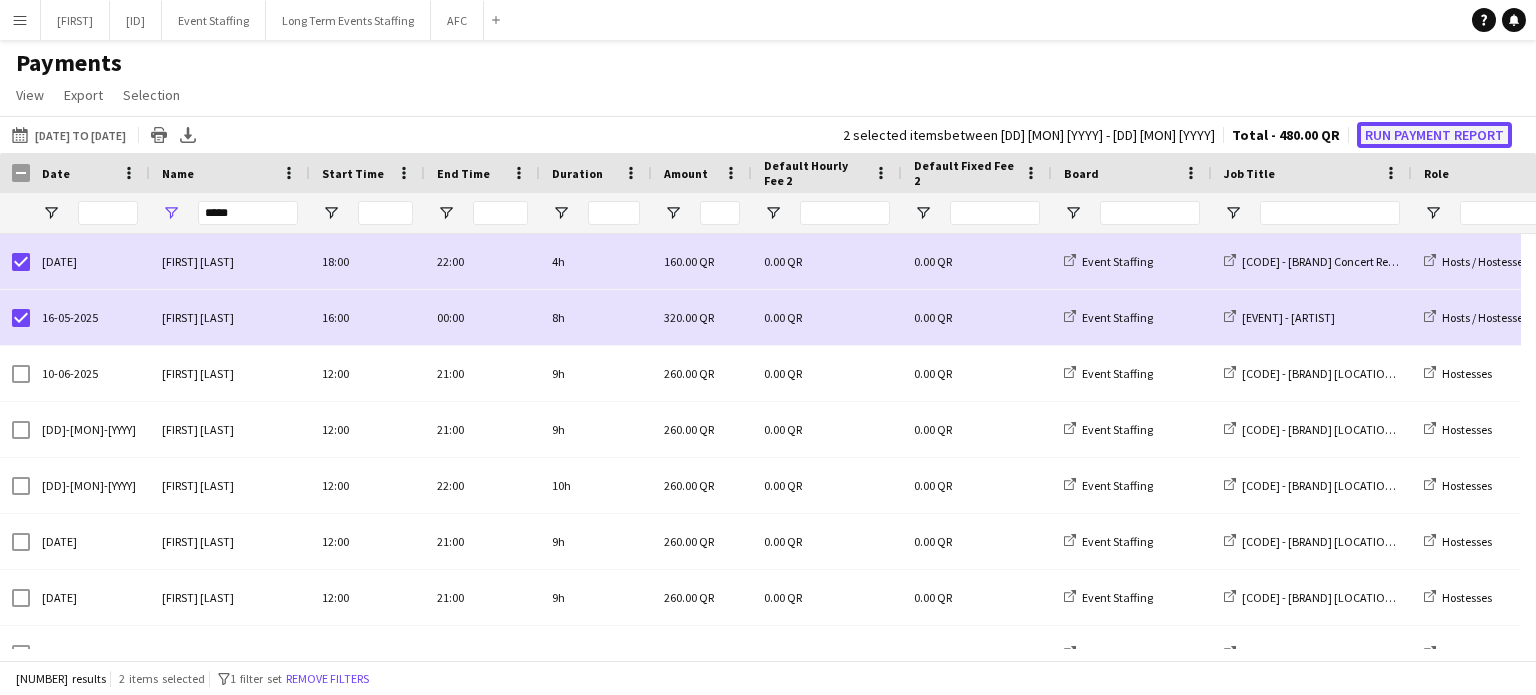 click on "Run Payment Report" 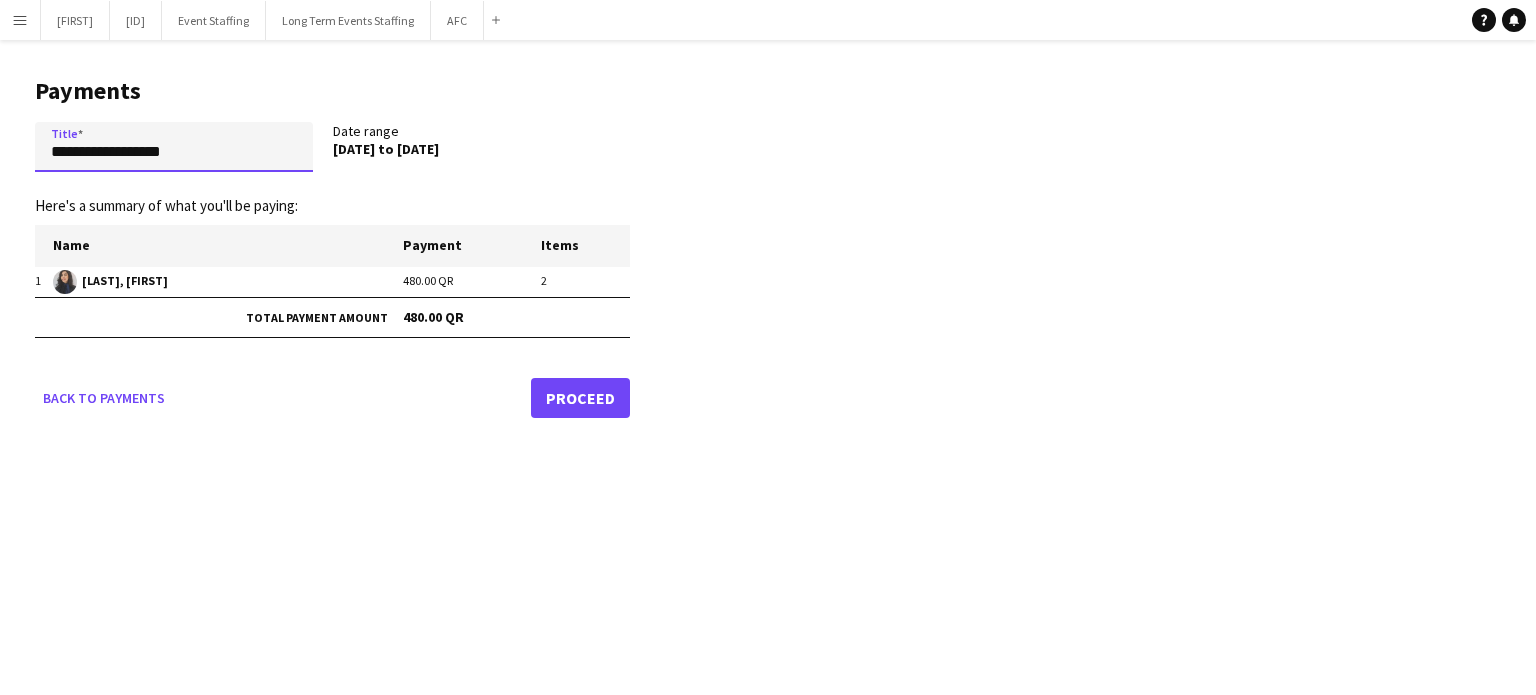 drag, startPoint x: 219, startPoint y: 151, endPoint x: 14, endPoint y: 147, distance: 205.03902 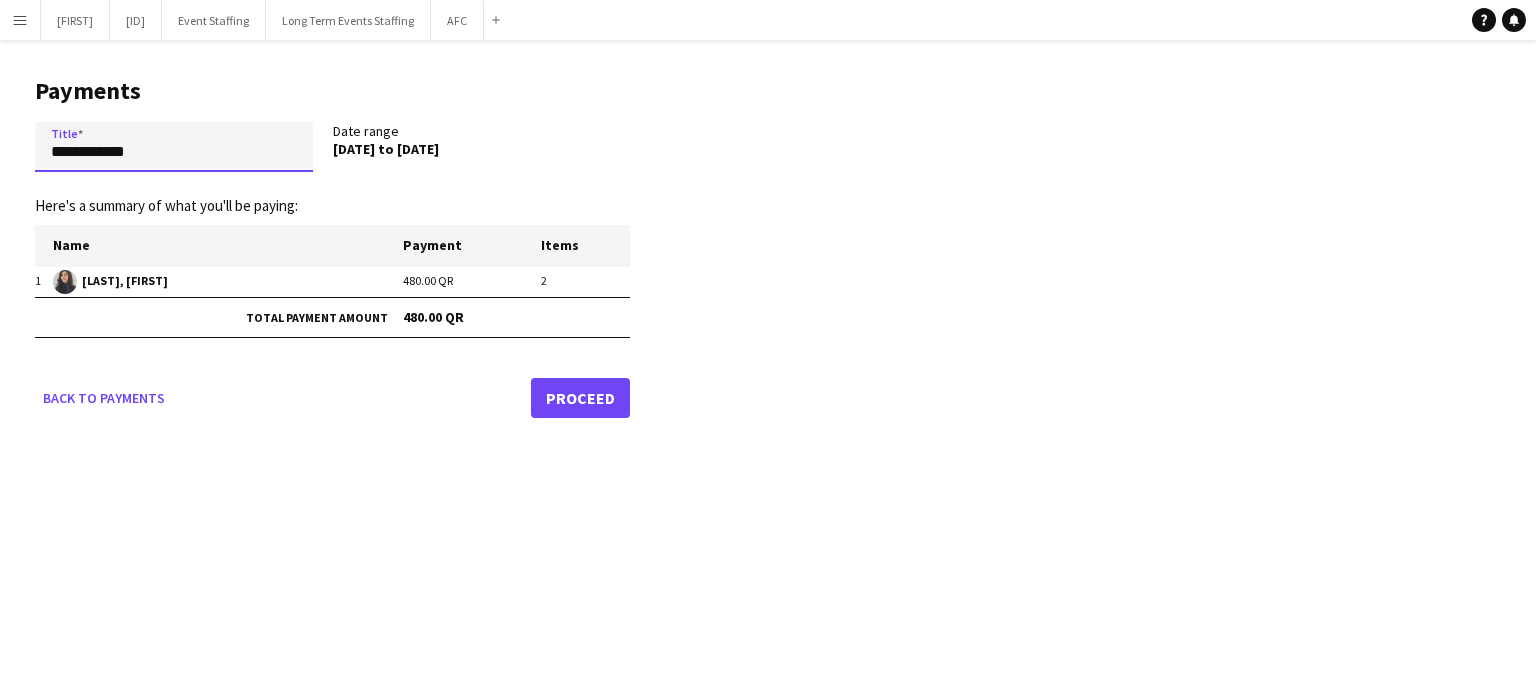 paste on "**********" 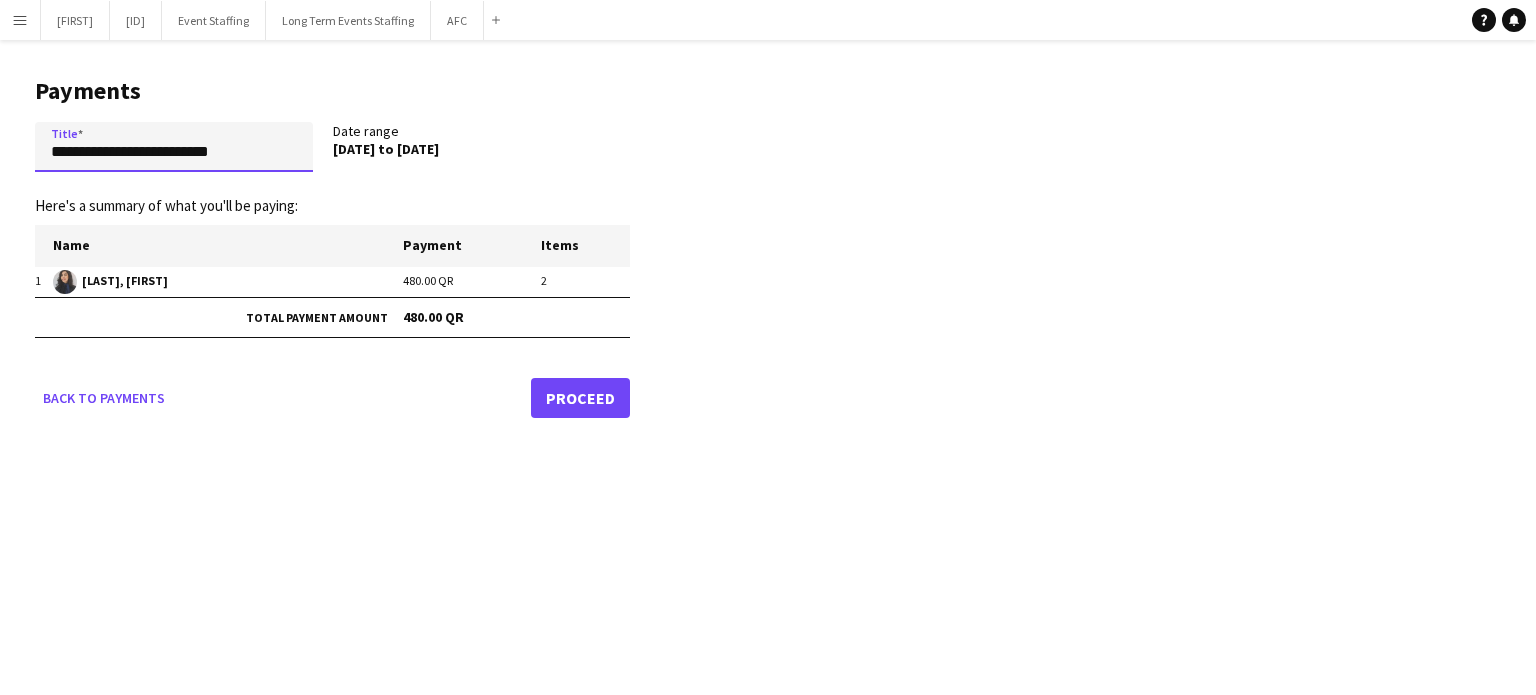paste on "**********" 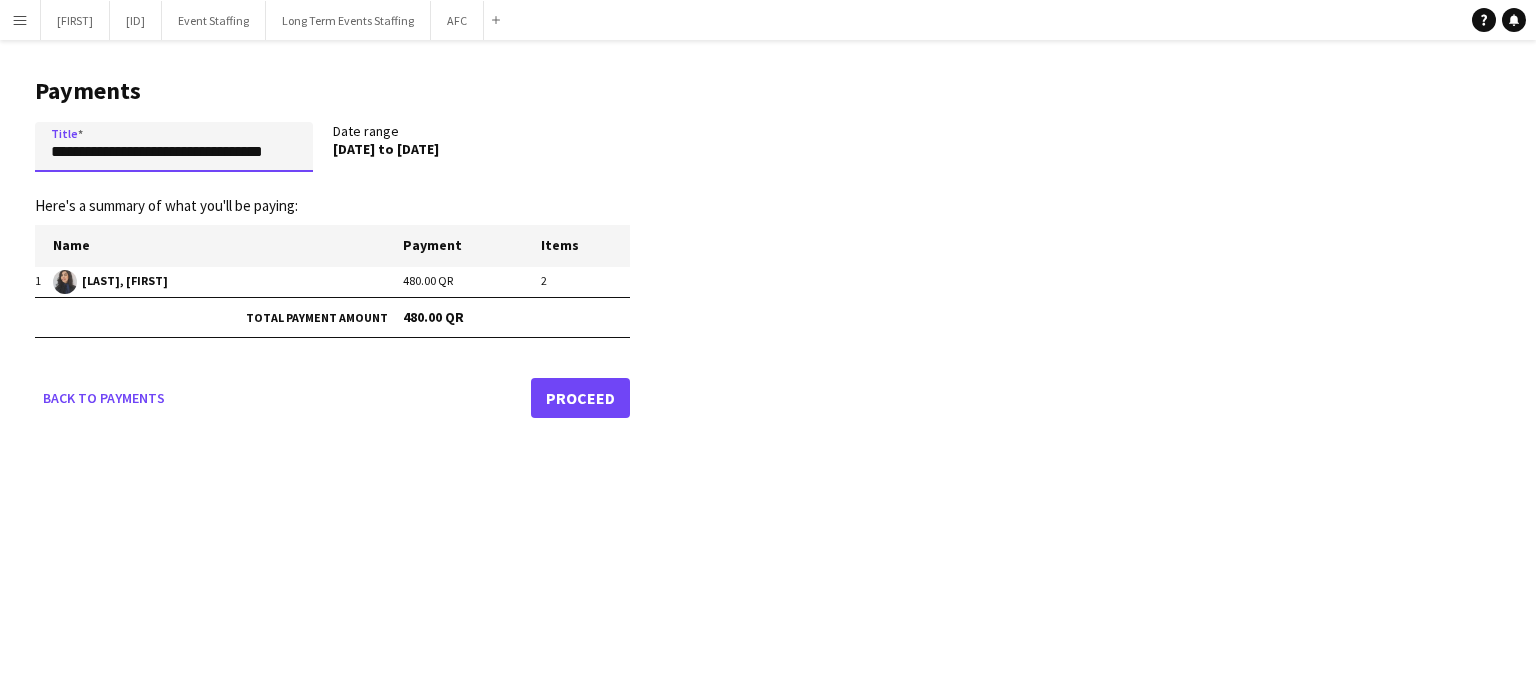 scroll, scrollTop: 0, scrollLeft: 27, axis: horizontal 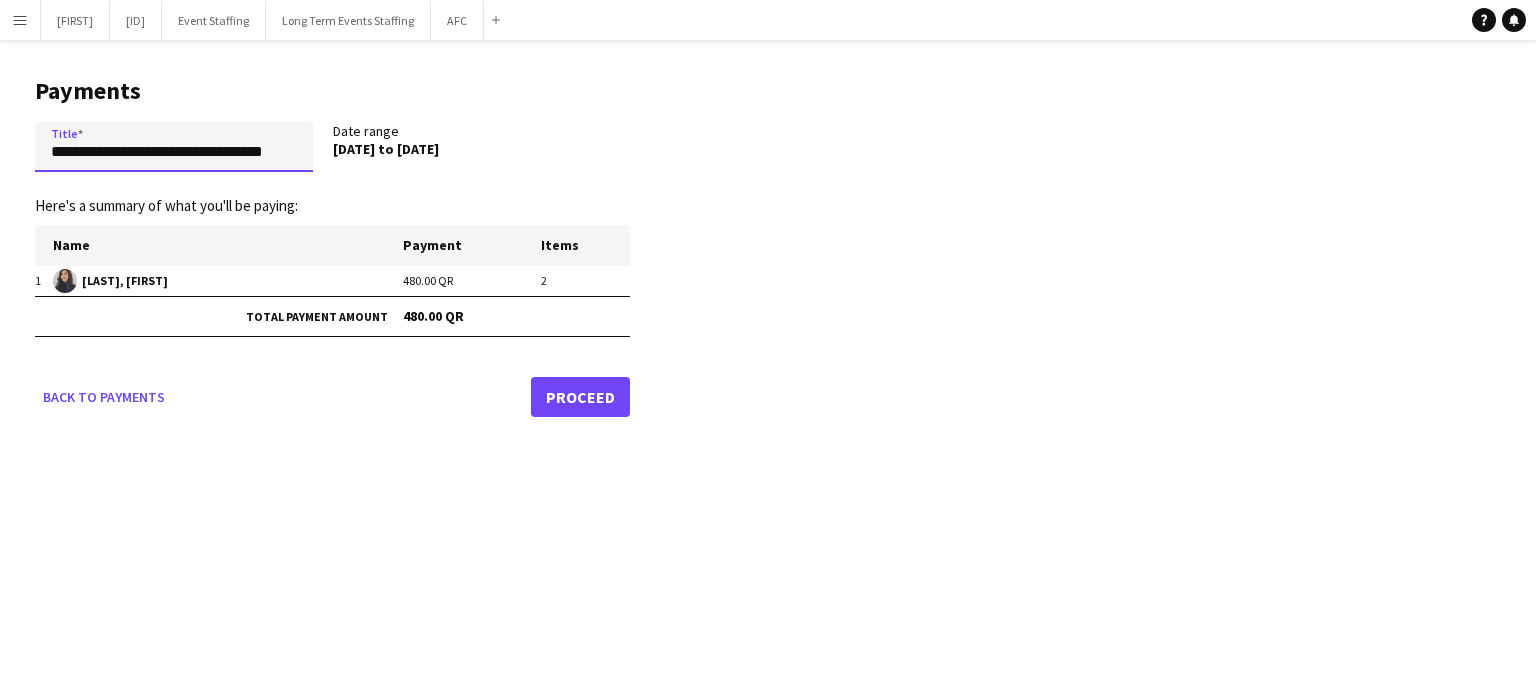 type on "**********" 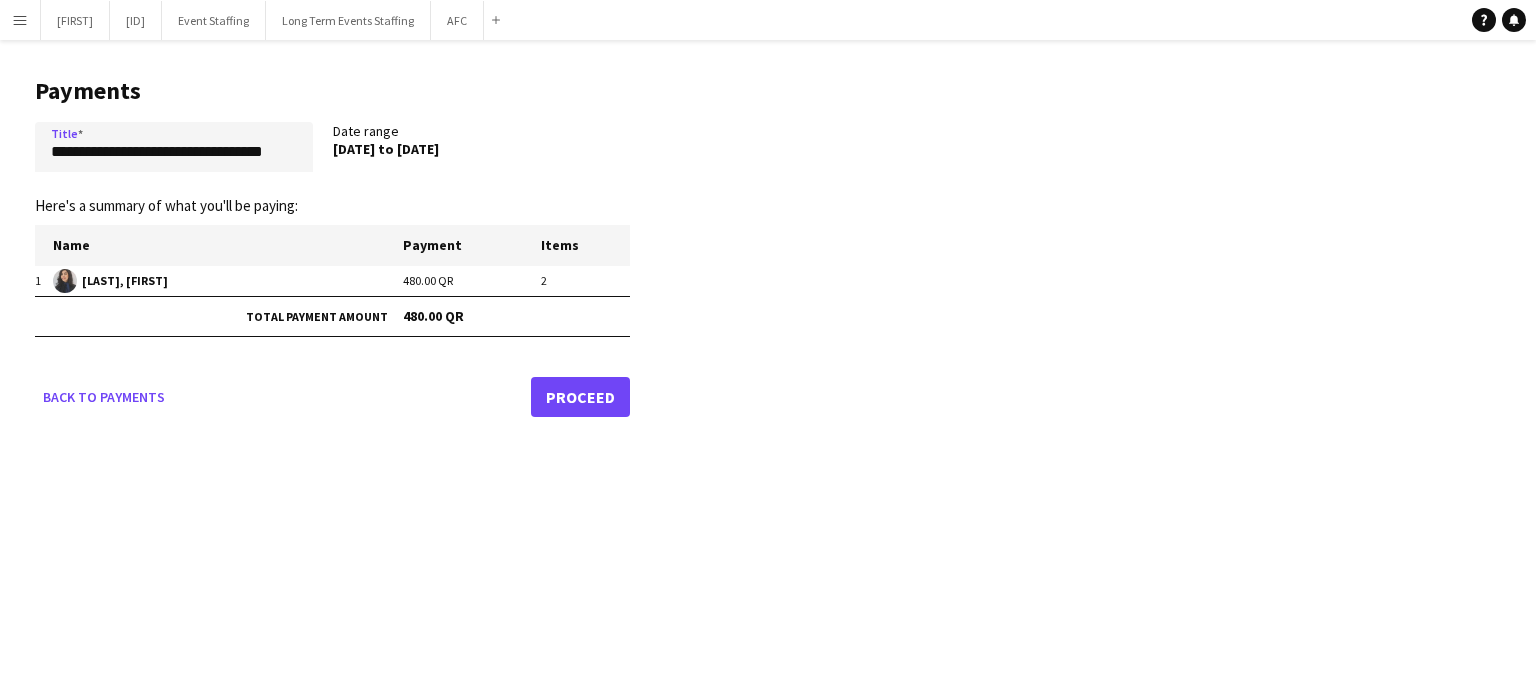 click on "Proceed" 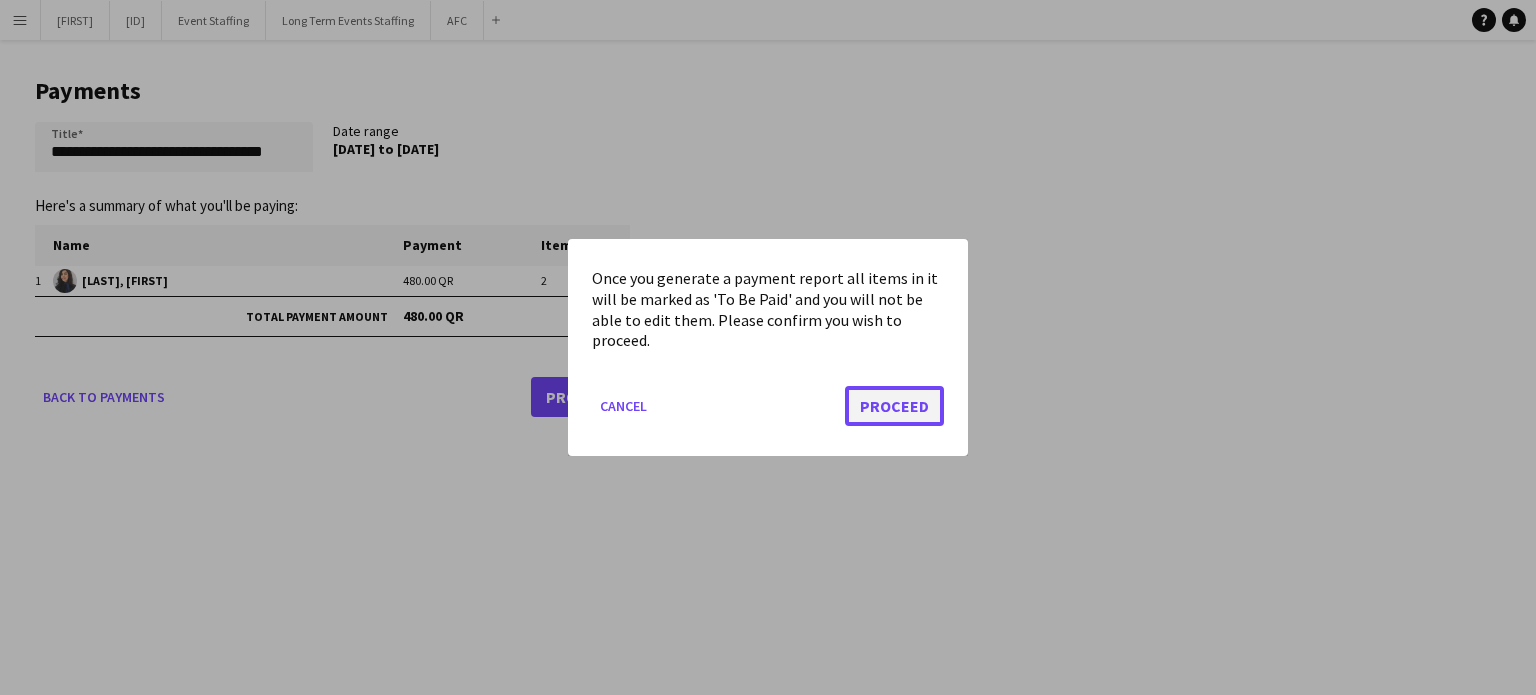 click on "Proceed" 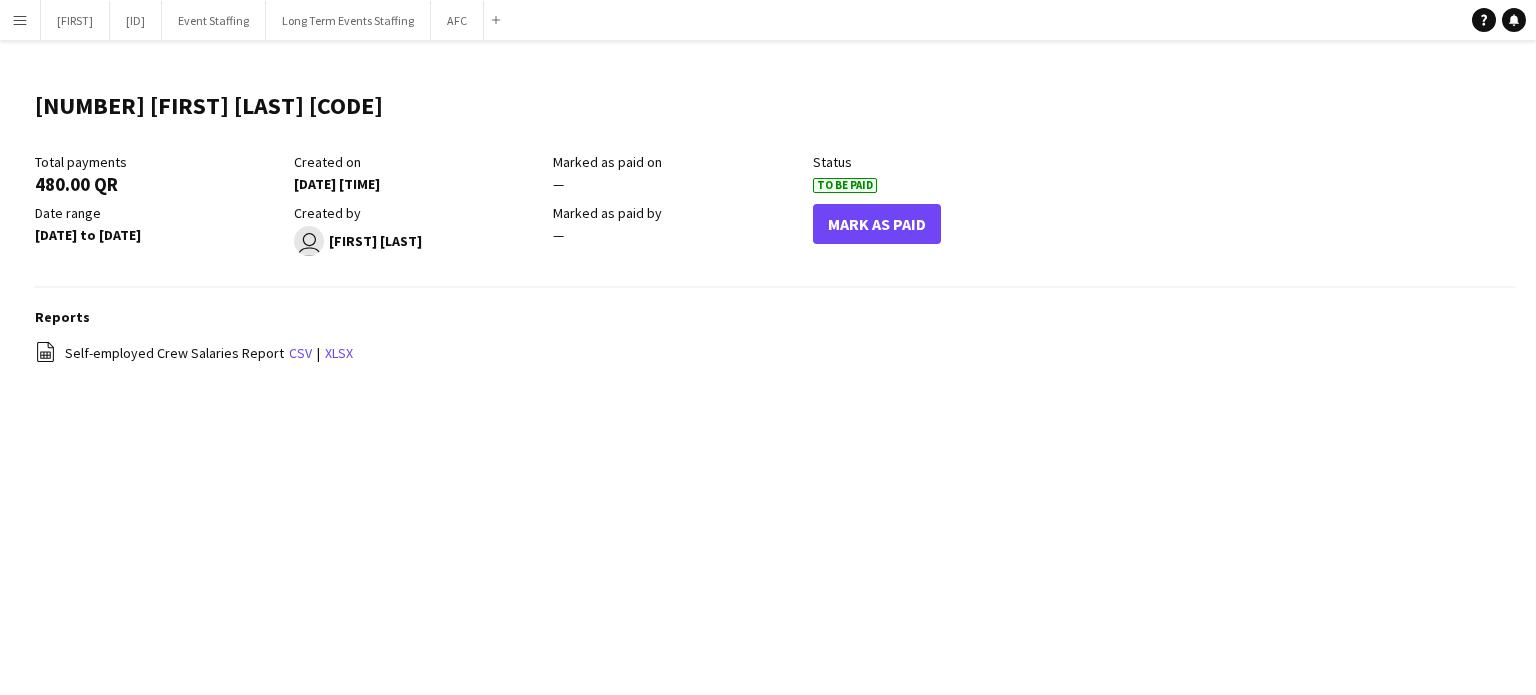 click on "Menu" at bounding box center (20, 20) 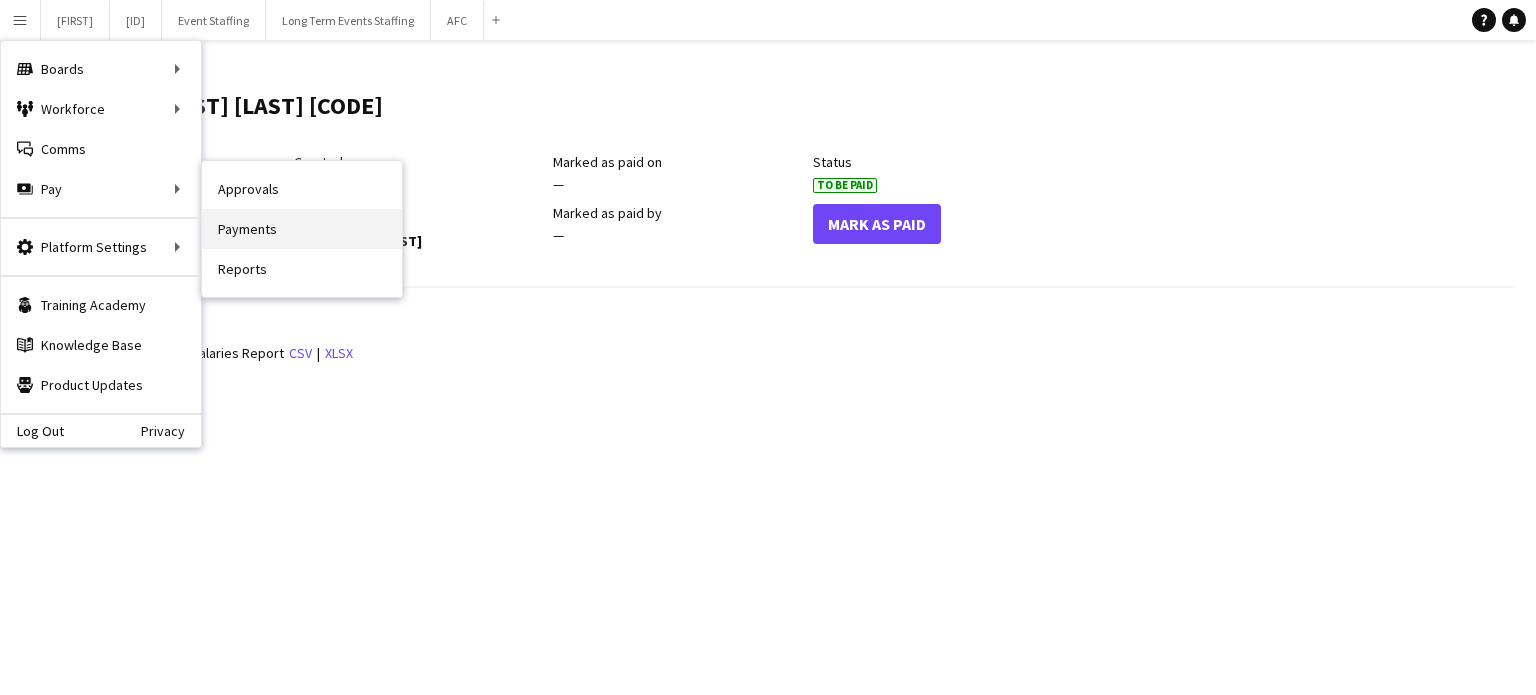 click on "Payments" at bounding box center [302, 229] 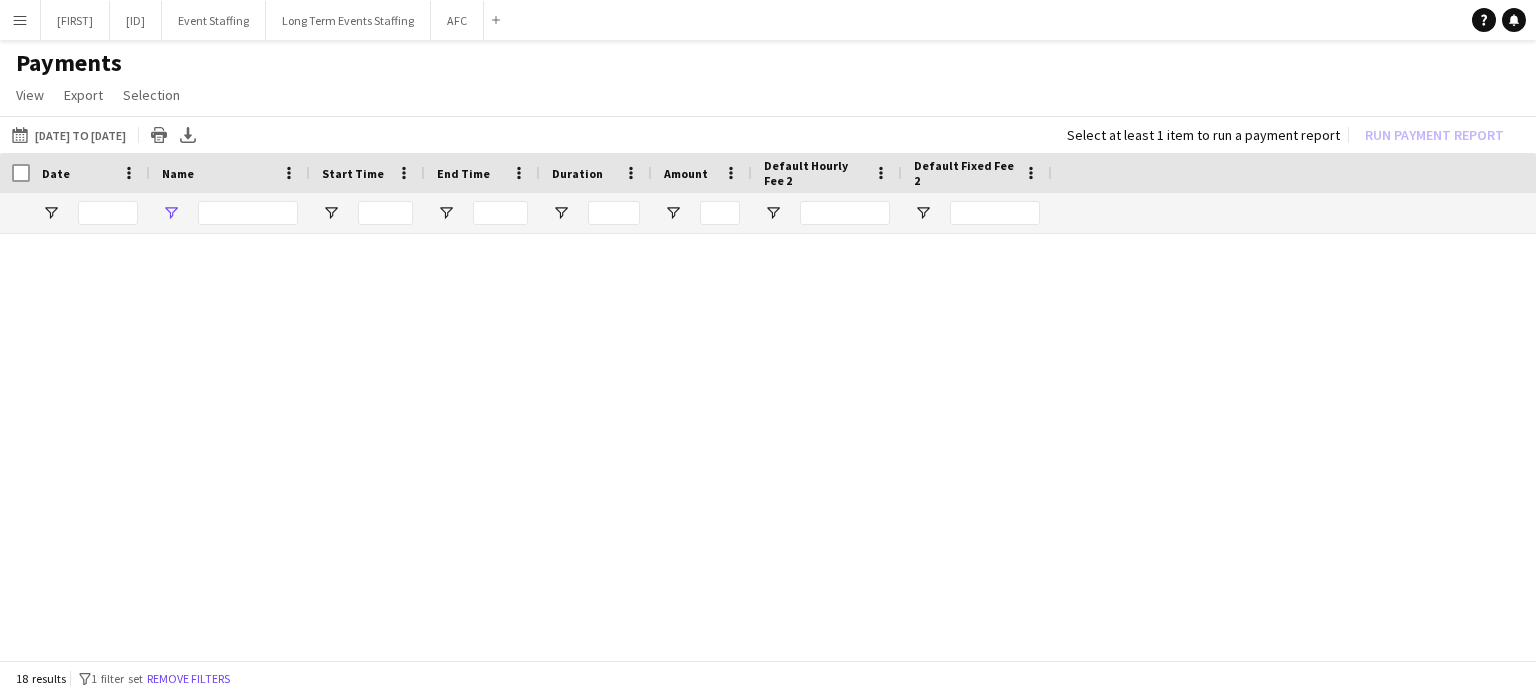 type on "*****" 